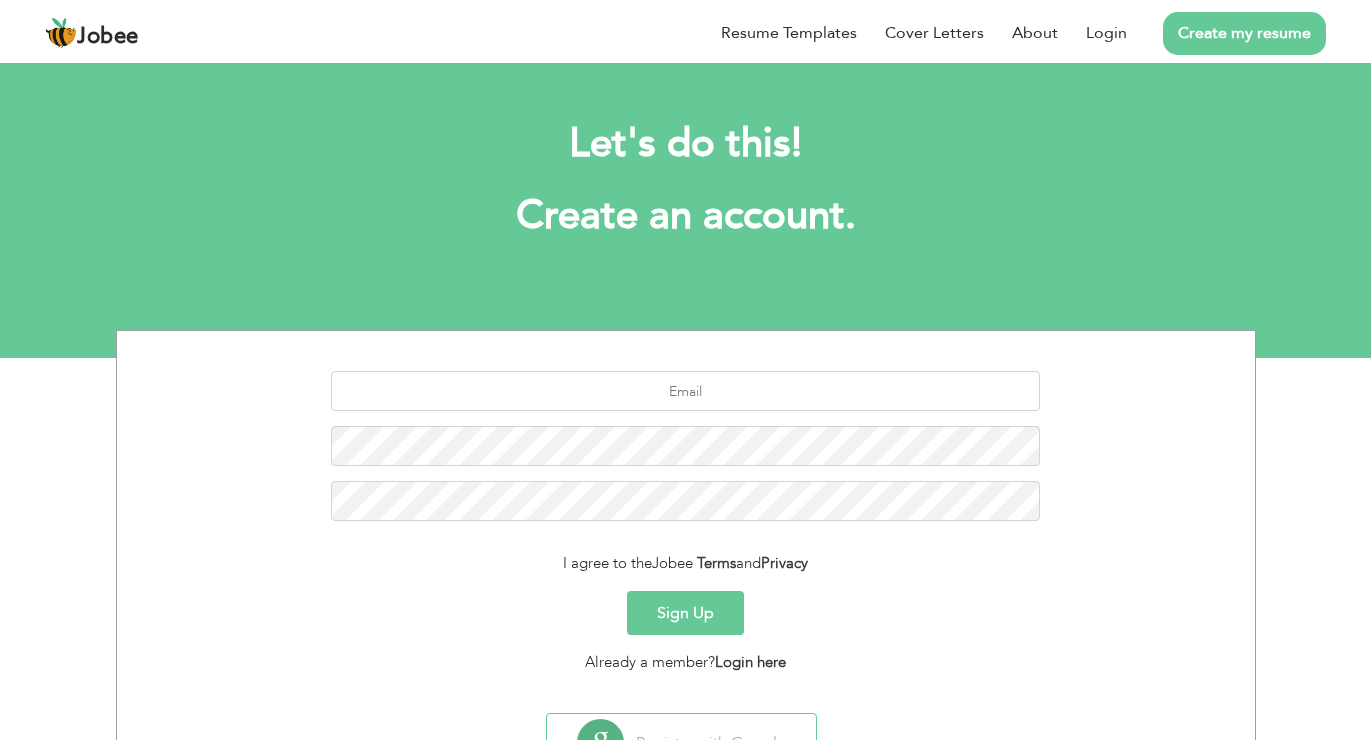 scroll, scrollTop: 0, scrollLeft: 0, axis: both 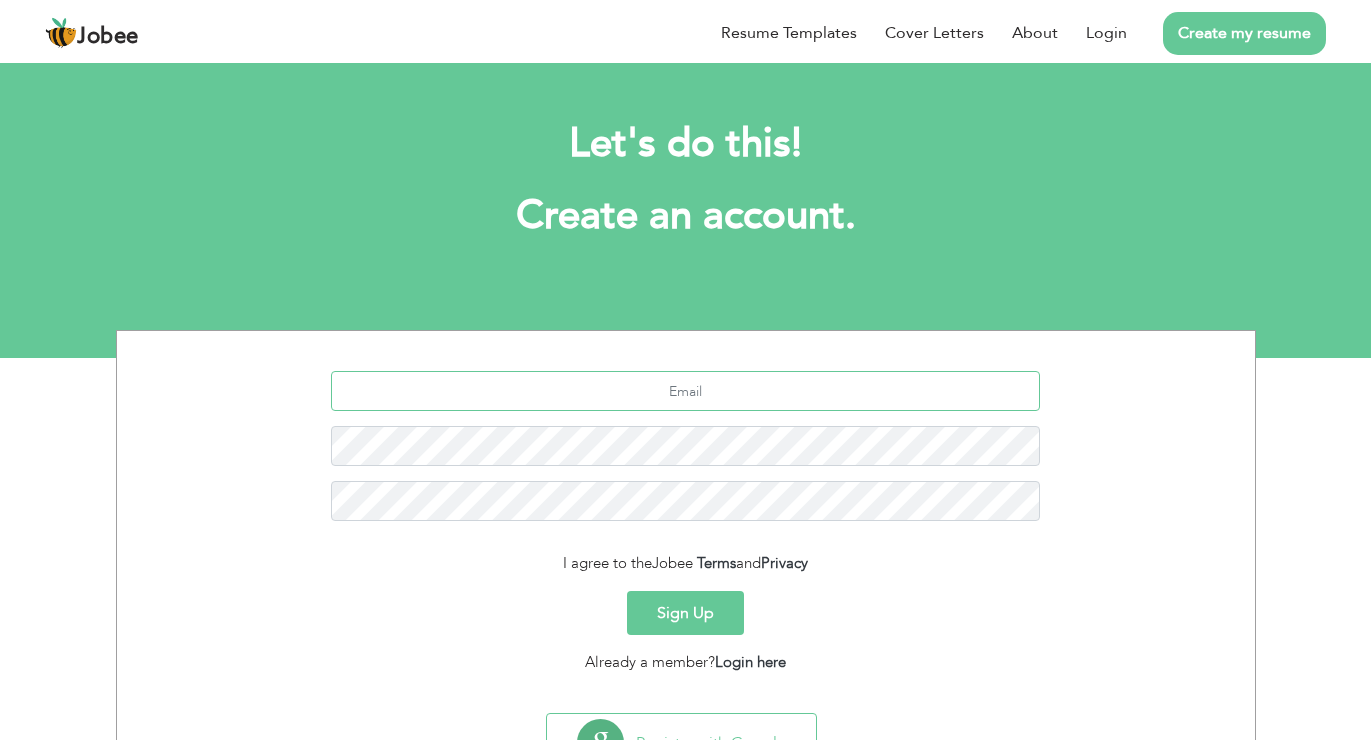 drag, startPoint x: 767, startPoint y: 379, endPoint x: 756, endPoint y: 391, distance: 16.27882 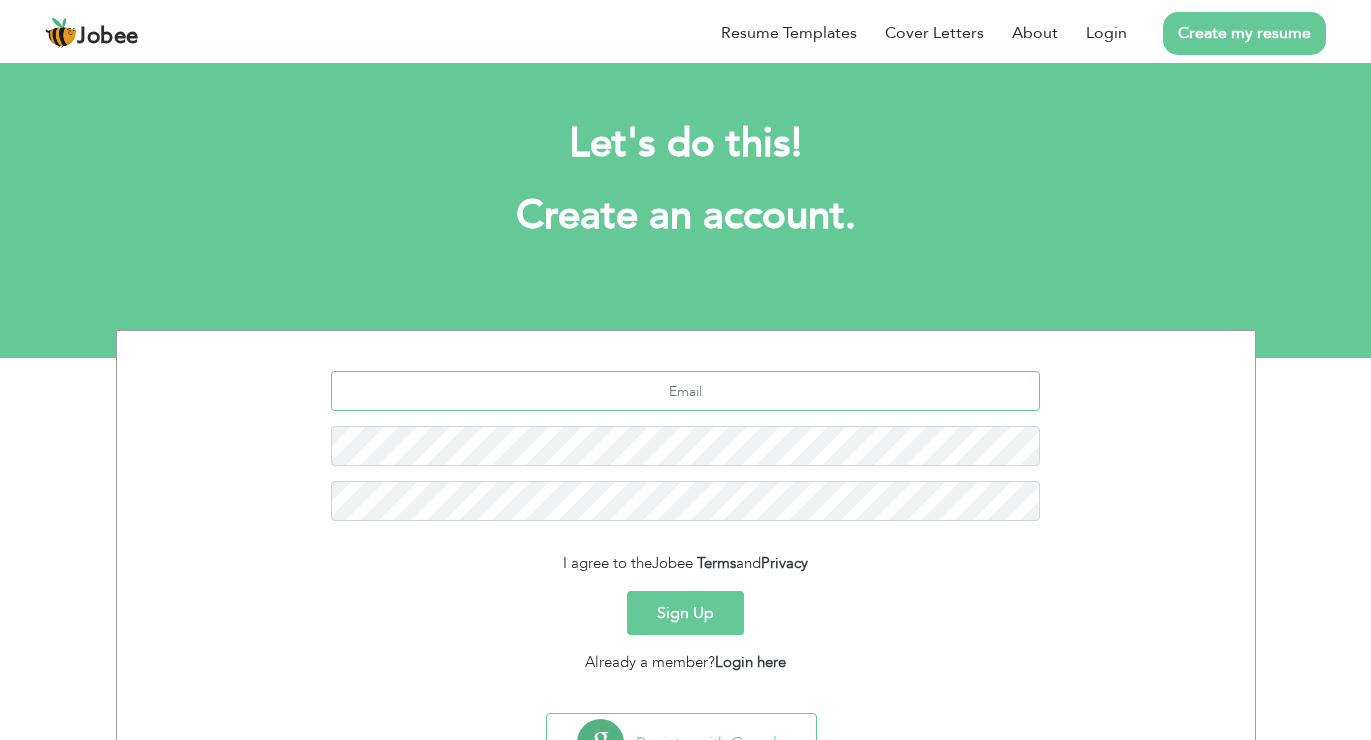 scroll, scrollTop: 90, scrollLeft: 0, axis: vertical 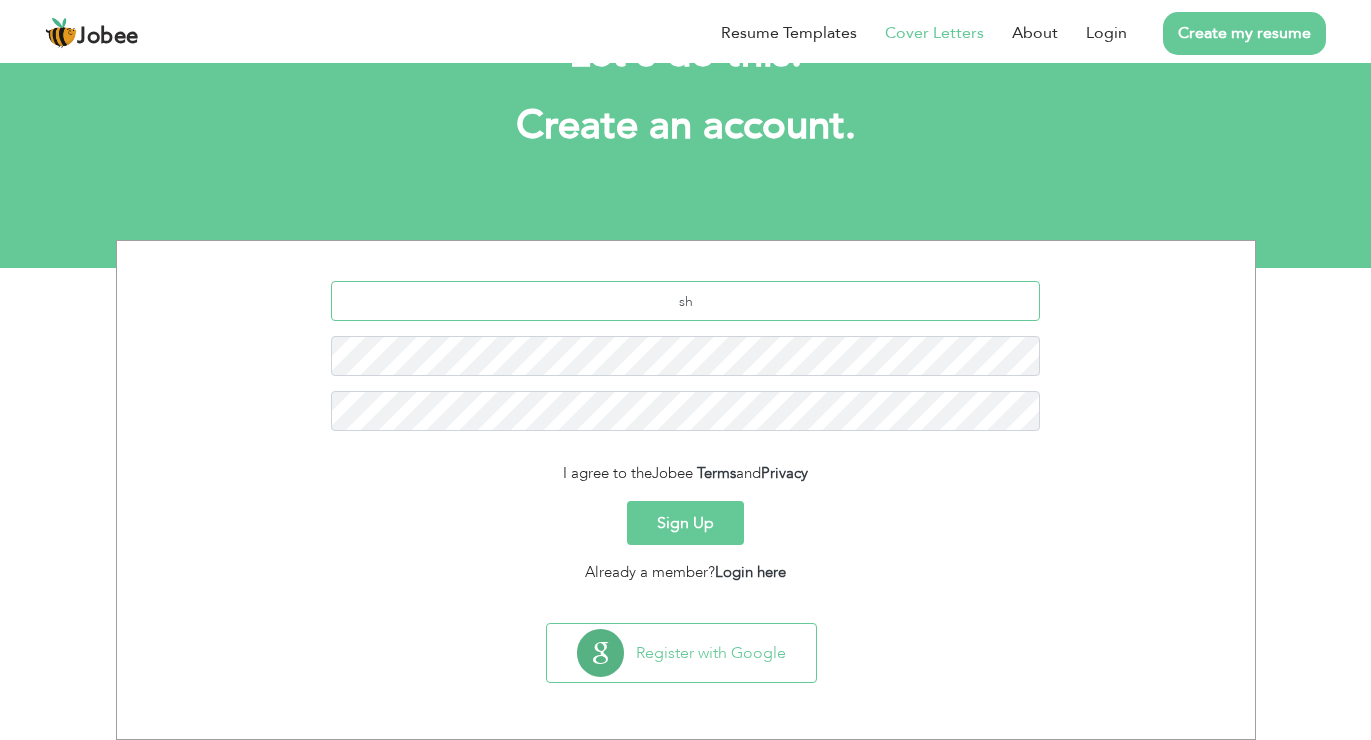 type on "s" 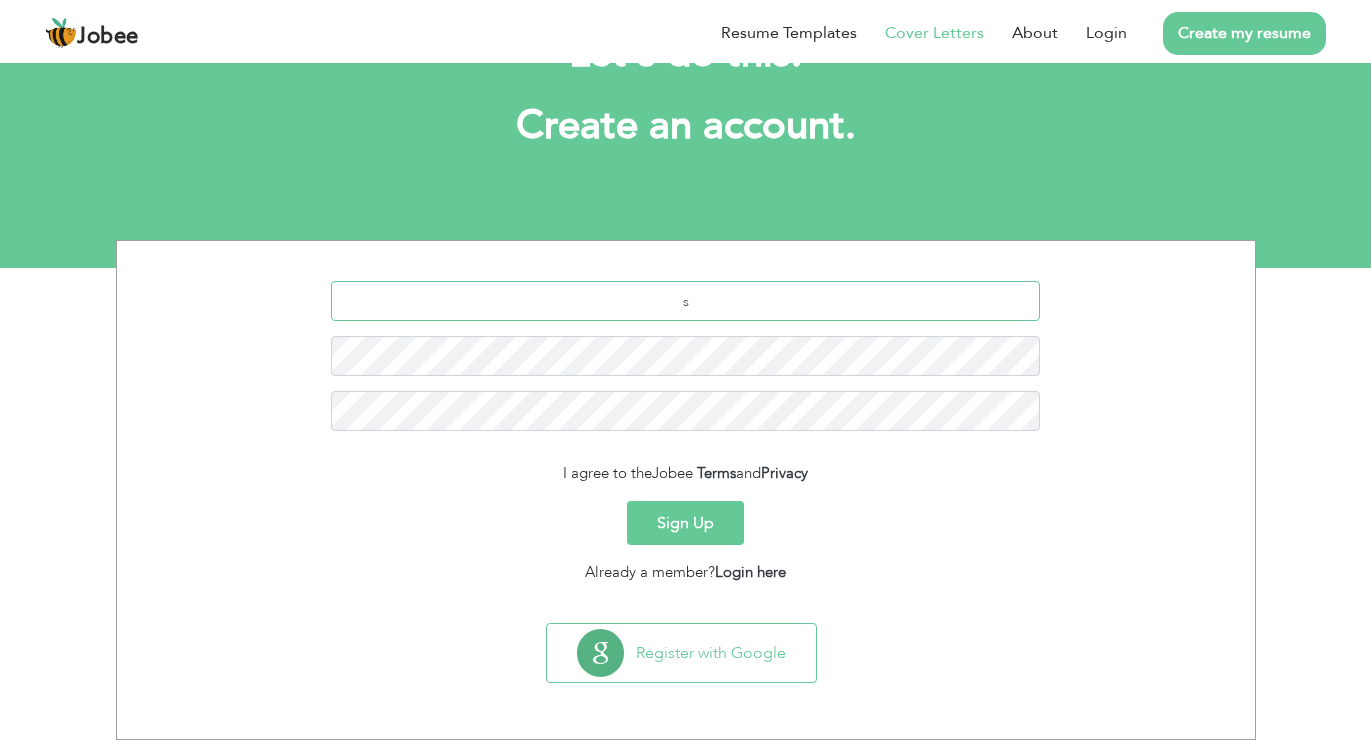 type 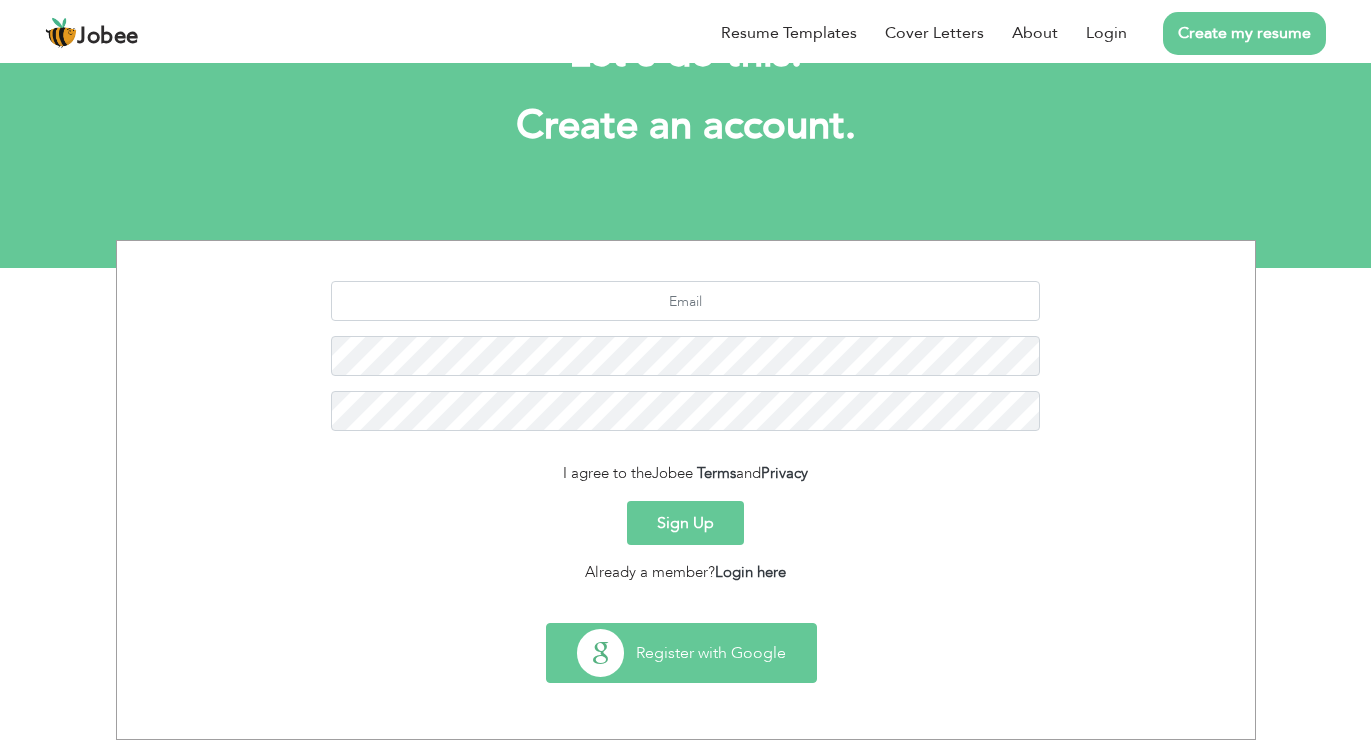 click on "Register with Google" at bounding box center (681, 653) 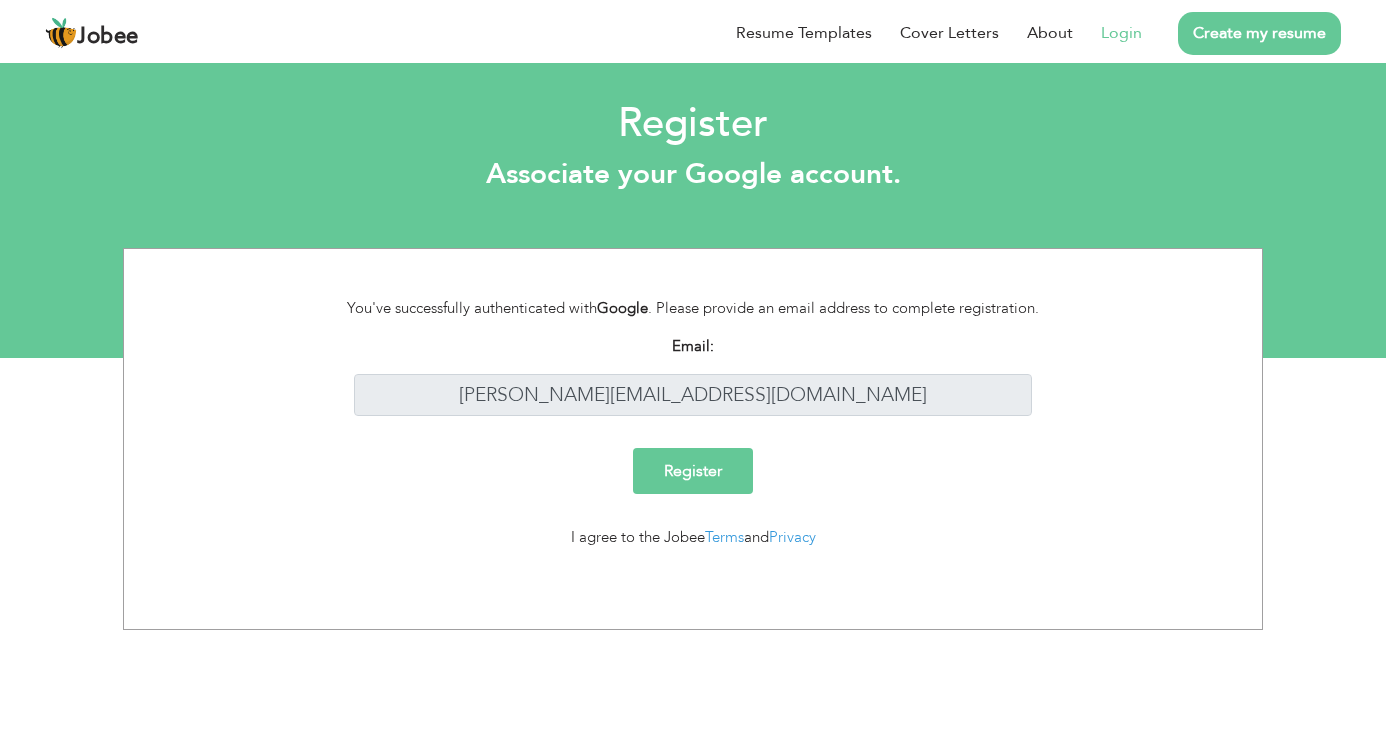 scroll, scrollTop: 0, scrollLeft: 0, axis: both 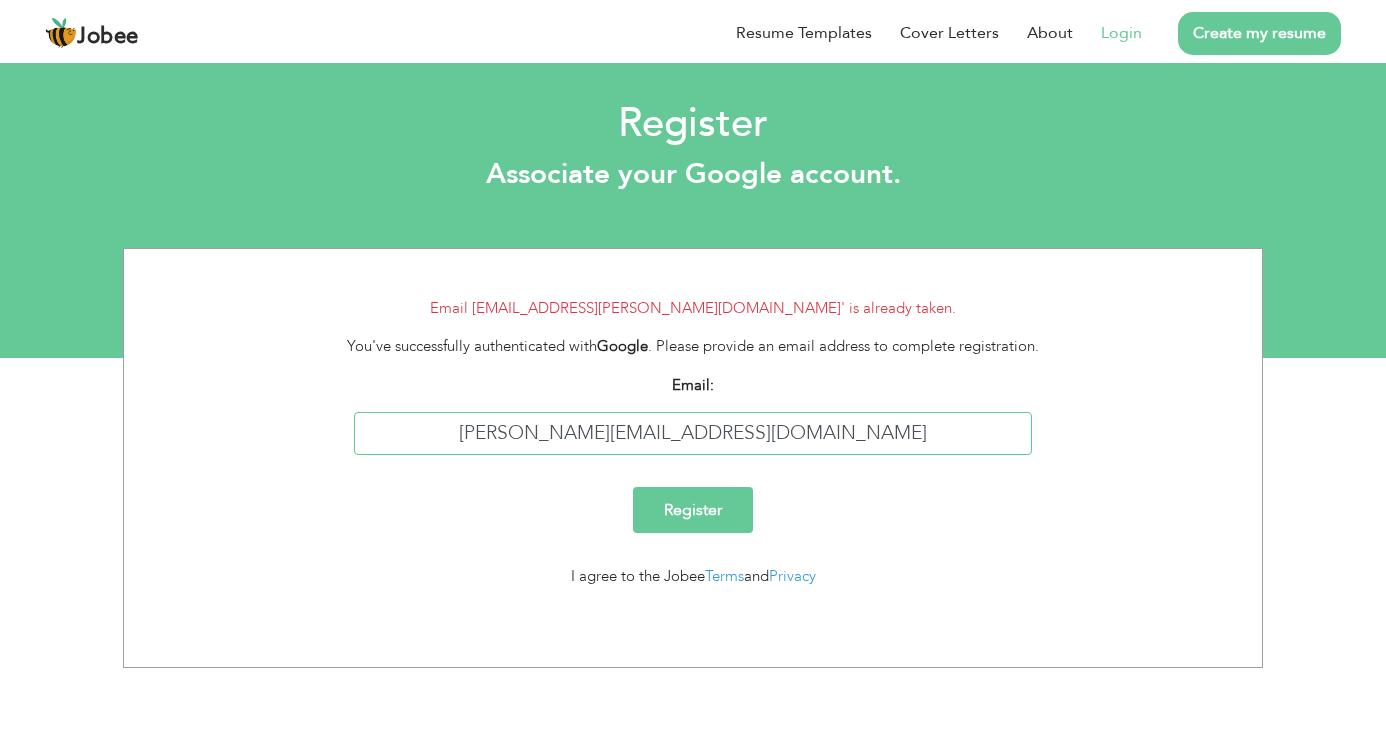 click on "[PERSON_NAME][EMAIL_ADDRESS][DOMAIN_NAME]" at bounding box center (693, 433) 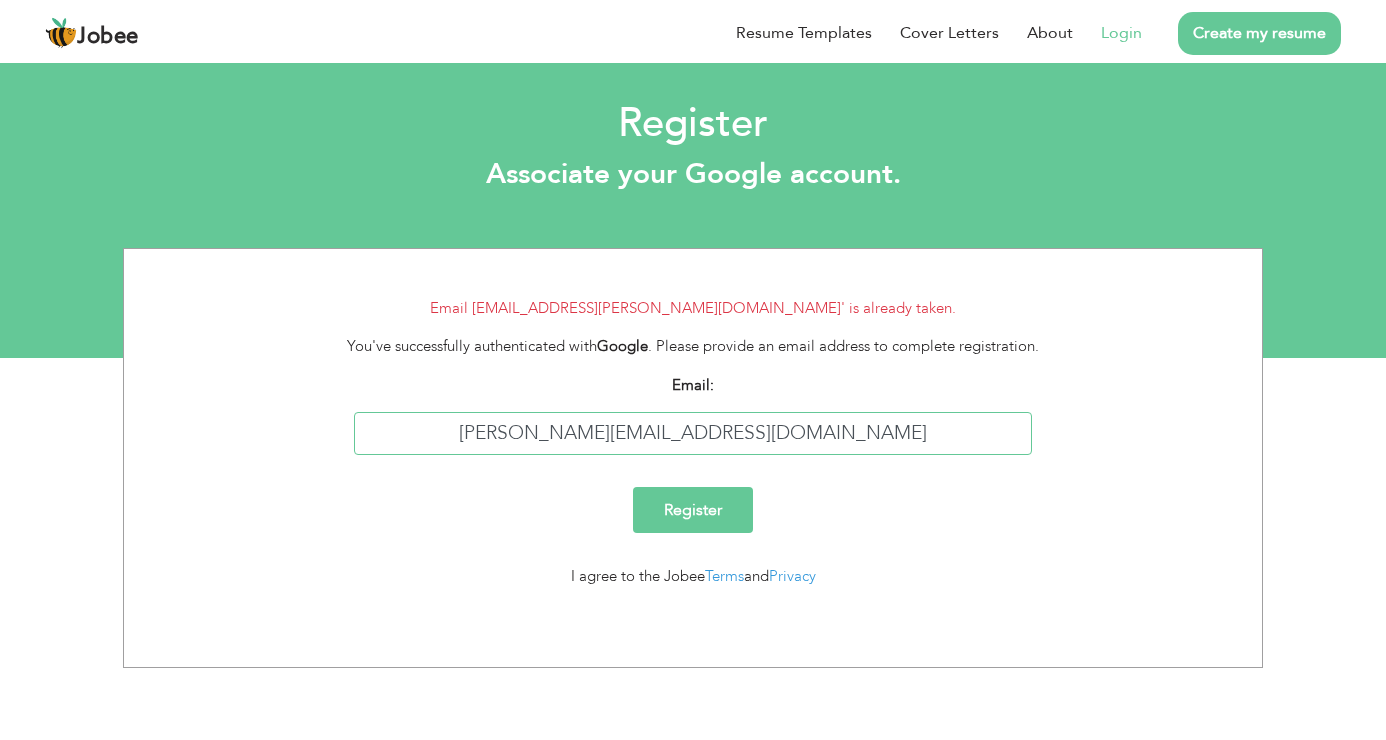 click on "[PERSON_NAME][EMAIL_ADDRESS][DOMAIN_NAME]" at bounding box center [693, 433] 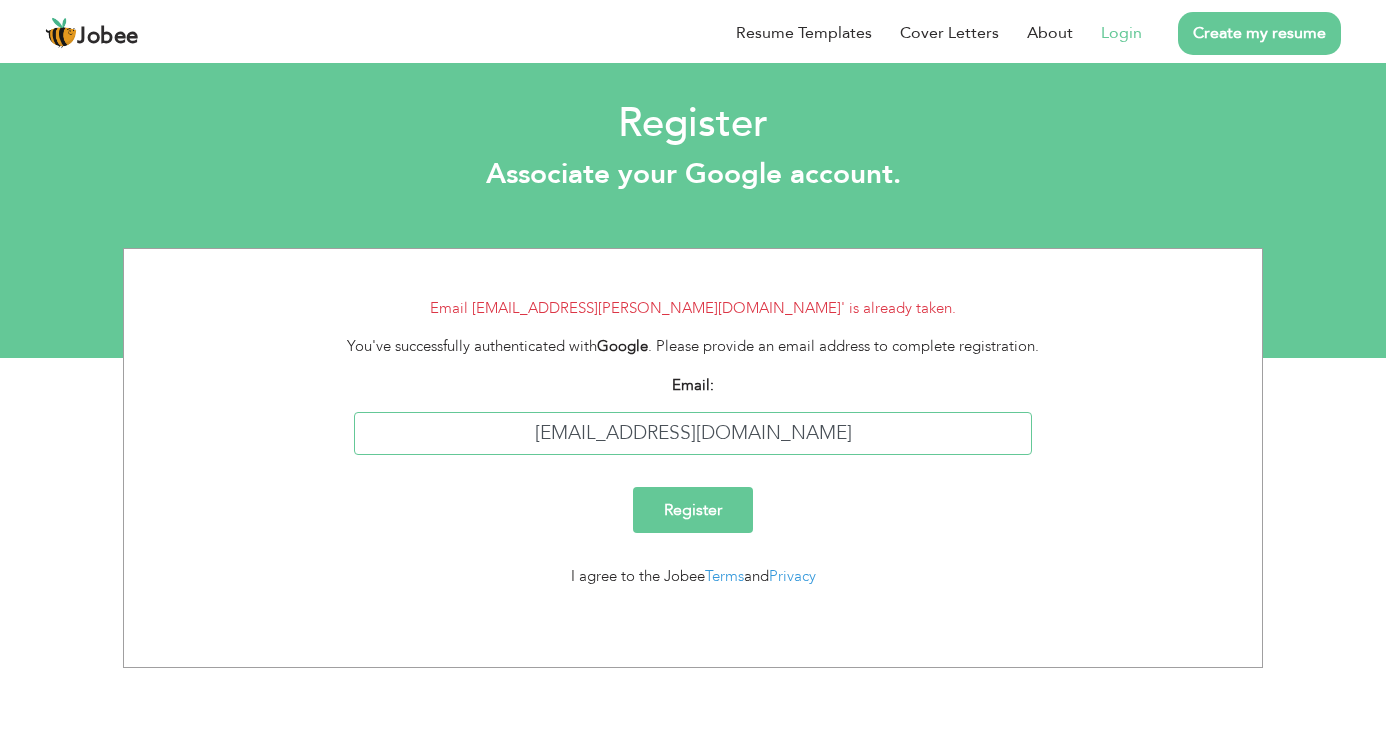 type on "[EMAIL_ADDRESS][DOMAIN_NAME]" 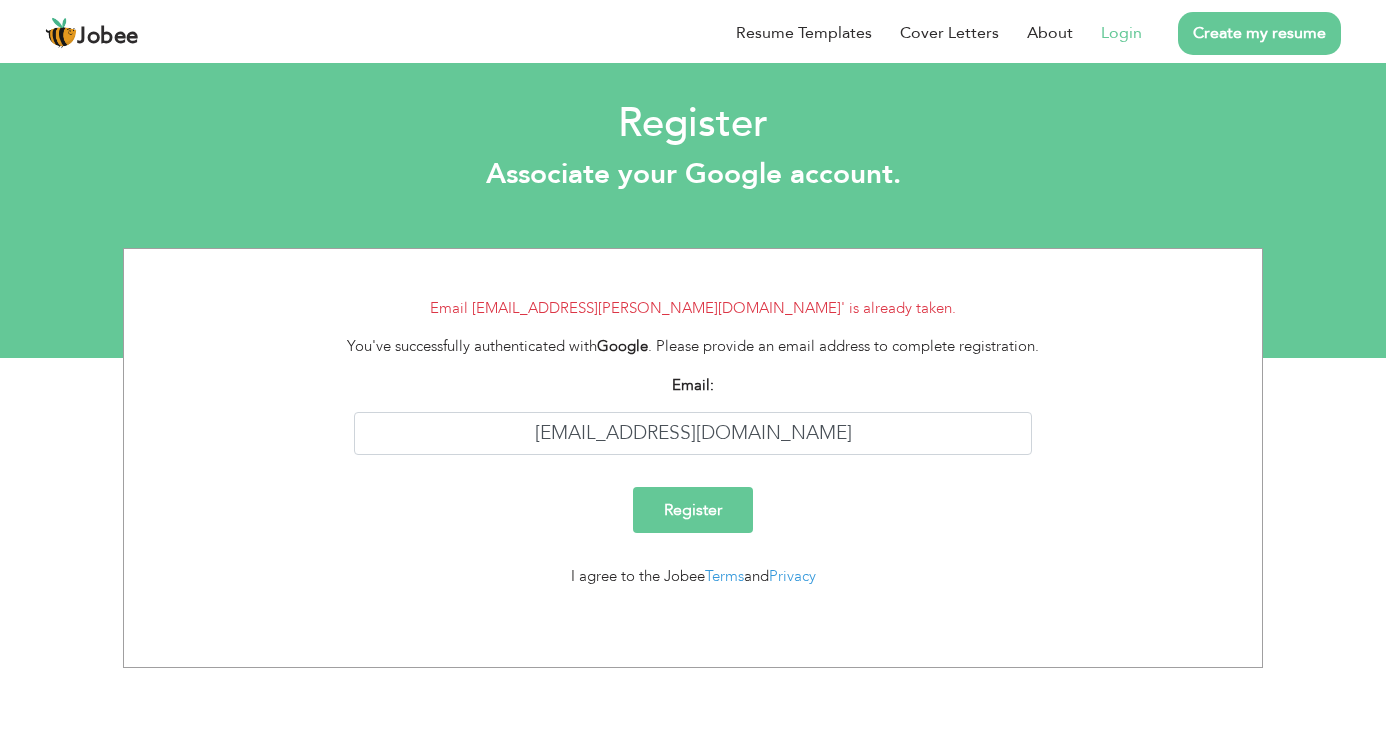 click on "Register" at bounding box center [693, 510] 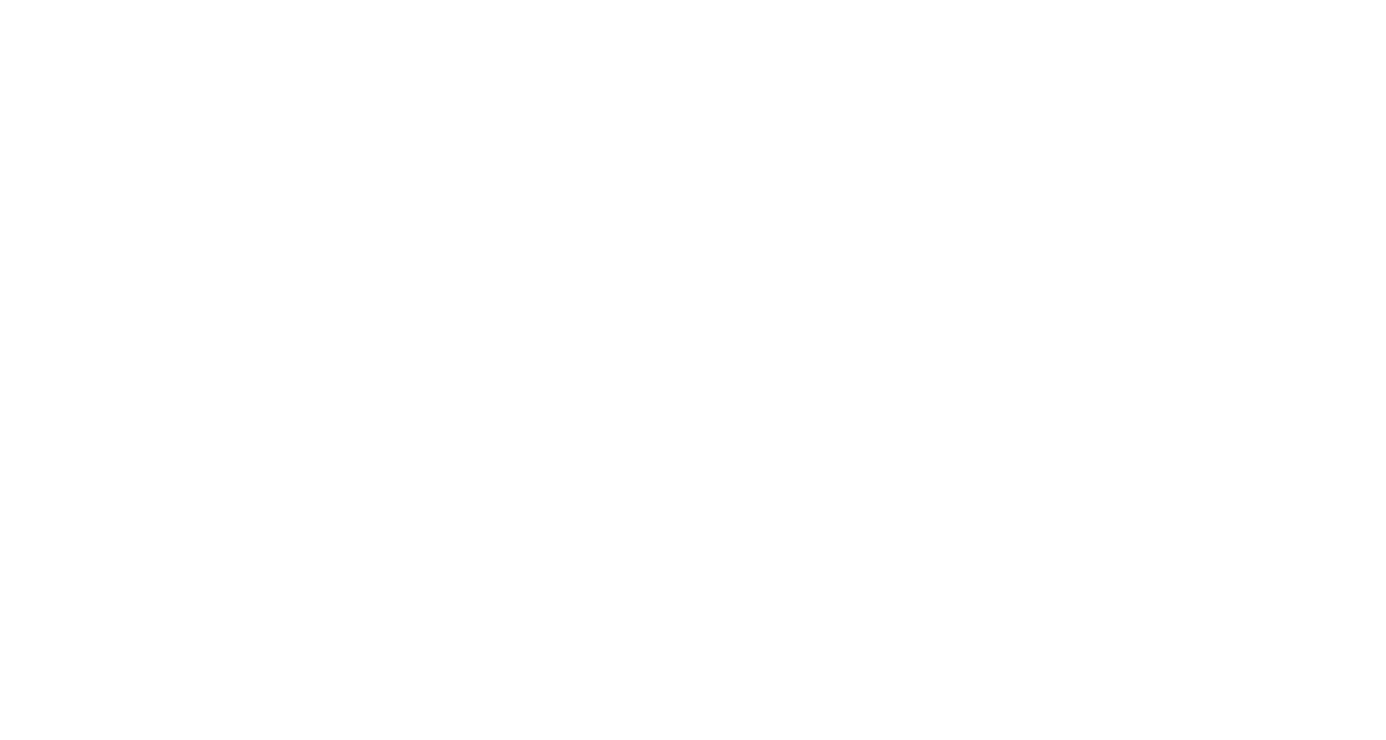 scroll, scrollTop: 0, scrollLeft: 0, axis: both 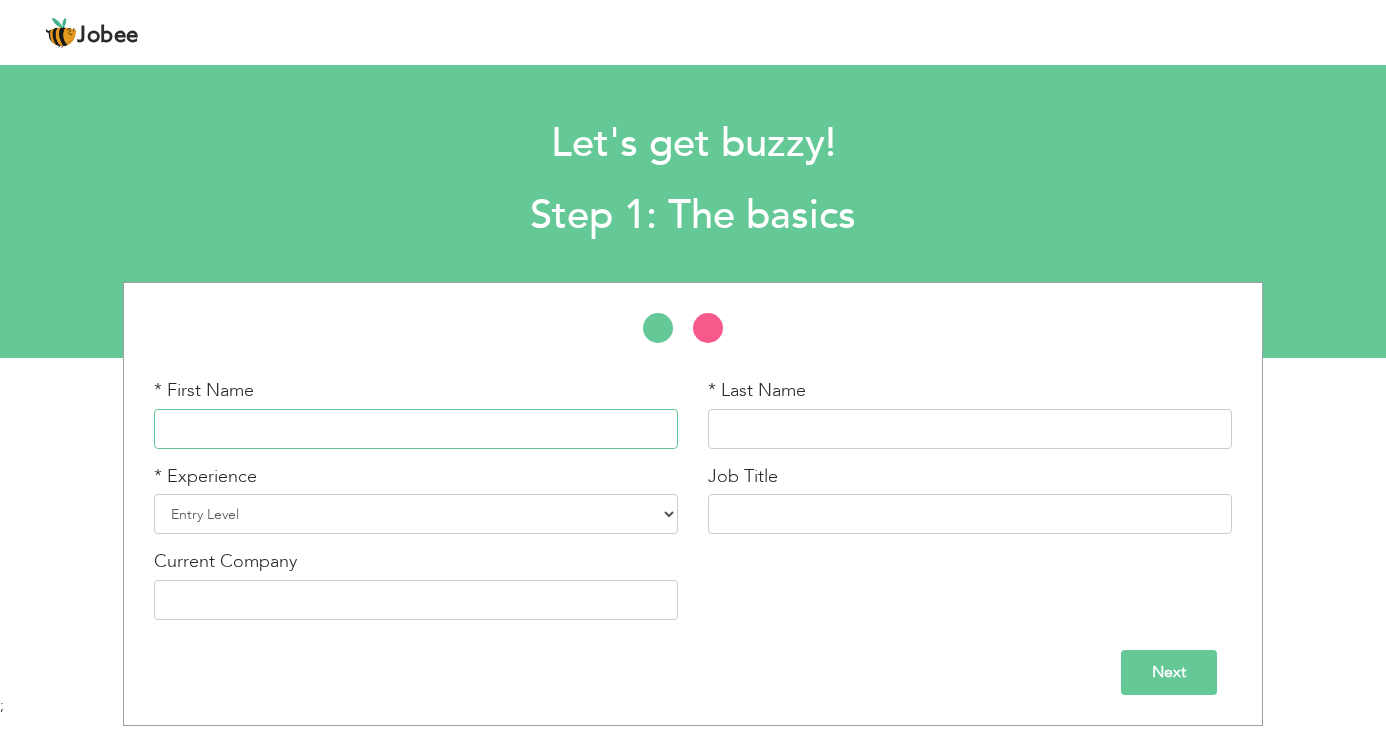 click at bounding box center (416, 429) 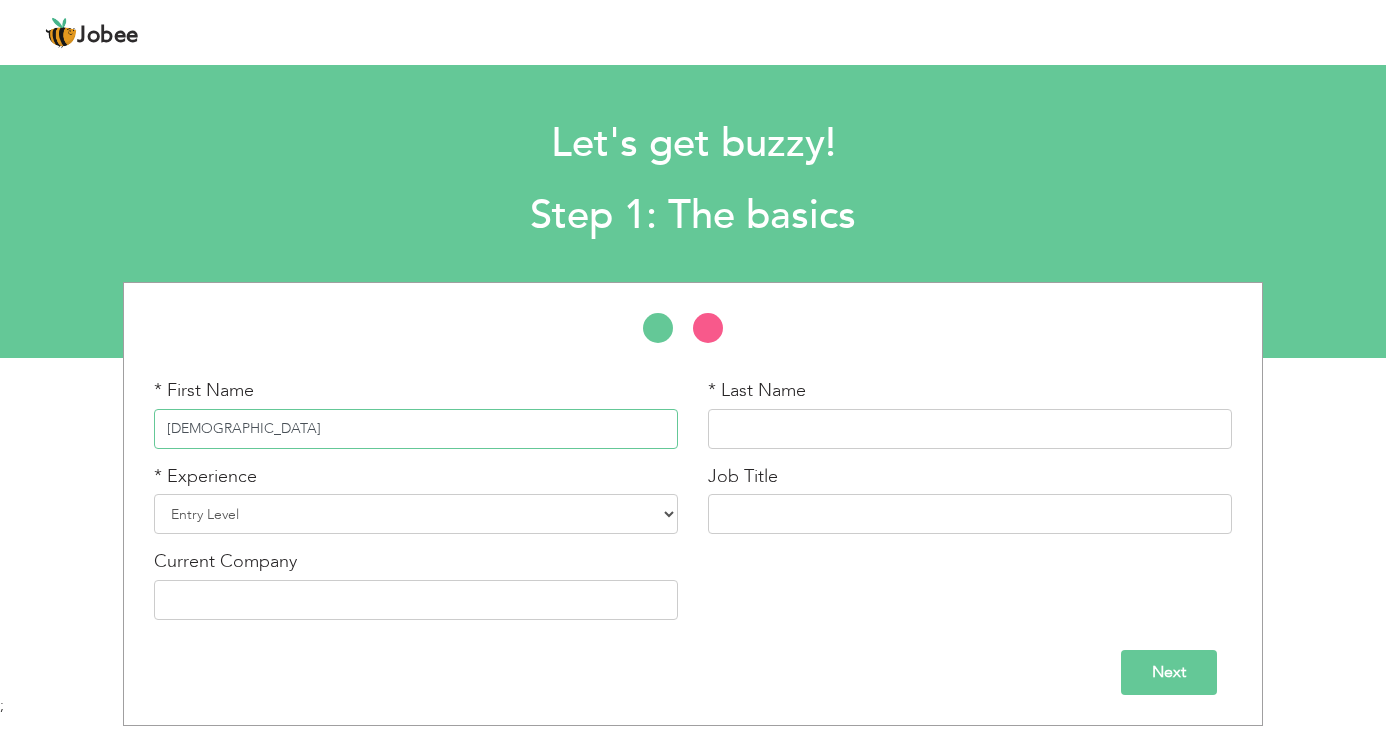 type on "[DEMOGRAPHIC_DATA]" 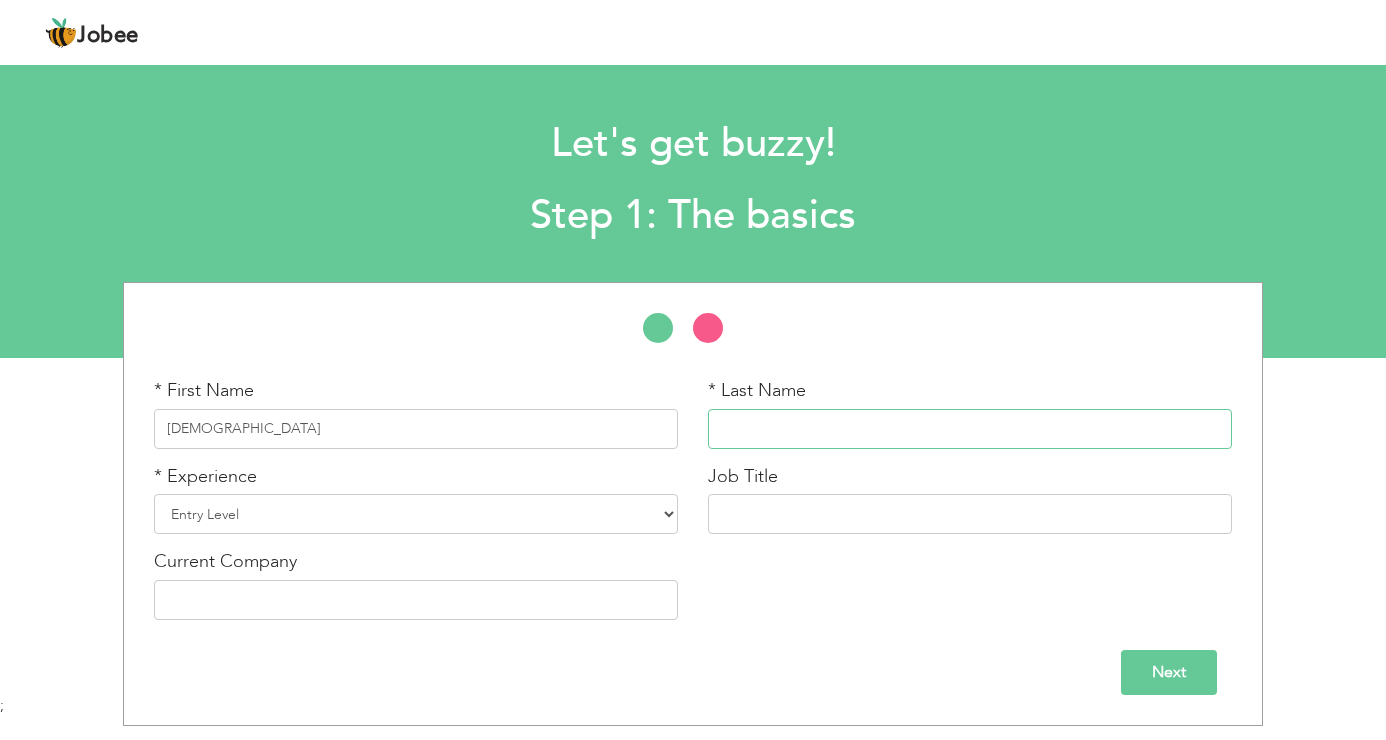 click at bounding box center (970, 429) 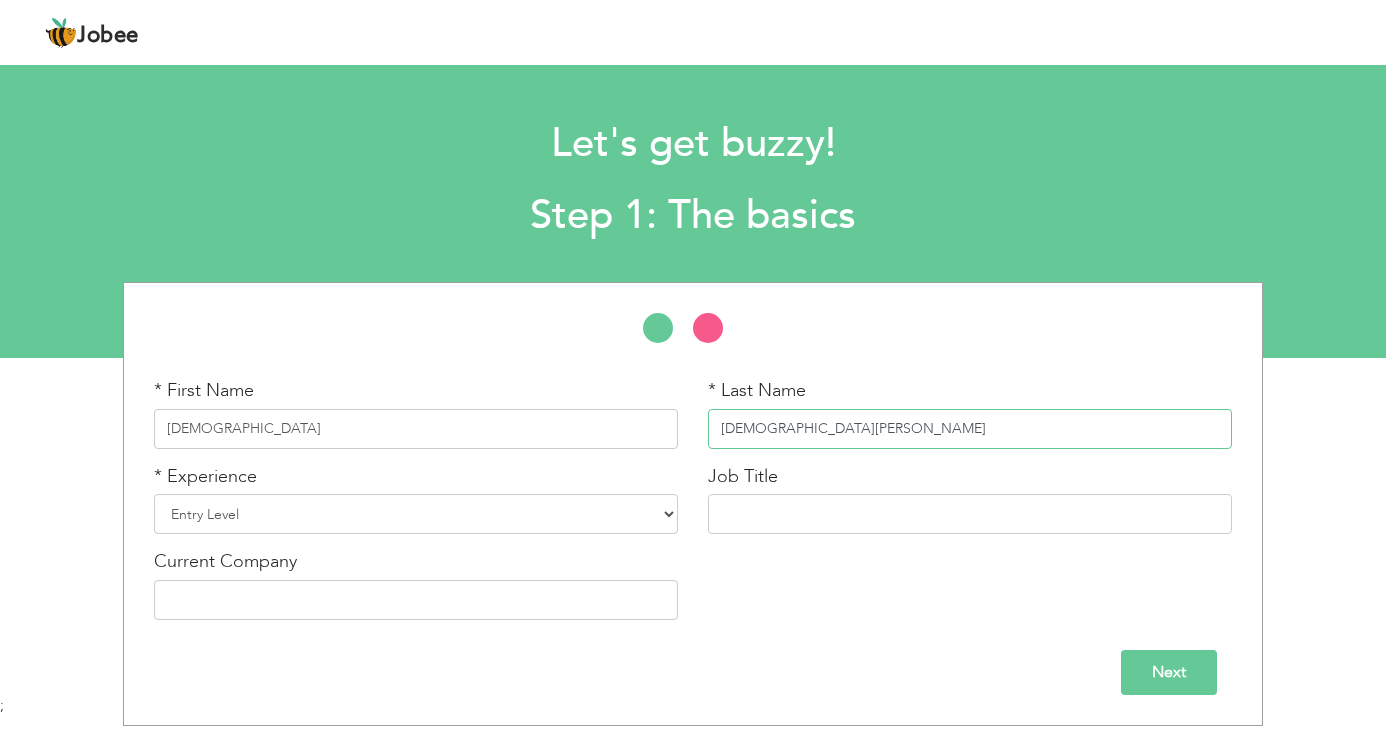 type on "[DEMOGRAPHIC_DATA][PERSON_NAME]" 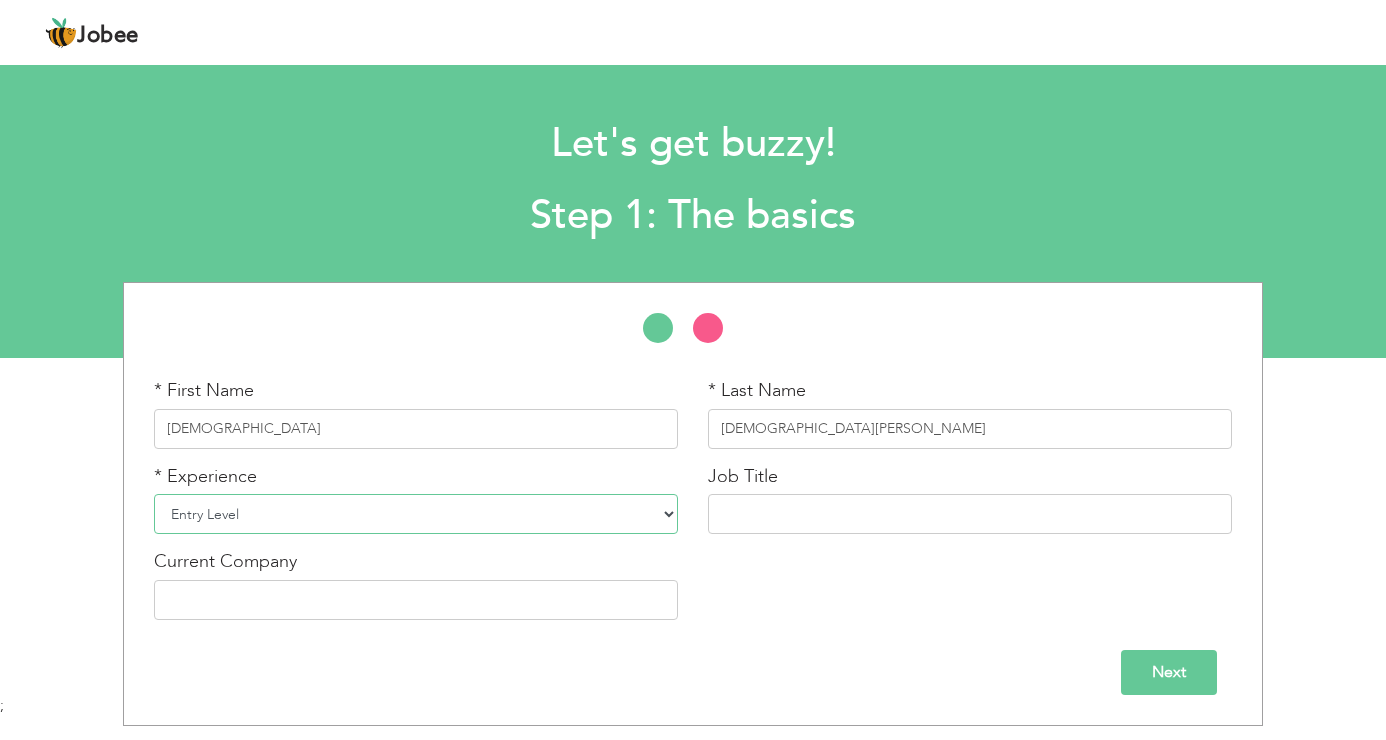 click on "Entry Level
Less than 1 Year
1 Year
2 Years
3 Years
4 Years
5 Years
6 Years
7 Years
8 Years
9 Years
10 Years
11 Years
12 Years
13 Years
14 Years
15 Years
16 Years
17 Years
18 Years
19 Years
20 Years
21 Years
22 Years
23 Years
24 Years
25 Years
26 Years
27 Years
28 Years
29 Years
30 Years
31 Years
32 Years
33 Years
34 Years
35 Years
More than 35 Years" at bounding box center [416, 514] 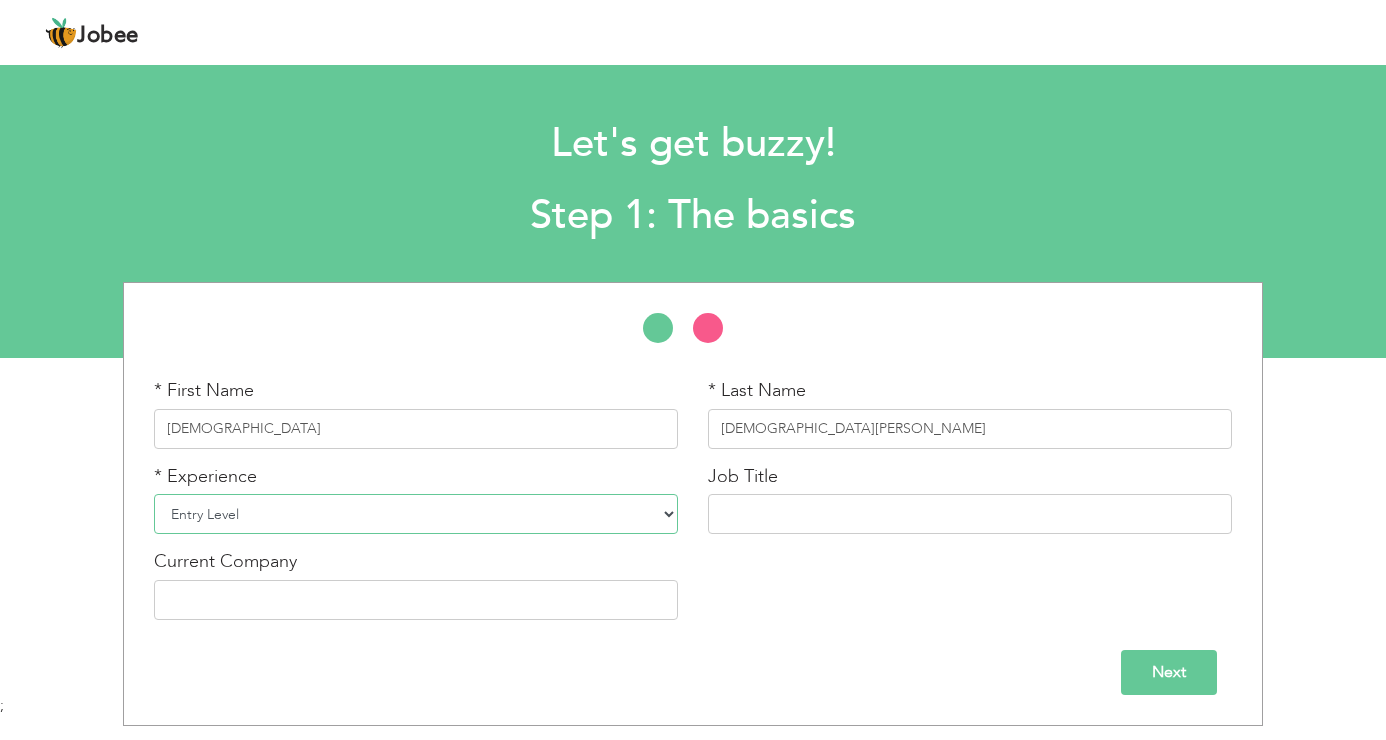 select on "6" 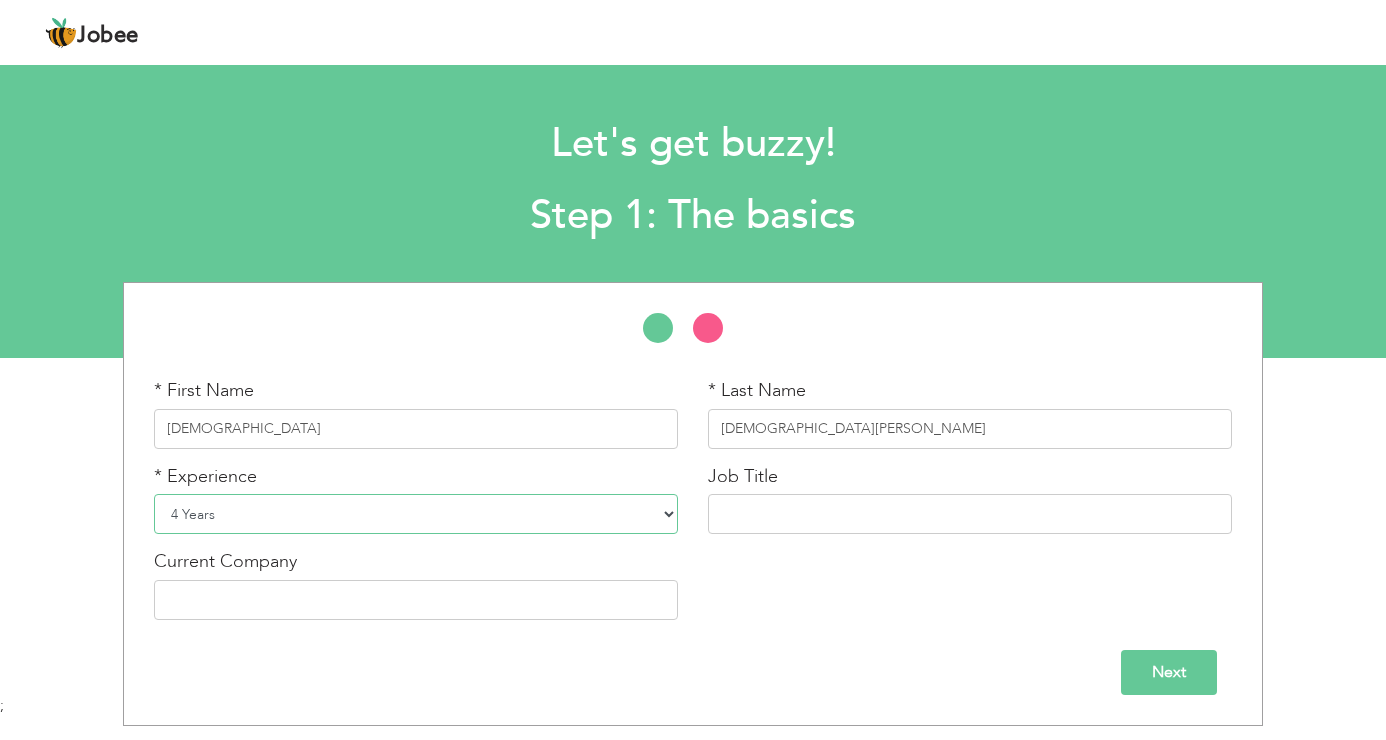 click on "Entry Level
Less than 1 Year
1 Year
2 Years
3 Years
4 Years
5 Years
6 Years
7 Years
8 Years
9 Years
10 Years
11 Years
12 Years
13 Years
14 Years
15 Years
16 Years
17 Years
18 Years
19 Years
20 Years
21 Years
22 Years
23 Years
24 Years
25 Years
26 Years
27 Years
28 Years
29 Years
30 Years
31 Years
32 Years
33 Years
34 Years
35 Years
More than 35 Years" at bounding box center [416, 514] 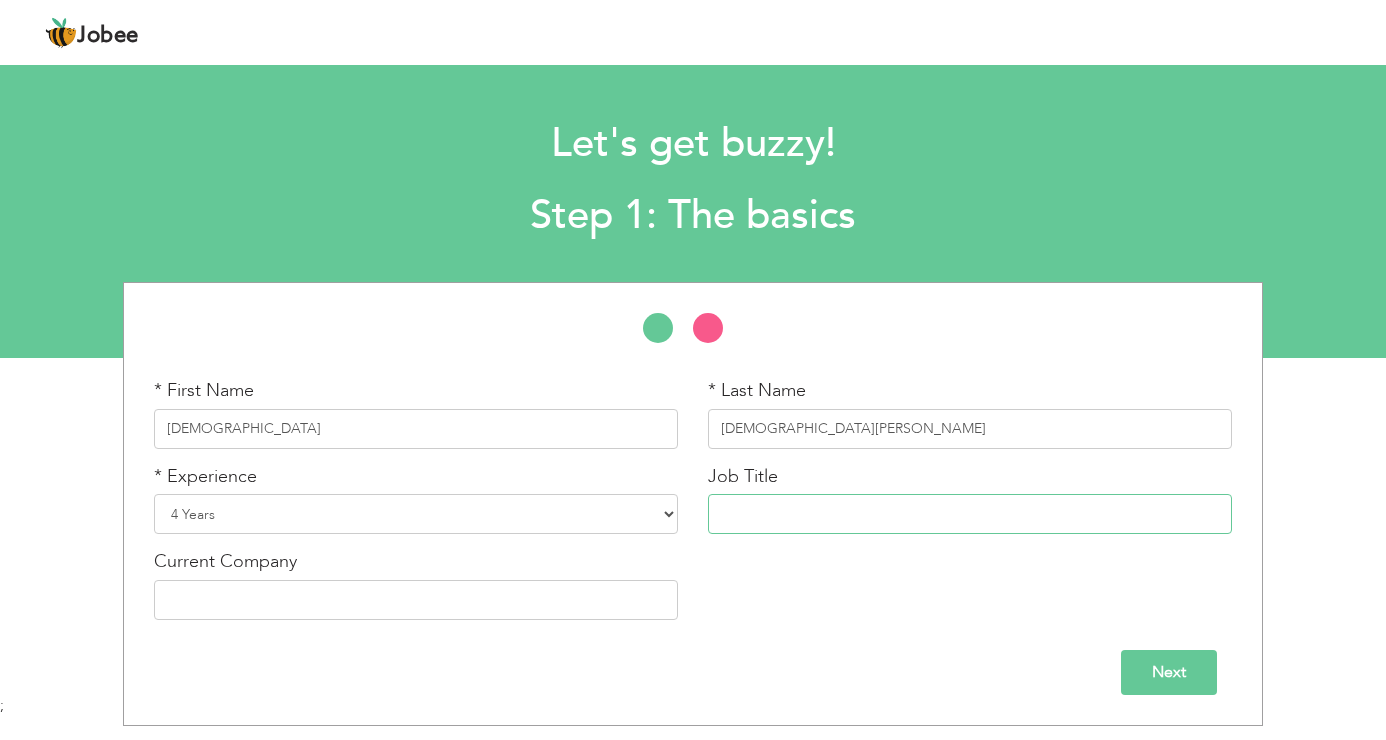 click at bounding box center [970, 514] 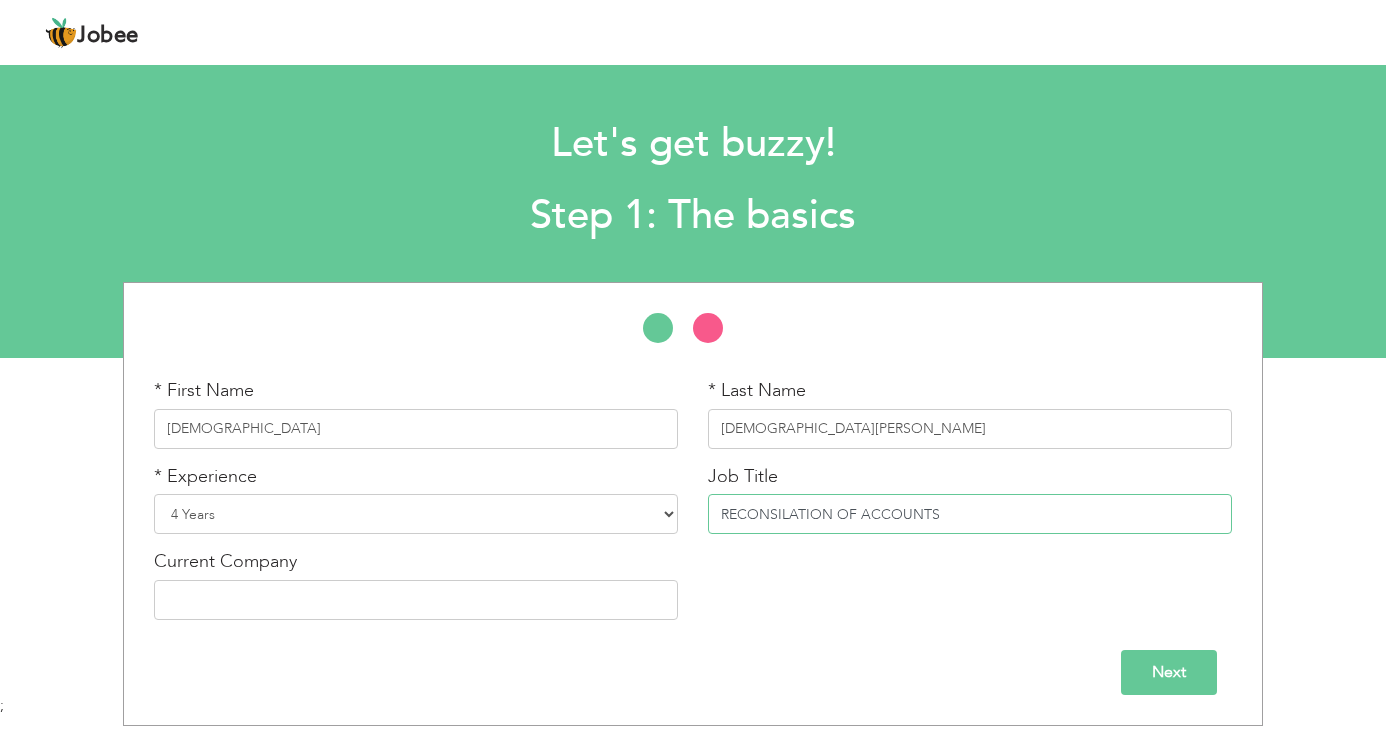 type on "RECONSILATION OF ACCOUNTS" 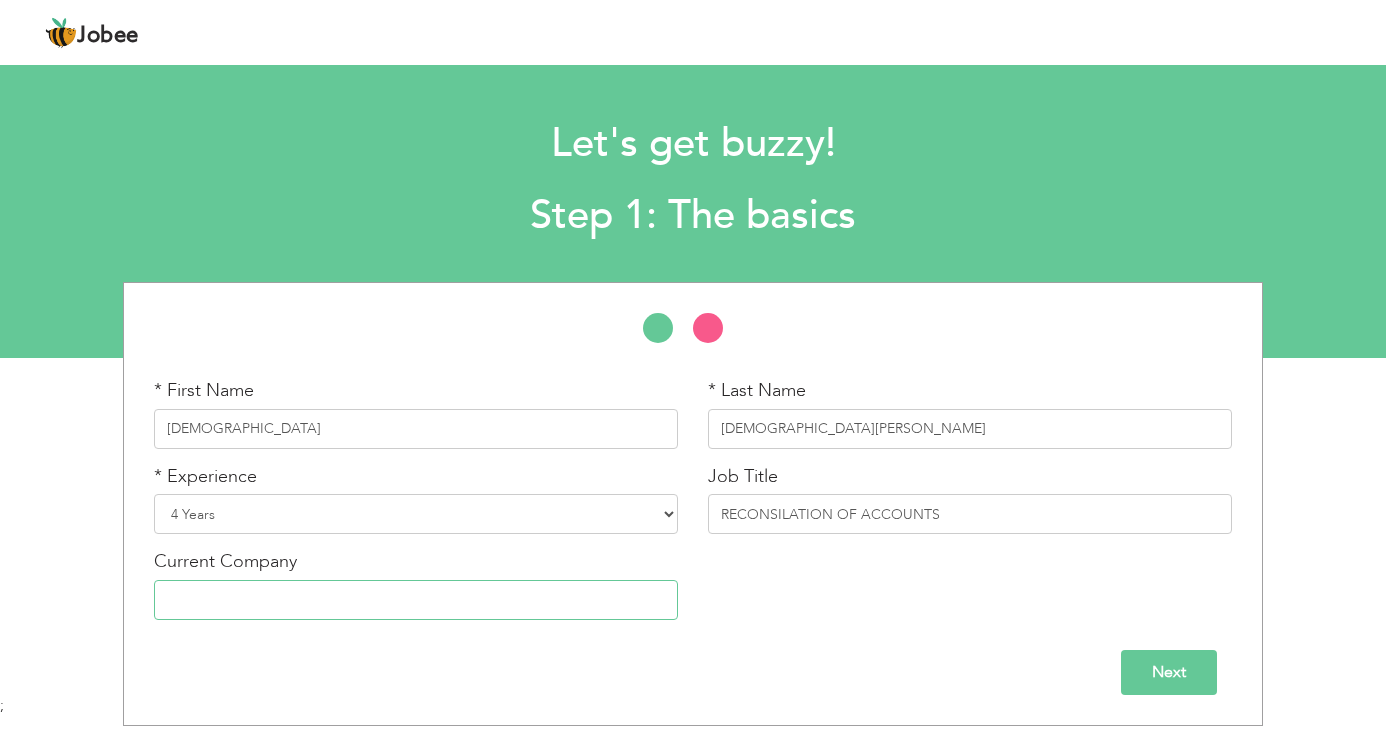 click at bounding box center [416, 600] 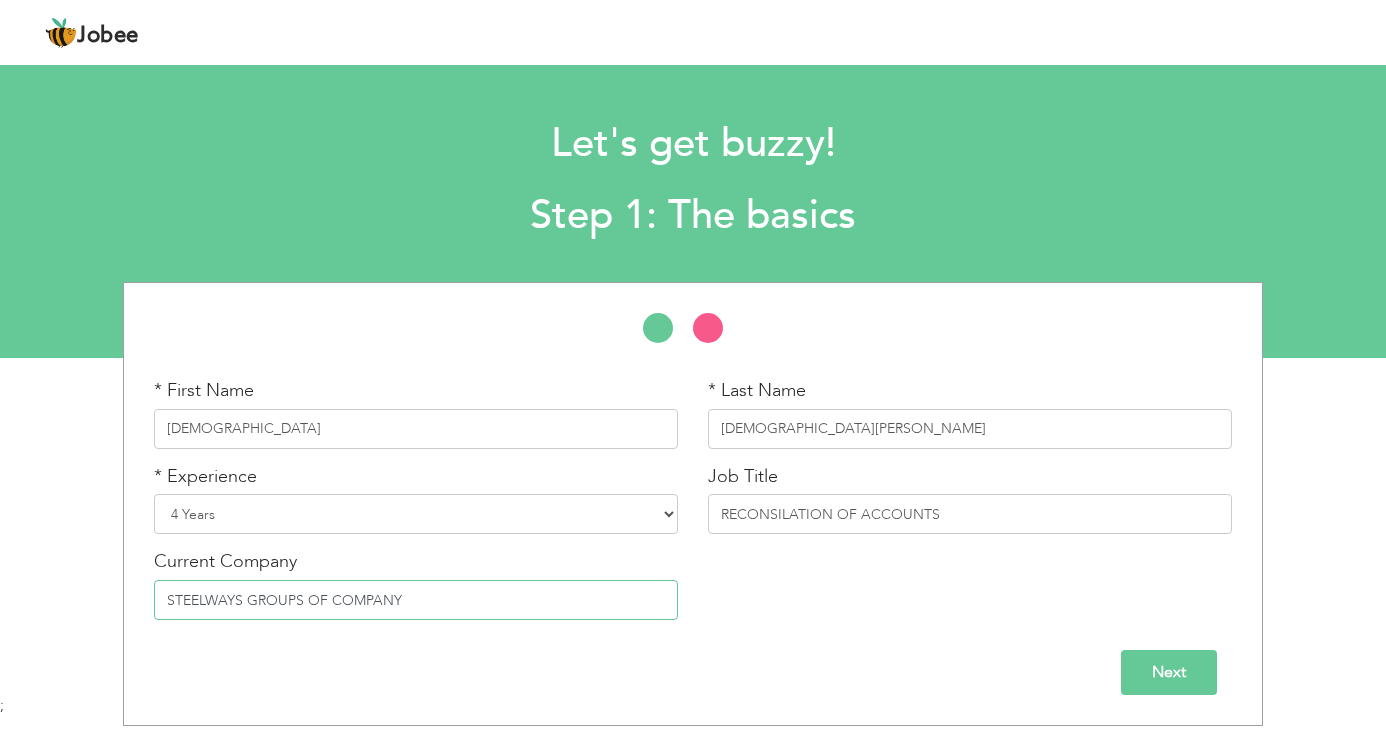 type on "STEELWAYS GROUPS OF COMPANY" 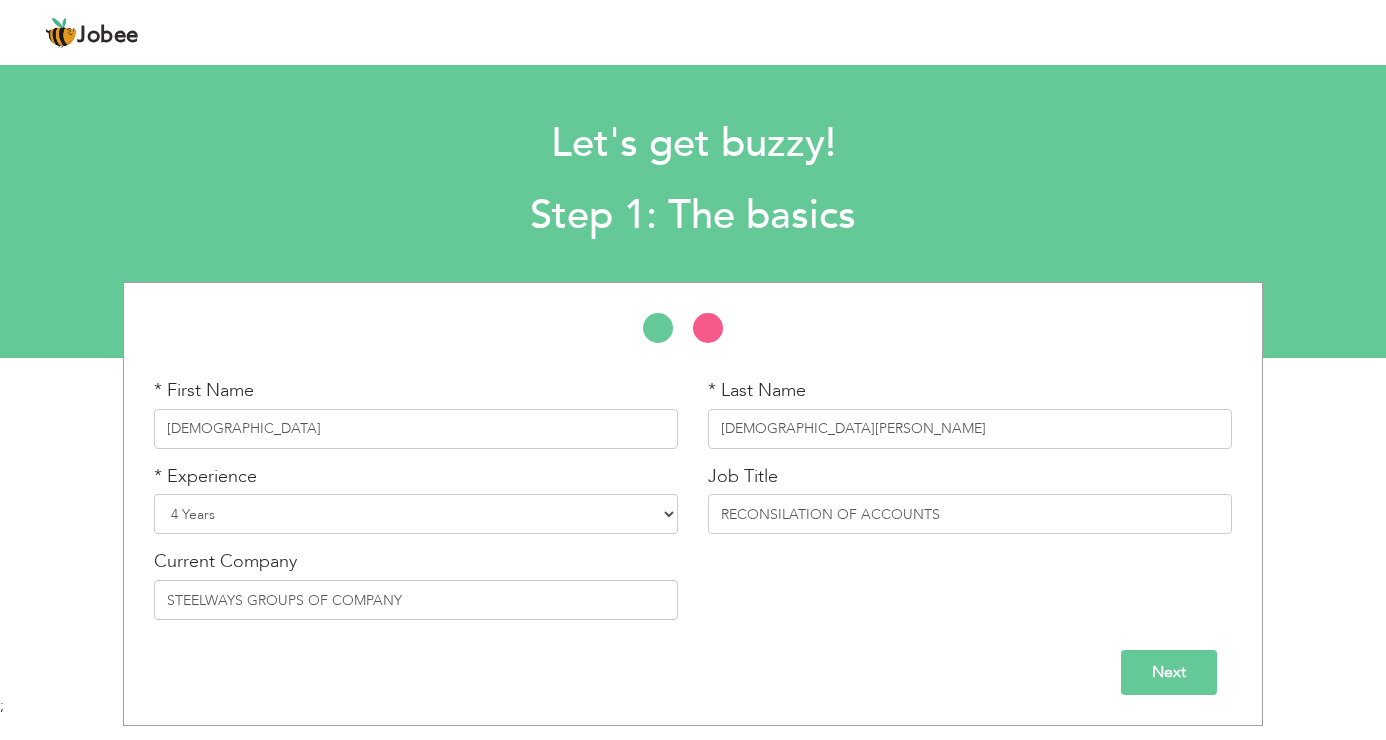 click on "Next" at bounding box center [1169, 672] 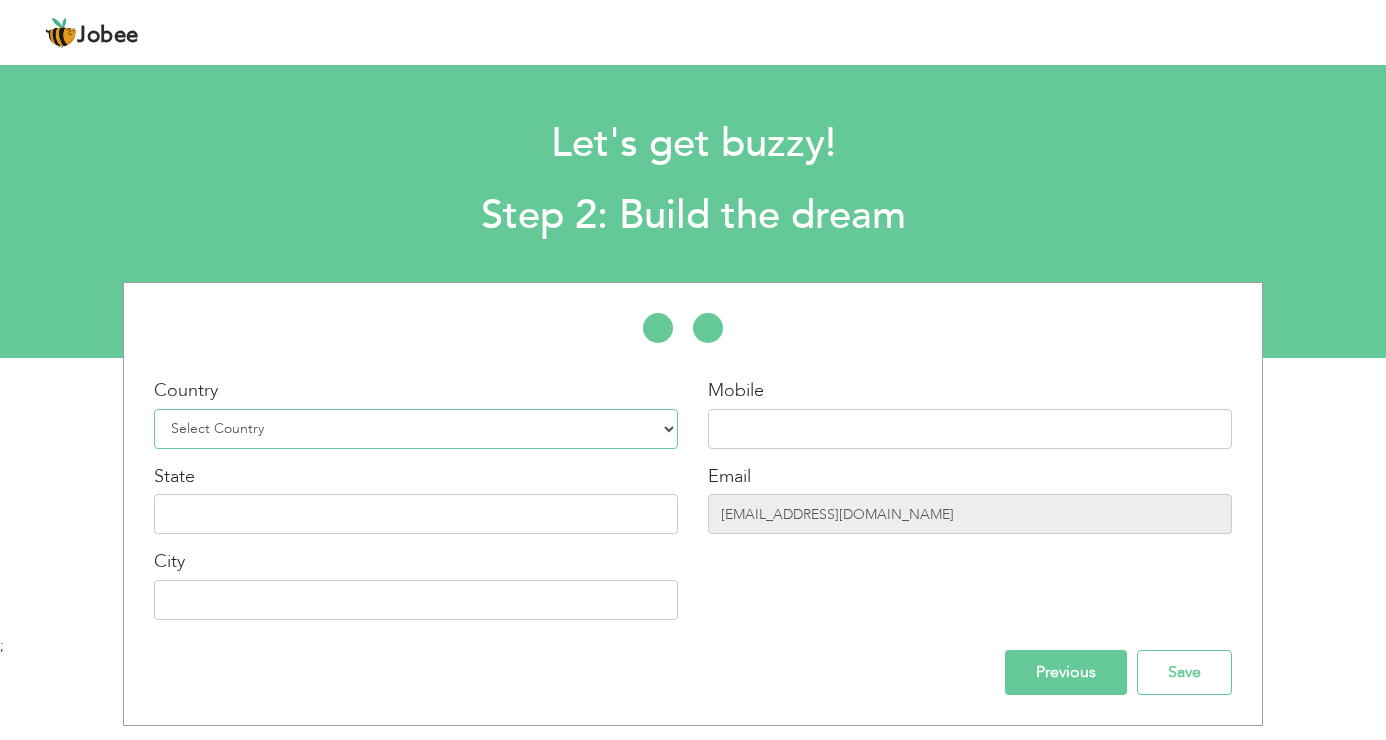 click on "Select Country
Afghanistan
Albania
Algeria
American Samoa
Andorra
Angola
Anguilla
Antarctica
Antigua and Barbuda
Argentina
Armenia
Aruba
Australia
Austria
Azerbaijan
Bahamas
Bahrain
Bangladesh
Barbados
Belarus
Belgium
Belize
Benin
Bermuda
Bhutan
Bolivia
Bosnia-Herzegovina
Botswana
Bouvet Island
Brazil
British Indian Ocean Territory
Brunei Darussalam
Bulgaria
Burkina Faso
Burundi
Cambodia
Cameroon
Canada
Cape Verde
Cayman Islands
Central African Republic
Chad
Chile
China
Christmas Island
Cocos (Keeling) Islands
Colombia
Comoros
Congo
Congo, Dem. Republic
Cook Islands
Costa Rica
Croatia
Cuba
Cyprus
Czech Rep
Denmark
Djibouti
Dominica
Dominican Republic
Ecuador
Egypt
El Salvador
Equatorial Guinea
Eritrea
Estonia
Ethiopia
European Union
Falkland Islands (Malvinas)
Faroe Islands
Fiji
Finland
France
French Guiana
French Southern Territories
Gabon
Gambia
Georgia" at bounding box center (416, 429) 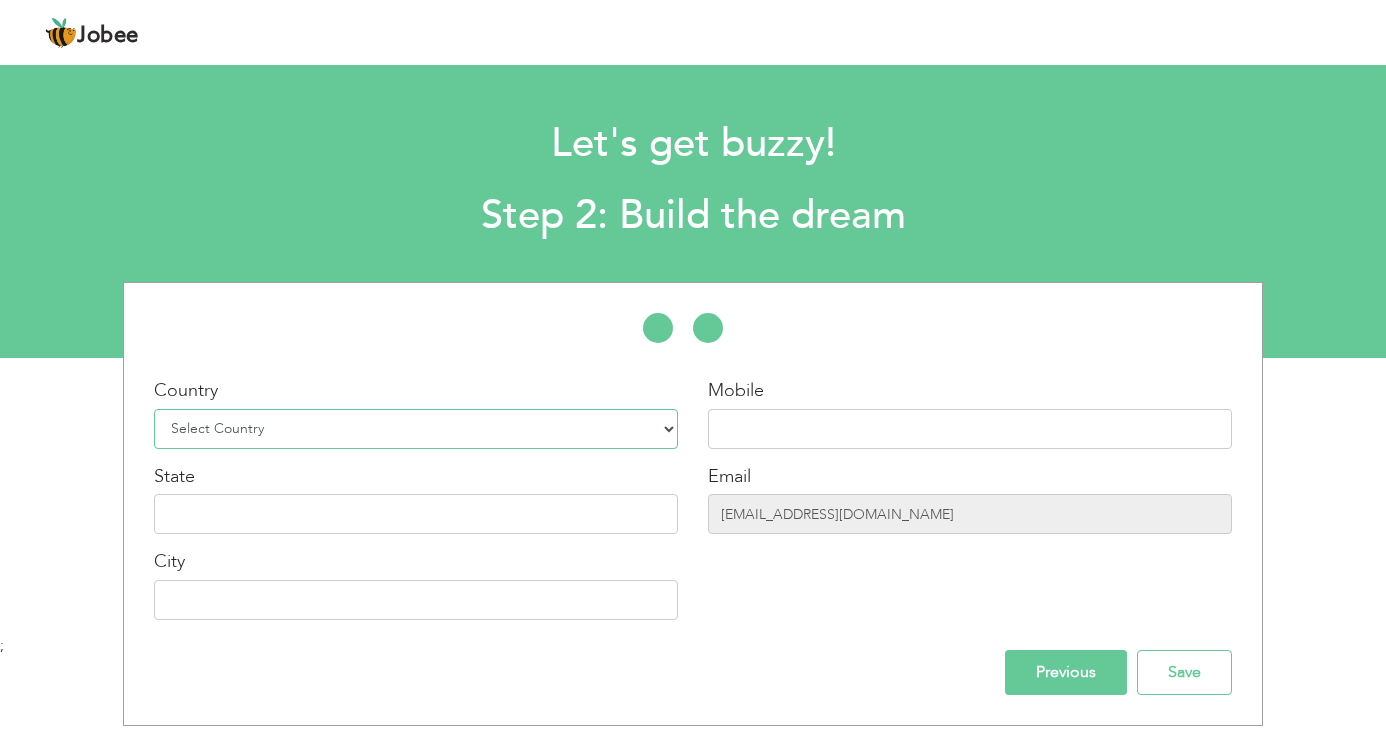 select on "166" 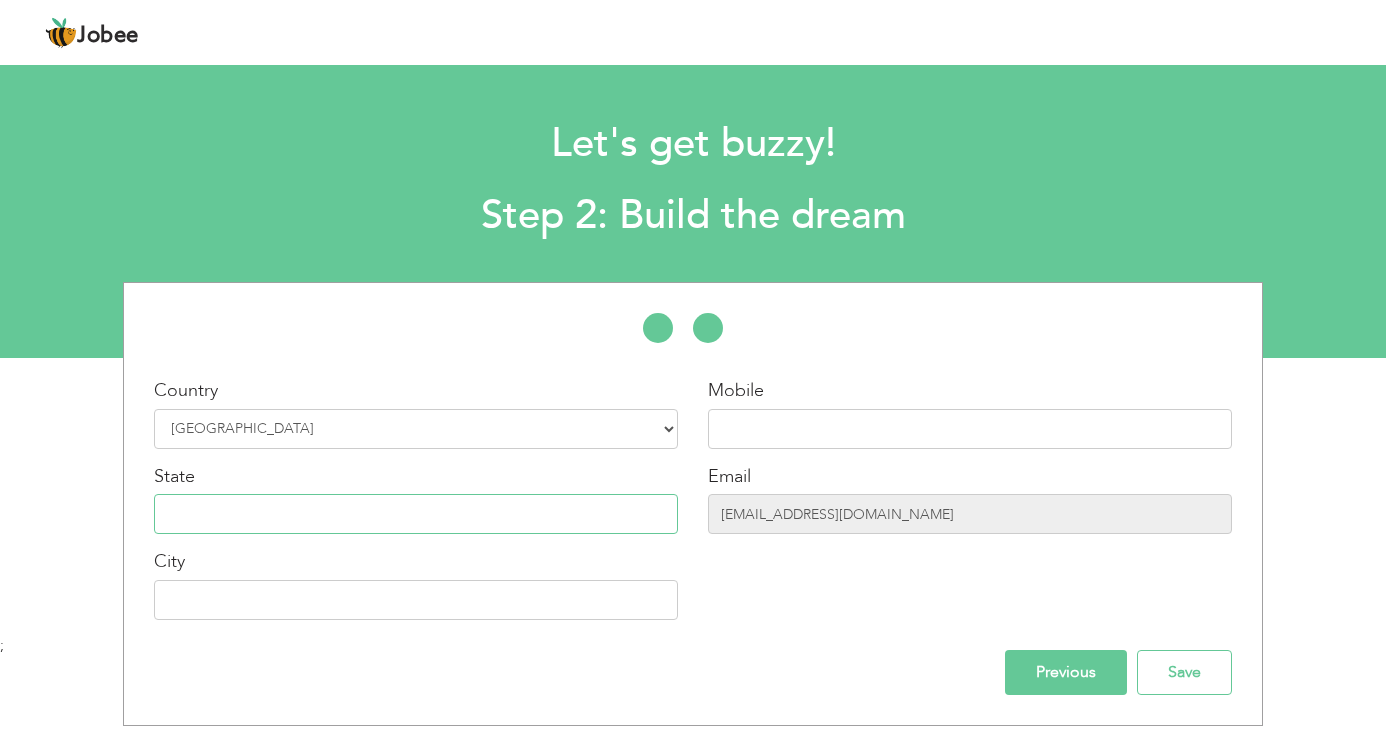 click at bounding box center [416, 514] 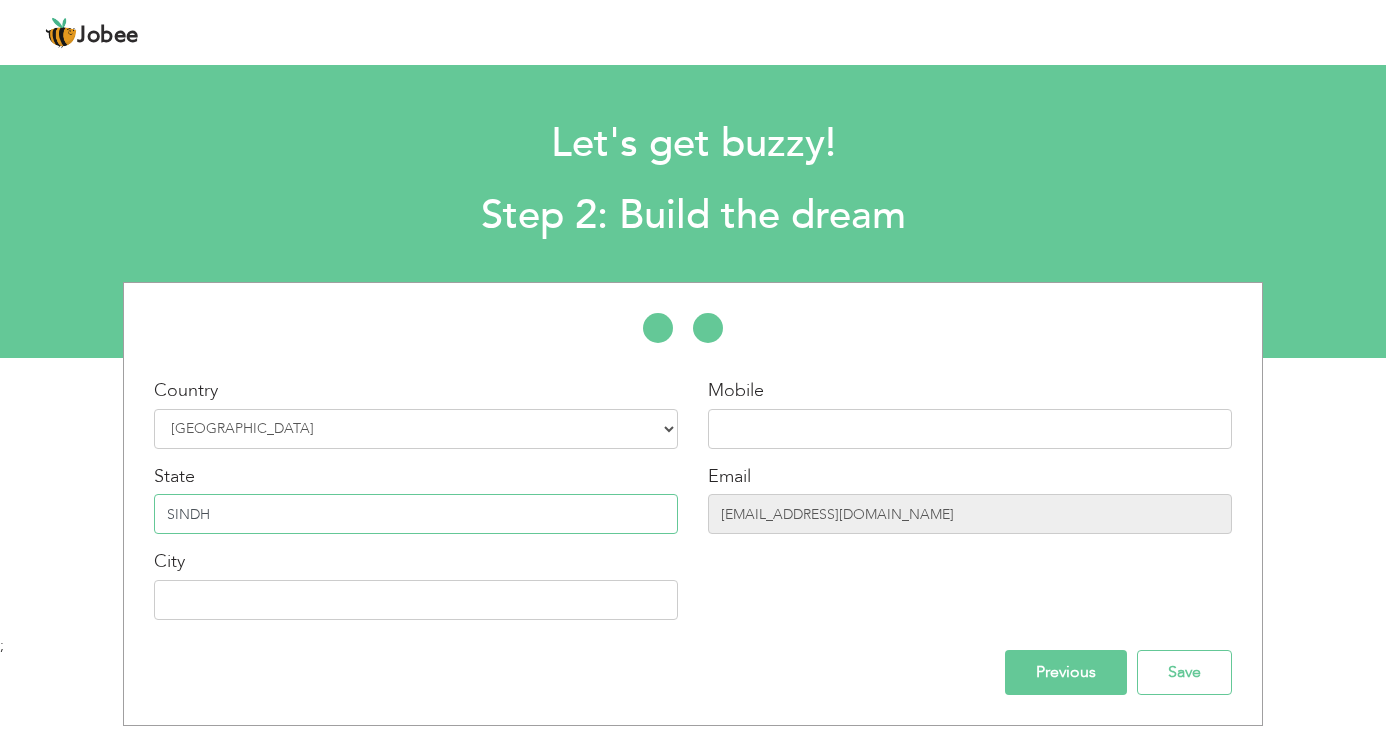 type on "SINDH" 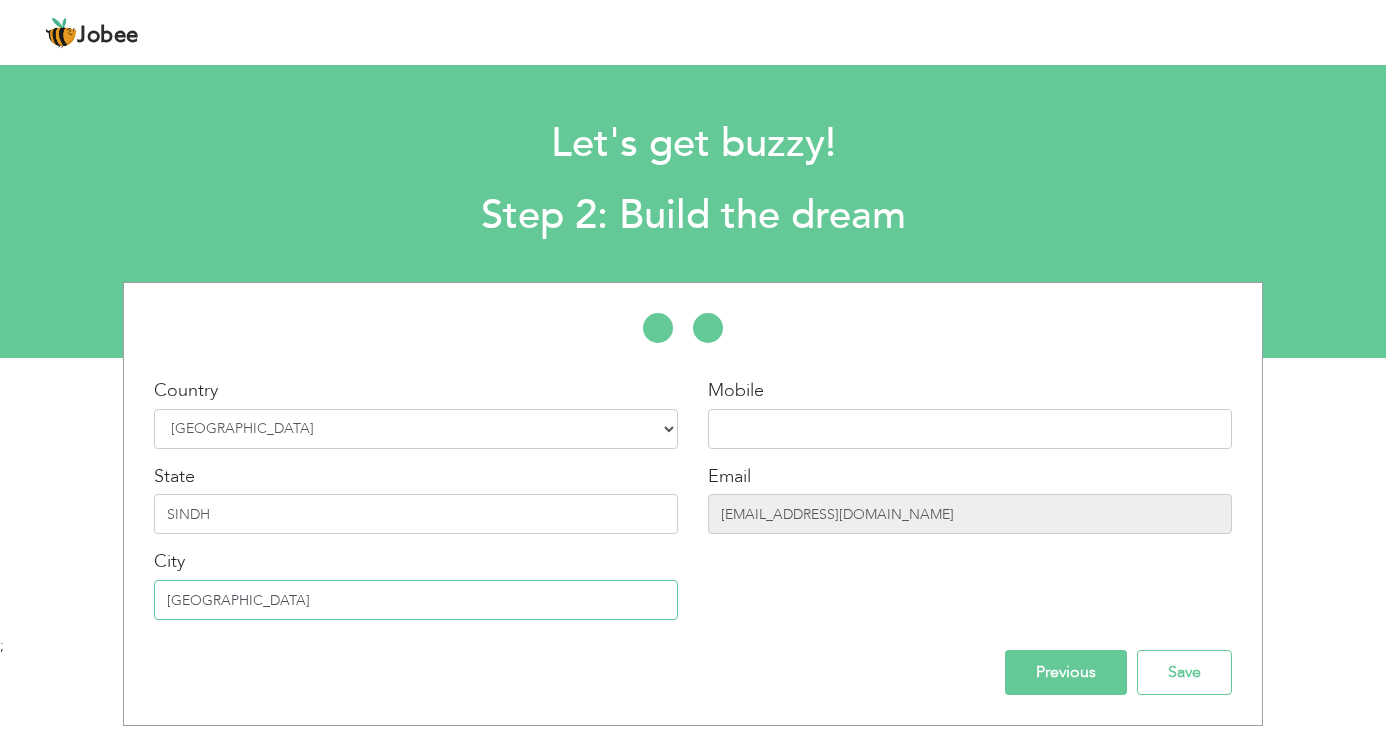 type on "[GEOGRAPHIC_DATA]" 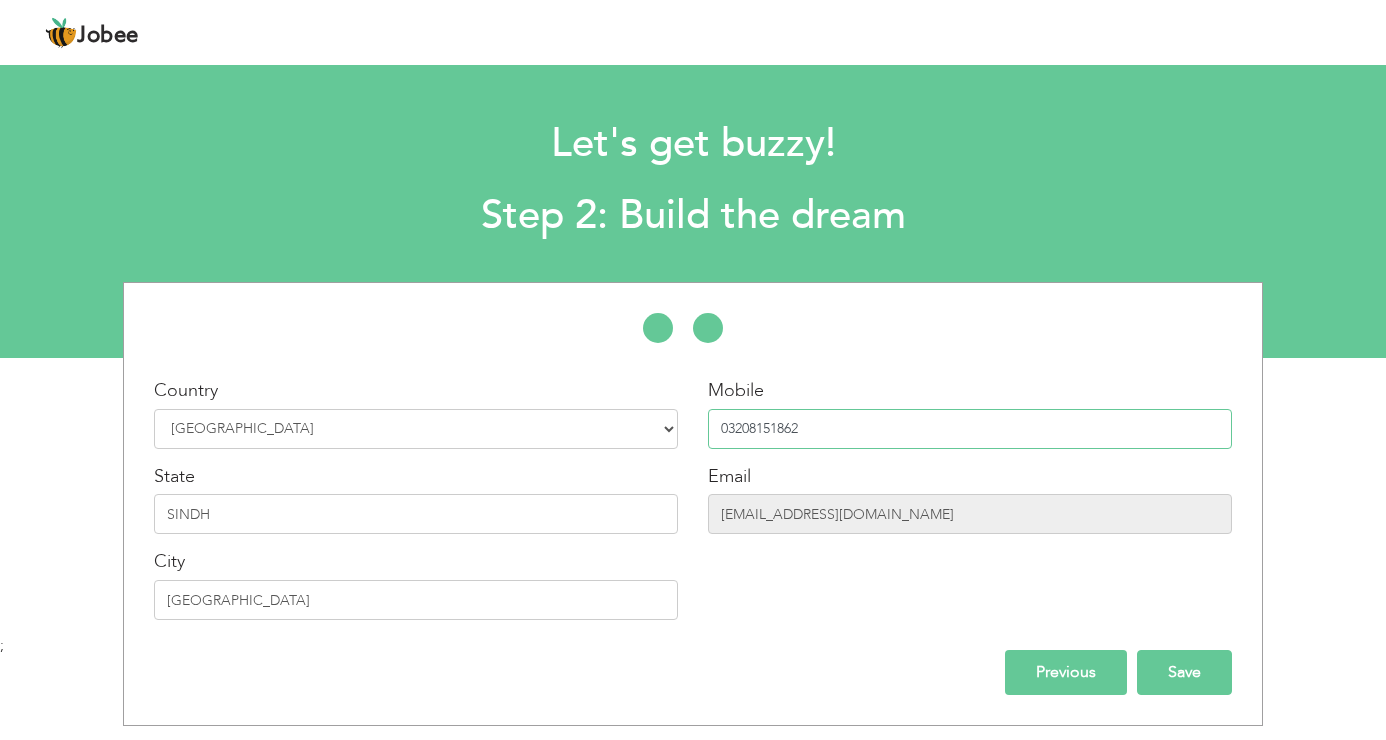 type on "03208151862" 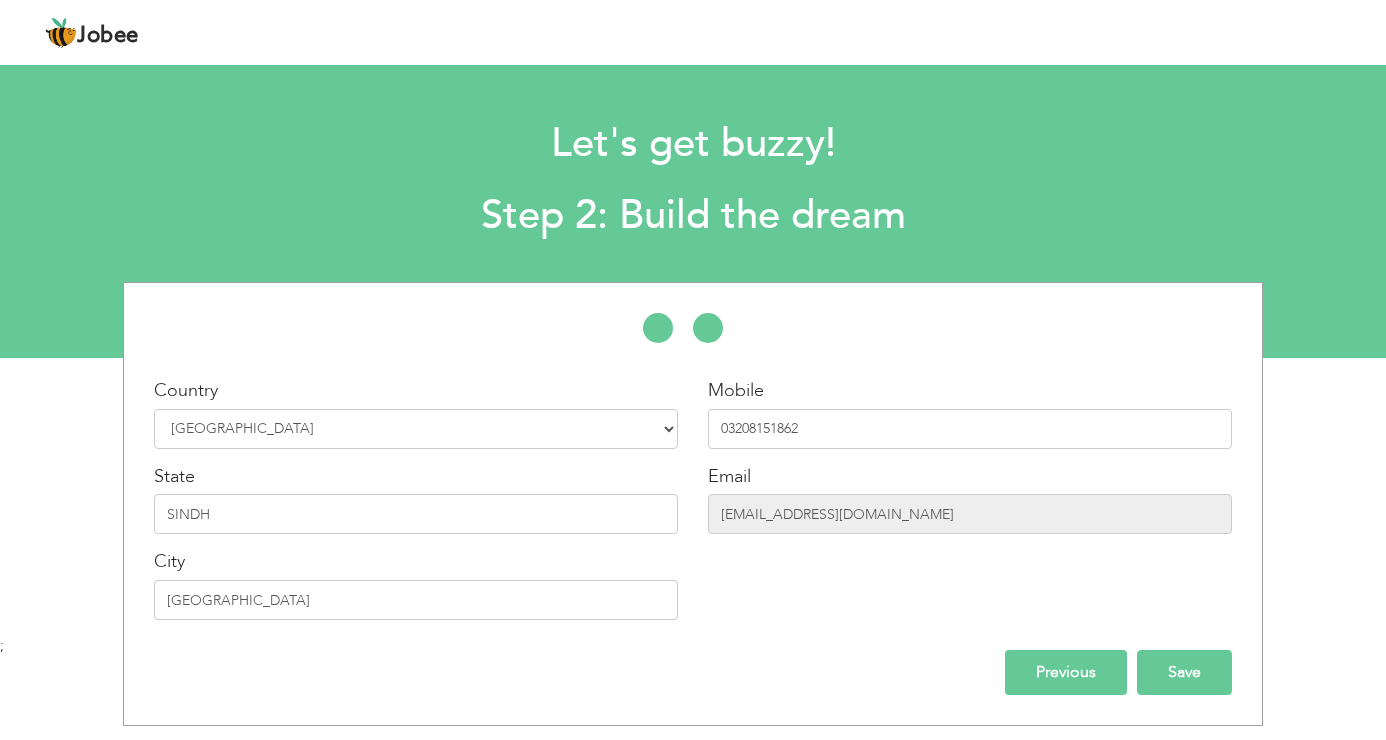 click on "Save" at bounding box center [1184, 672] 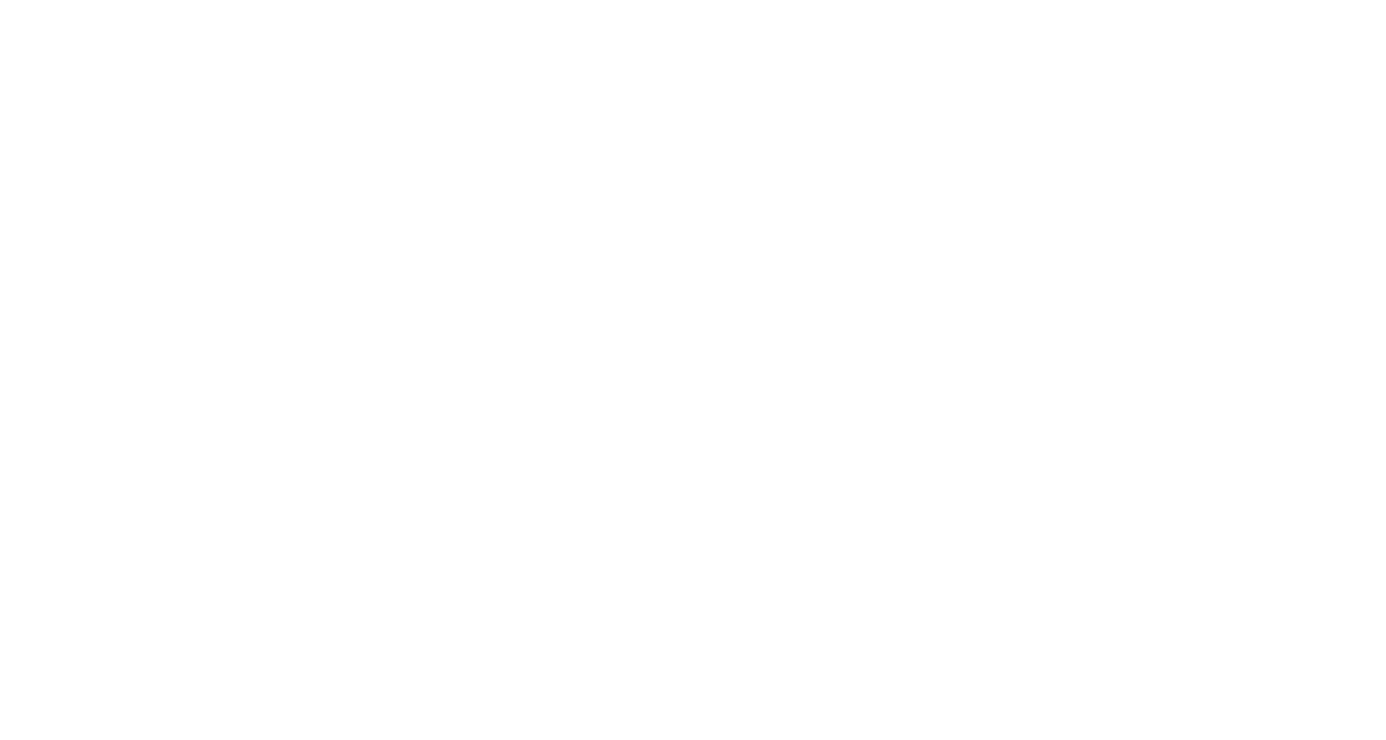scroll, scrollTop: 0, scrollLeft: 0, axis: both 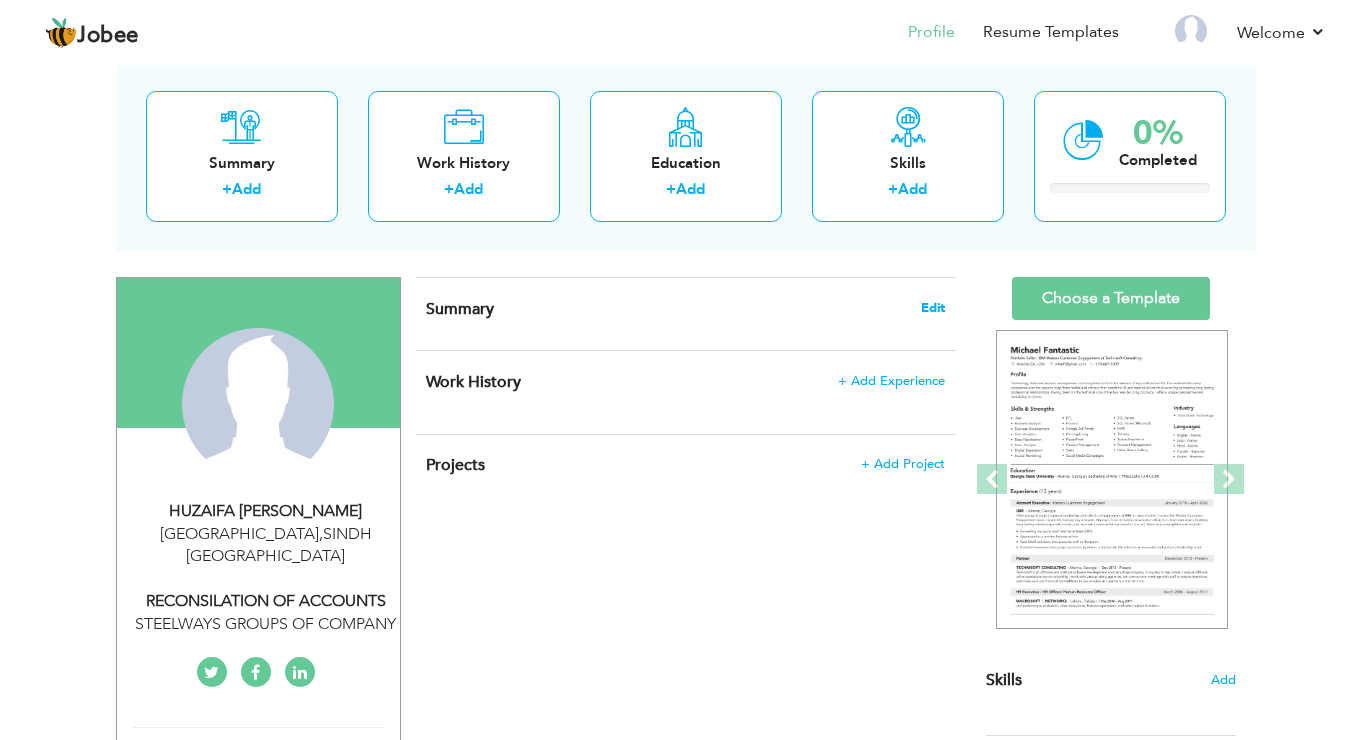 click on "Edit" at bounding box center [933, 308] 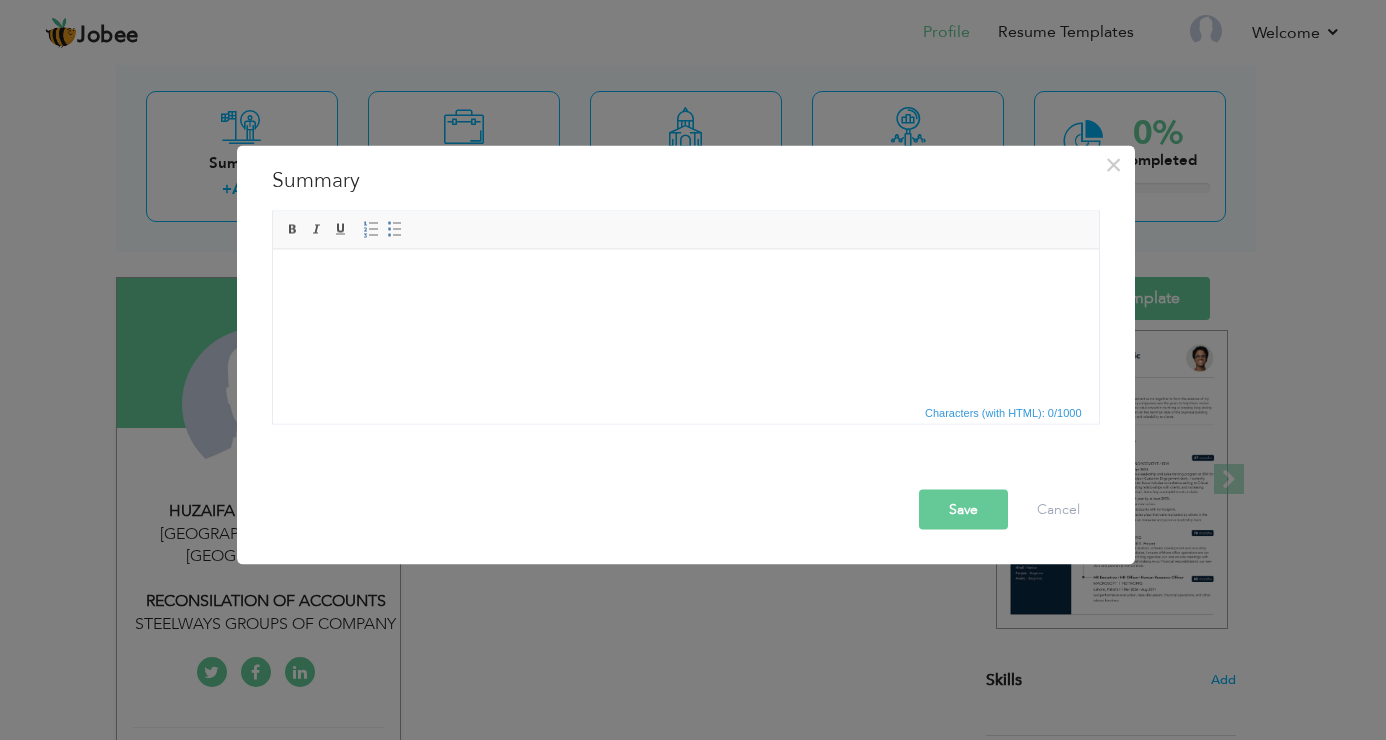 scroll, scrollTop: 0, scrollLeft: 0, axis: both 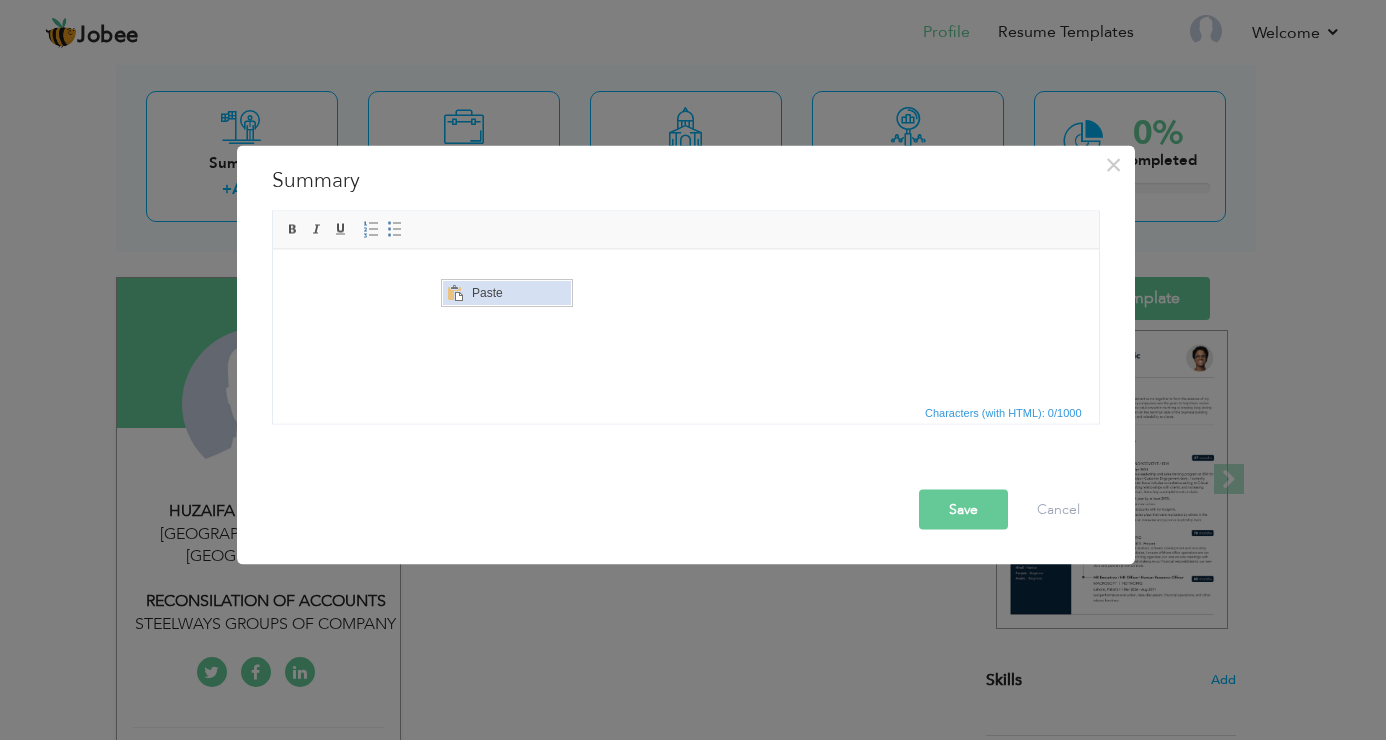 click on "Paste" at bounding box center [518, 292] 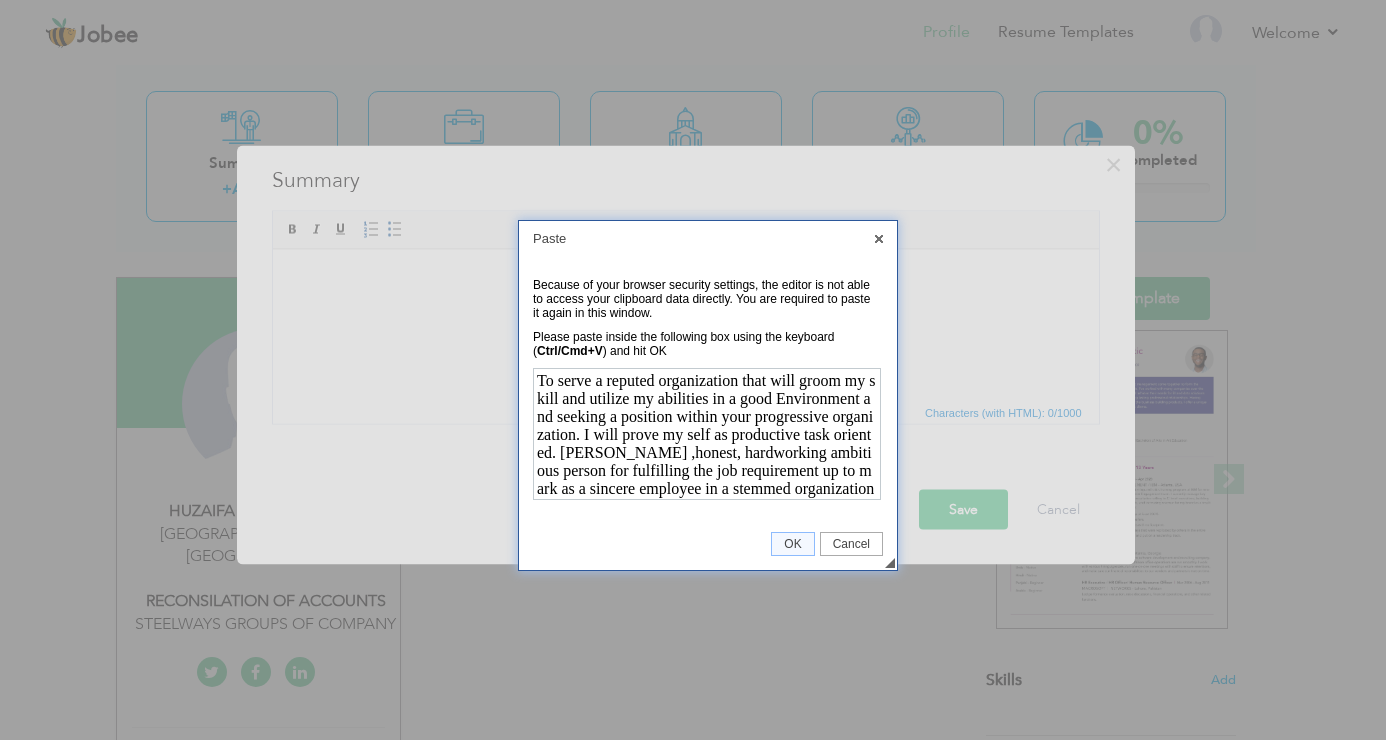 scroll, scrollTop: 16, scrollLeft: 0, axis: vertical 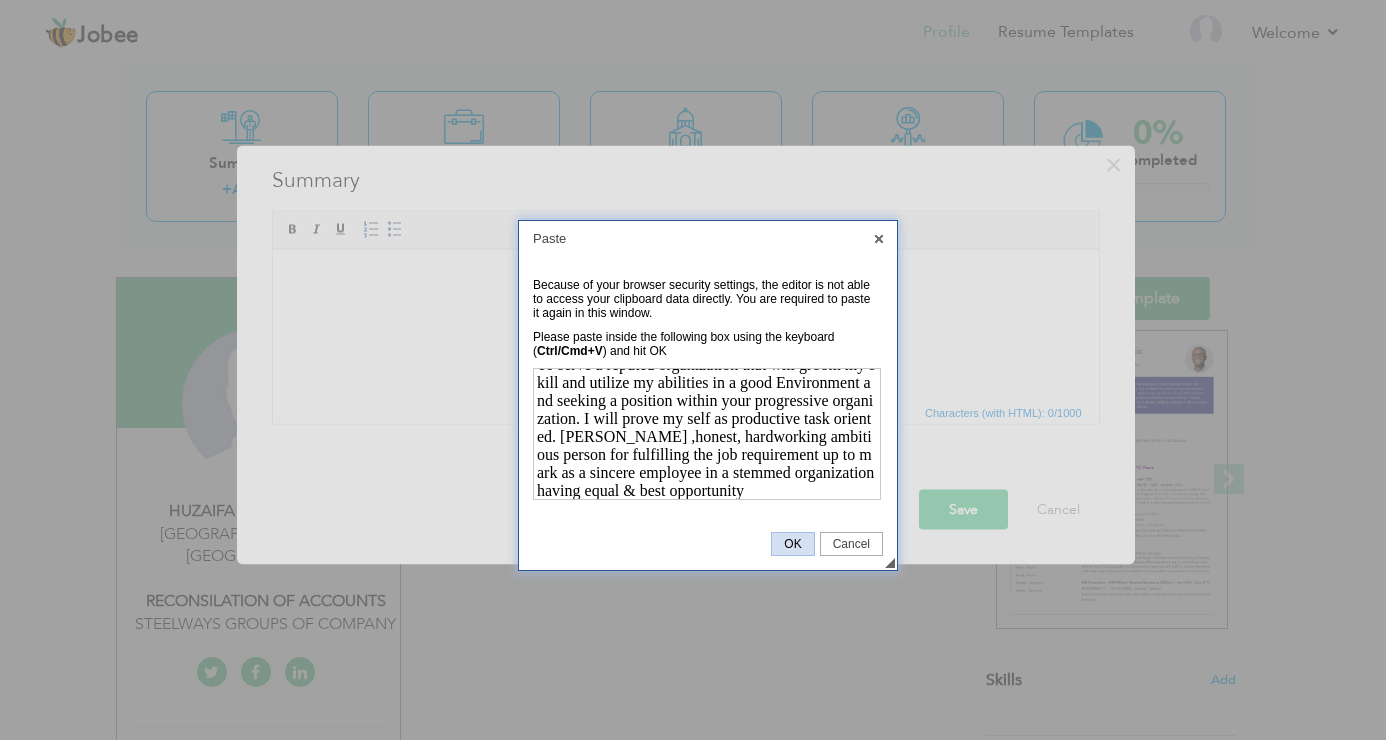 click on "OK" at bounding box center (792, 544) 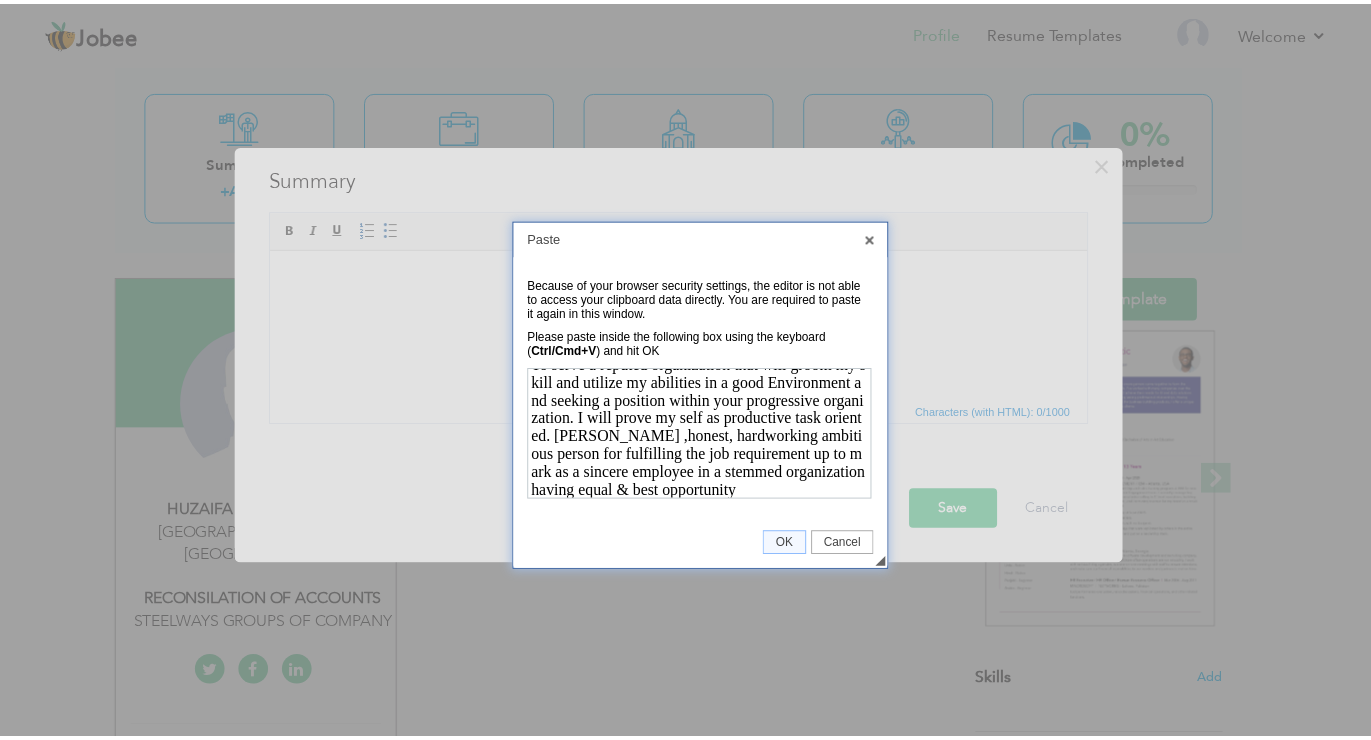 scroll, scrollTop: 0, scrollLeft: 0, axis: both 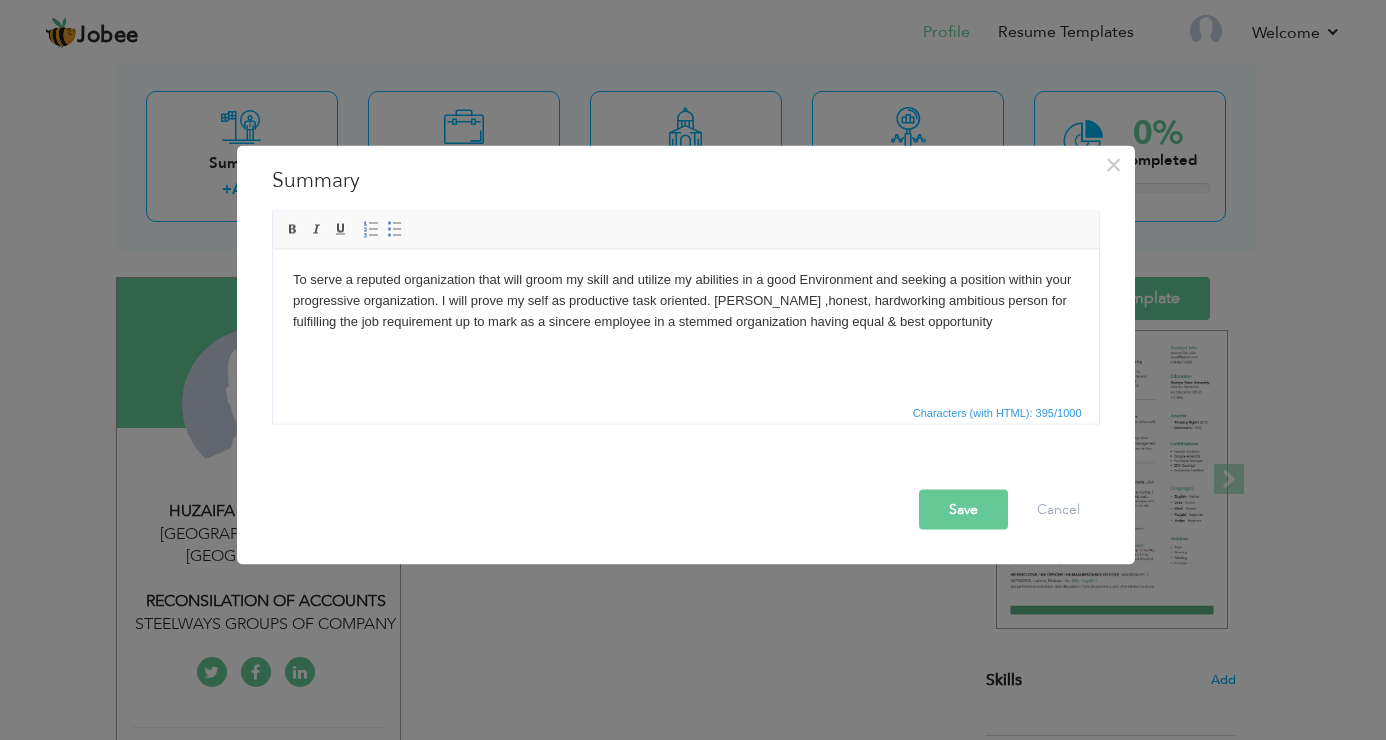 click on "Save" at bounding box center (963, 510) 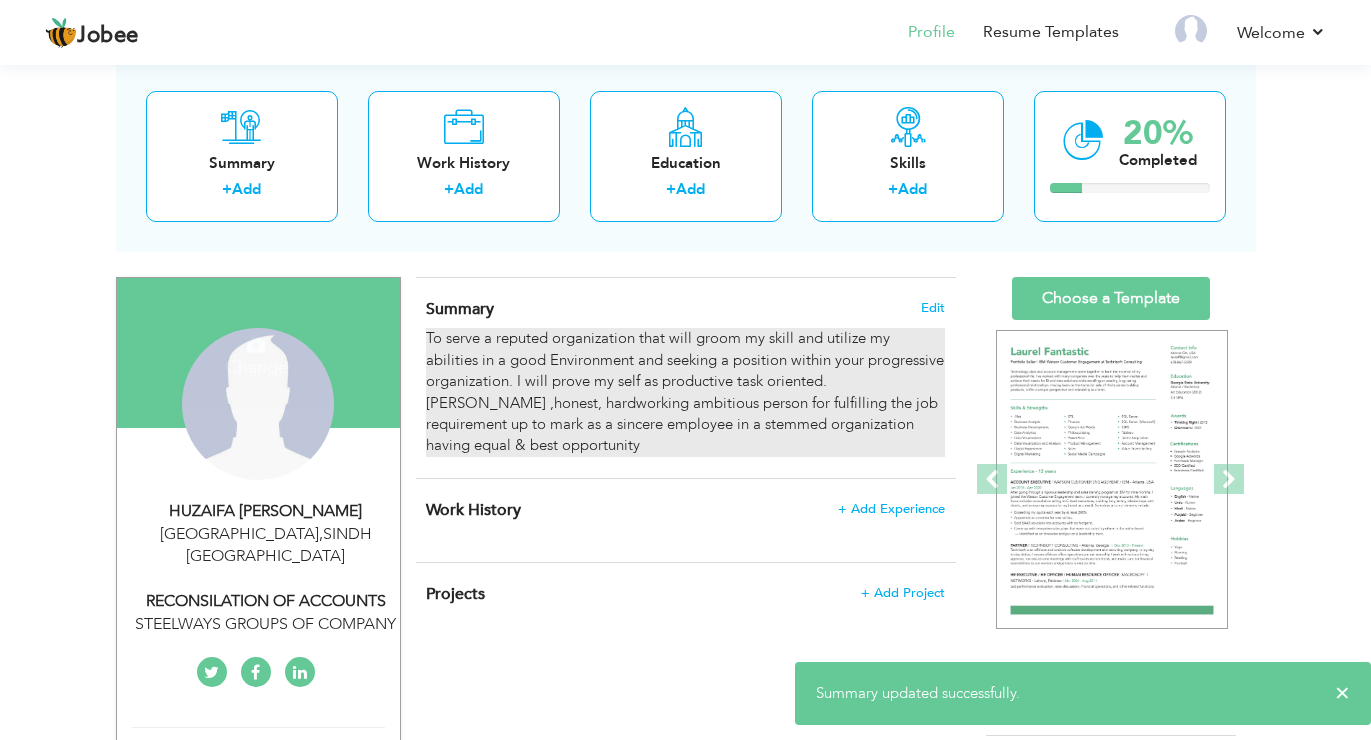 scroll, scrollTop: 200, scrollLeft: 0, axis: vertical 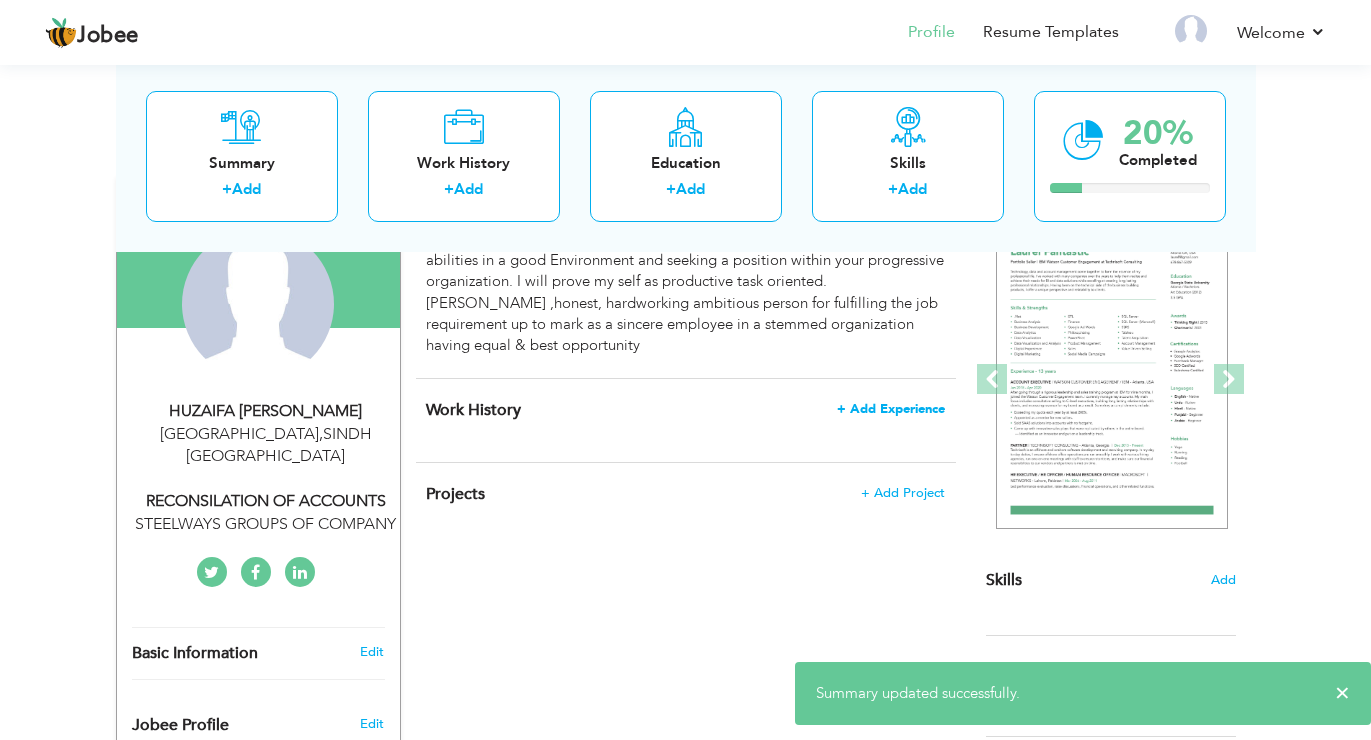 click on "+ Add Experience" at bounding box center [891, 409] 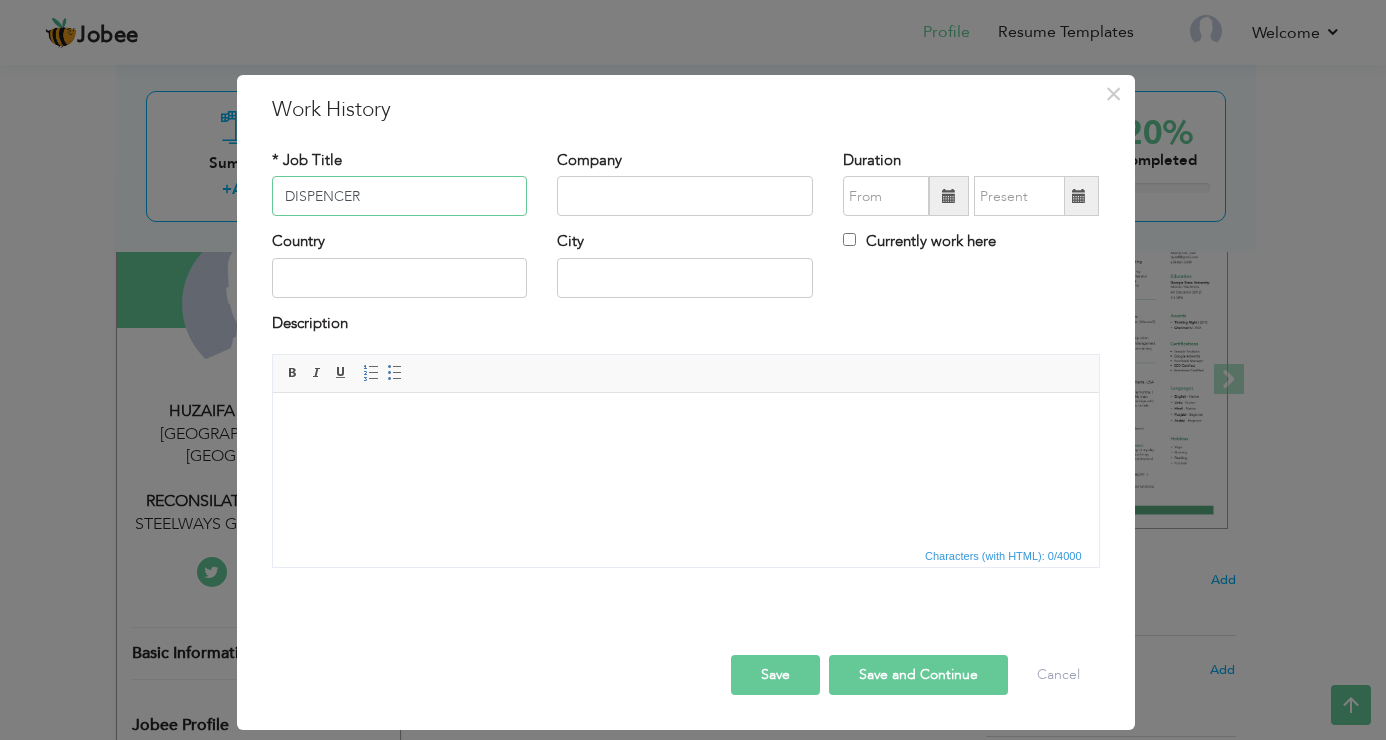 type on "DISPENCER" 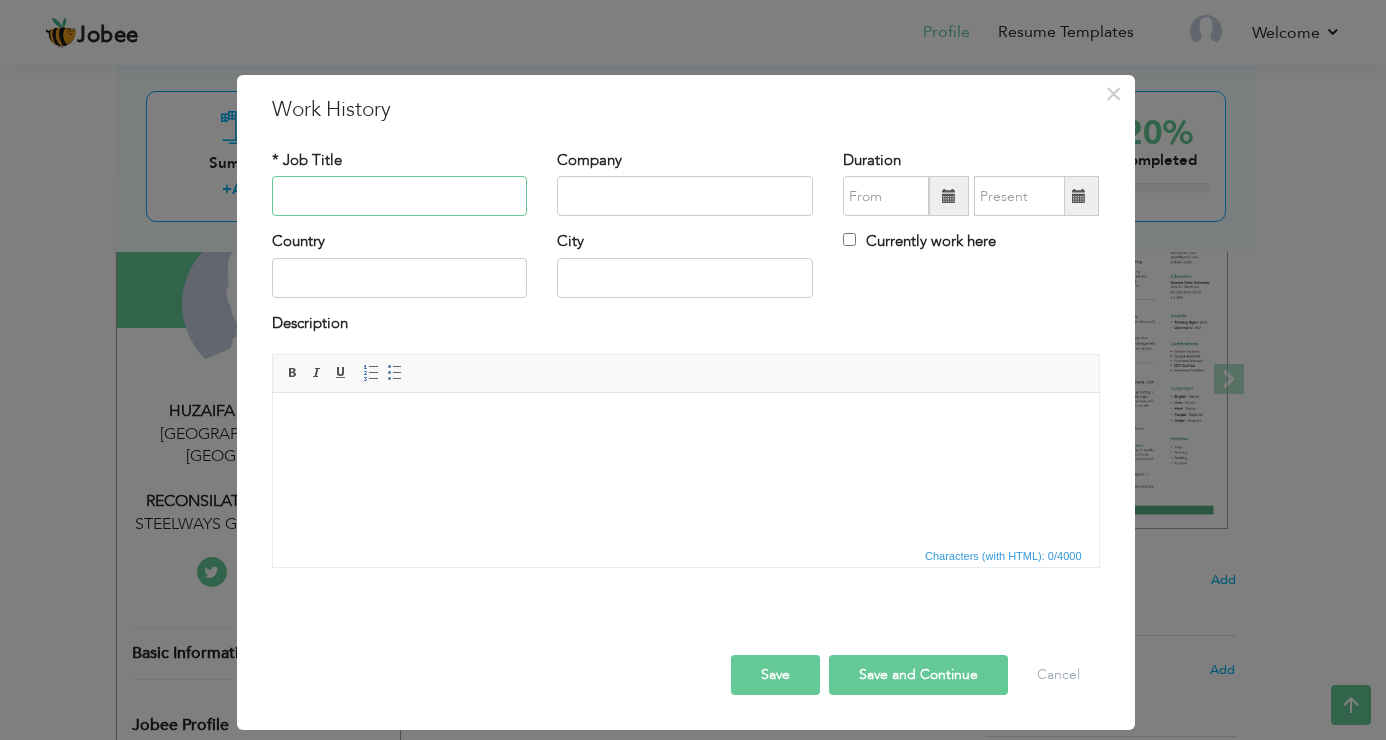 paste on "DISPENSAR" 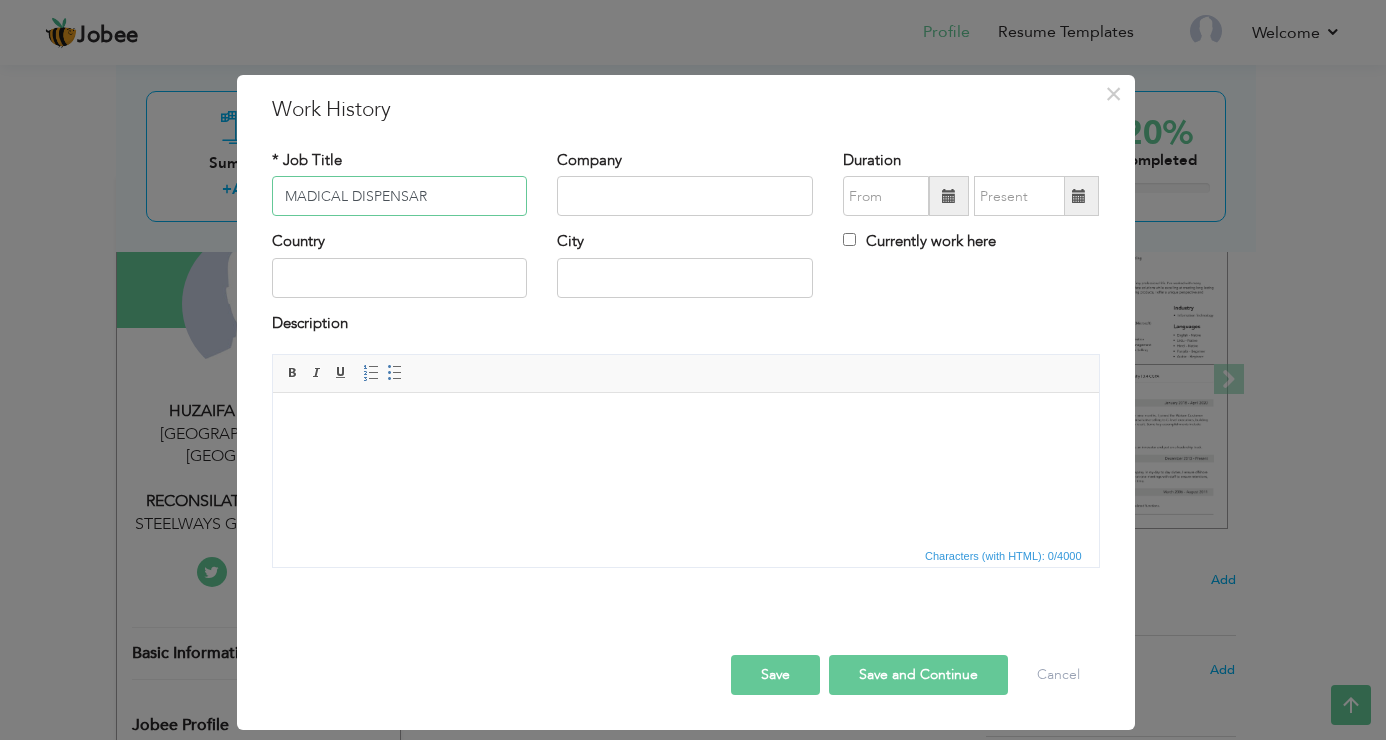 type on "MADICAL DISPENSAR" 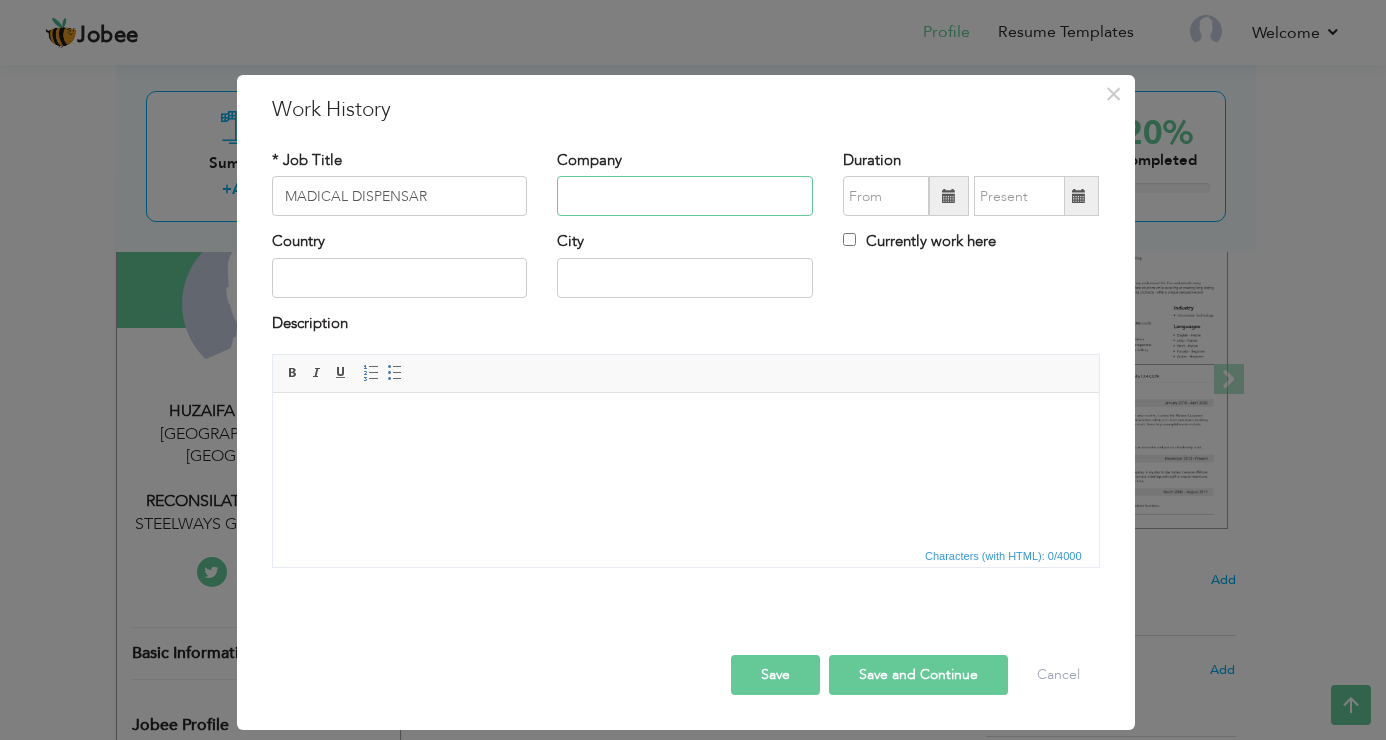 click at bounding box center (685, 196) 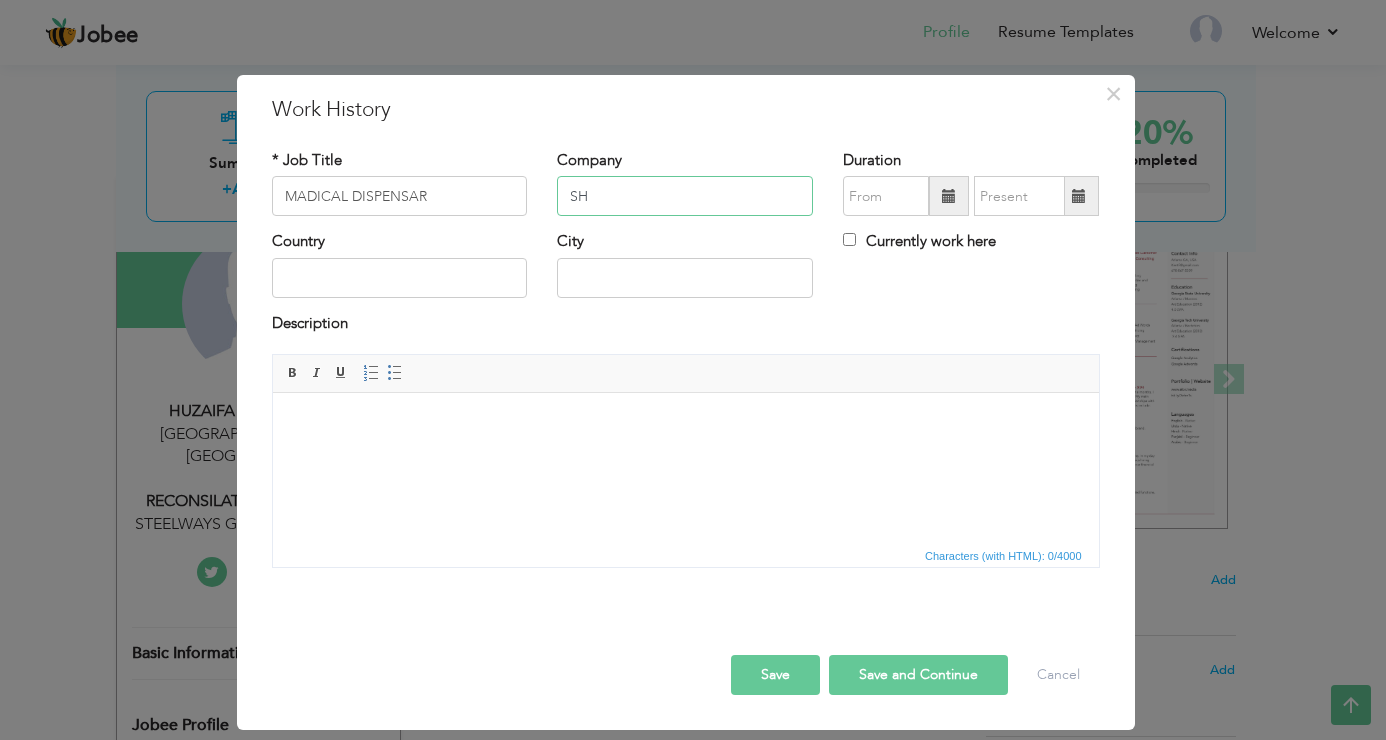 type on "S" 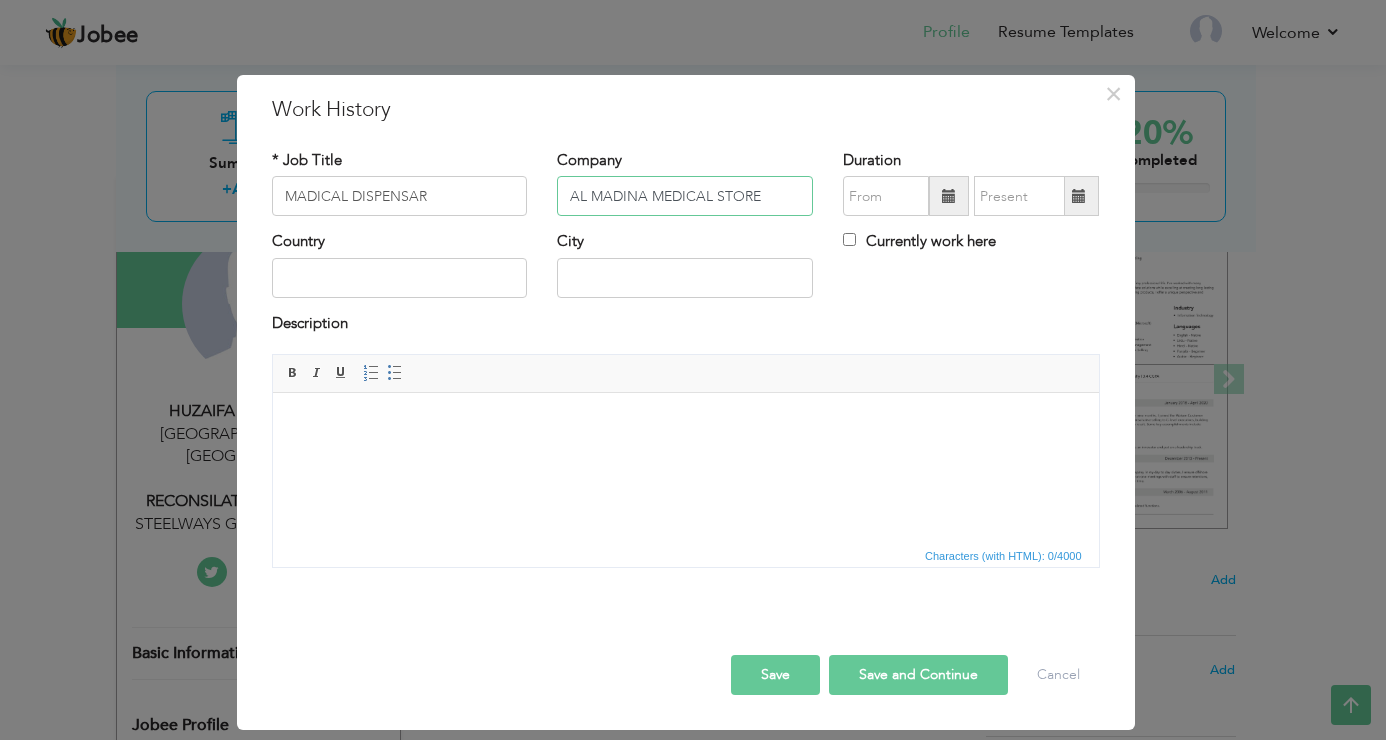 type on "AL MADINA MEDICAL STORE" 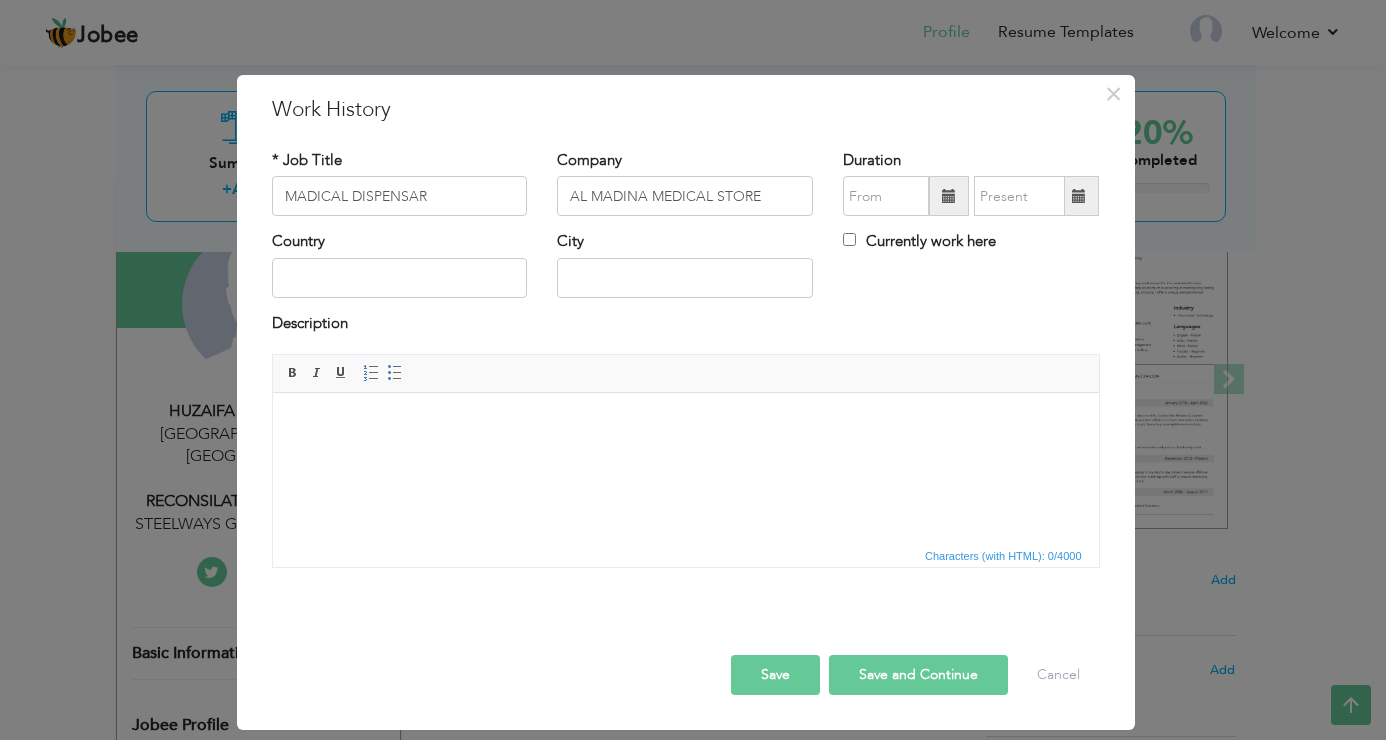 click at bounding box center [949, 196] 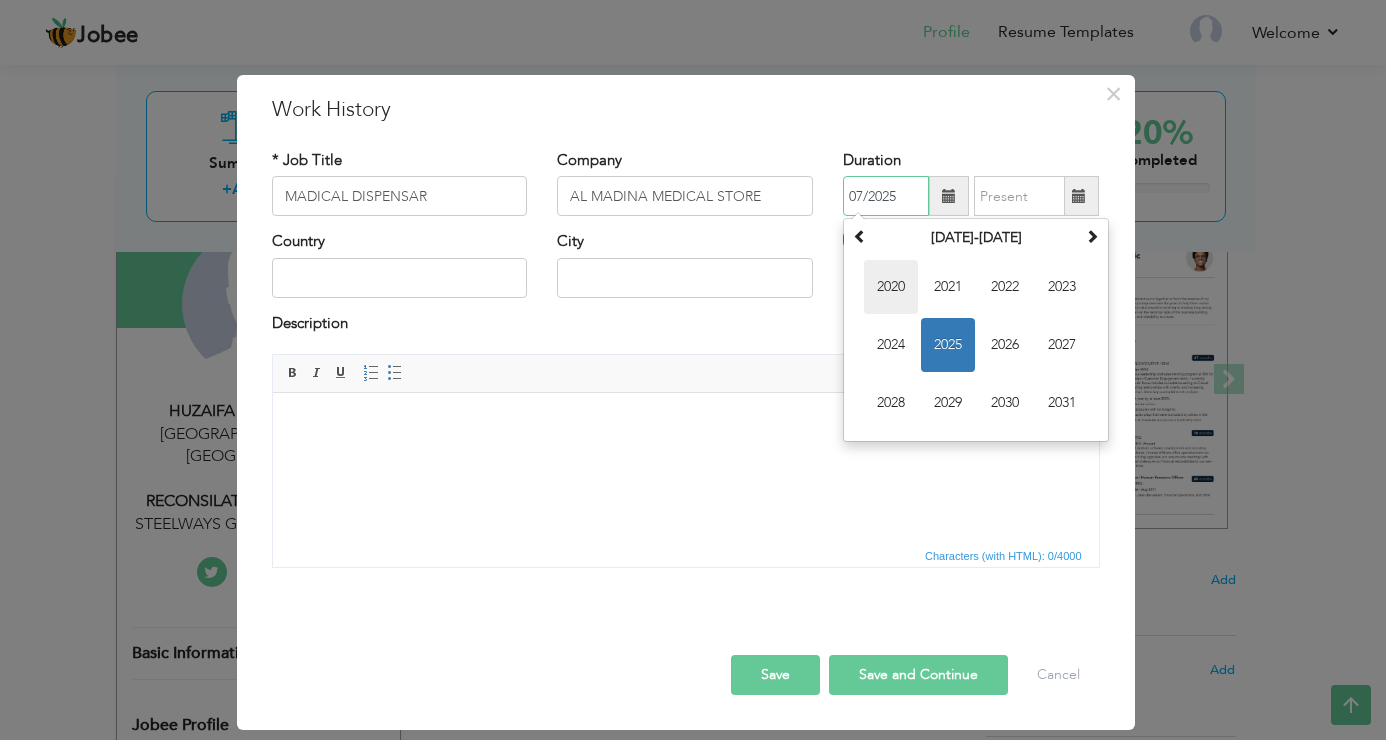 click on "2020" at bounding box center [891, 287] 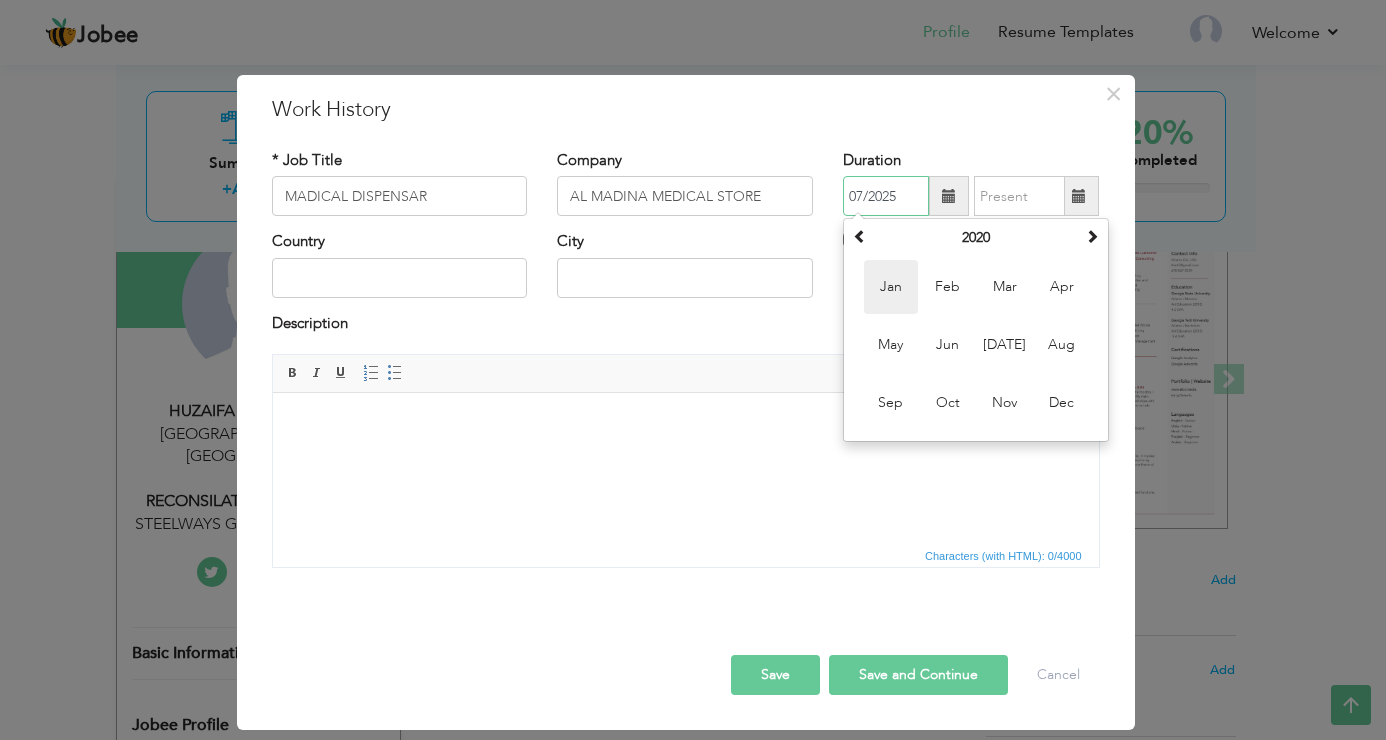 click on "Jan" at bounding box center (891, 287) 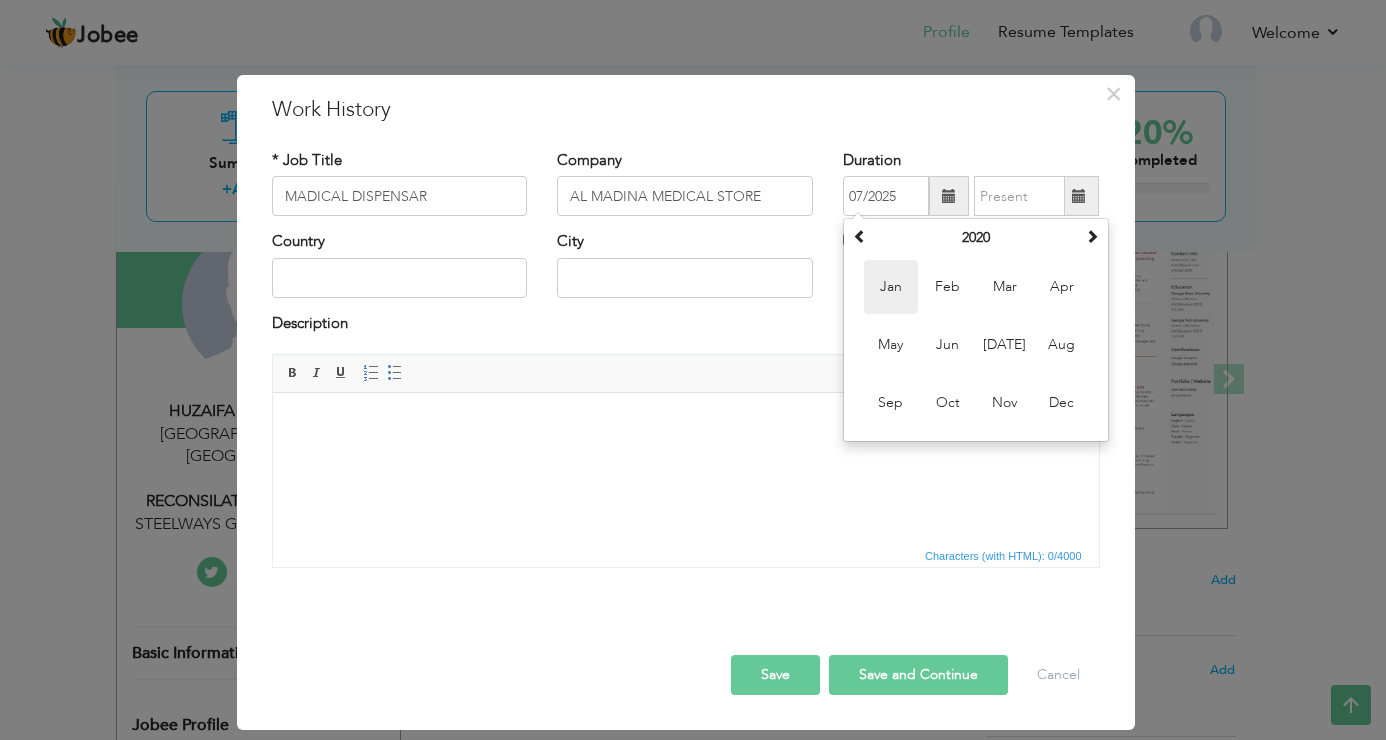 type on "01/2020" 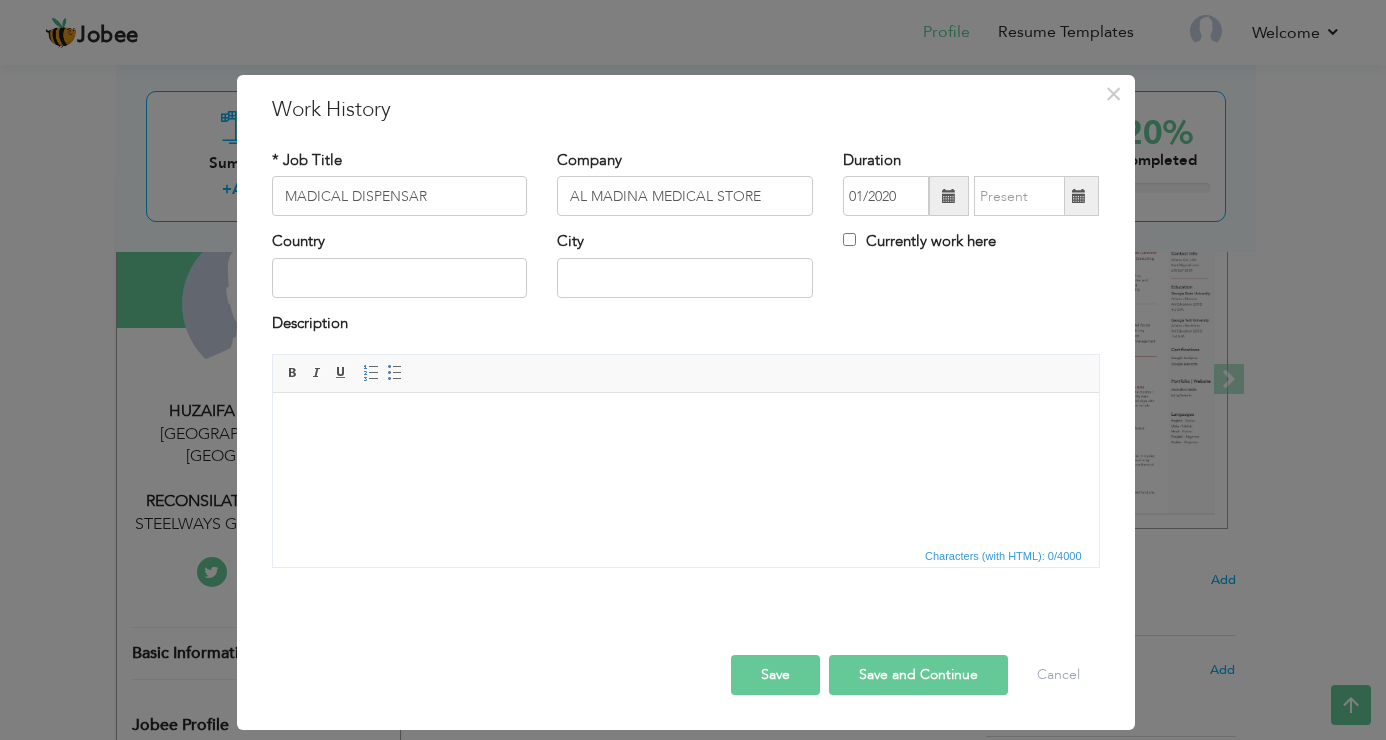 click at bounding box center (1079, 196) 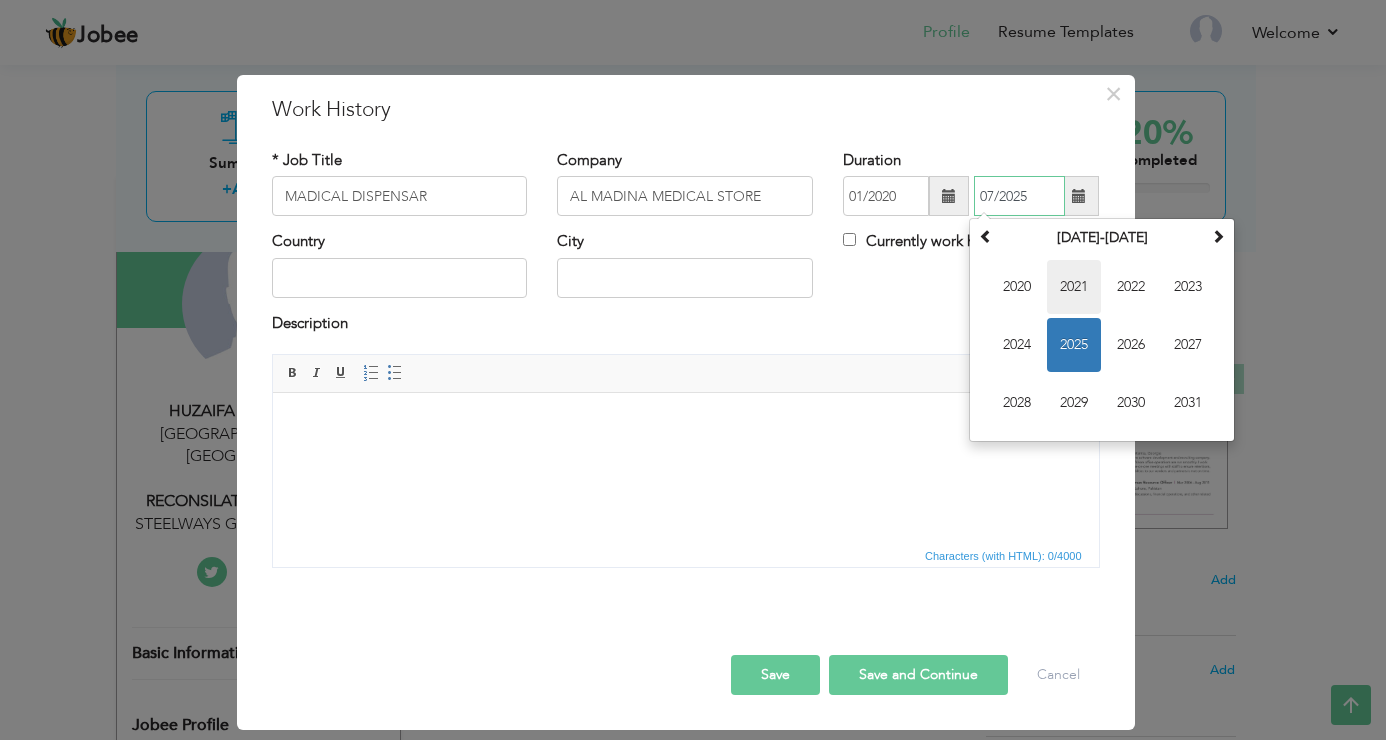 click on "2021" at bounding box center (1074, 287) 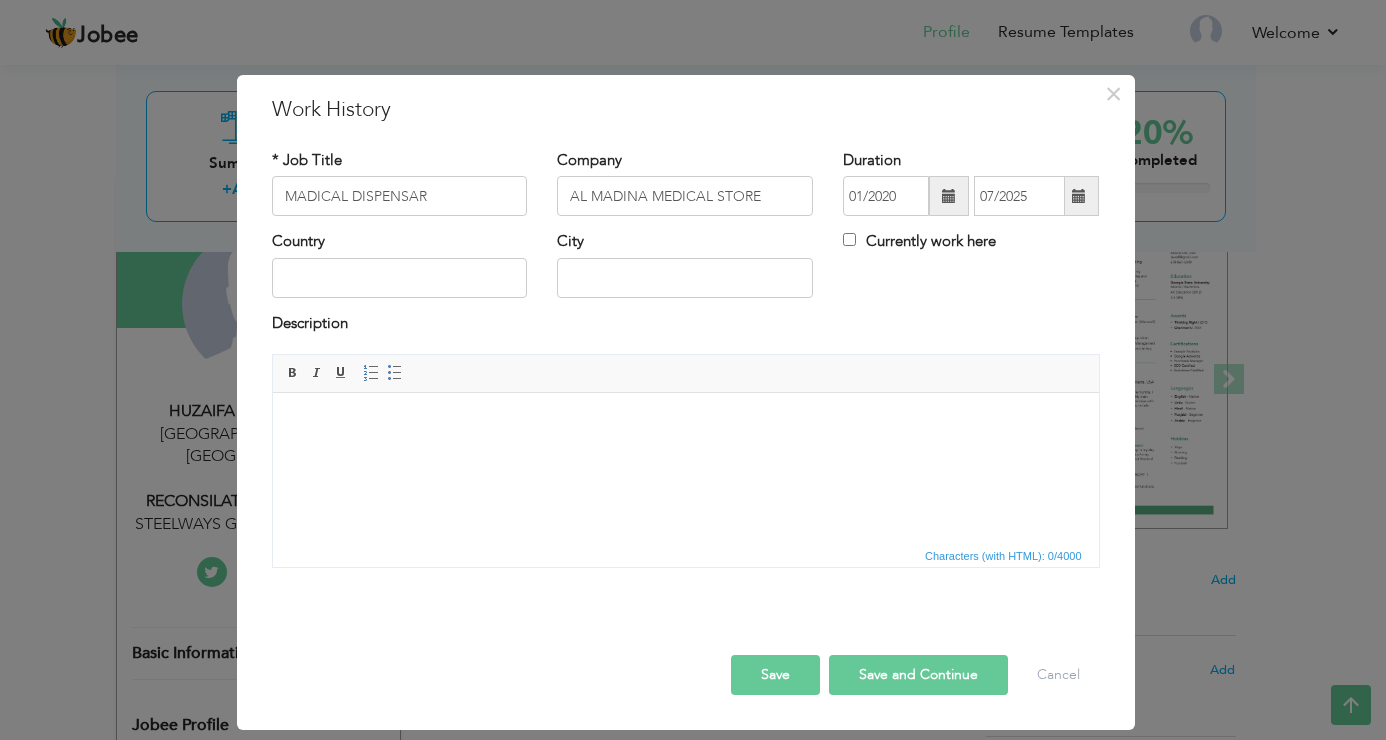 click at bounding box center [1079, 196] 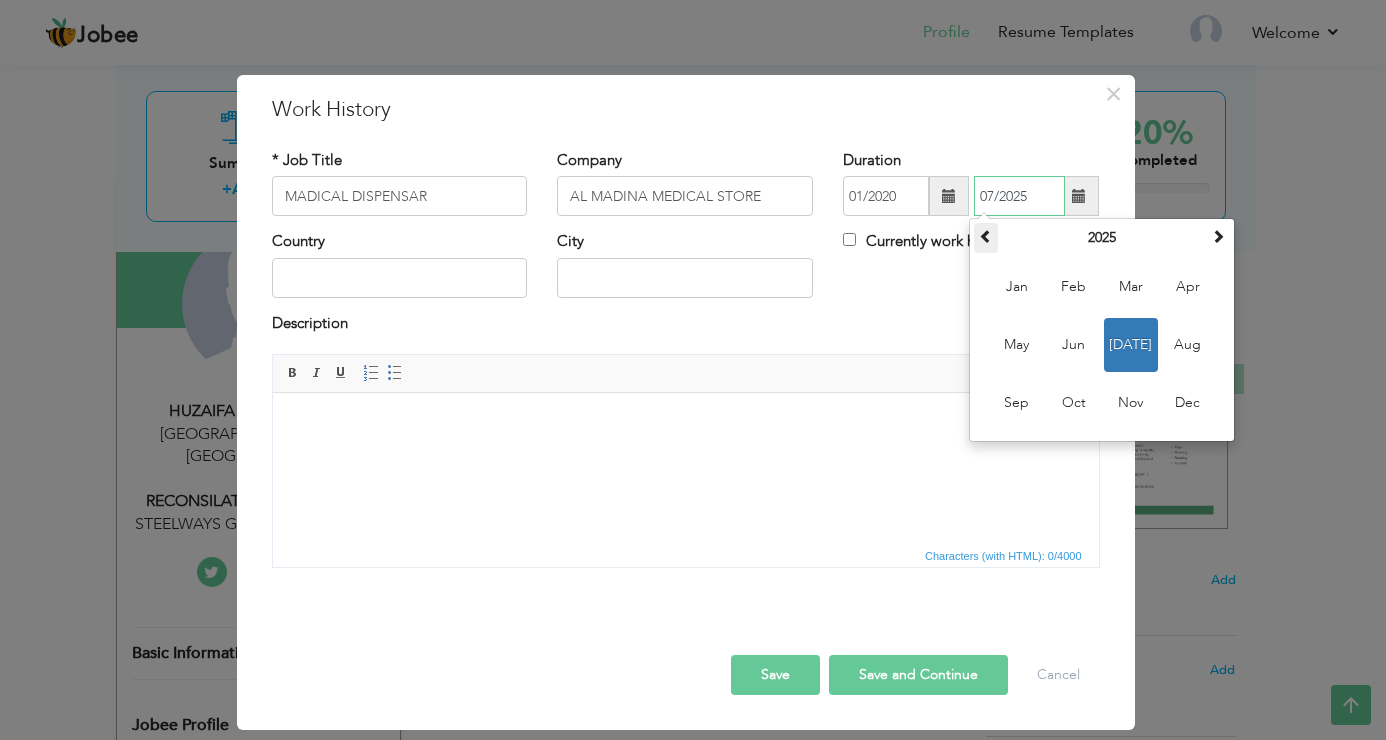 click at bounding box center [986, 238] 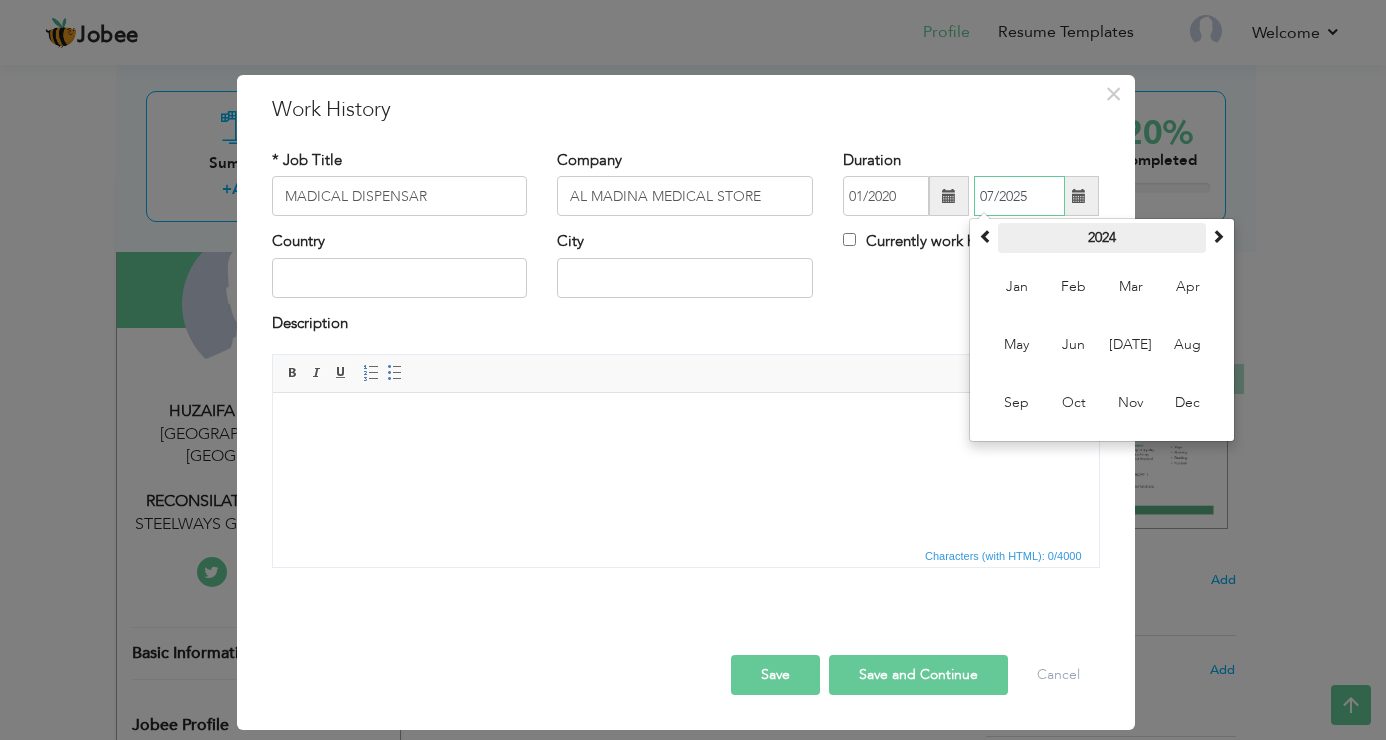click on "2024" at bounding box center [1102, 238] 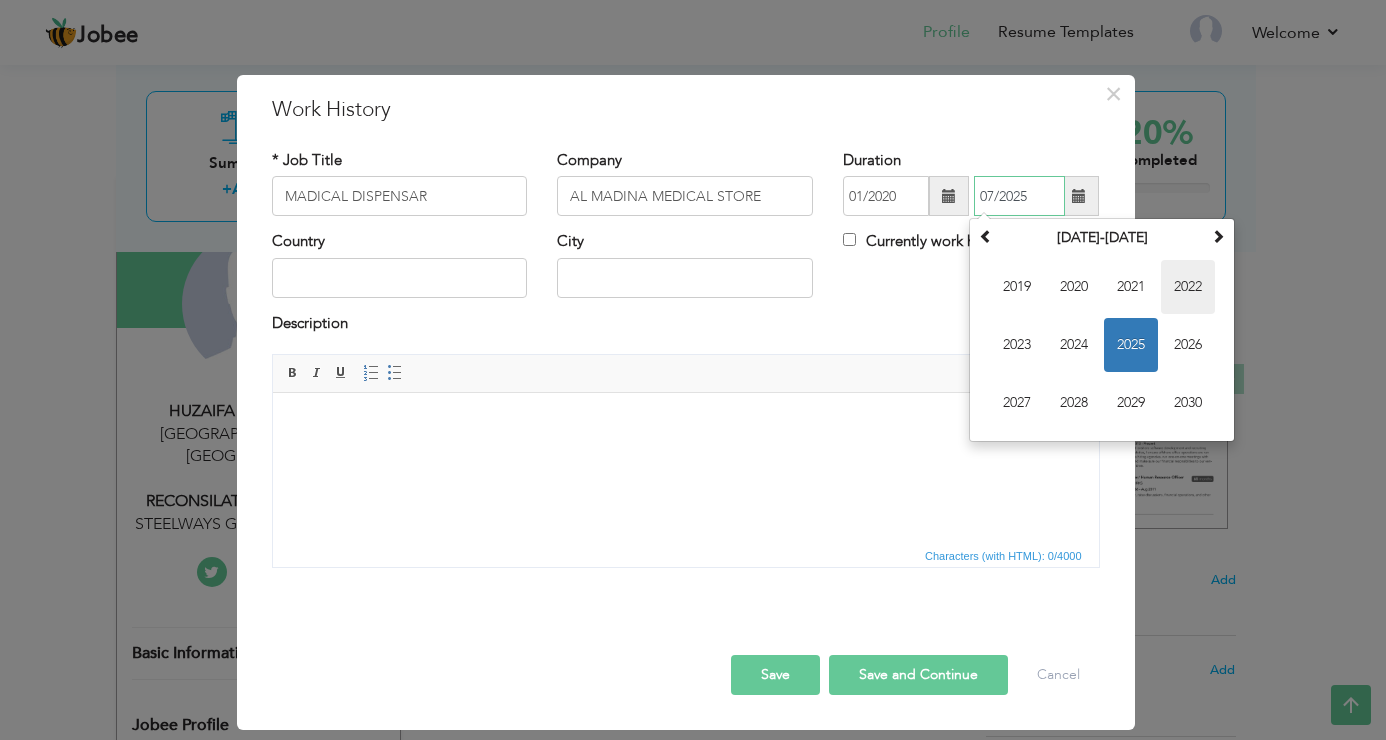 click on "2022" at bounding box center (1188, 287) 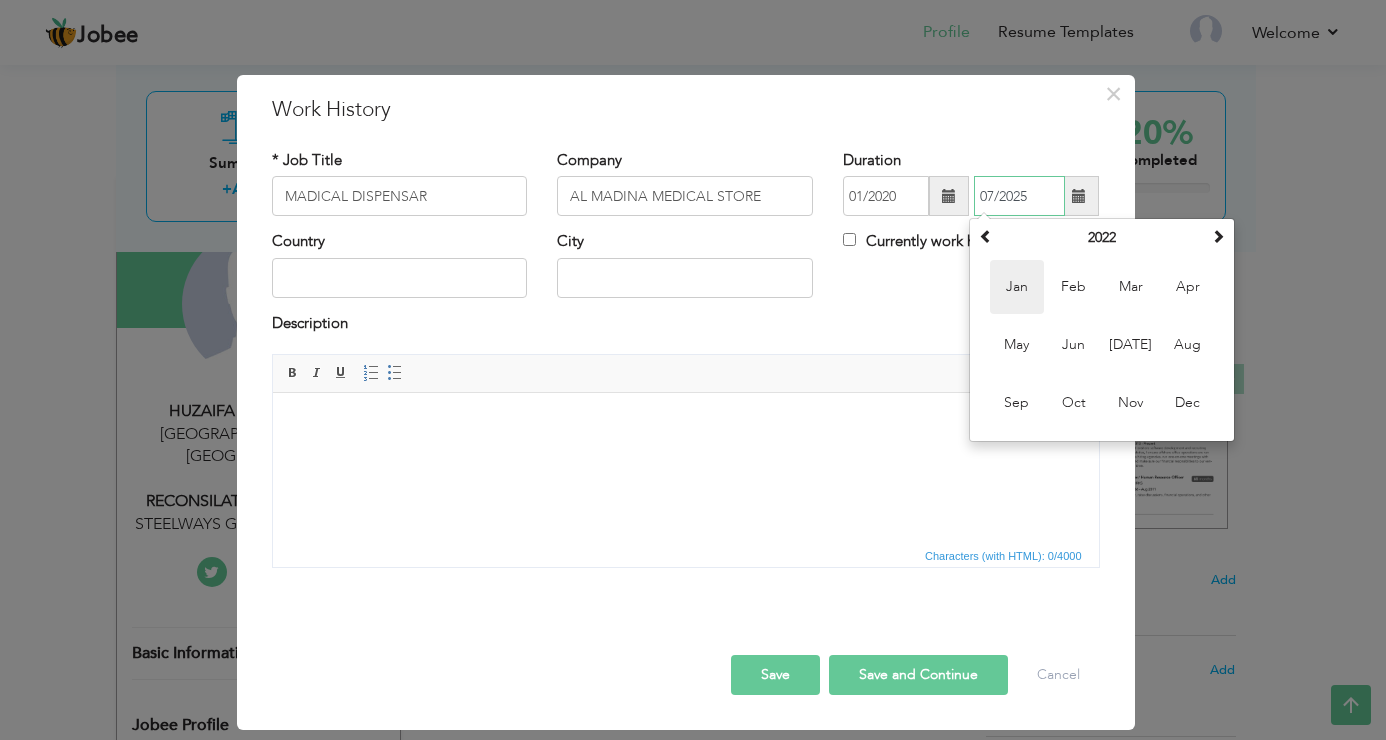 click on "Jan" at bounding box center (1017, 287) 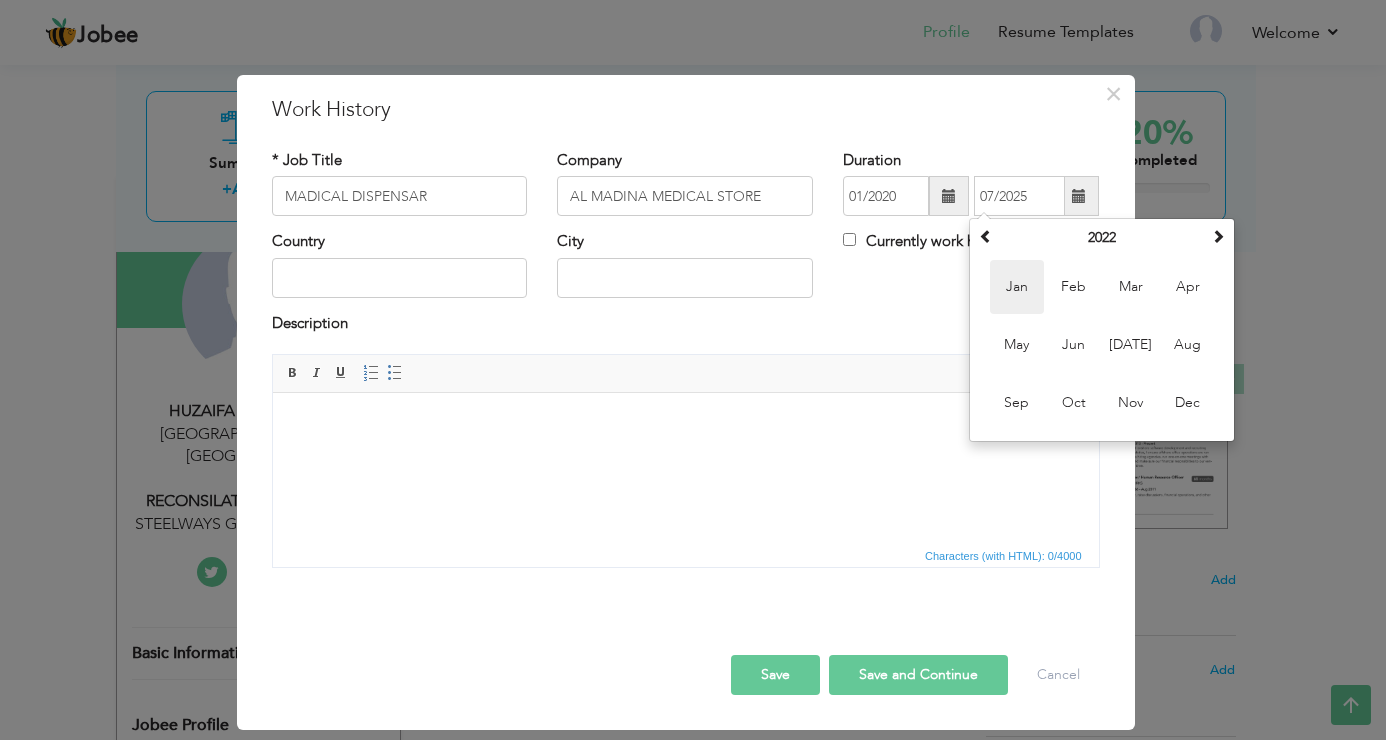 type on "01/2022" 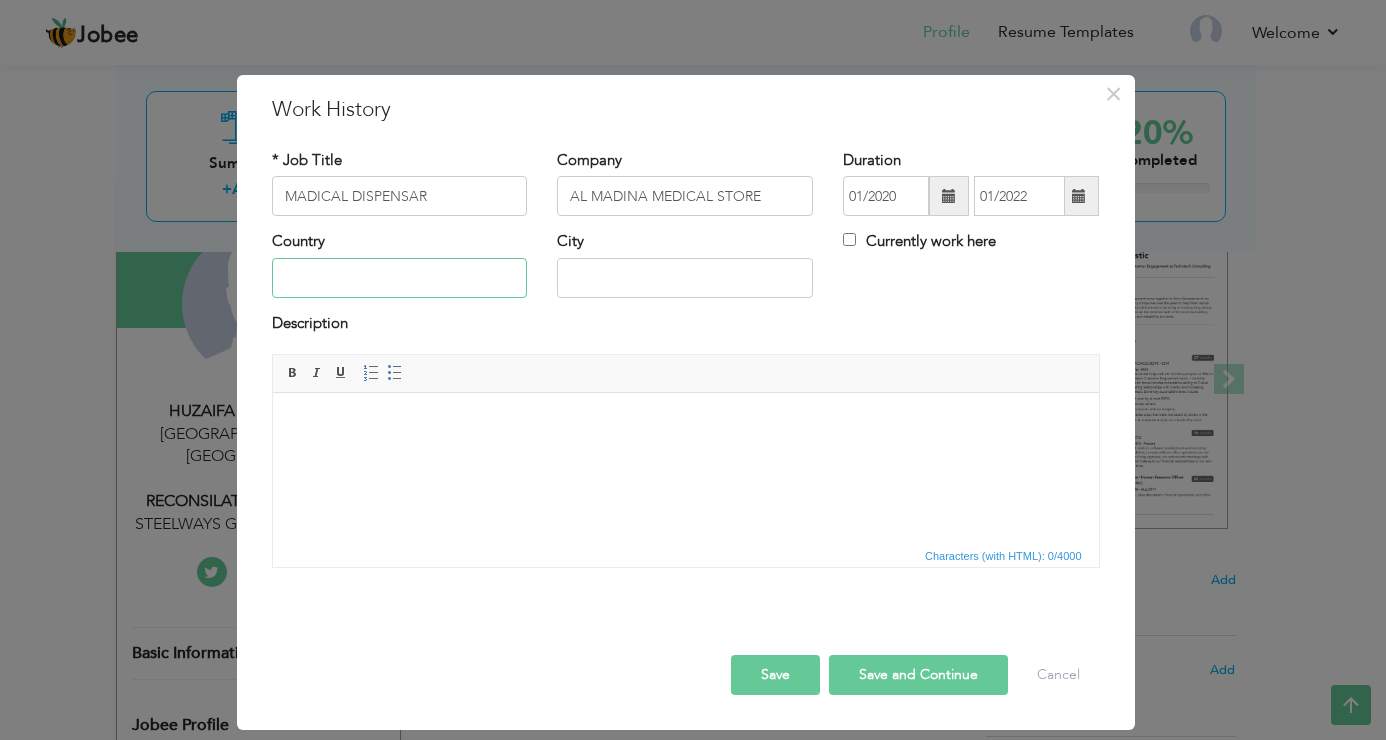 click at bounding box center [400, 278] 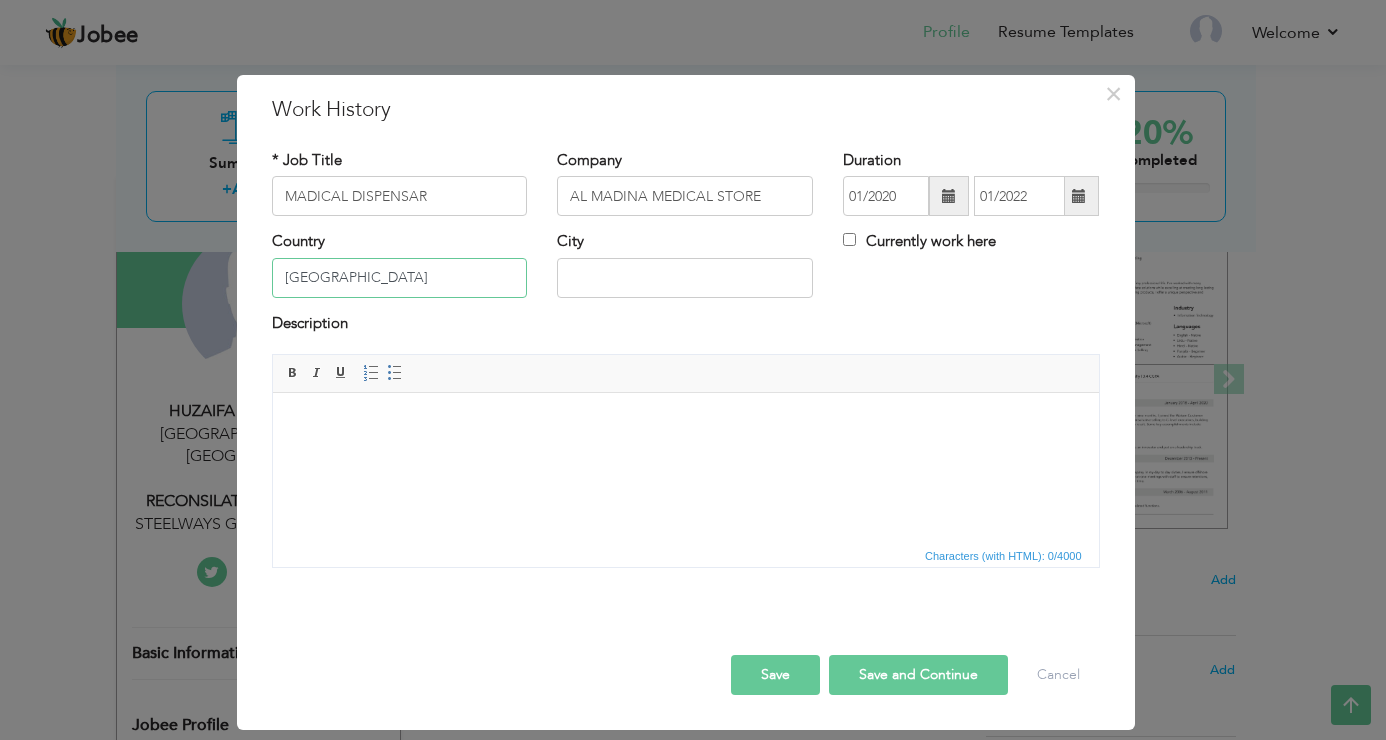 type on "[GEOGRAPHIC_DATA]" 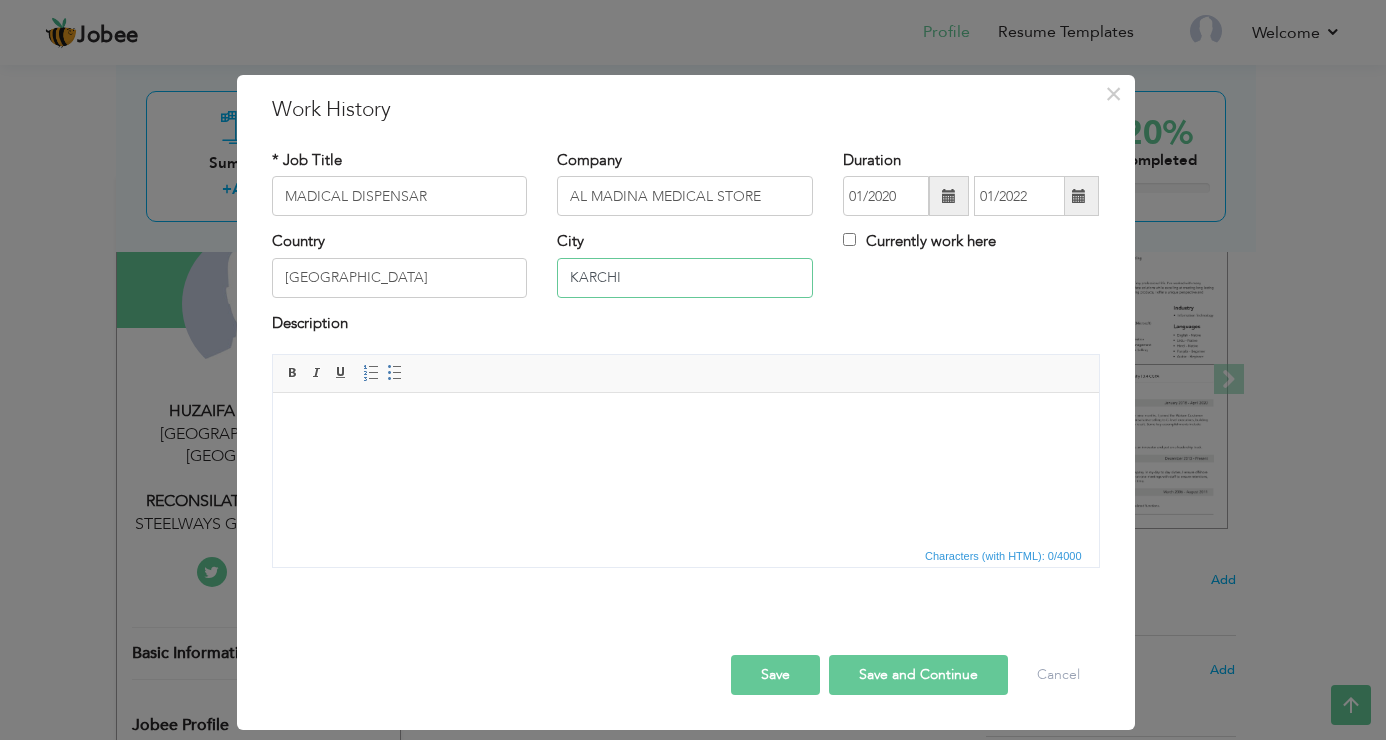 type on "KARCHI" 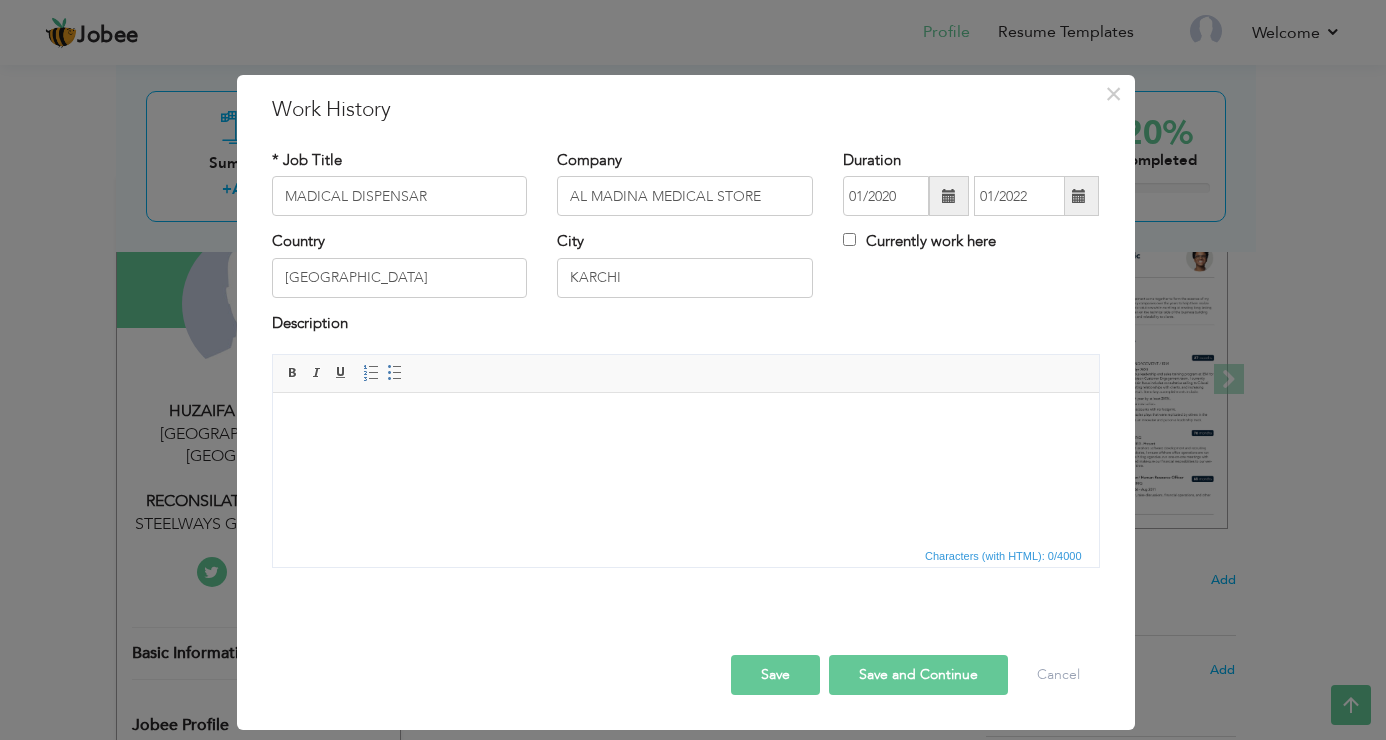 click at bounding box center [685, 423] 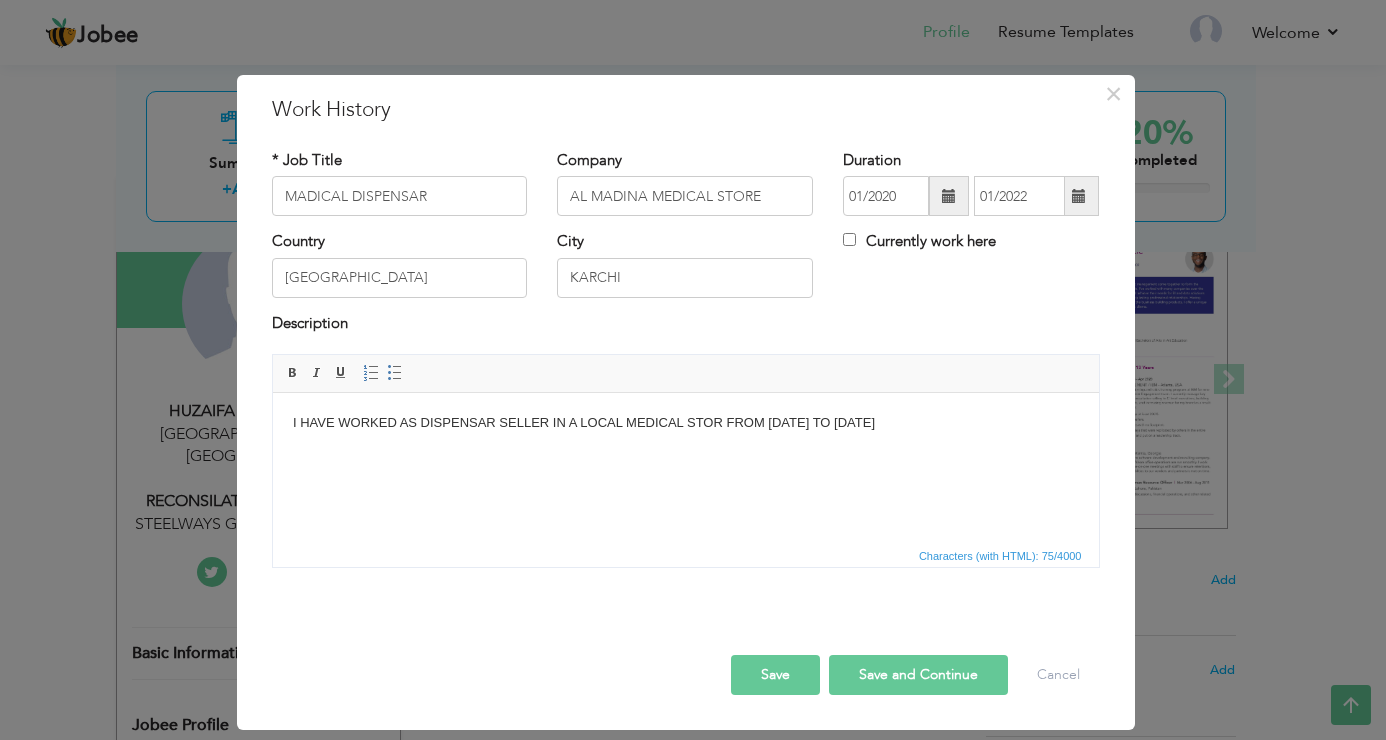click on "Save" at bounding box center [775, 675] 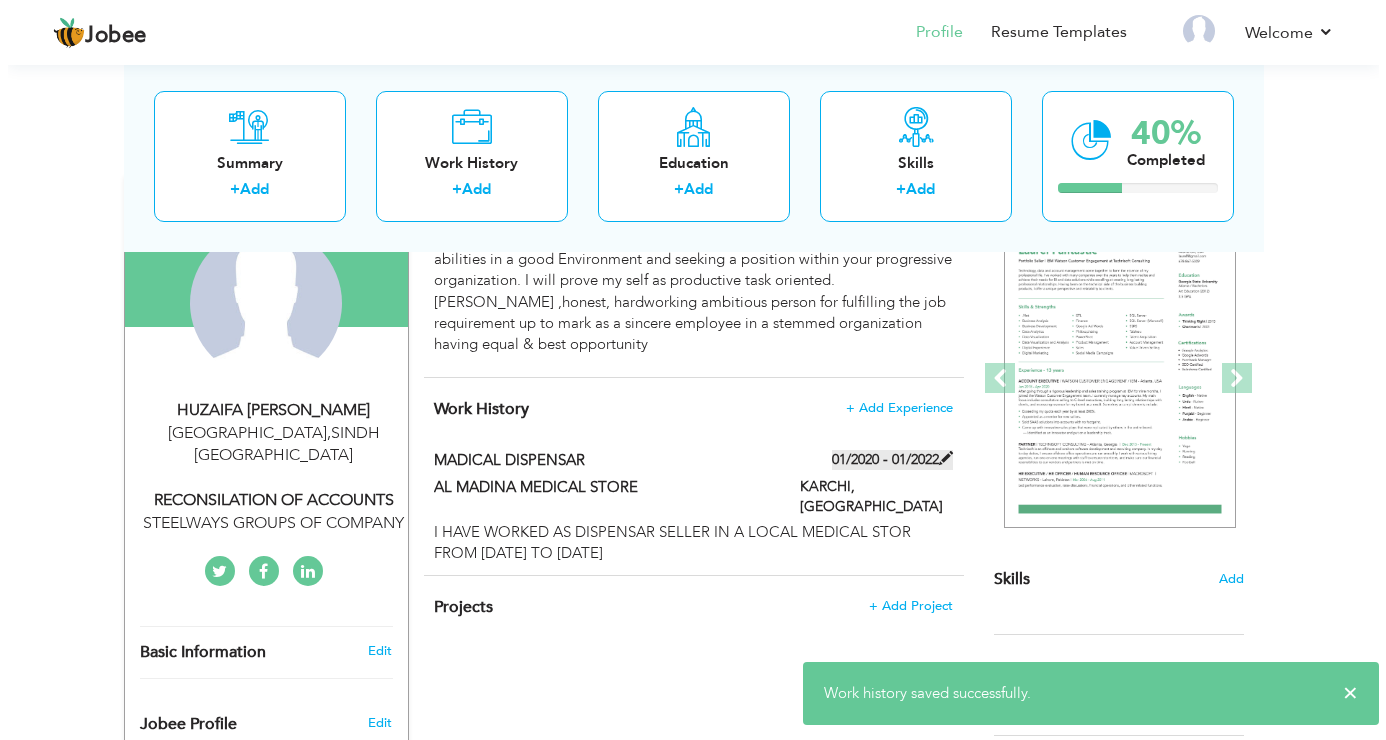 scroll, scrollTop: 200, scrollLeft: 0, axis: vertical 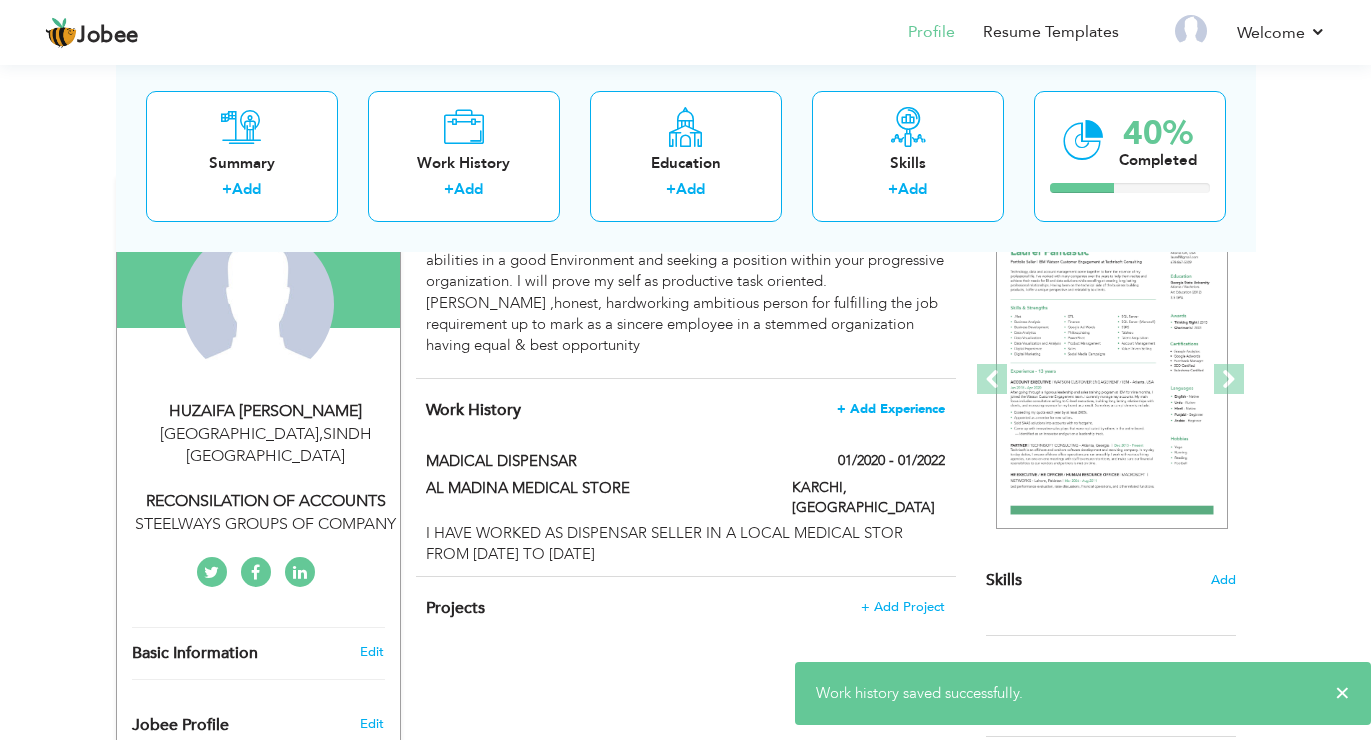 click on "+ Add Experience" at bounding box center [891, 409] 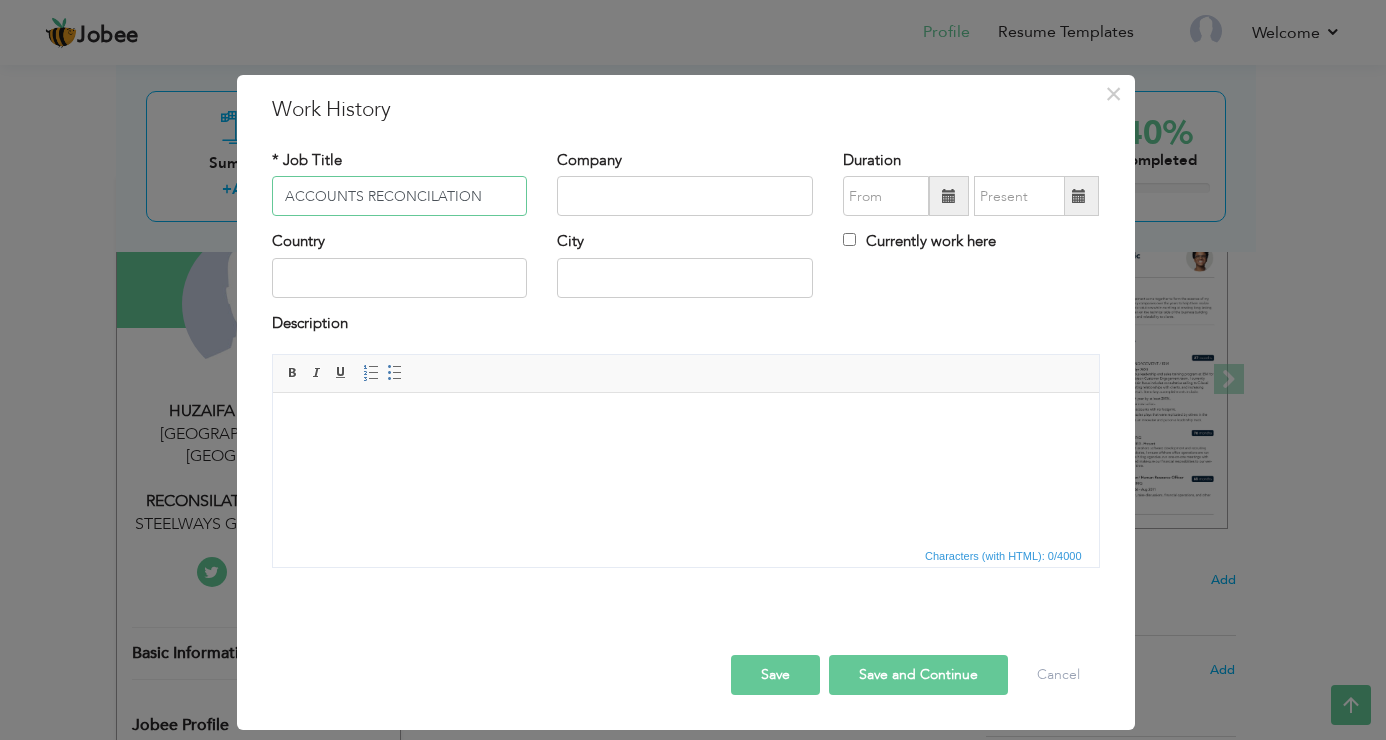 type on "ACCOUNTS RECONCILATION" 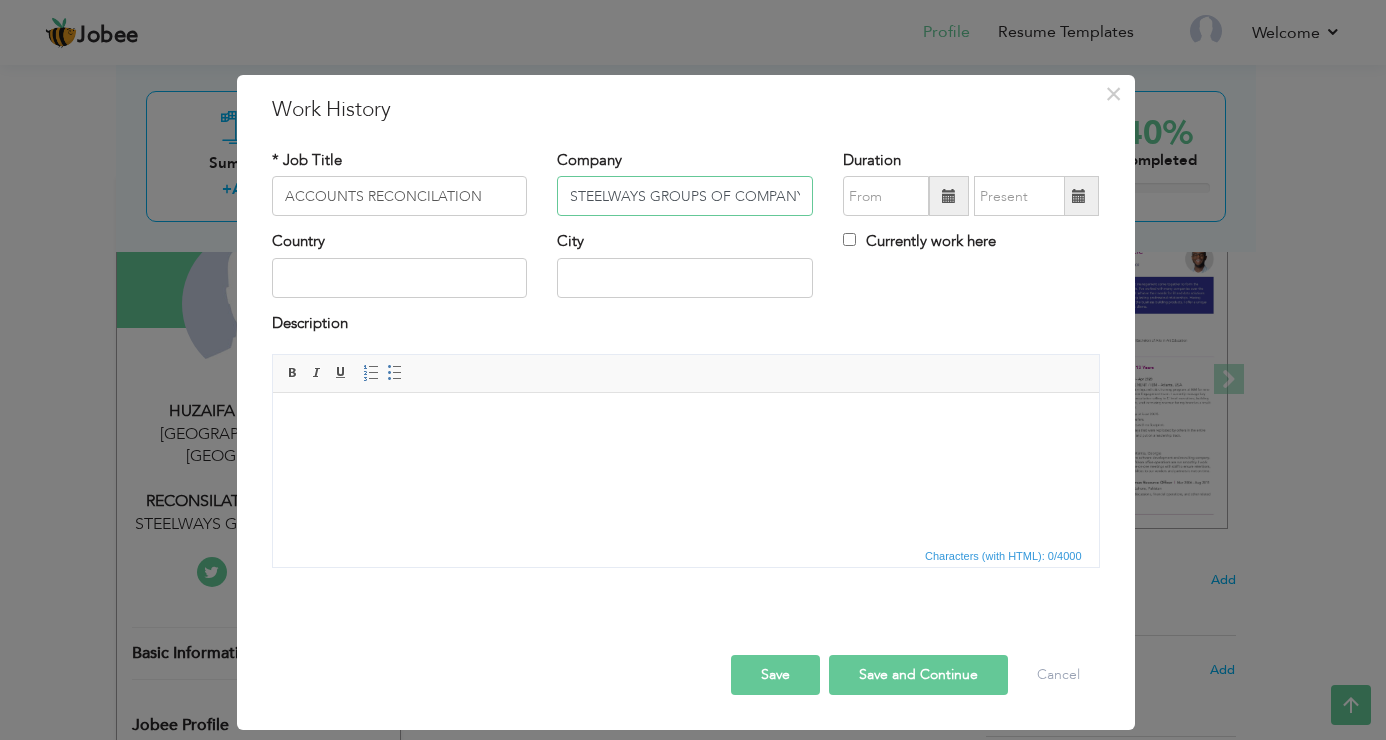 scroll, scrollTop: 0, scrollLeft: 2, axis: horizontal 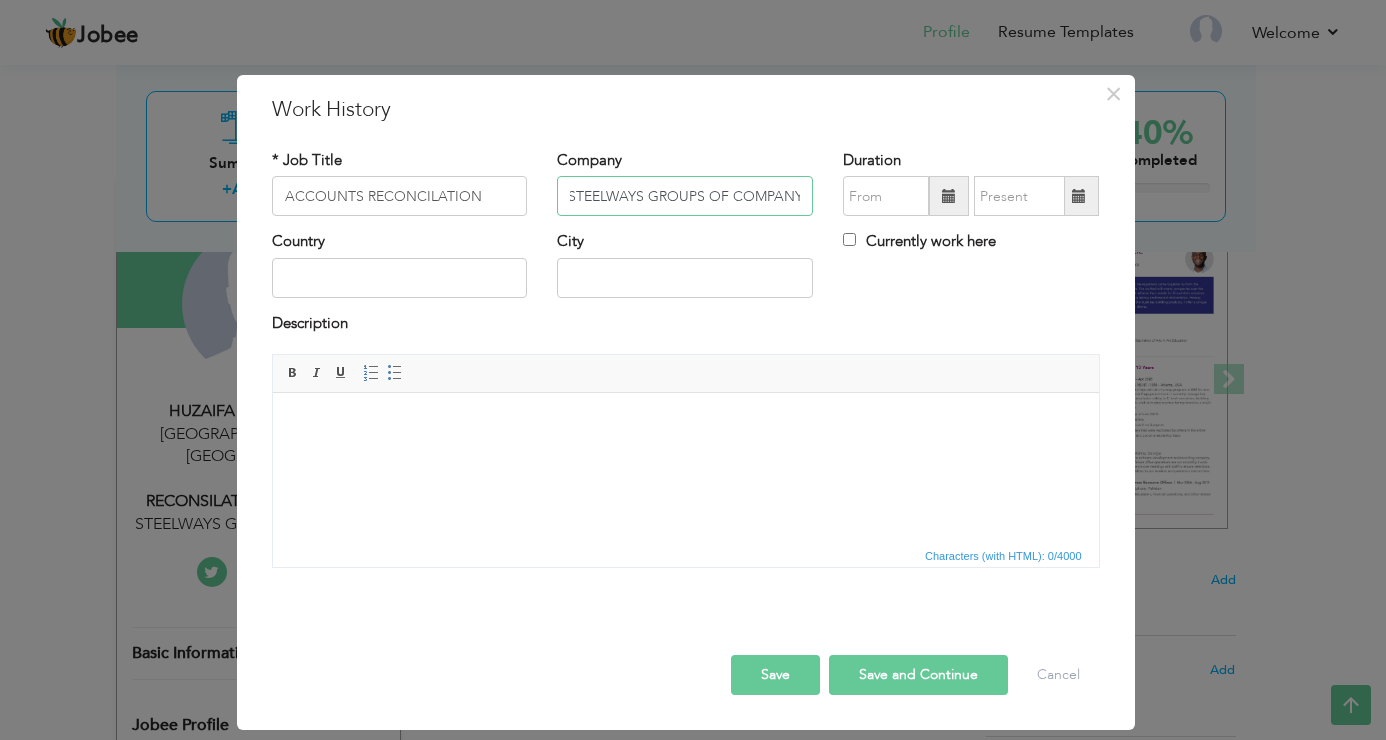 type on "STEELWAYS GROUPS OF COMPANY" 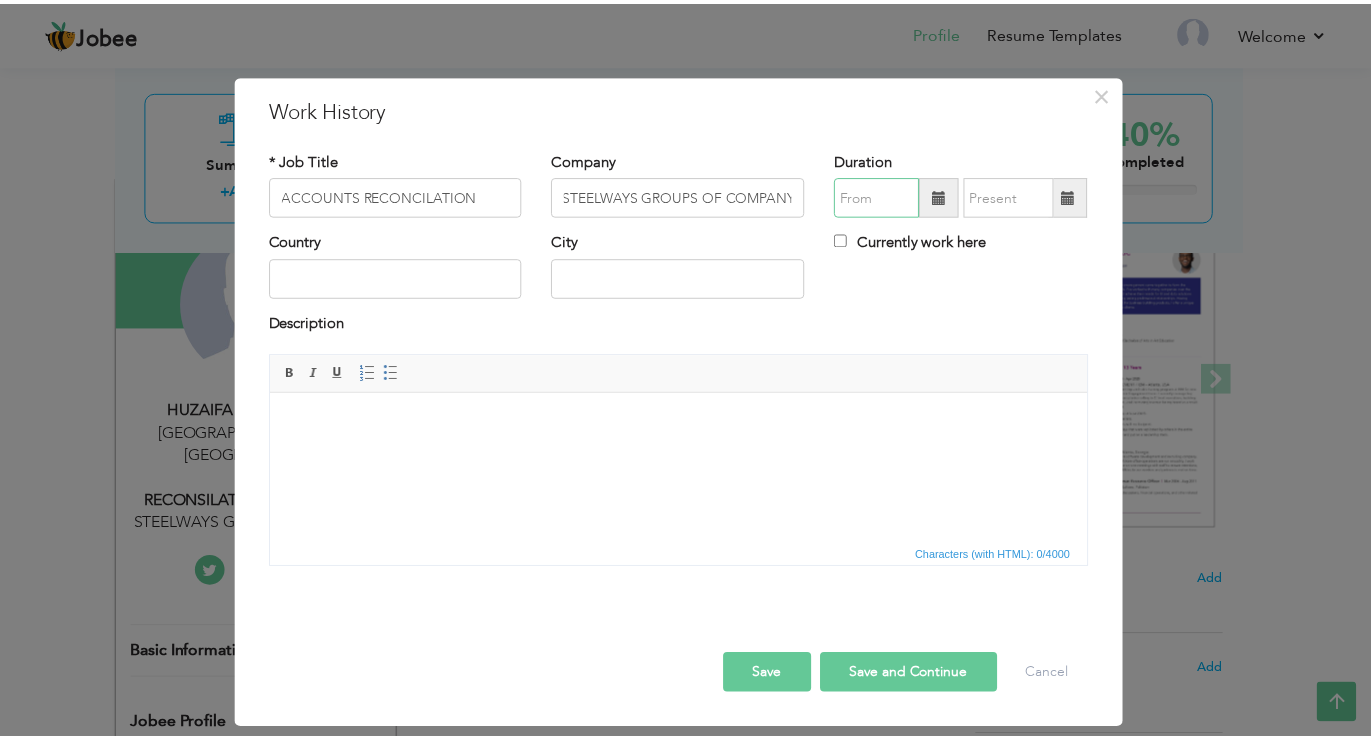 scroll, scrollTop: 0, scrollLeft: 0, axis: both 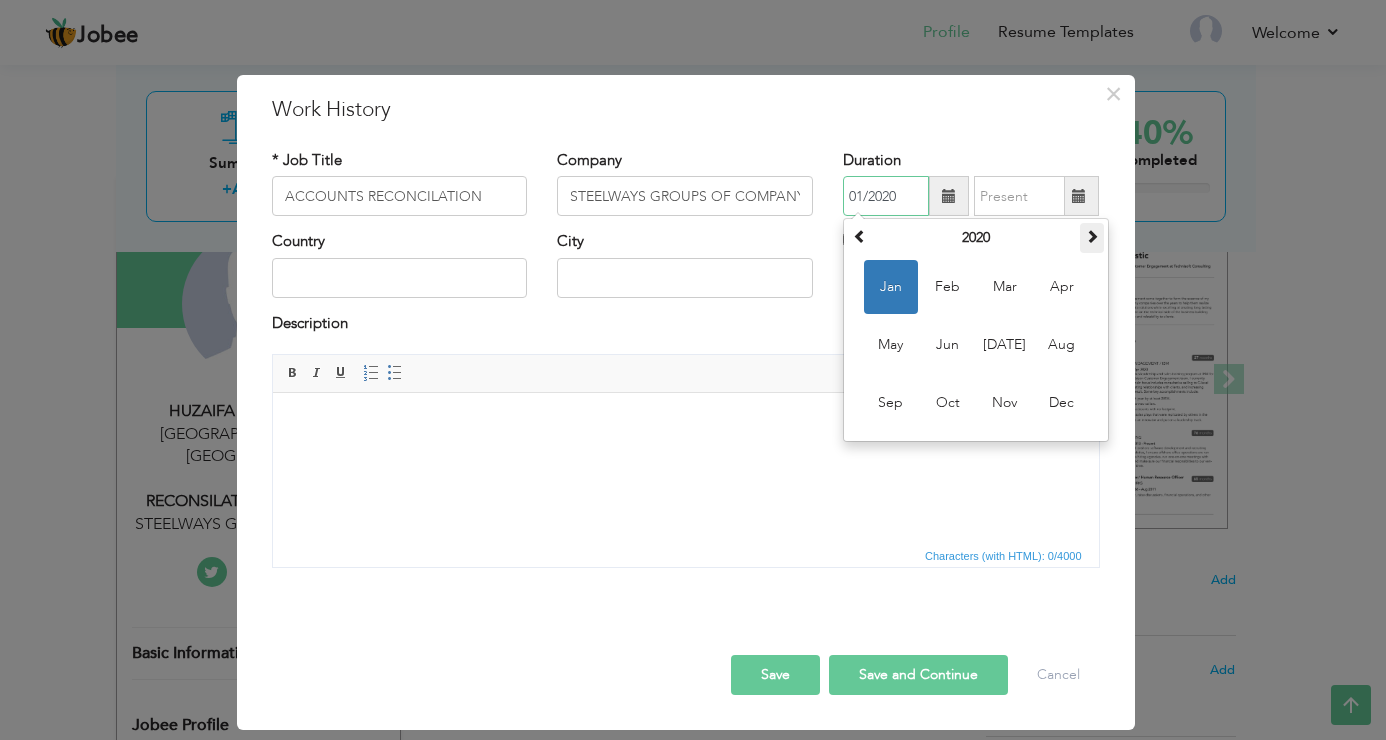 click at bounding box center (1092, 236) 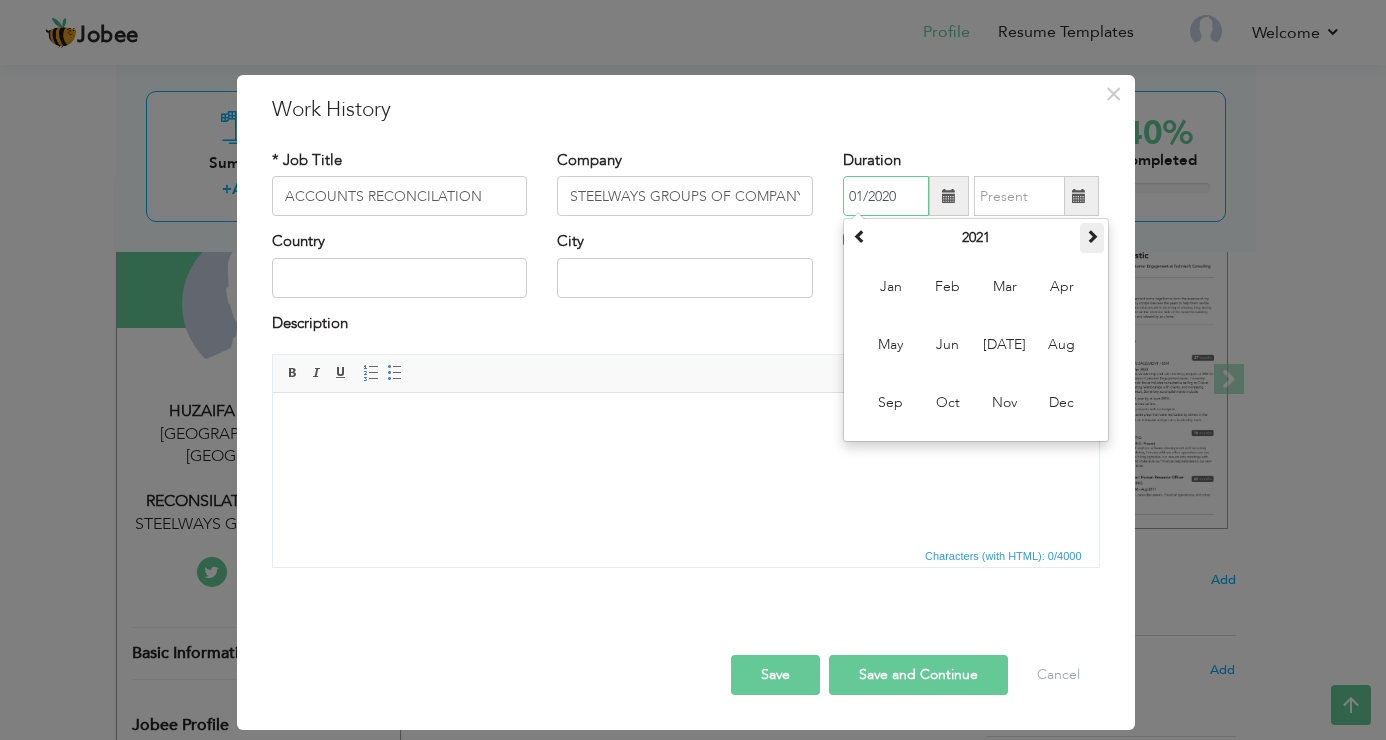 click at bounding box center (1092, 236) 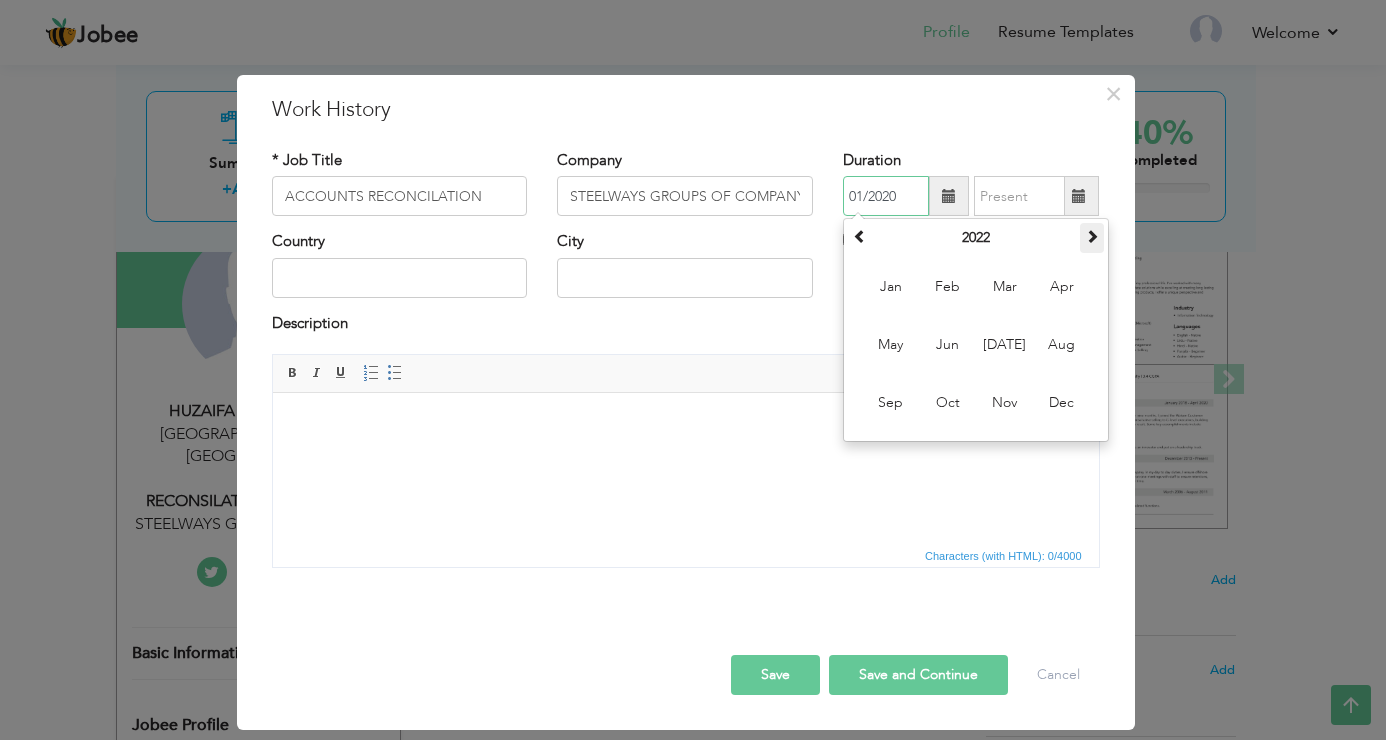 click at bounding box center (1092, 236) 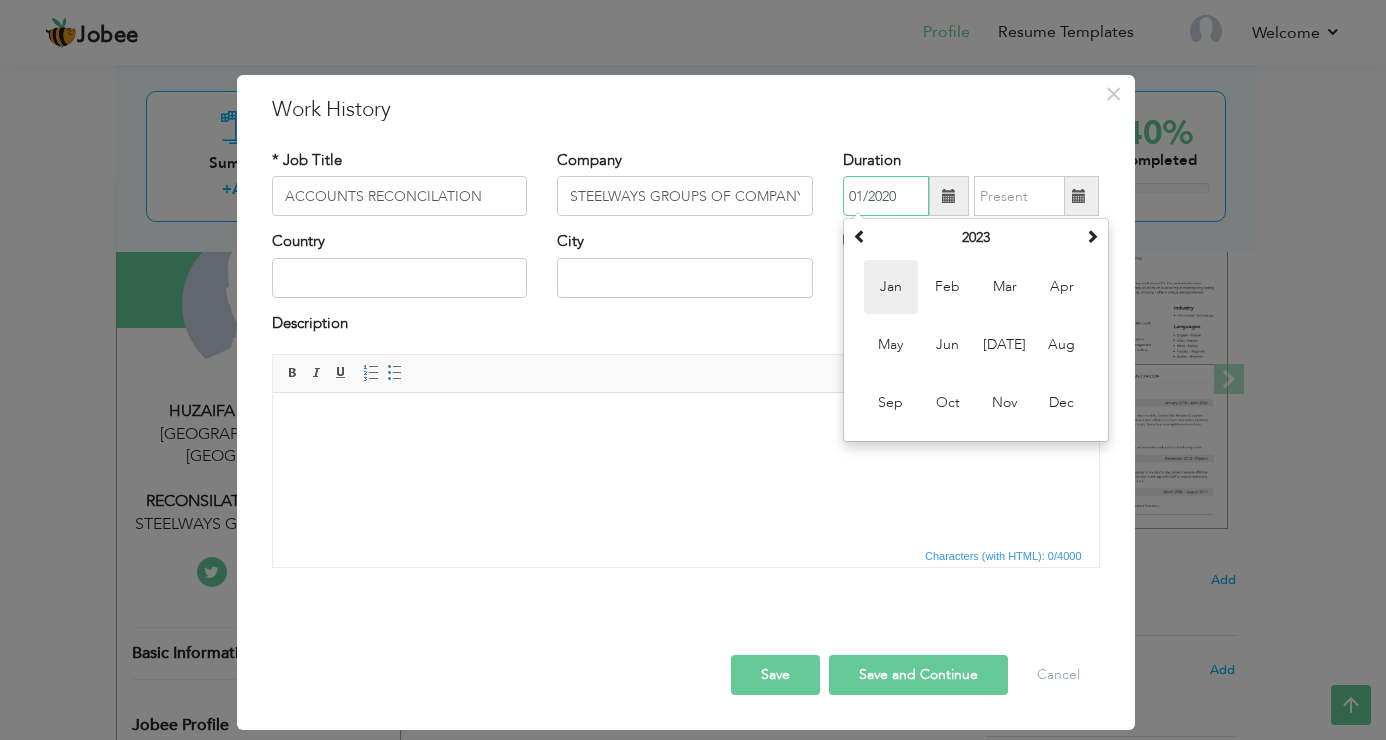 click on "Jan" at bounding box center [891, 287] 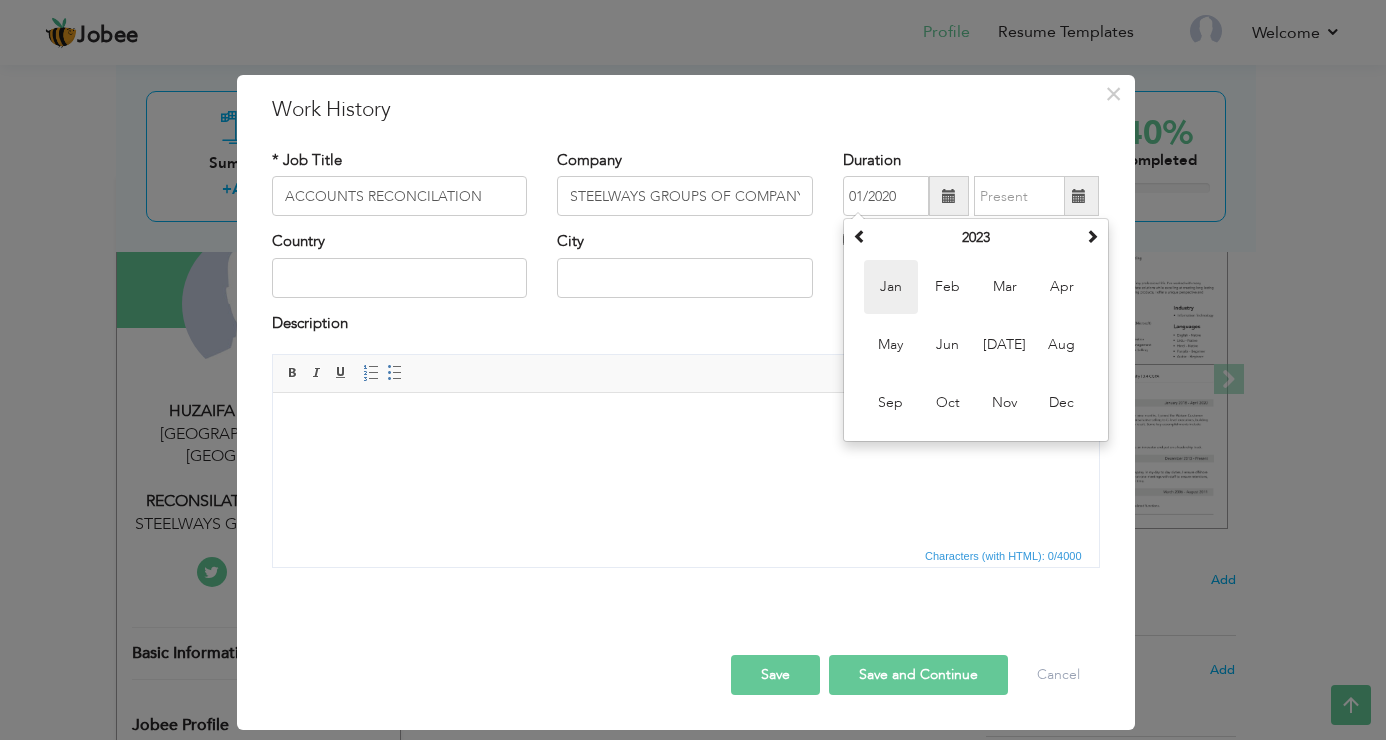 type on "01/2023" 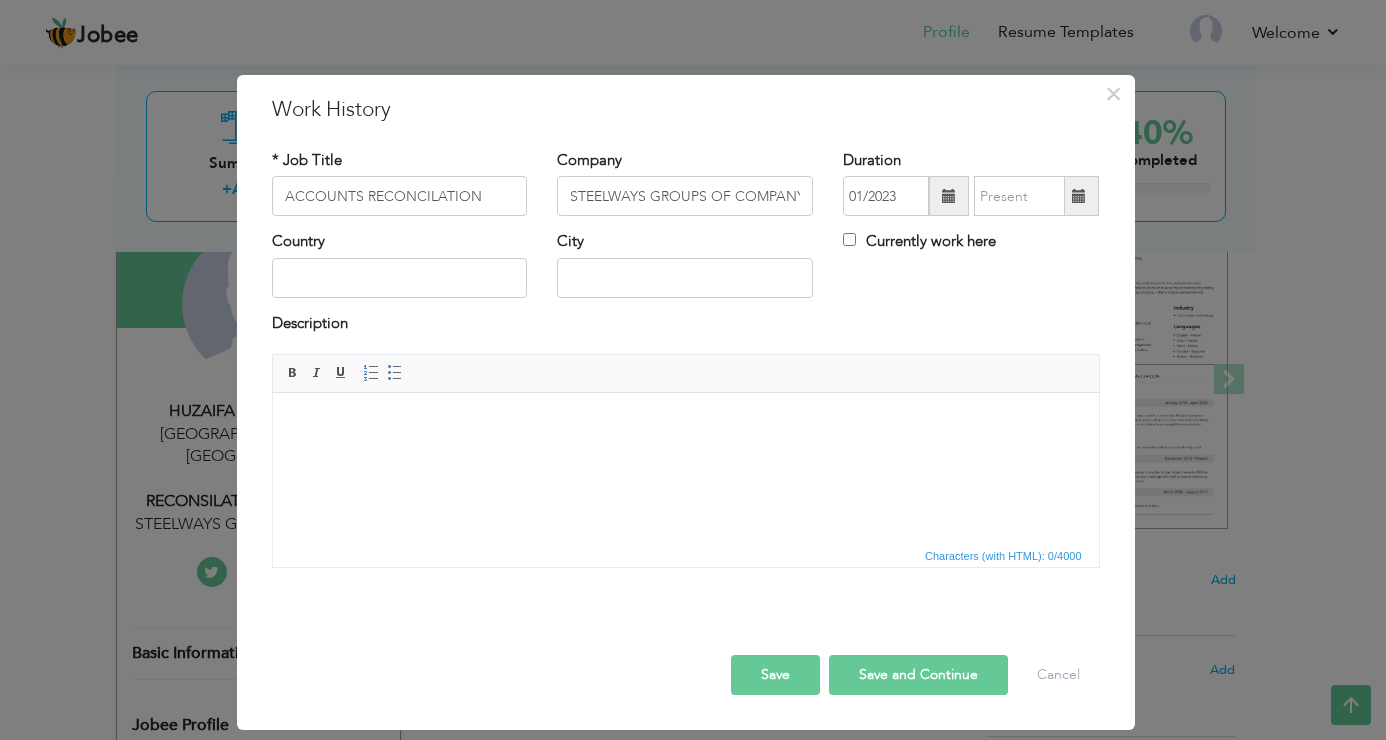 click at bounding box center (1079, 196) 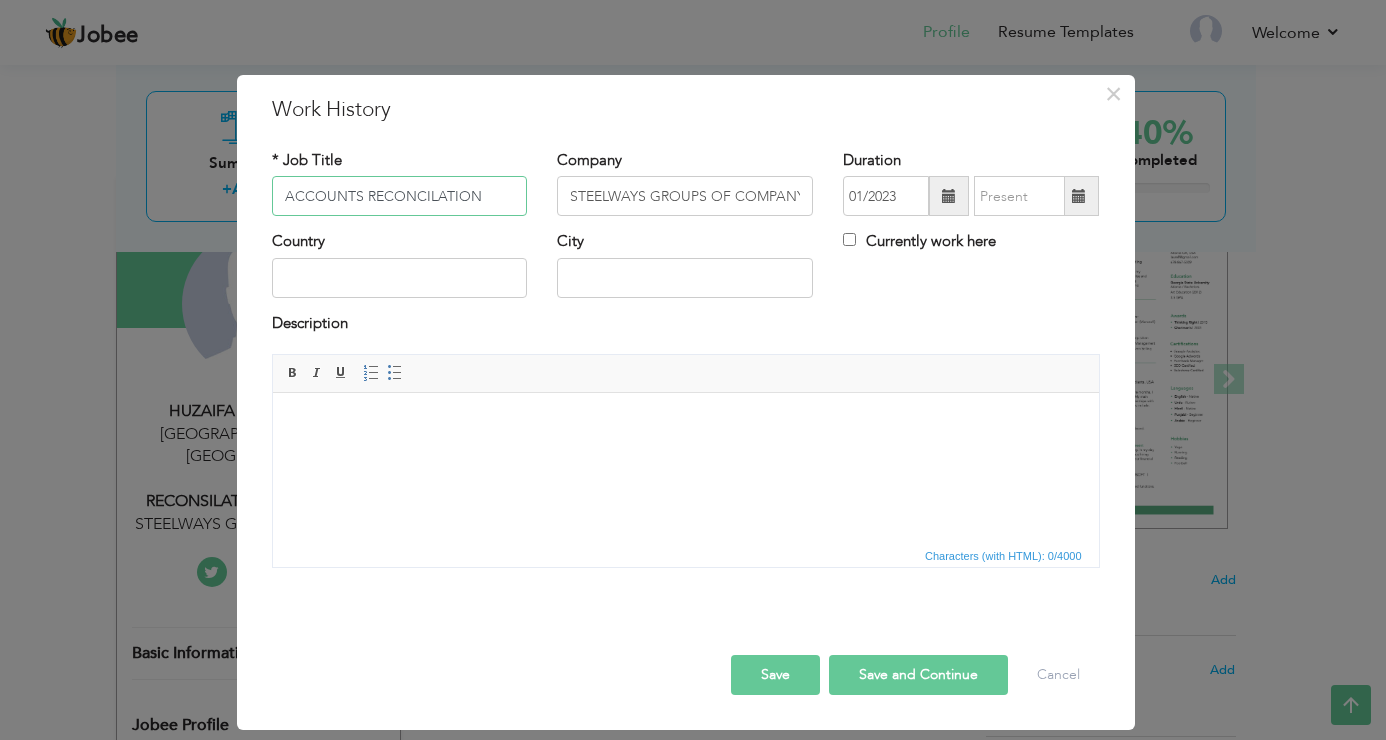 drag, startPoint x: 485, startPoint y: 195, endPoint x: -53, endPoint y: 140, distance: 540.804 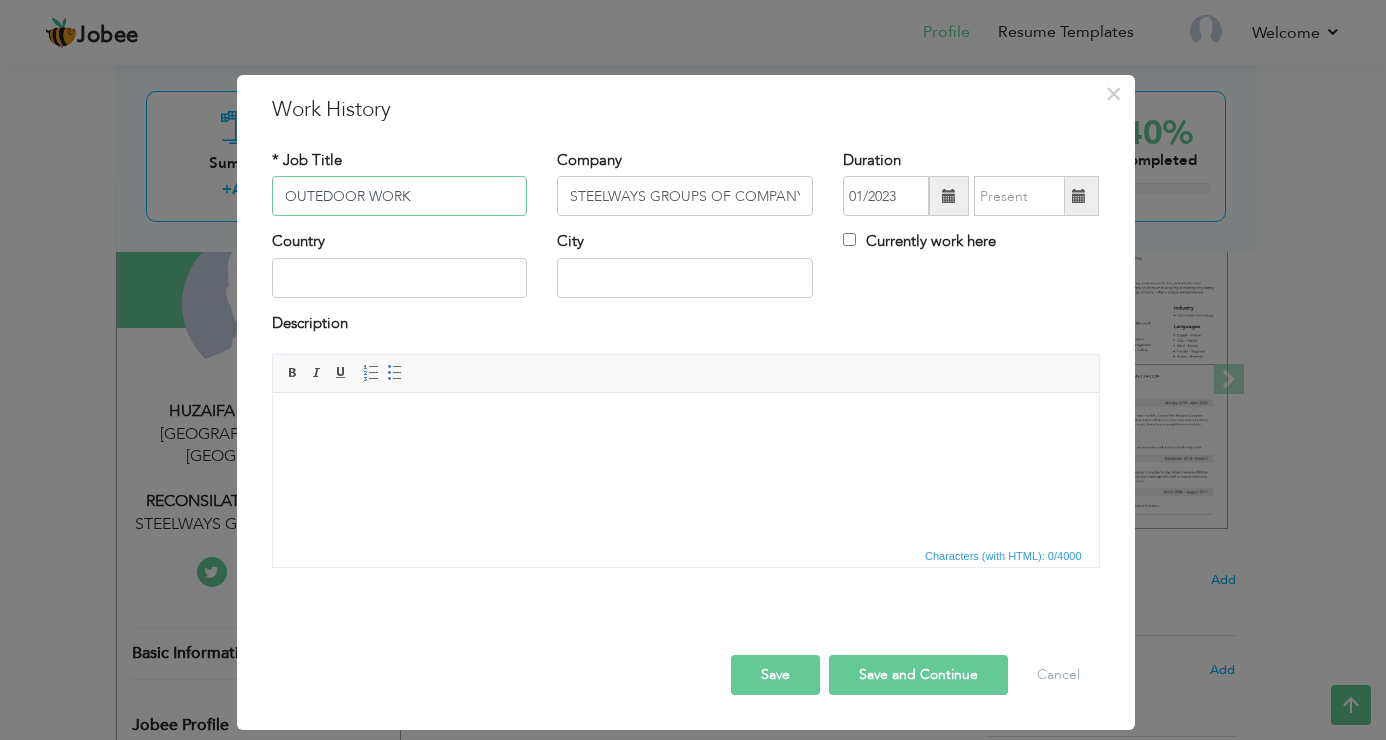 type on "OUTEDOOR WORK" 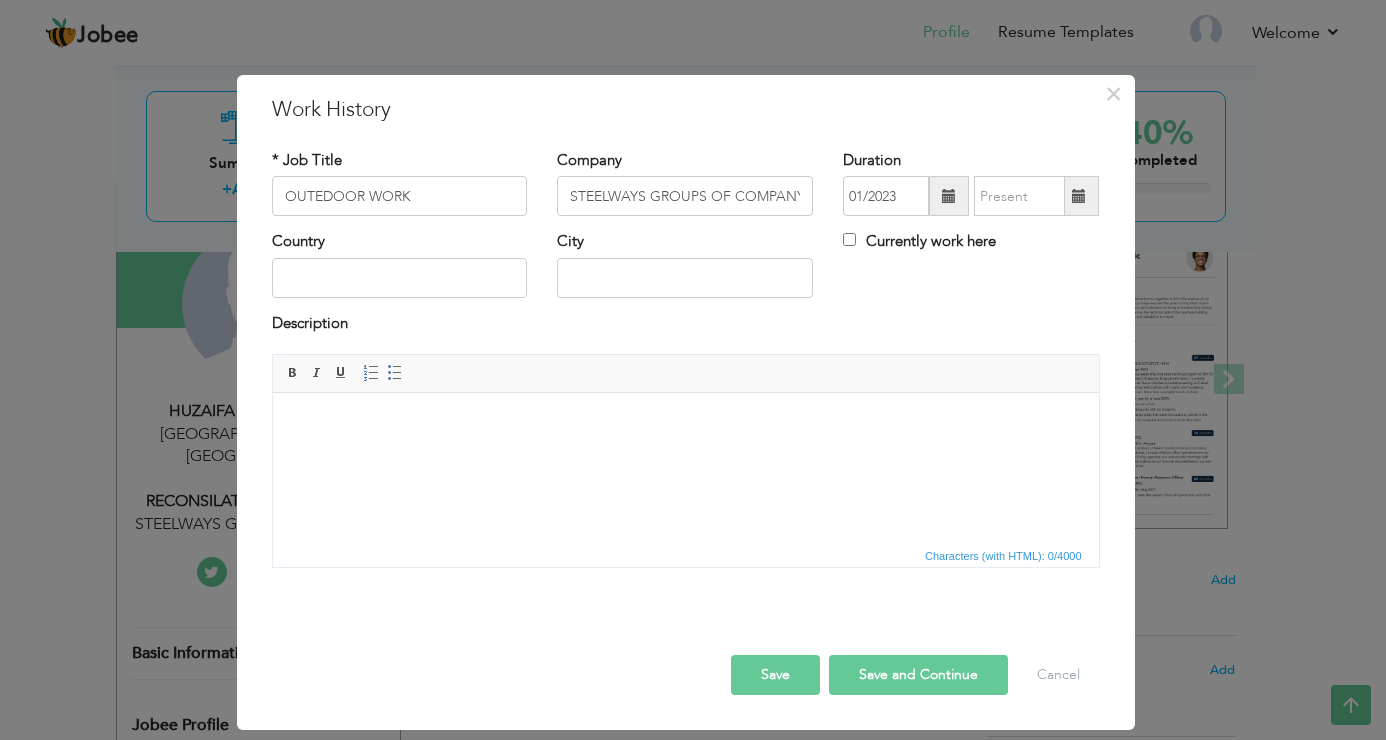 click at bounding box center [1079, 196] 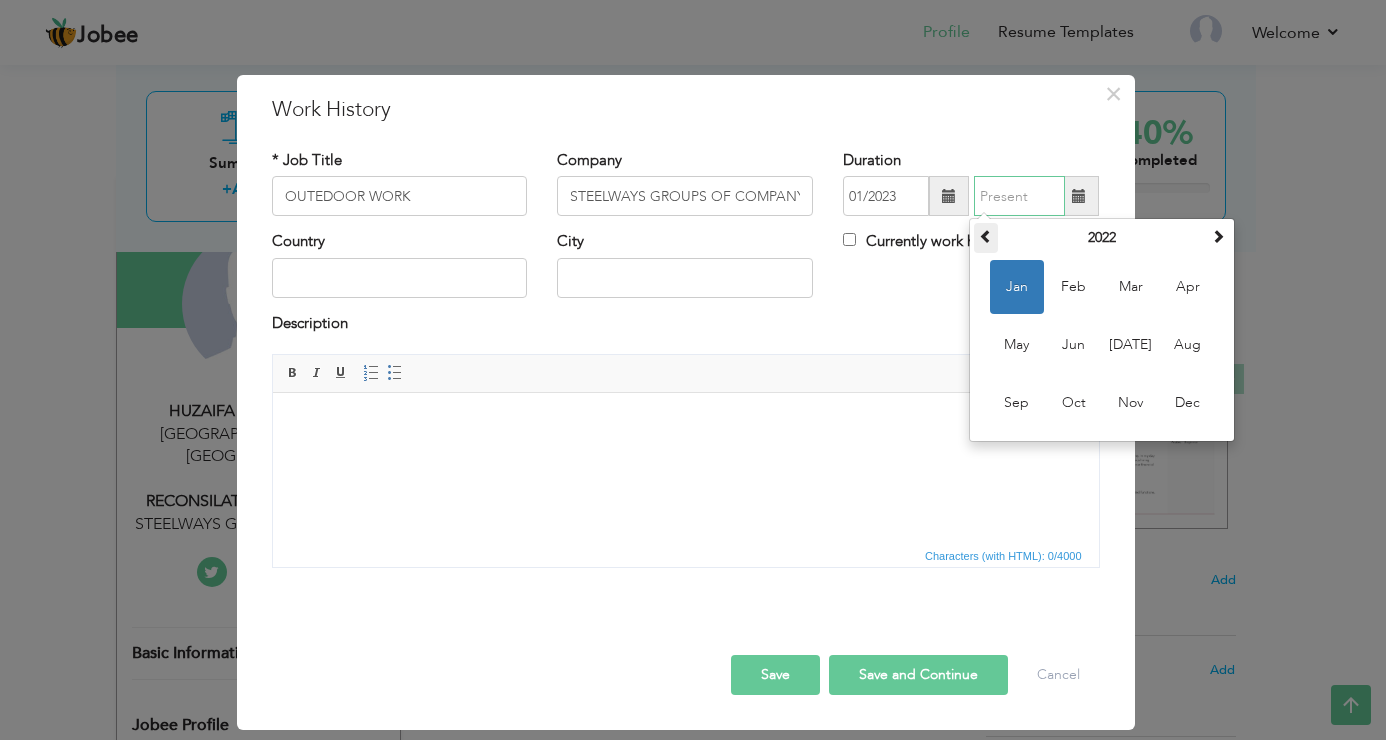 click at bounding box center (986, 236) 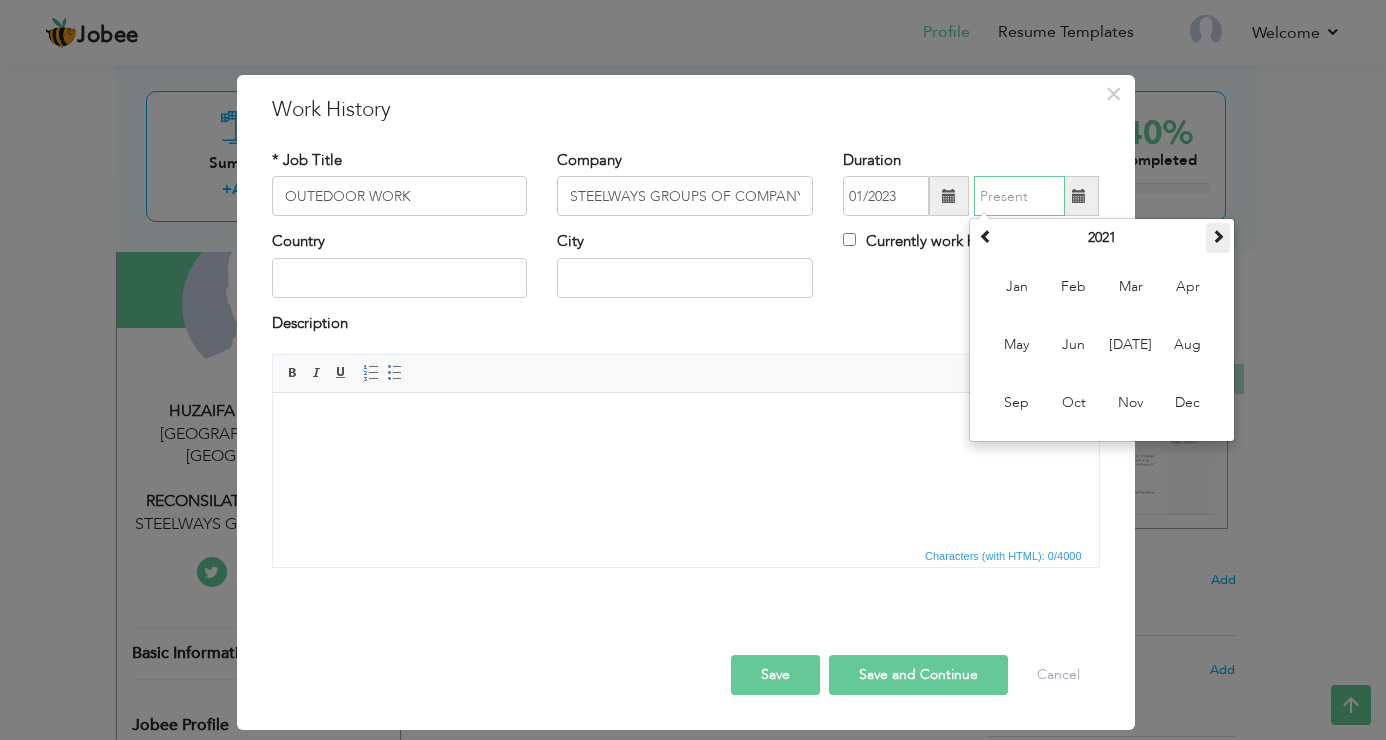 click at bounding box center (1218, 238) 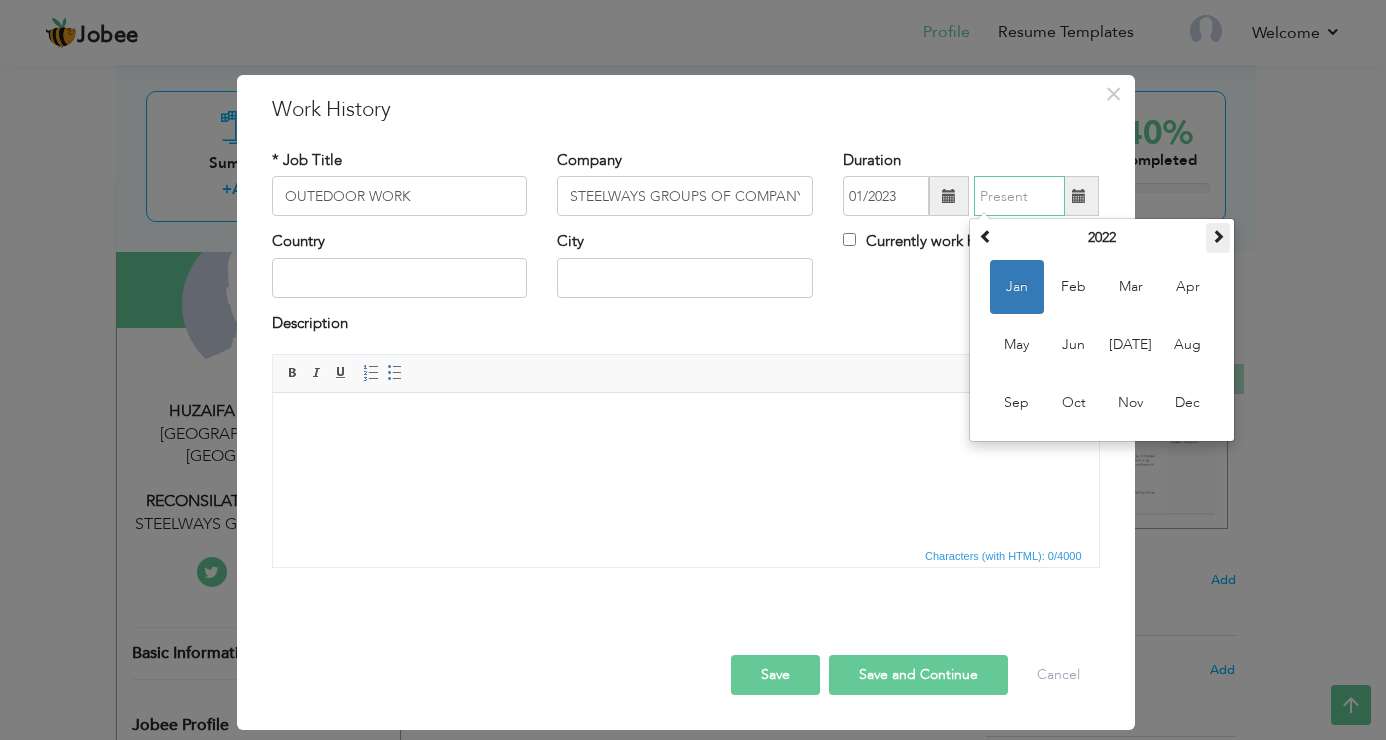 click at bounding box center (1218, 238) 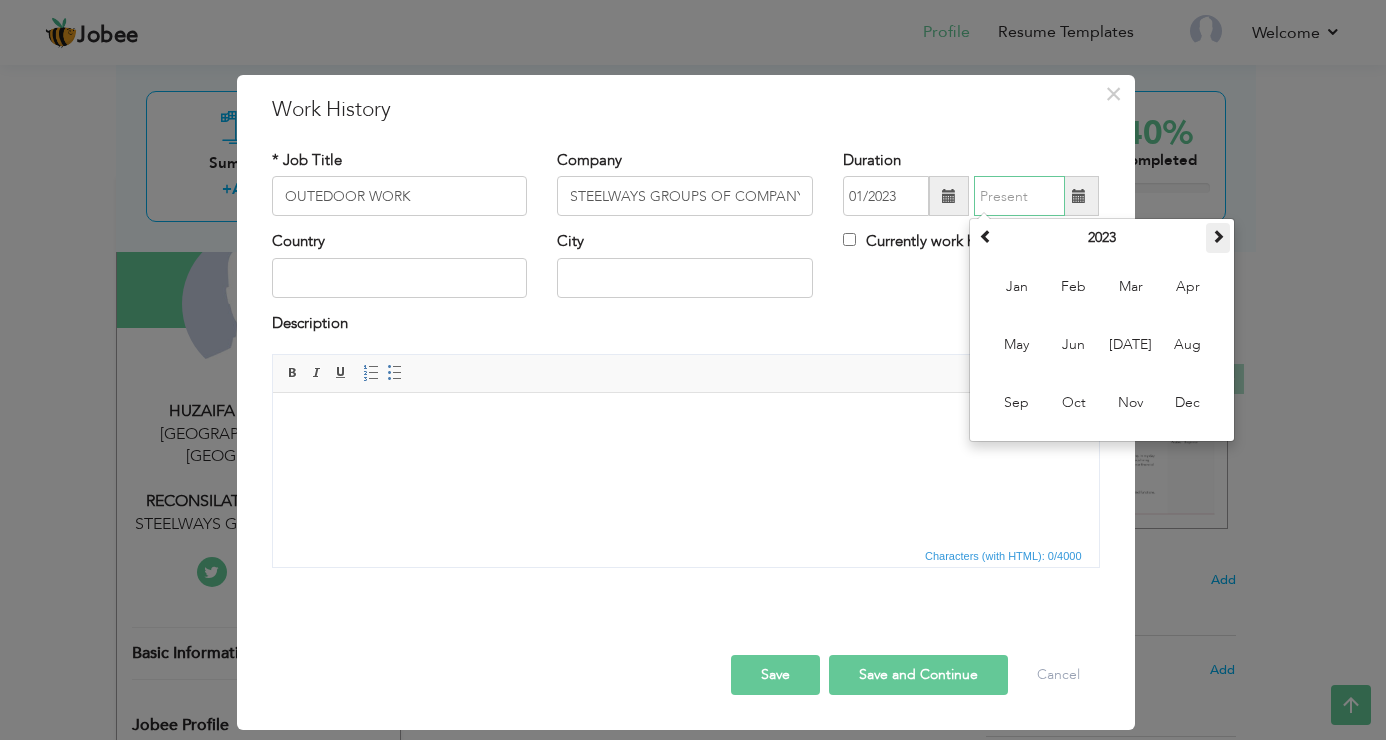click at bounding box center (1218, 236) 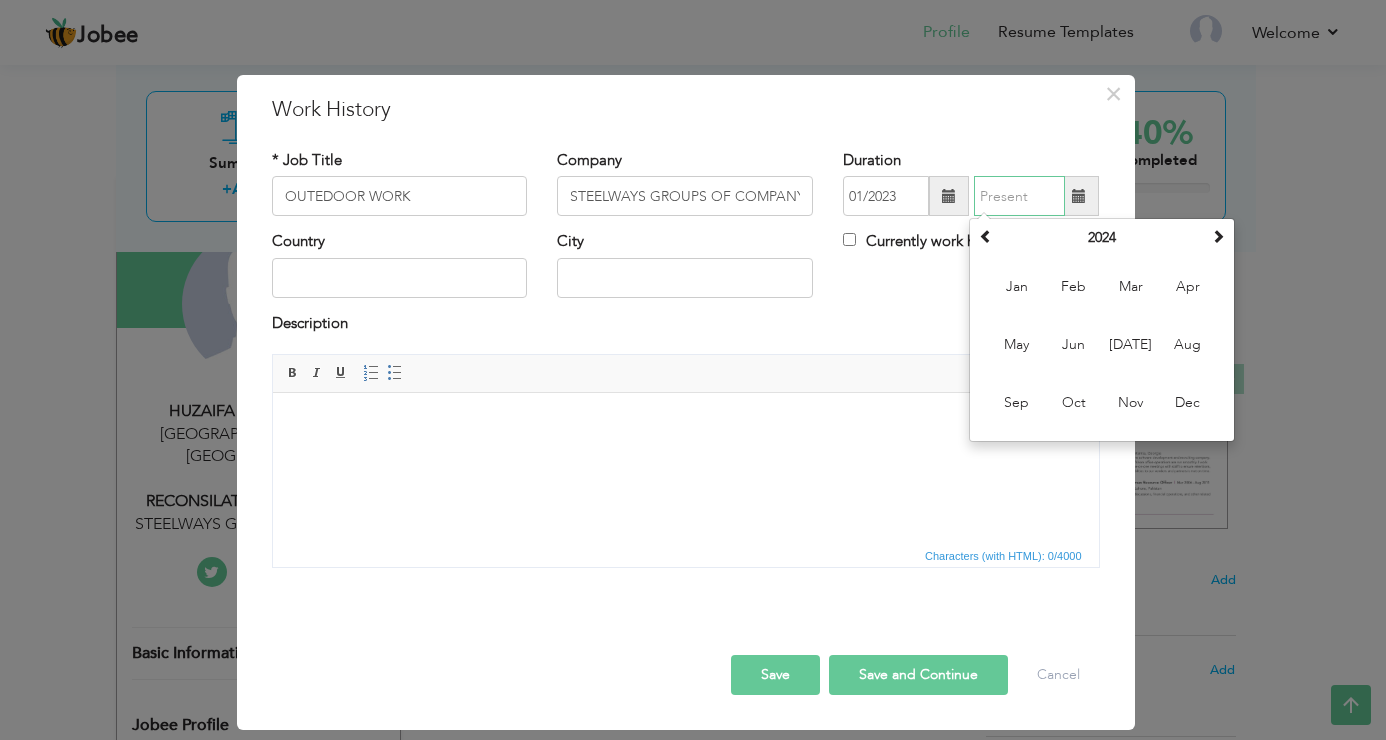 click on "Feb" at bounding box center [1074, 287] 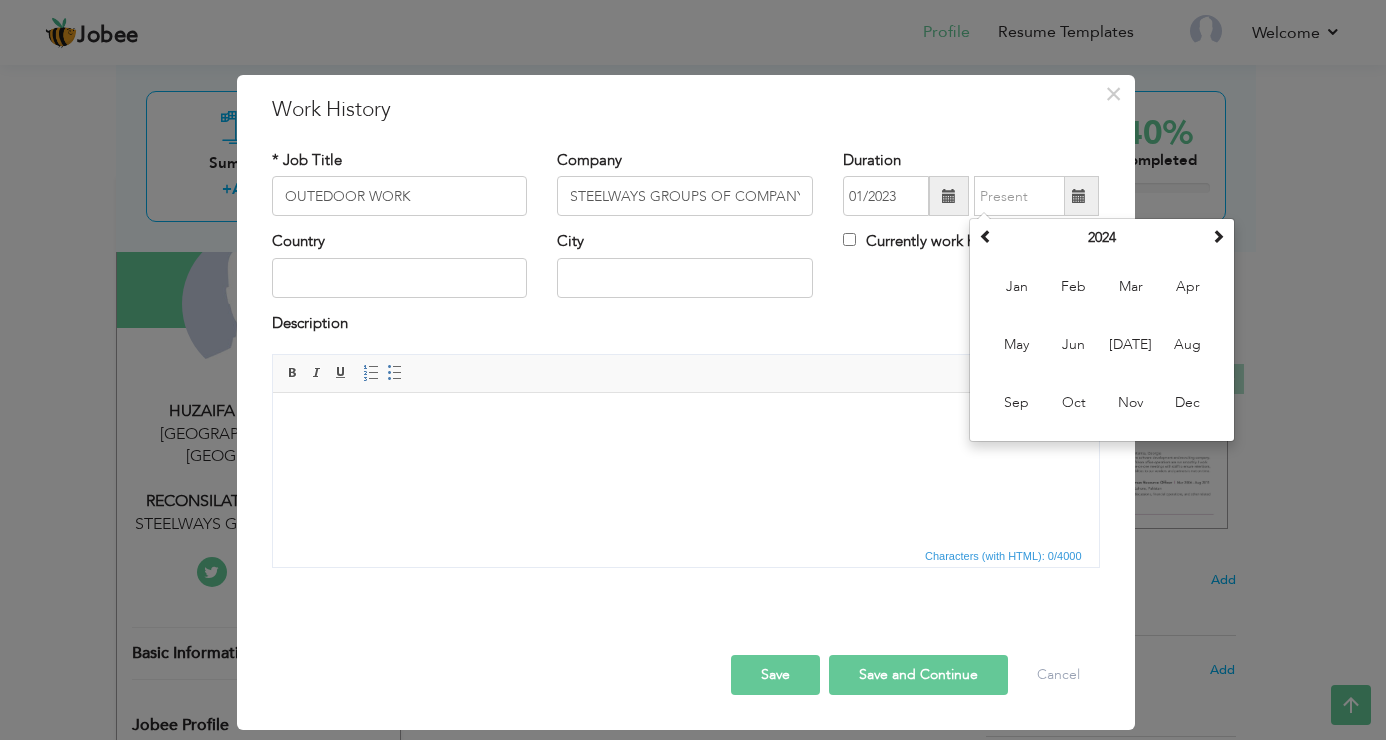 type on "02/2024" 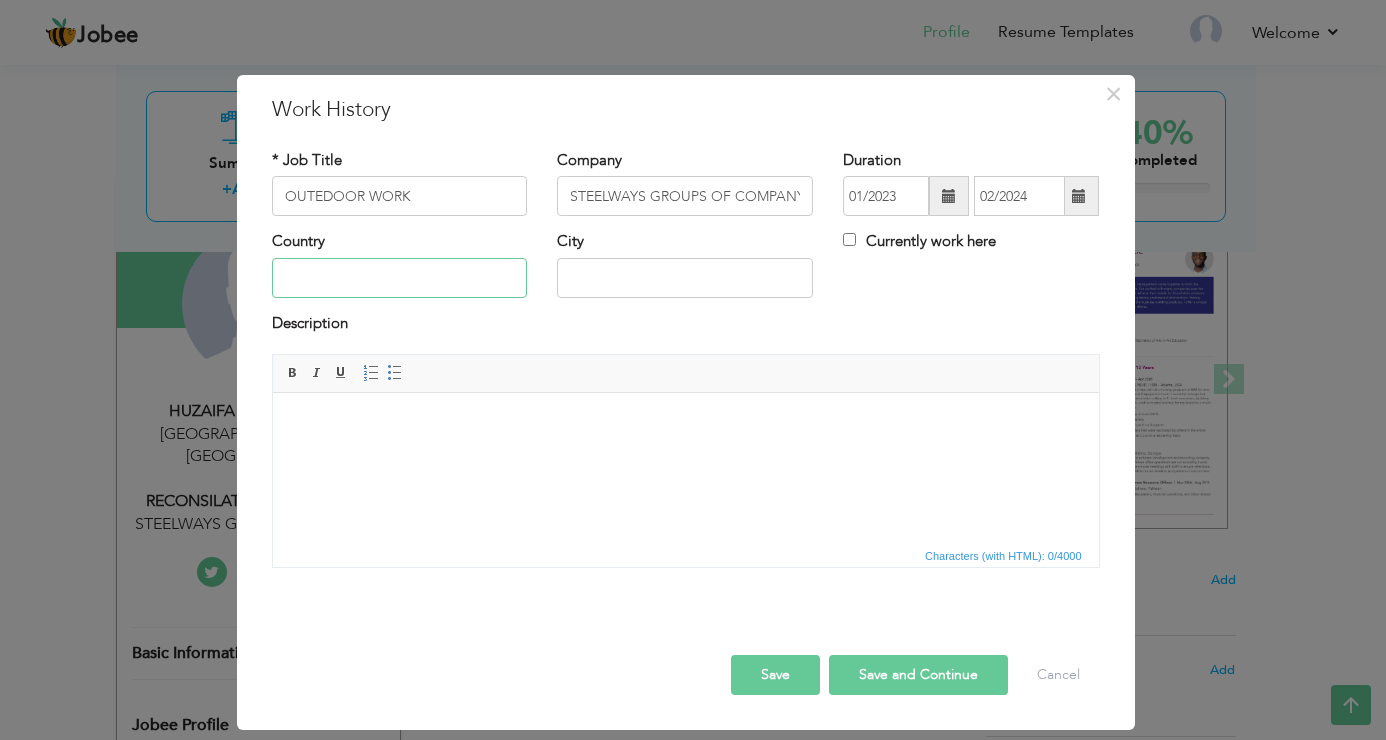click at bounding box center [400, 278] 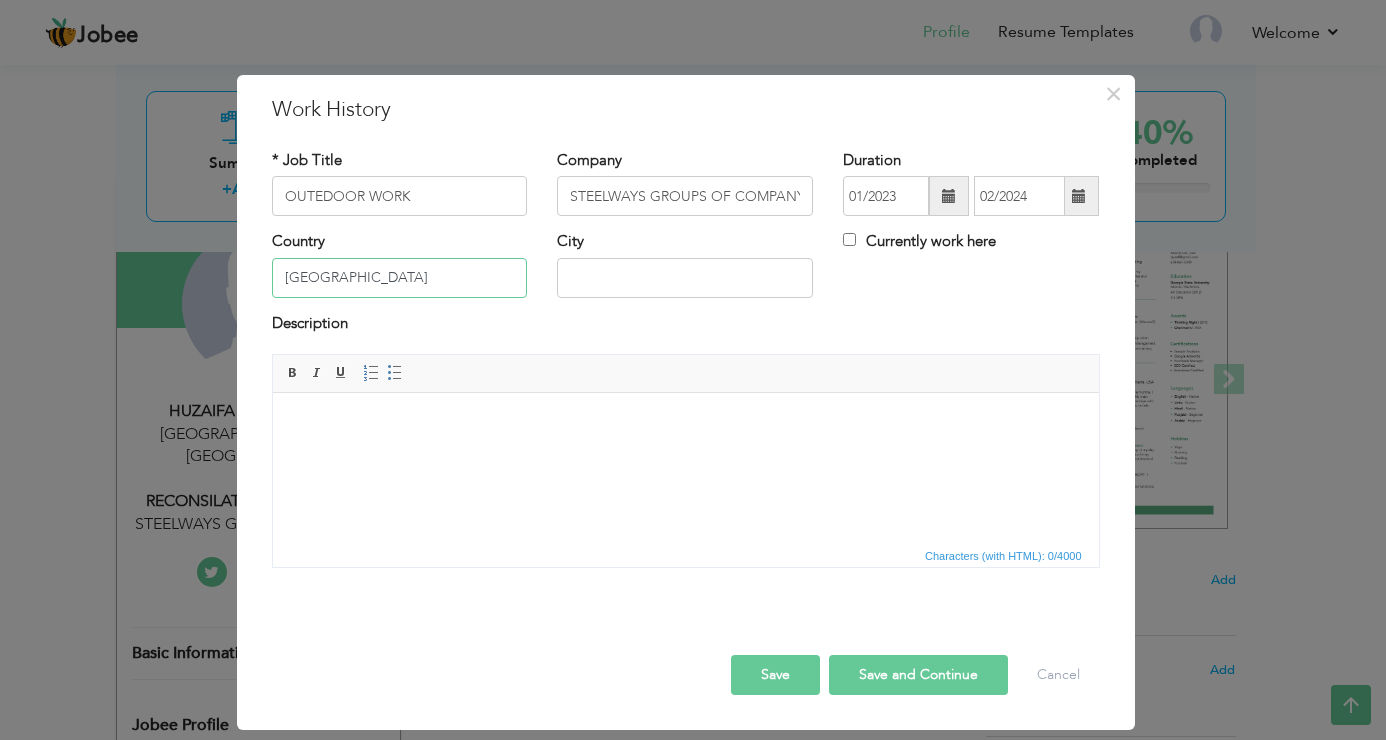 type on "[GEOGRAPHIC_DATA]" 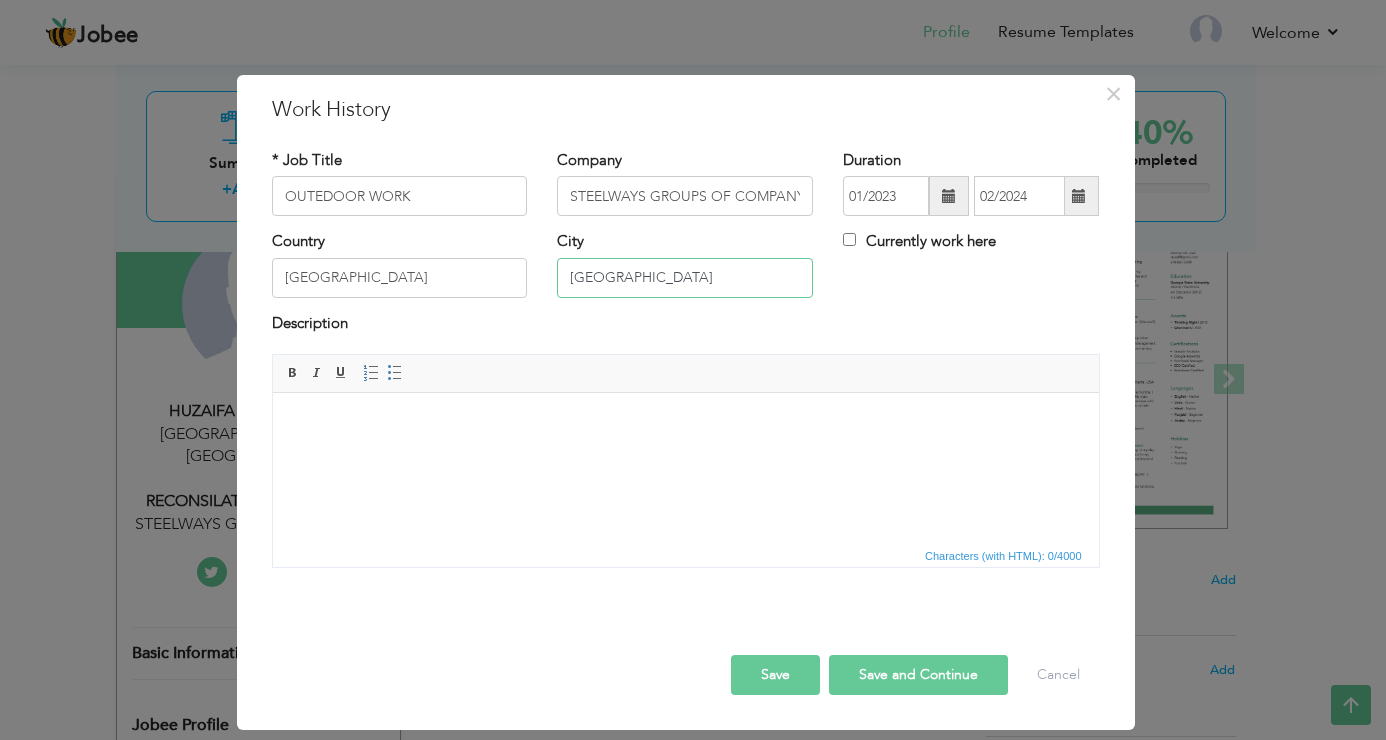 type on "[GEOGRAPHIC_DATA]" 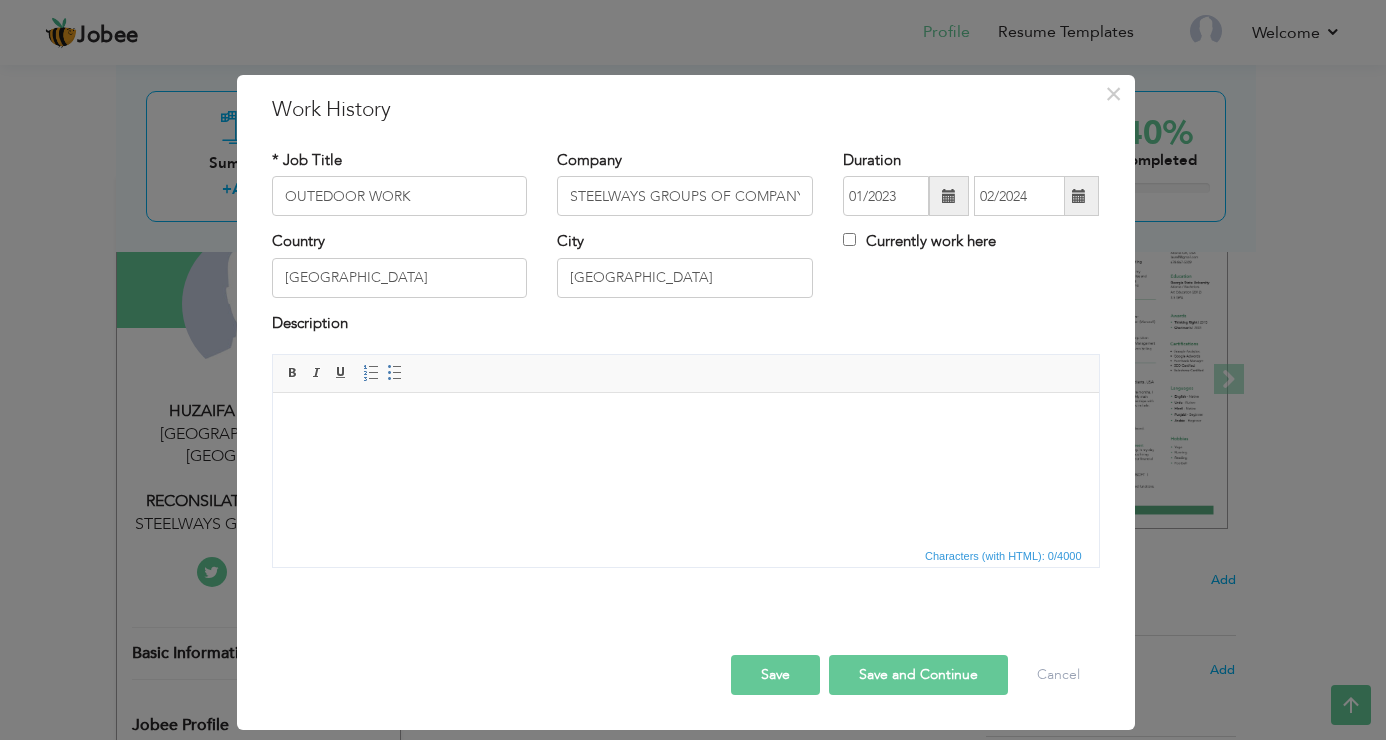 click at bounding box center (685, 423) 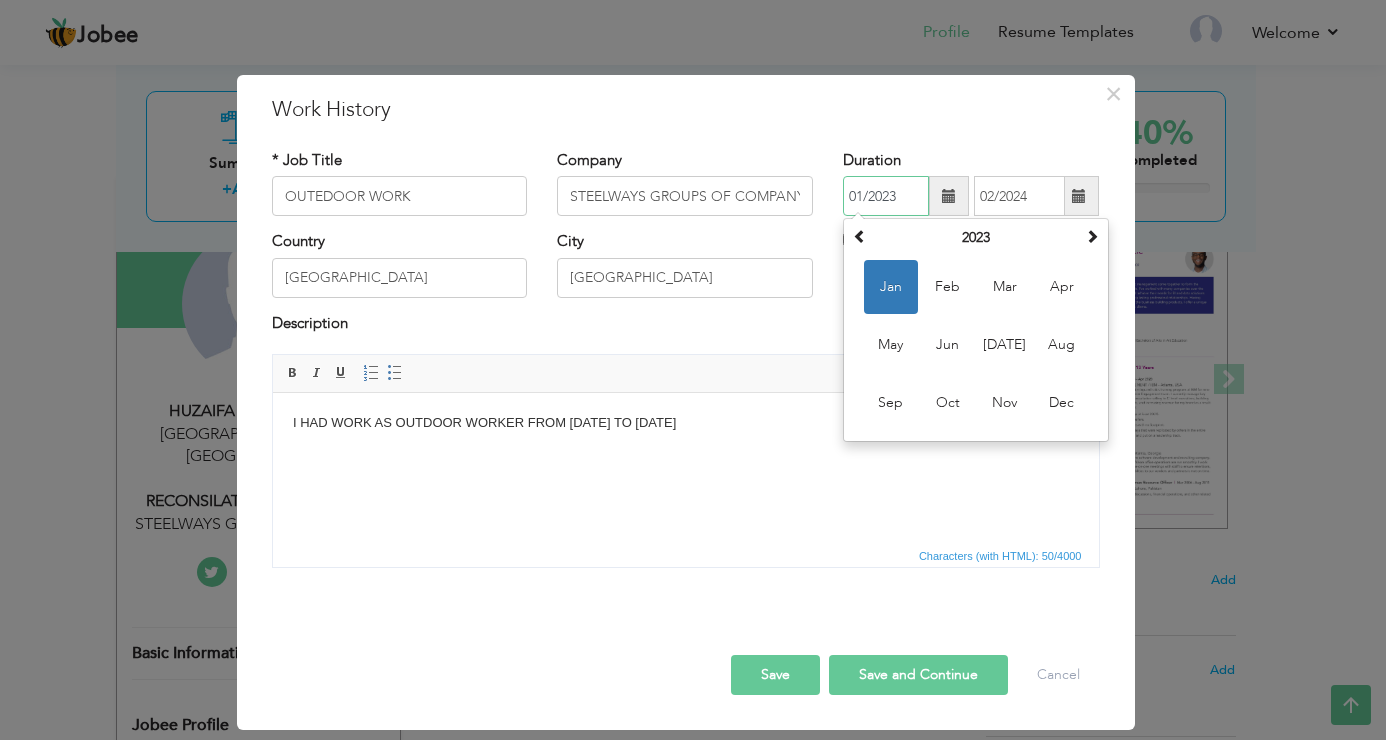 click on "01/2023" at bounding box center [886, 196] 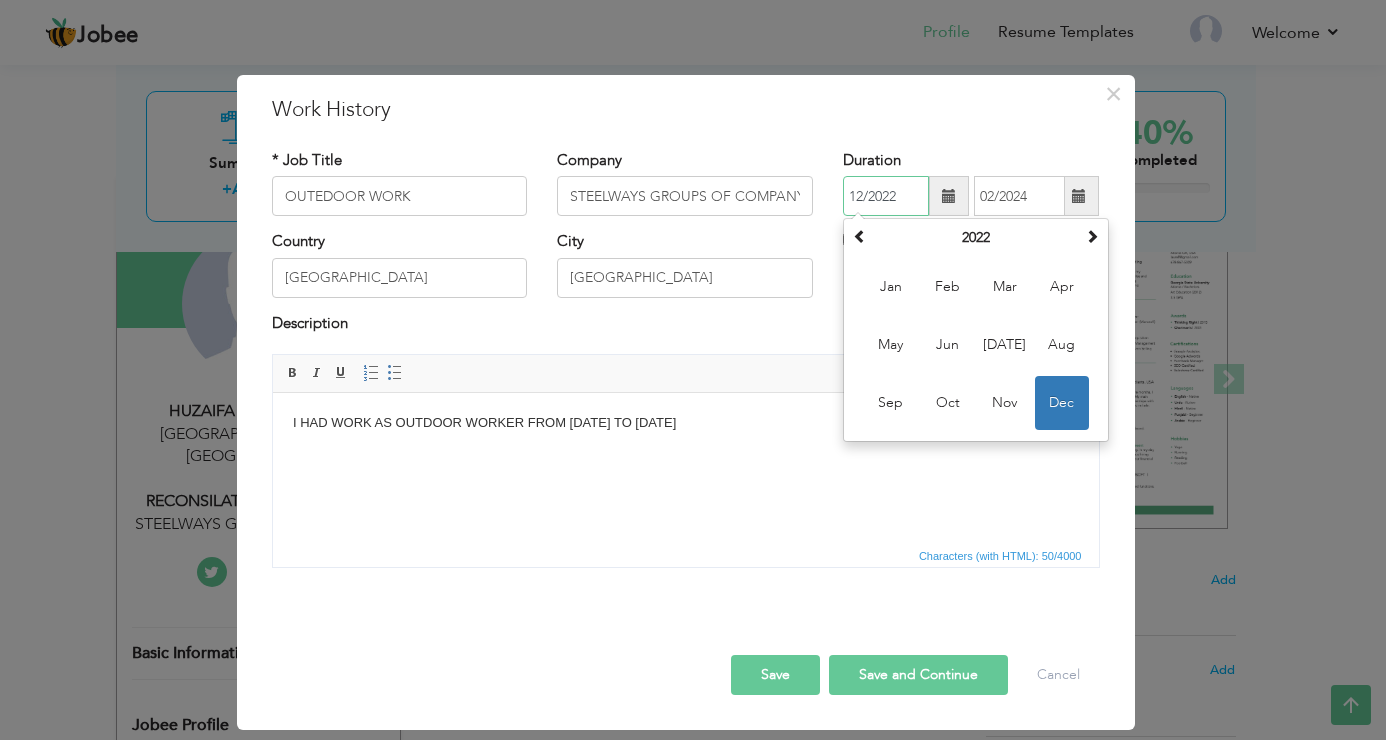 drag, startPoint x: 1007, startPoint y: 286, endPoint x: 996, endPoint y: 286, distance: 11 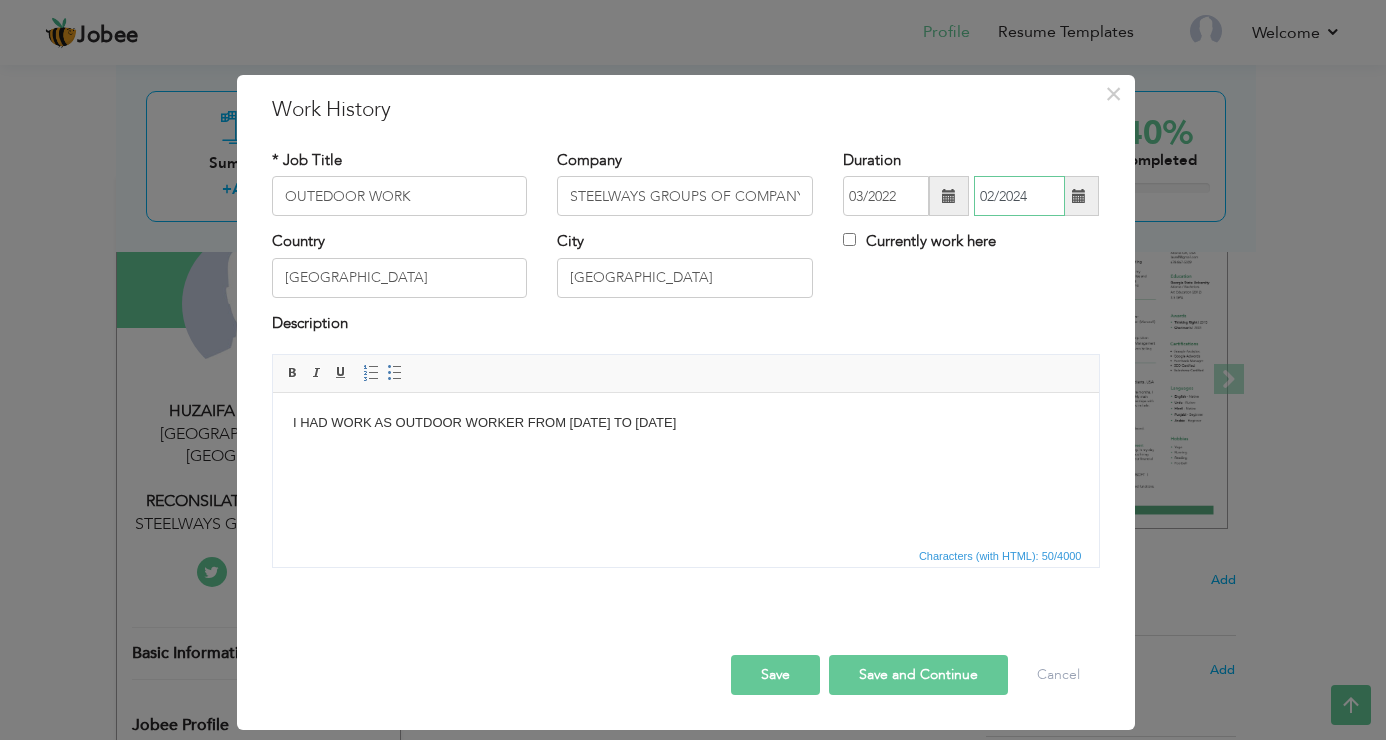 click on "02/2024" at bounding box center [1019, 196] 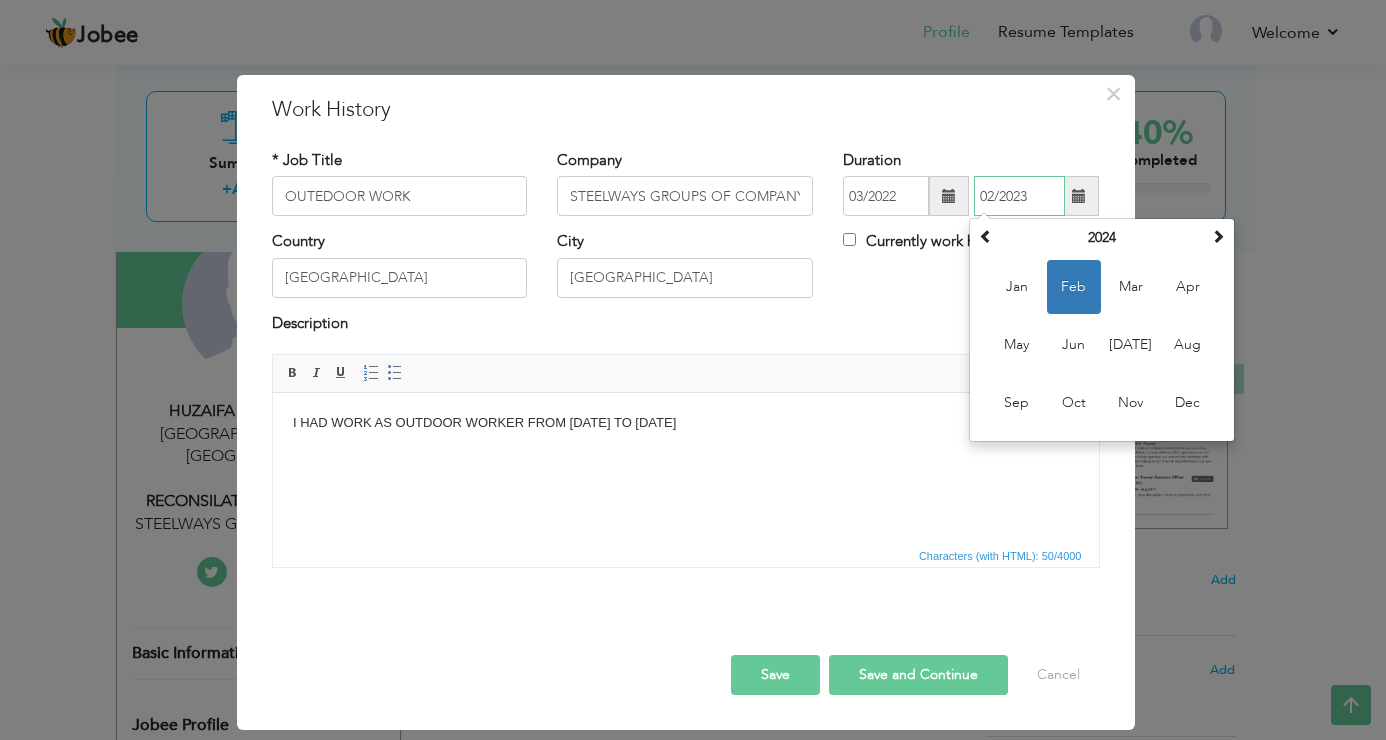 type on "02/2023" 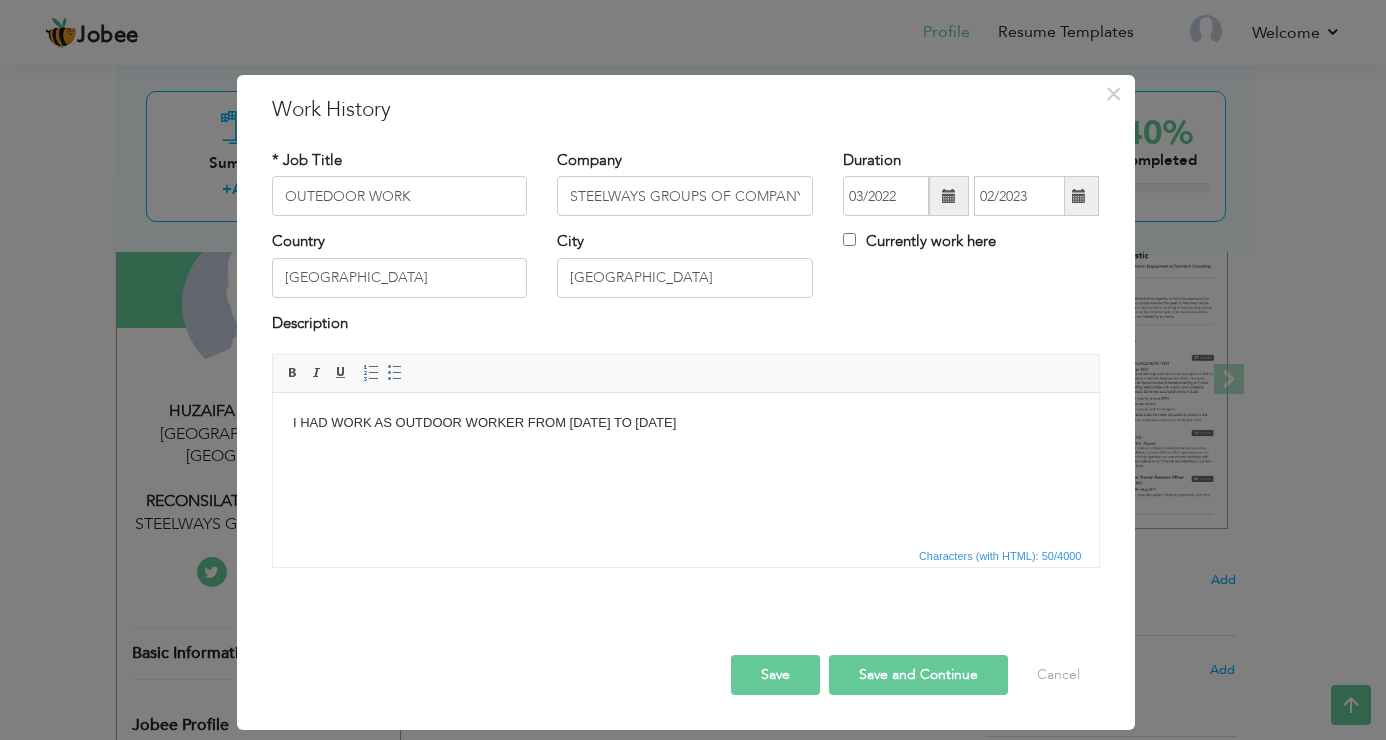 click on "I HAD WORK AS OUTDOOR WORKER FROM JAN 2023 TO 2024" at bounding box center (685, 423) 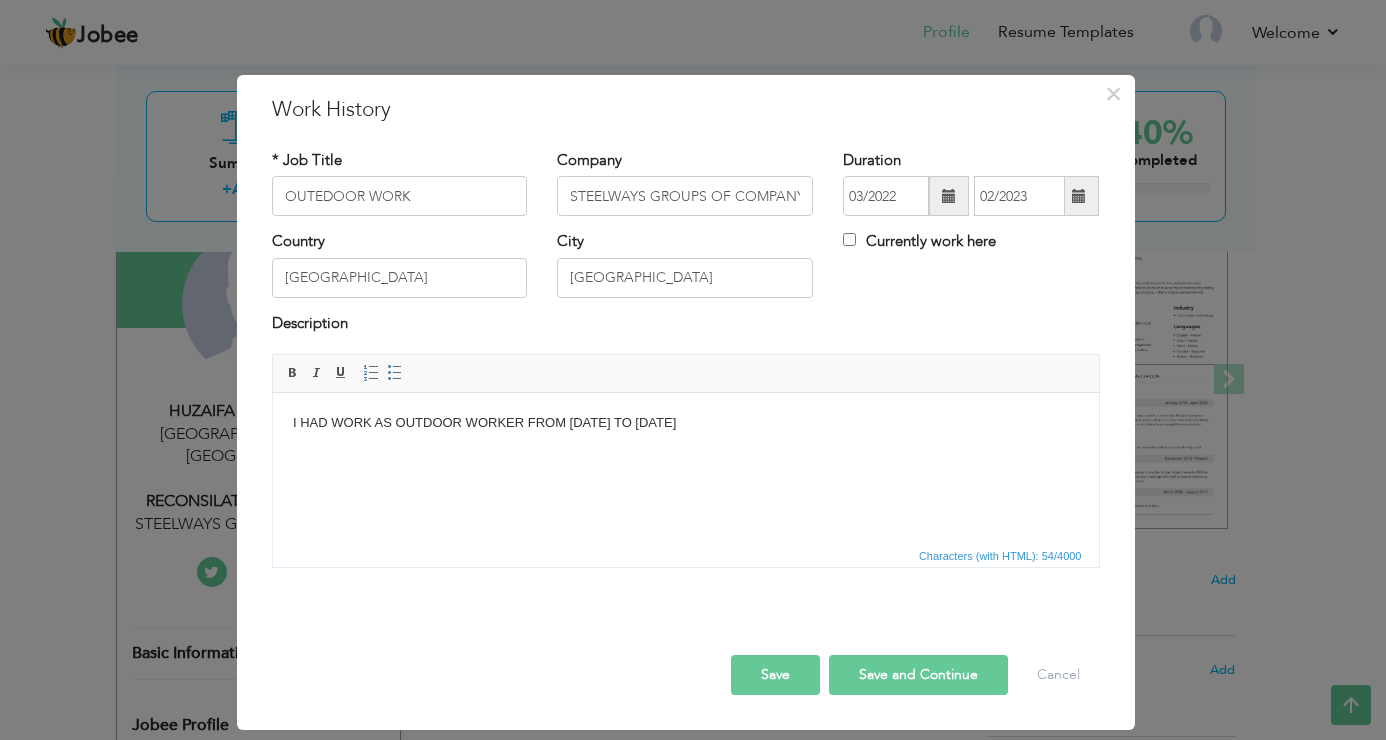 click on "I HAD WORK AS OUTDOOR WORKER FROM JAN 2023 TO FEB 2024" at bounding box center (685, 423) 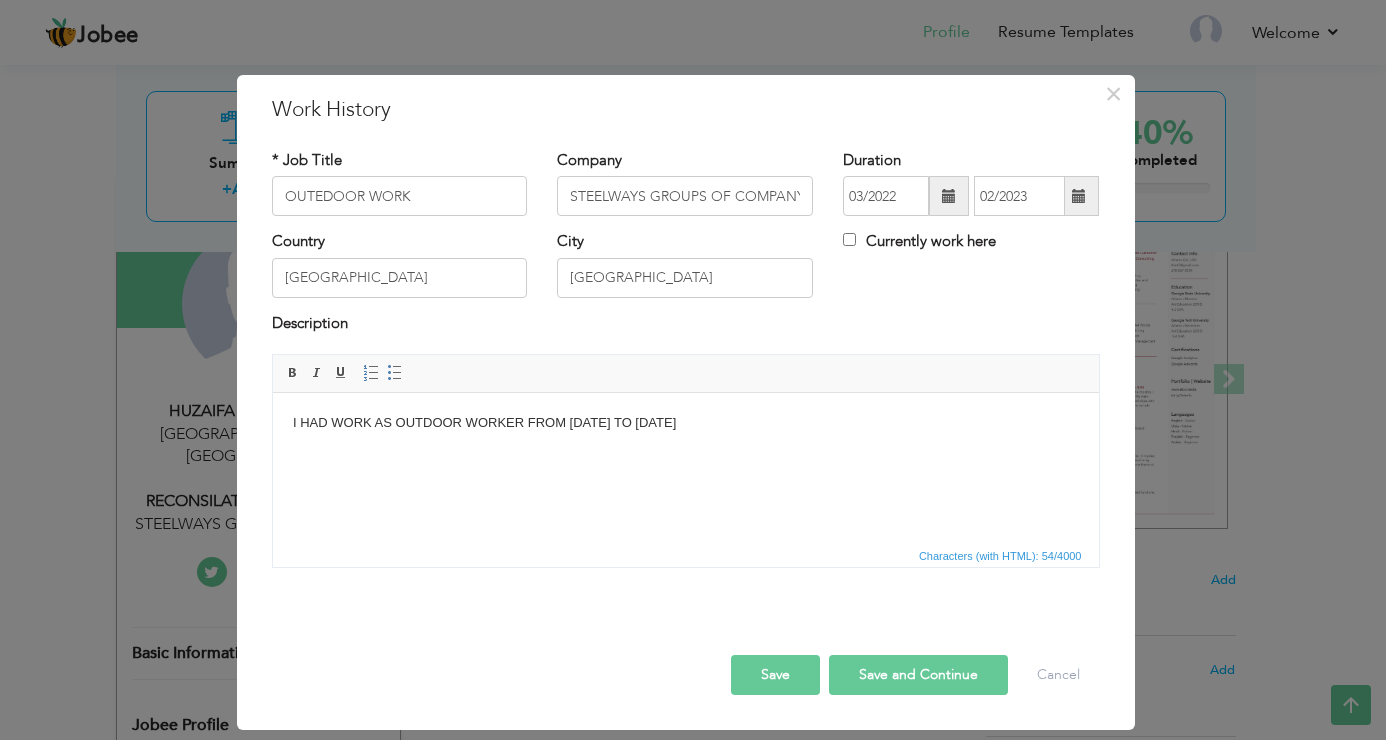 click on "I HAD WORK AS OUTDOOR WORKER FROM MAR 2023 TO FEB 2024" at bounding box center [685, 423] 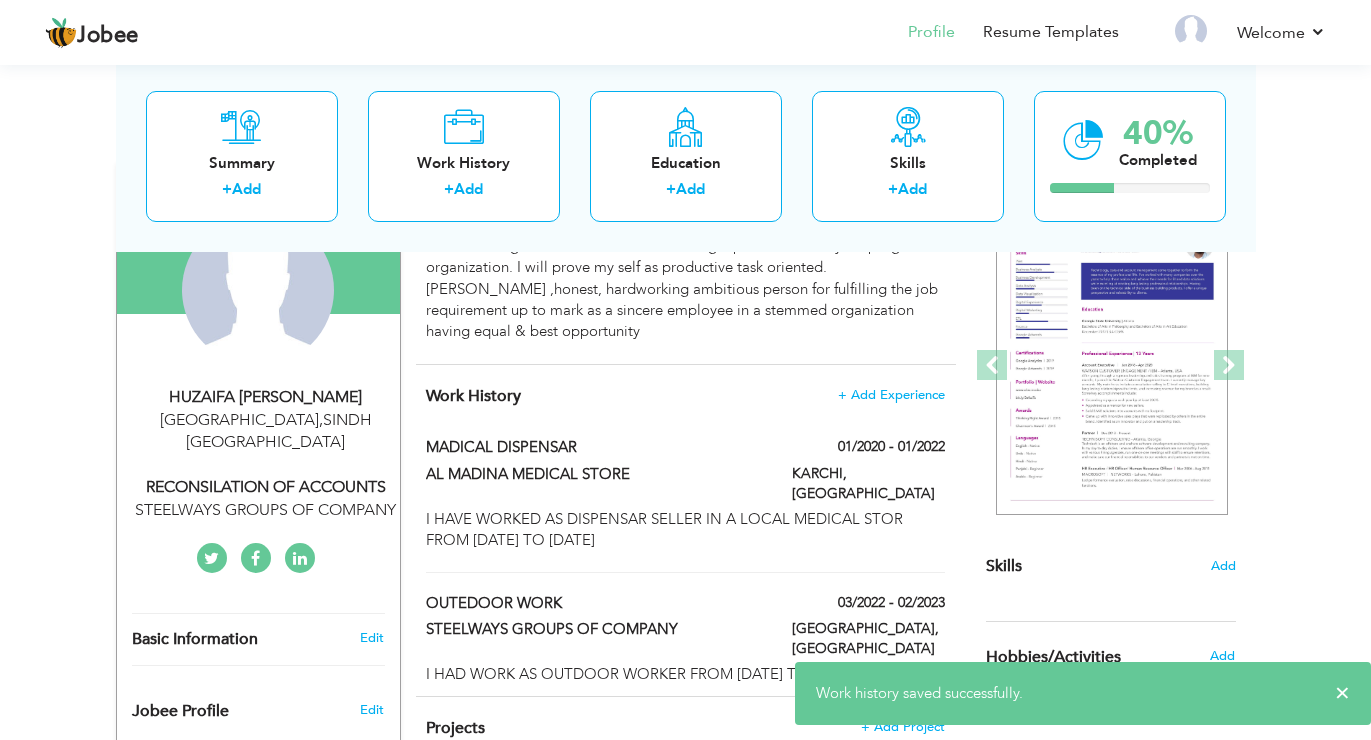 scroll, scrollTop: 500, scrollLeft: 0, axis: vertical 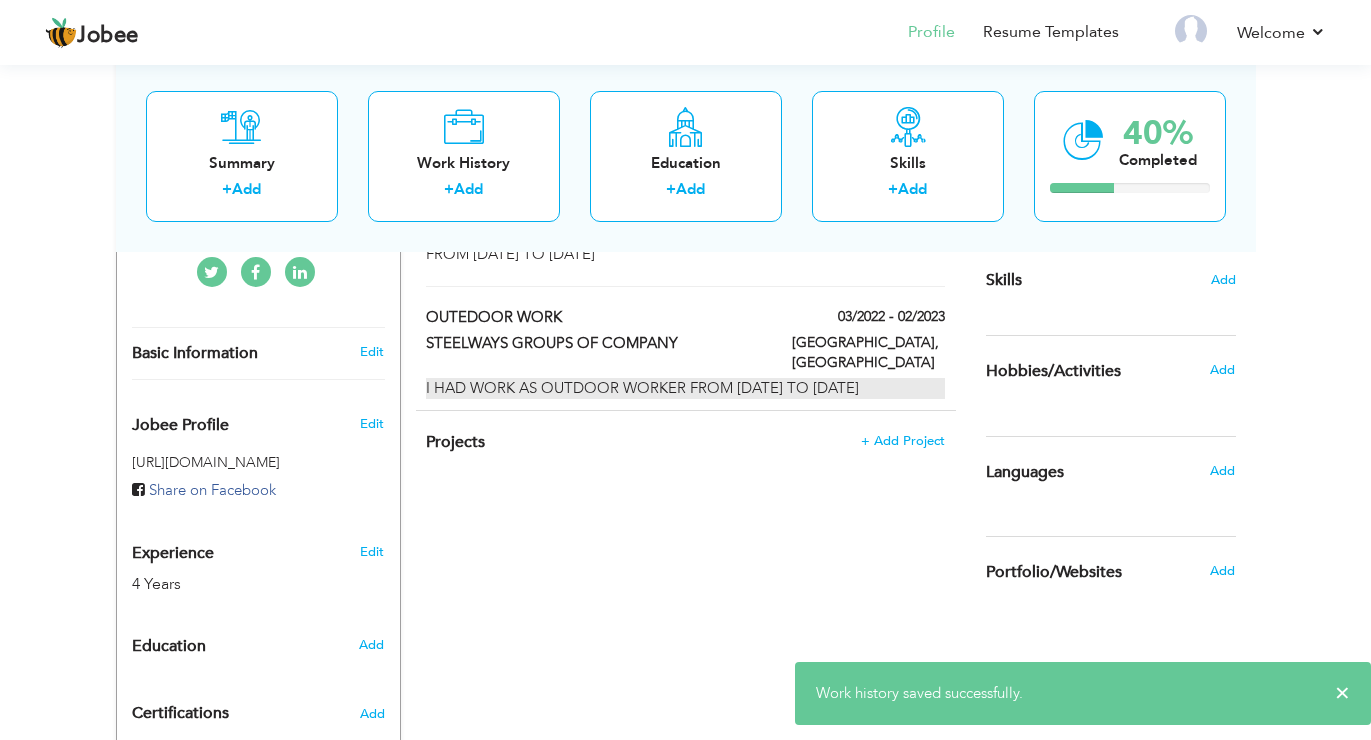 click on "I HAD WORK AS OUTDOOR WORKER FROM MAR 2022 TO FEB 2024" at bounding box center (685, 388) 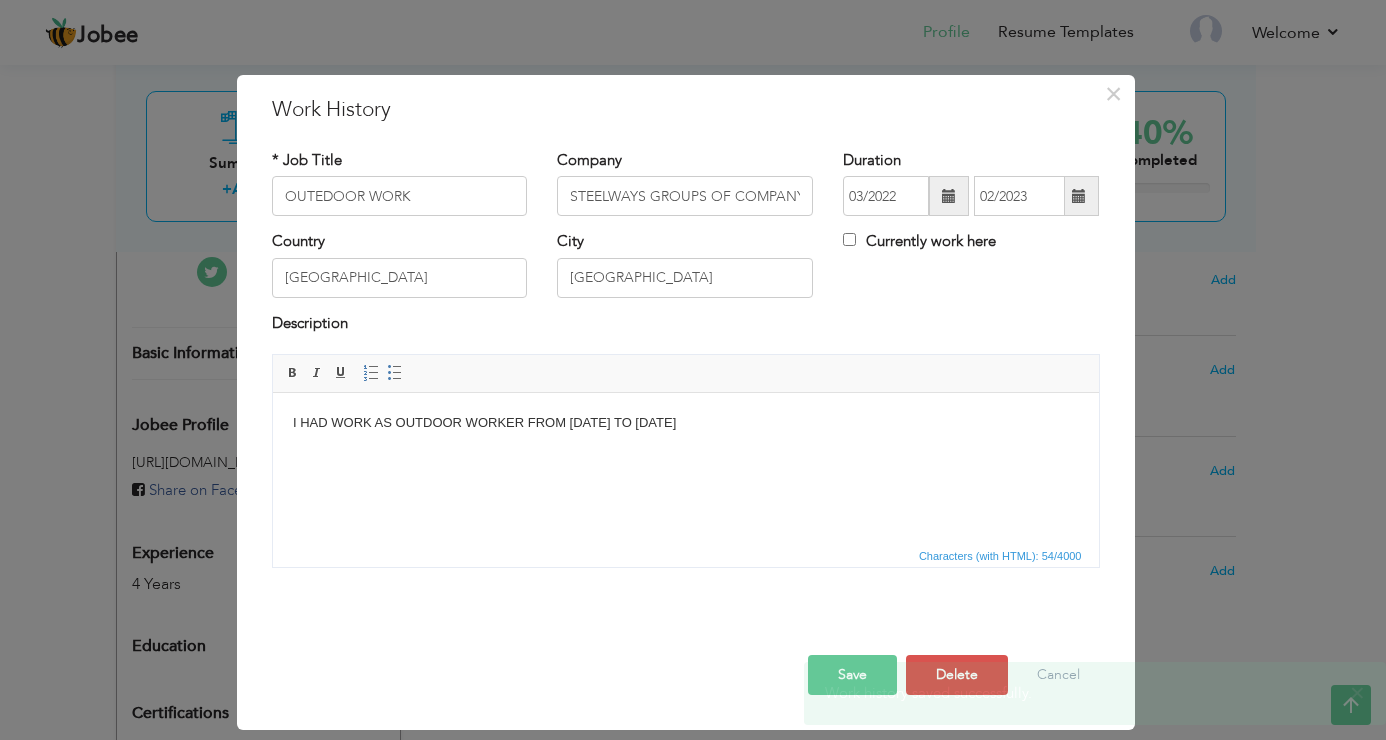 click on "I HAD WORK AS OUTDOOR WORKER FROM MAR 2022 TO FEB 2024" at bounding box center (685, 423) 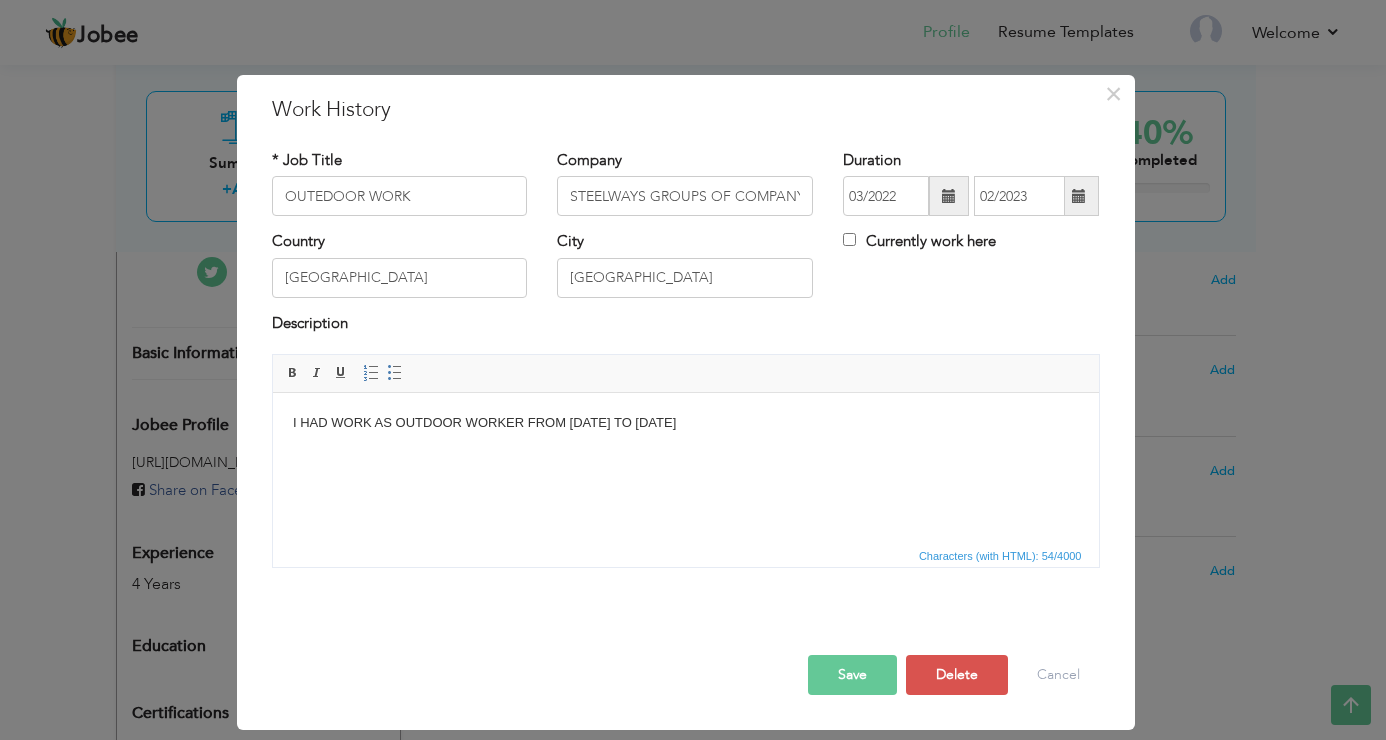 type 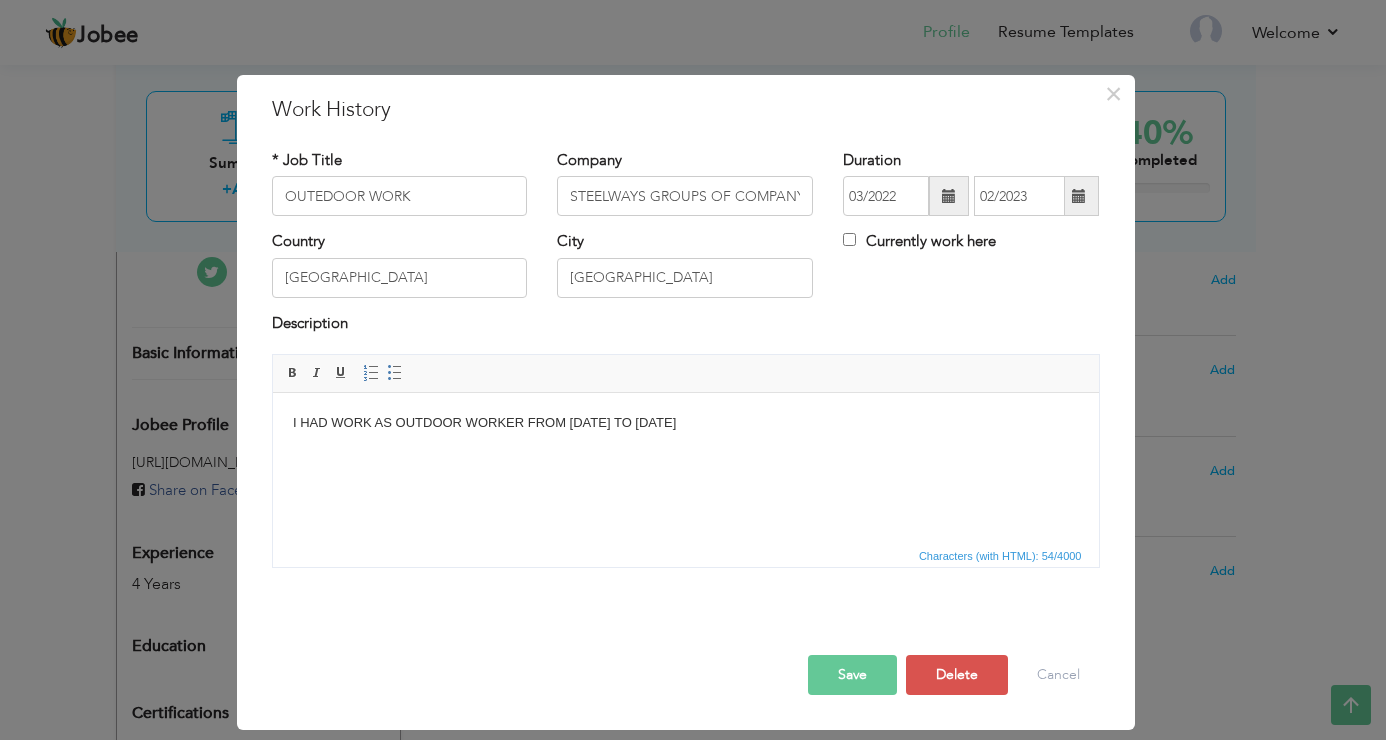click on "Save" at bounding box center (852, 675) 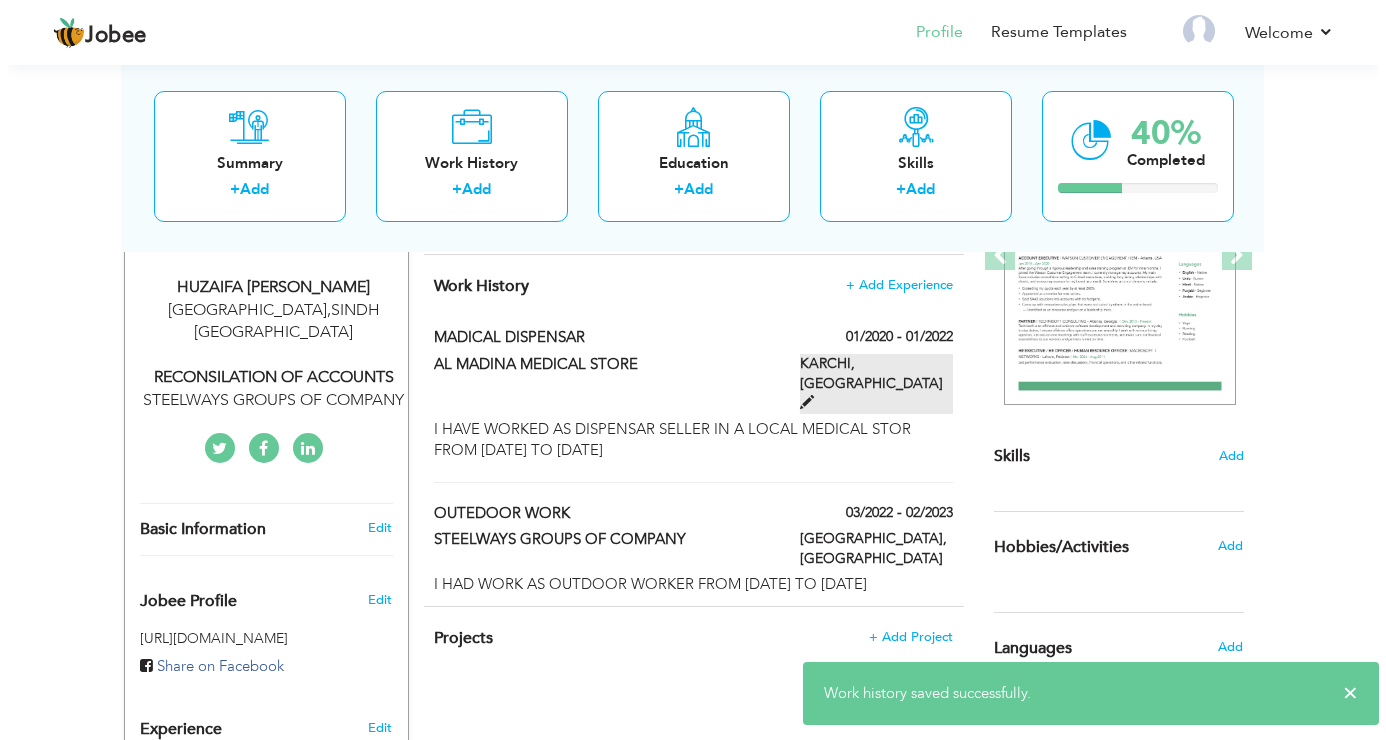 scroll, scrollTop: 300, scrollLeft: 0, axis: vertical 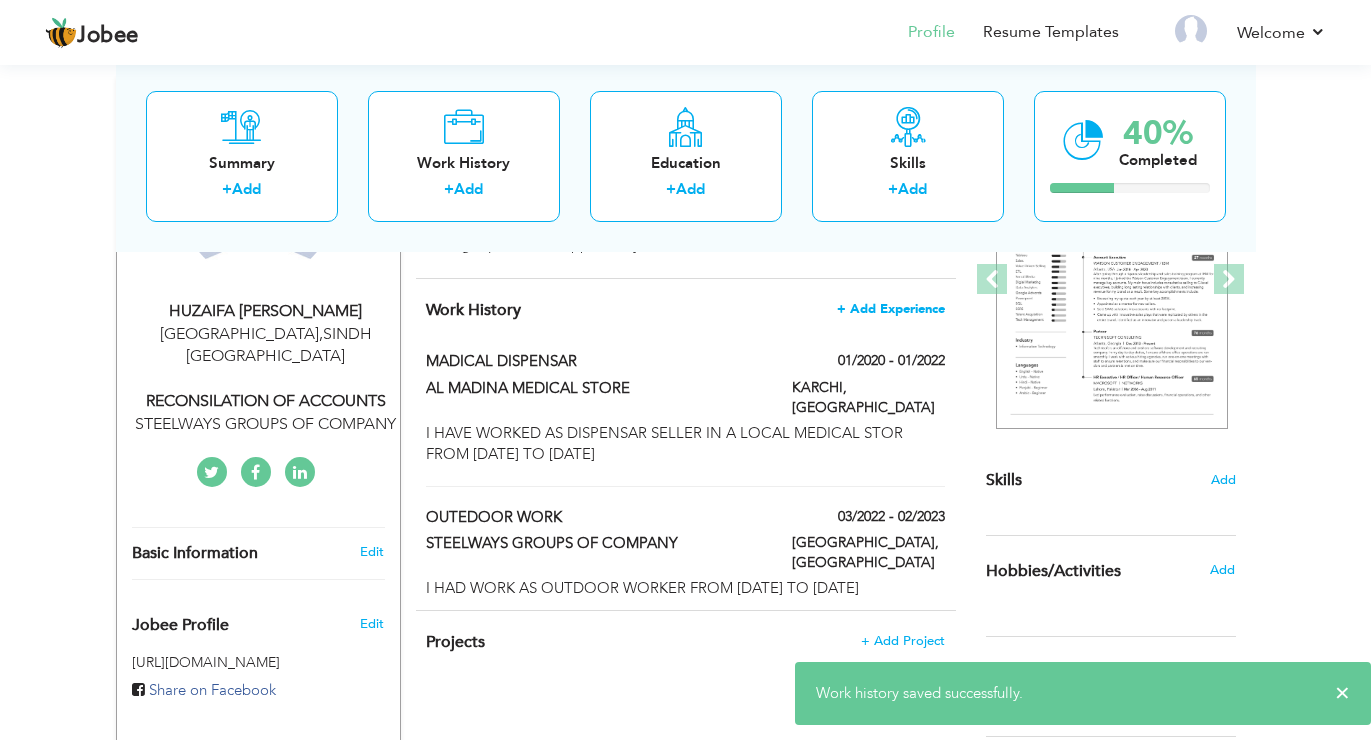 click on "+ Add Experience" at bounding box center (891, 309) 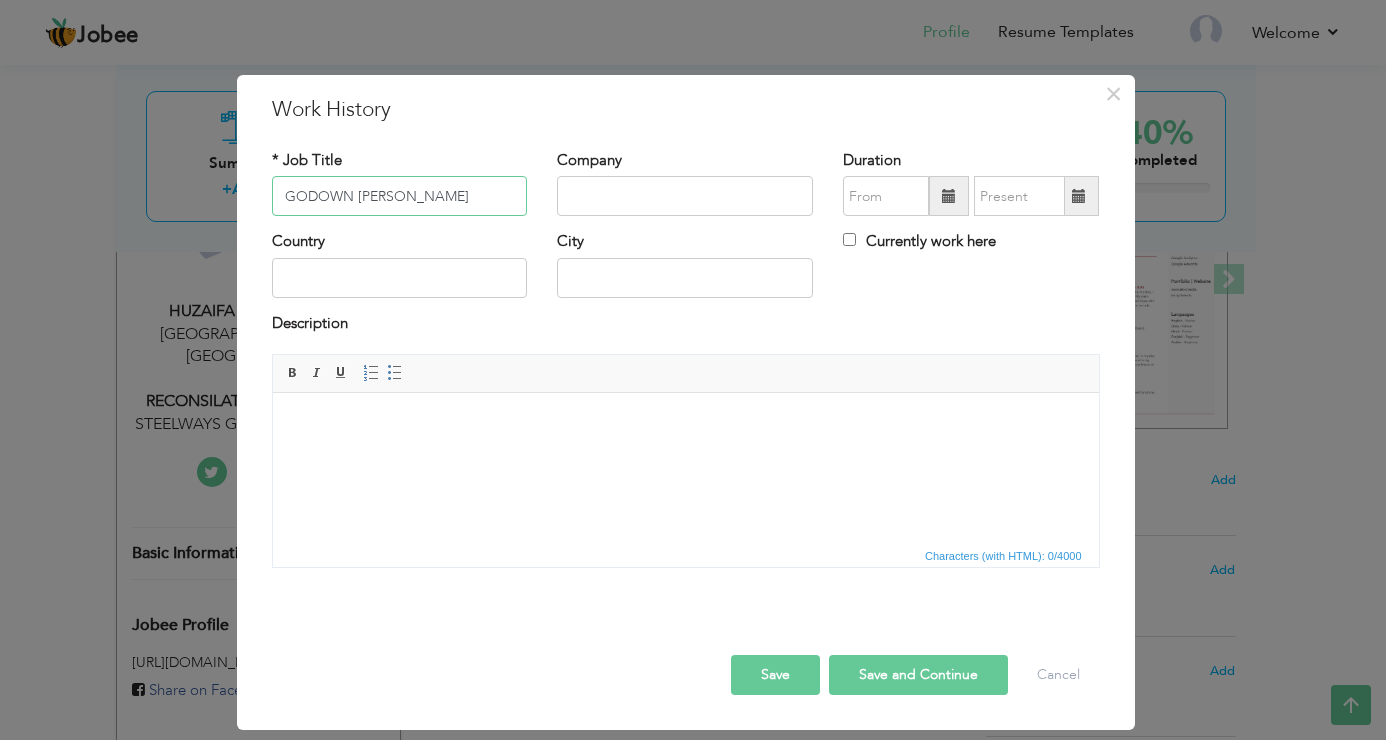 type on "GODOWN QUILTY CHAKER" 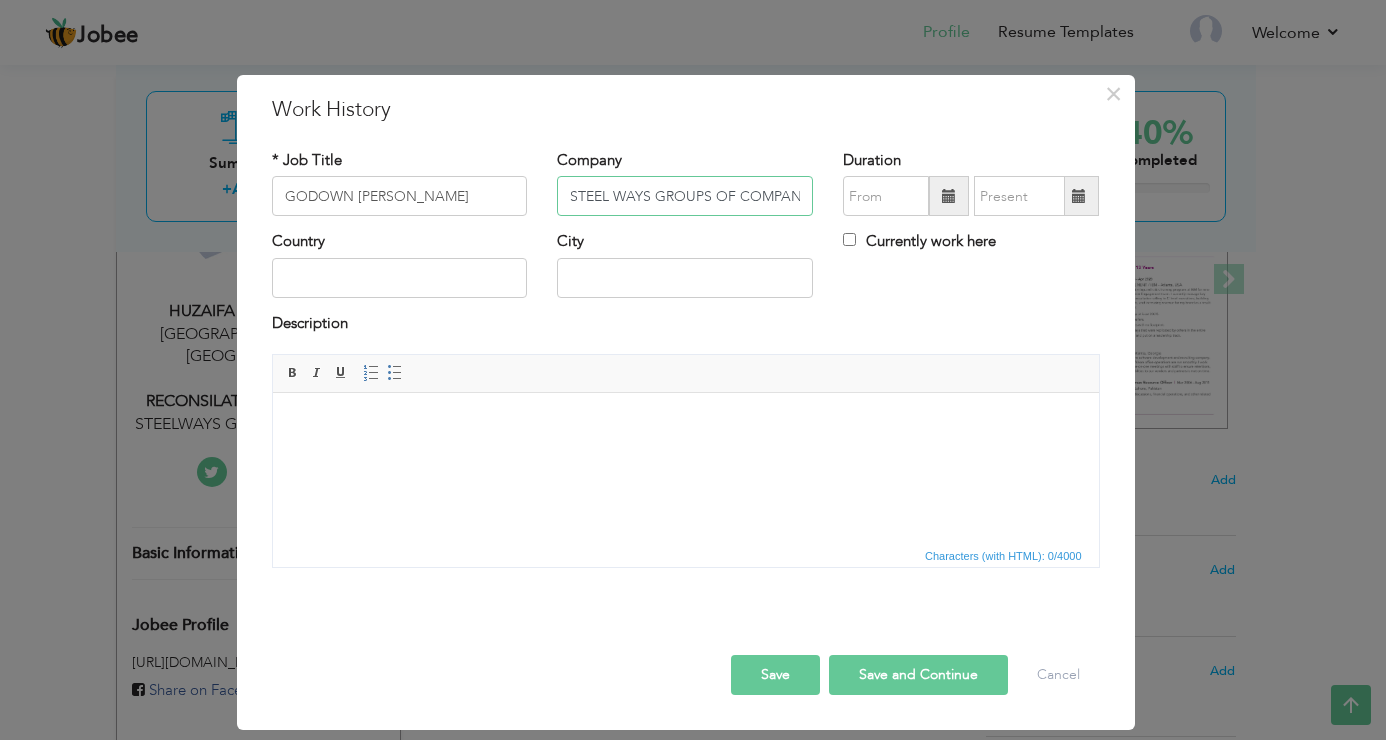 scroll, scrollTop: 0, scrollLeft: 7, axis: horizontal 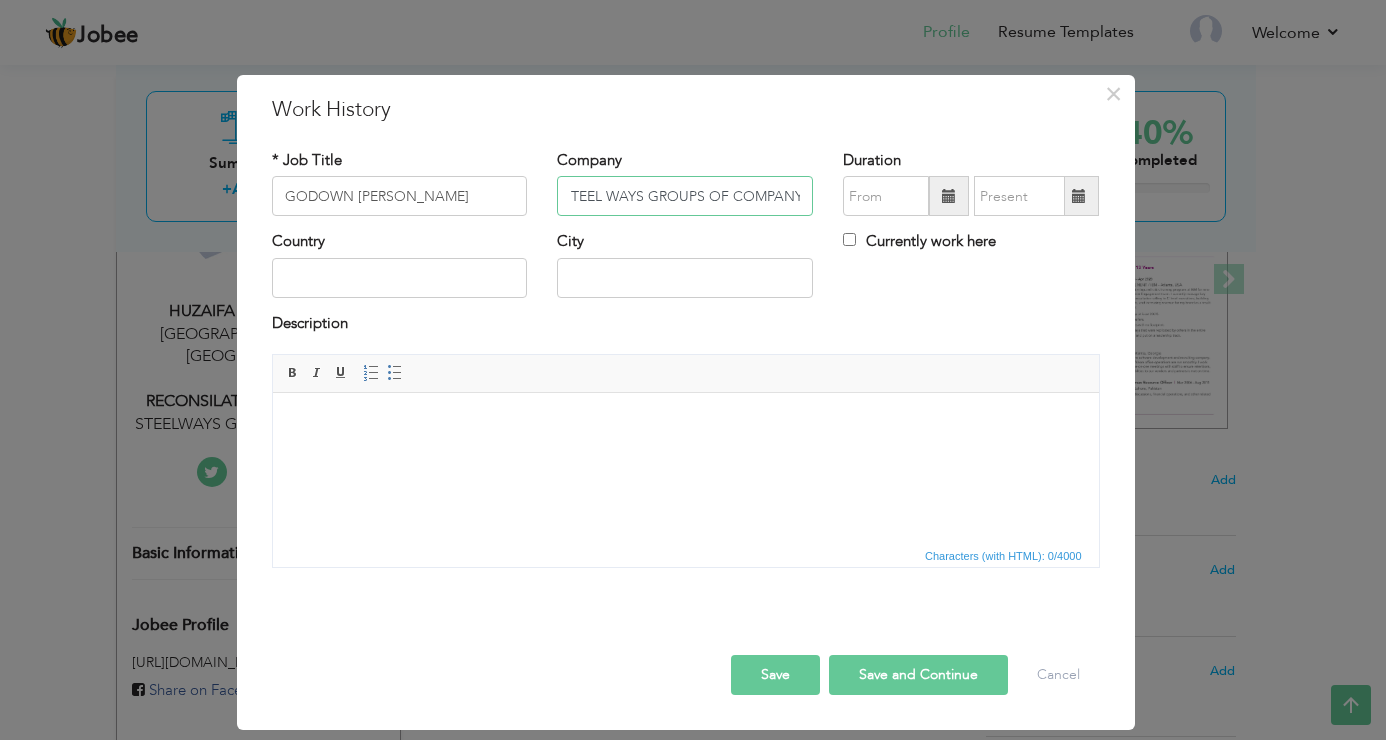 type on "STEEL WAYS GROUPS OF COMPANY" 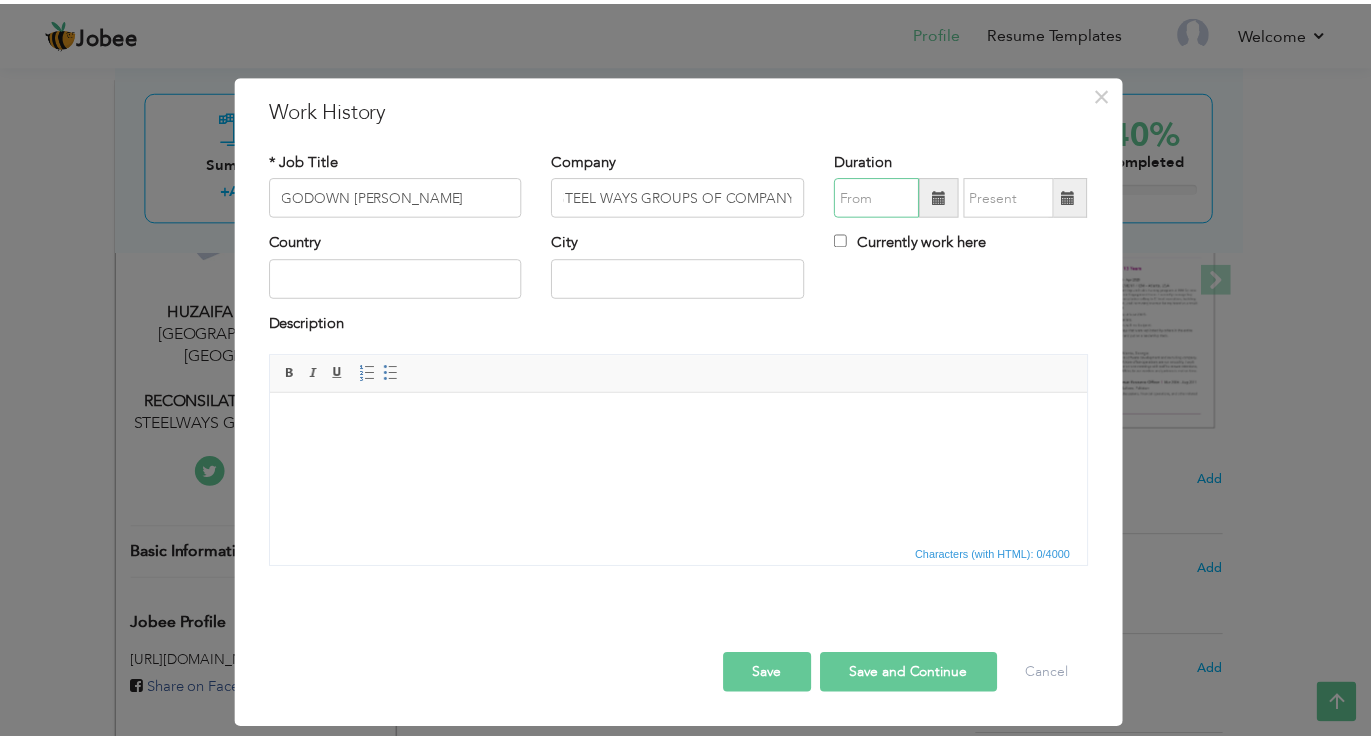 scroll, scrollTop: 0, scrollLeft: 0, axis: both 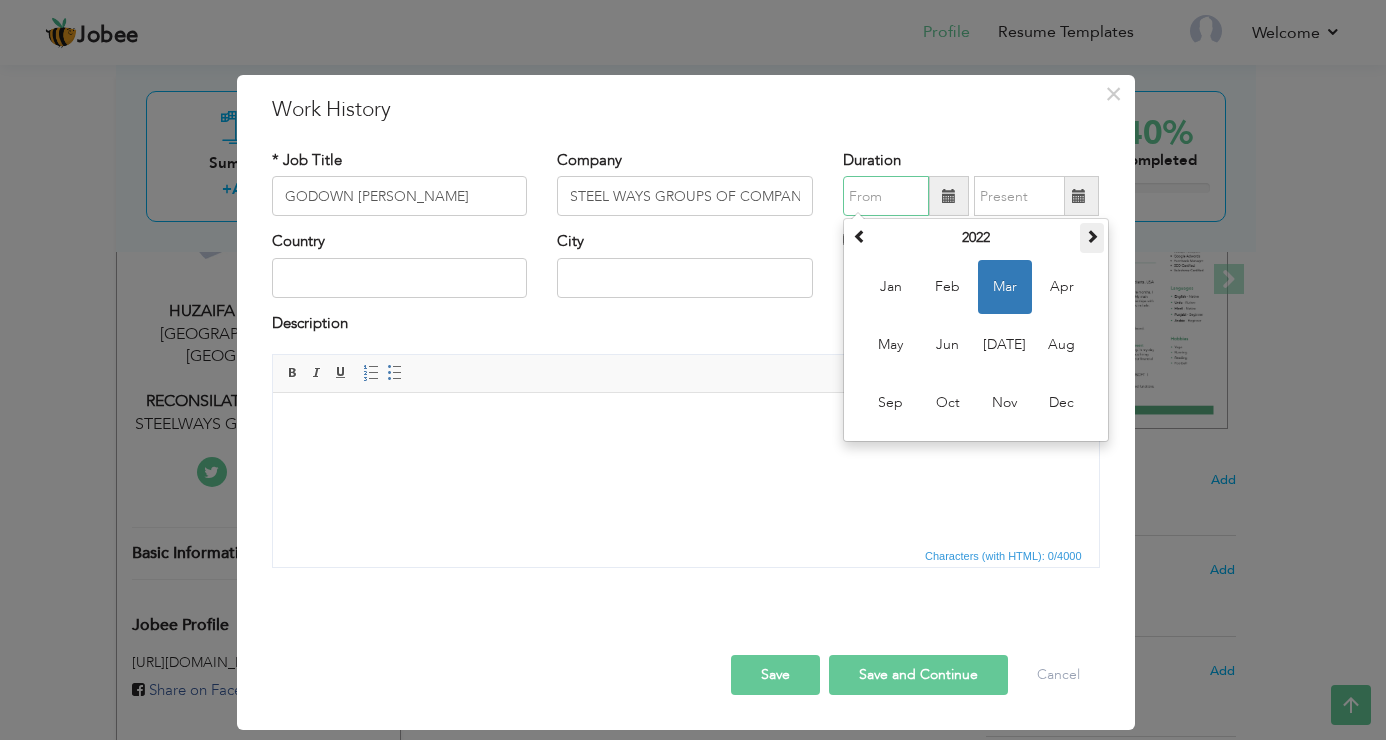 click at bounding box center (1092, 236) 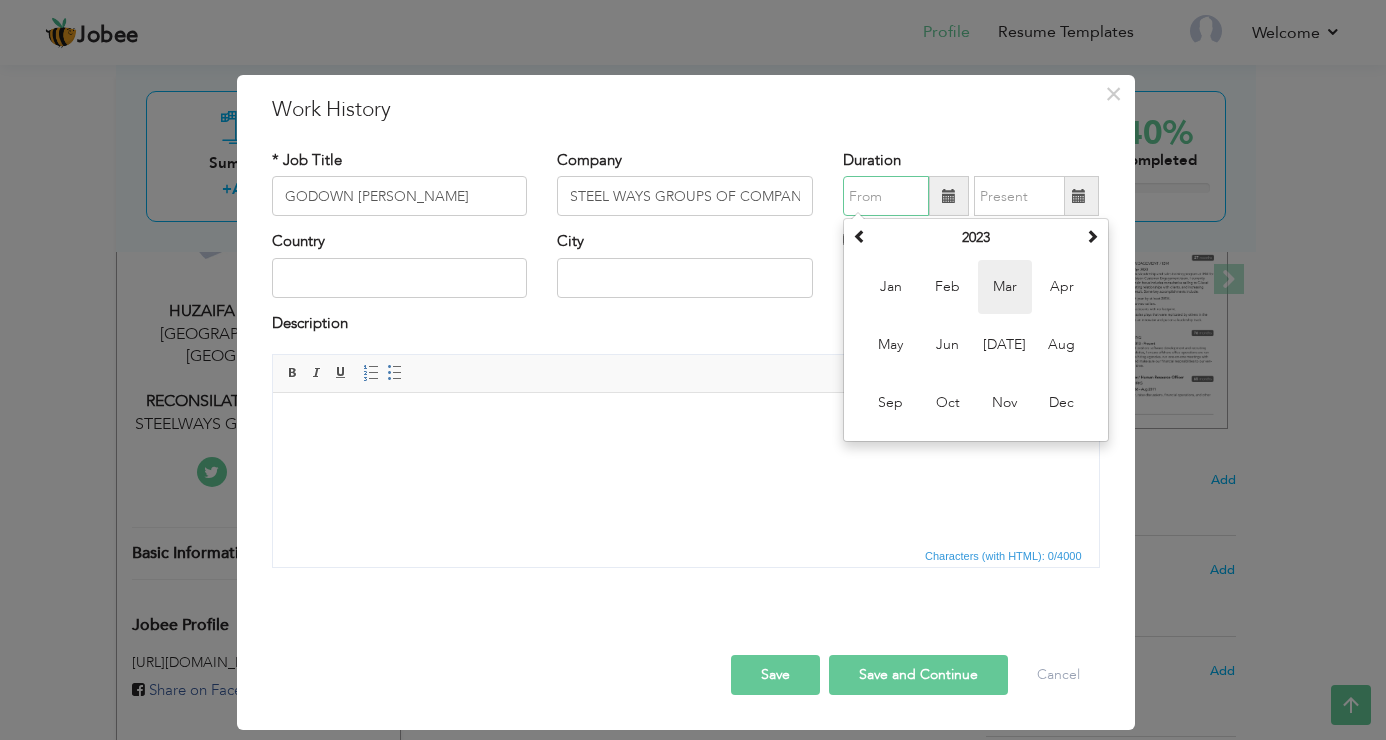 click on "Mar" at bounding box center (1005, 287) 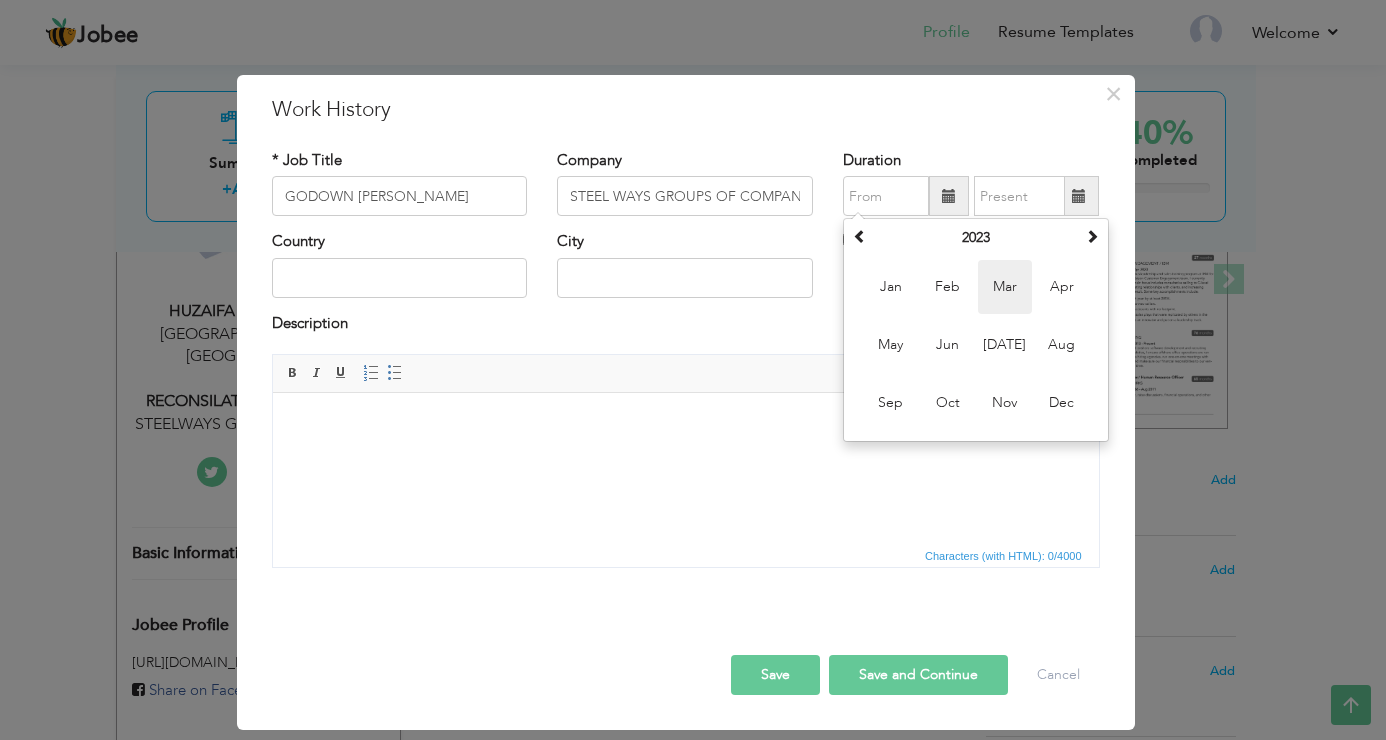 type on "03/2023" 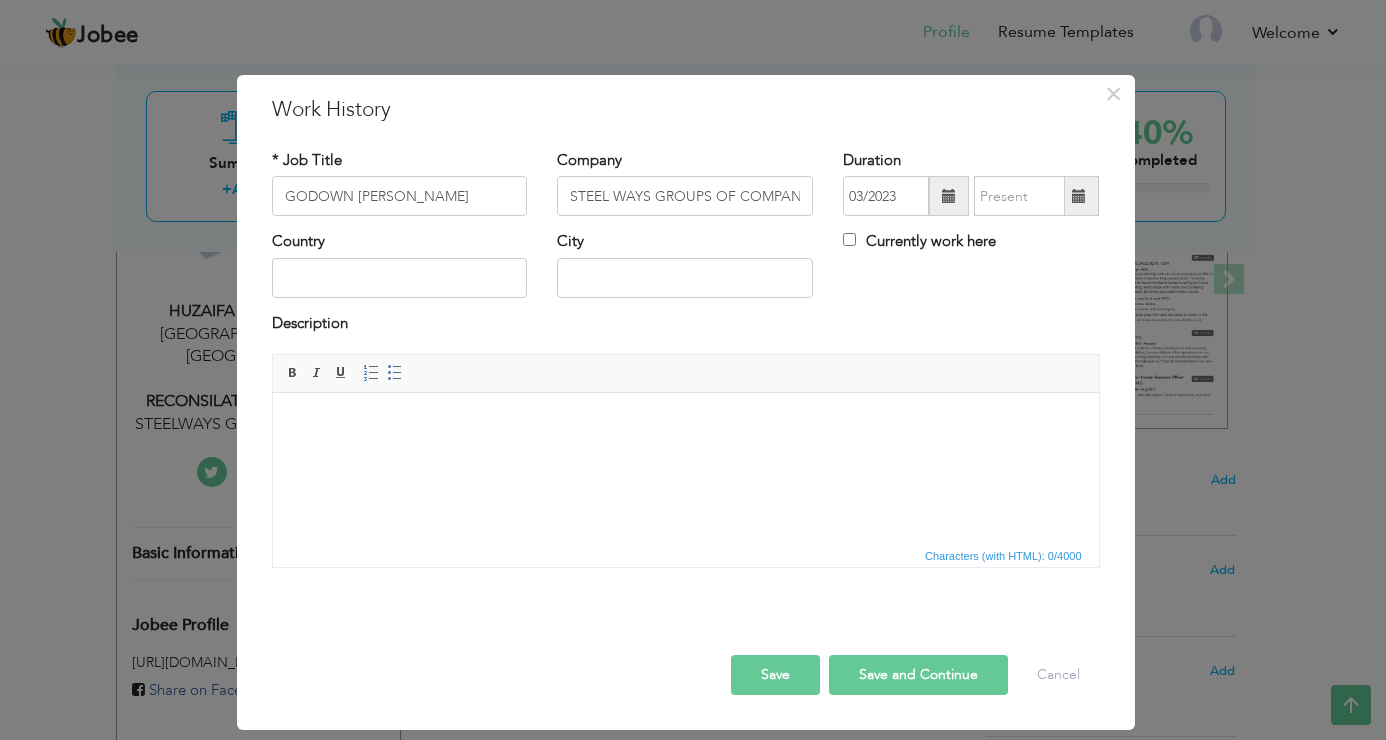 click at bounding box center (1079, 196) 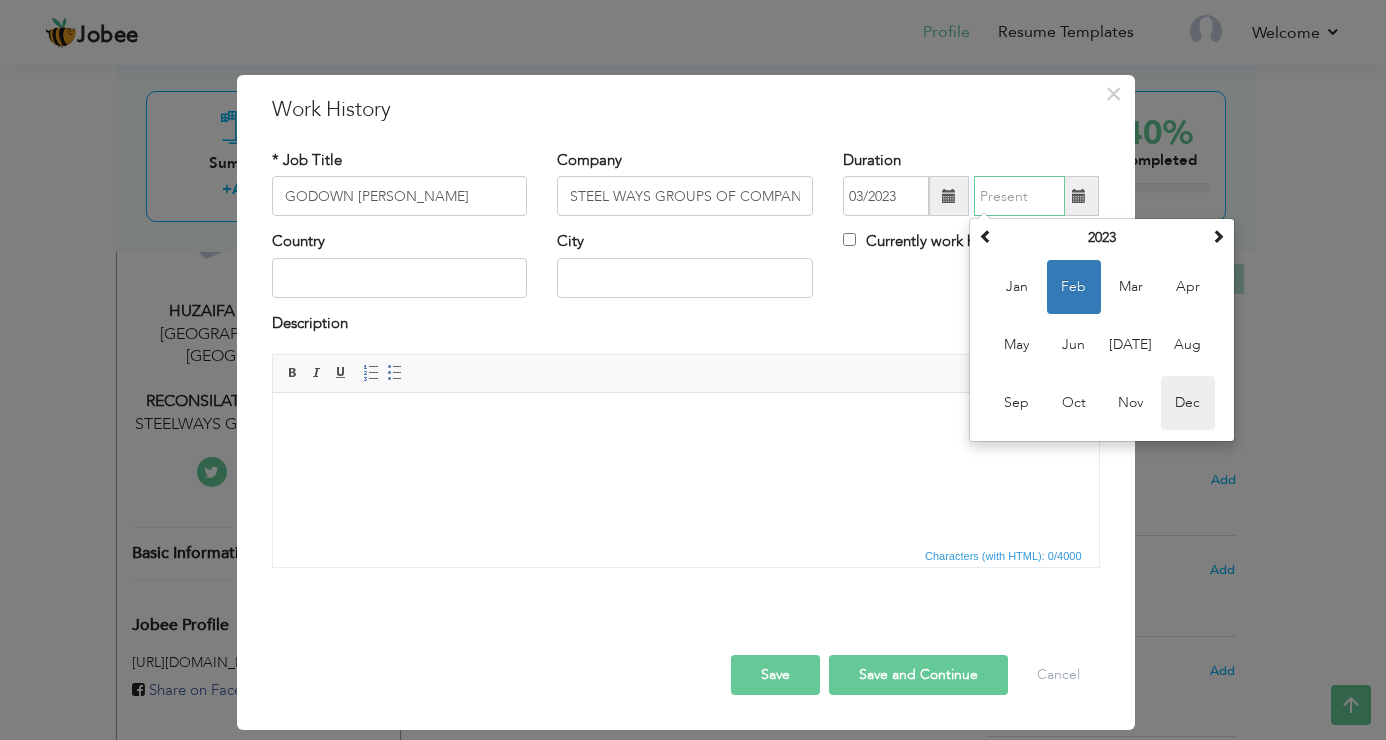 click on "Dec" at bounding box center [1188, 403] 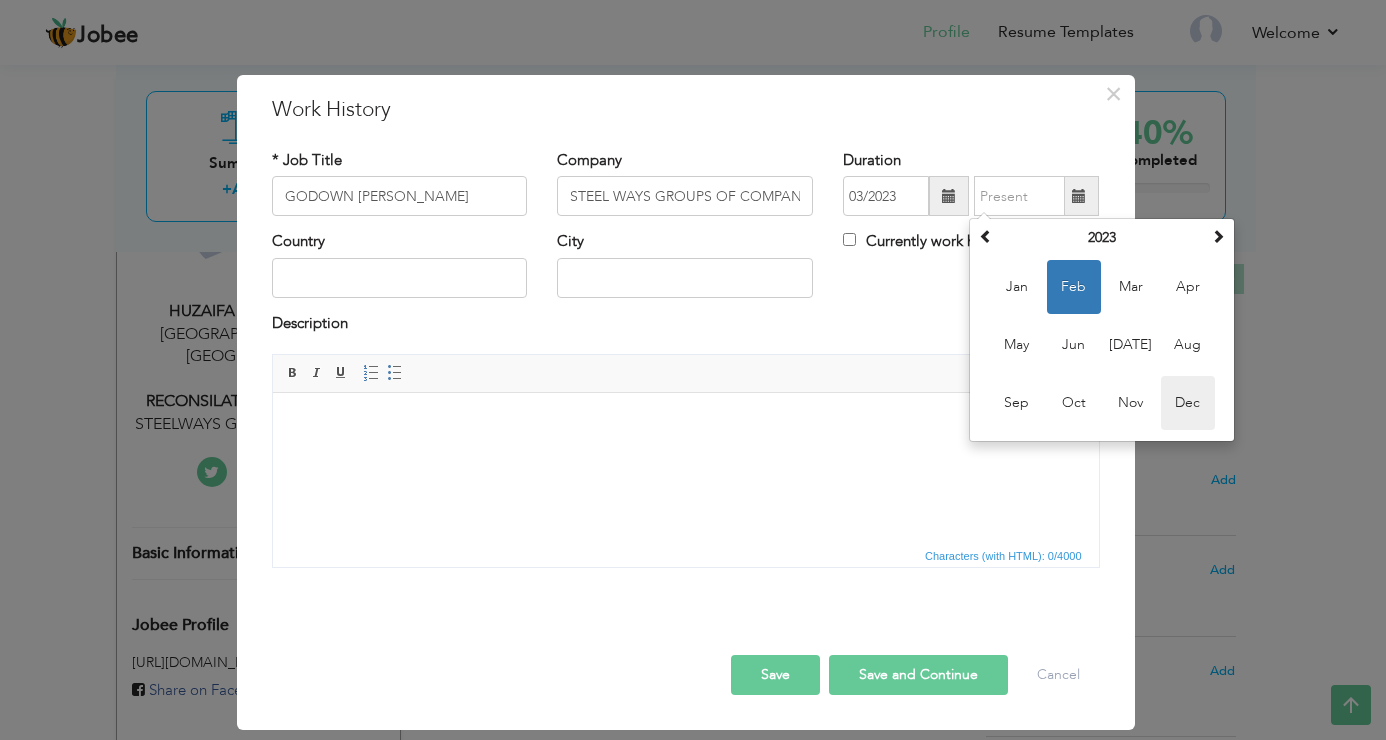 type on "12/2023" 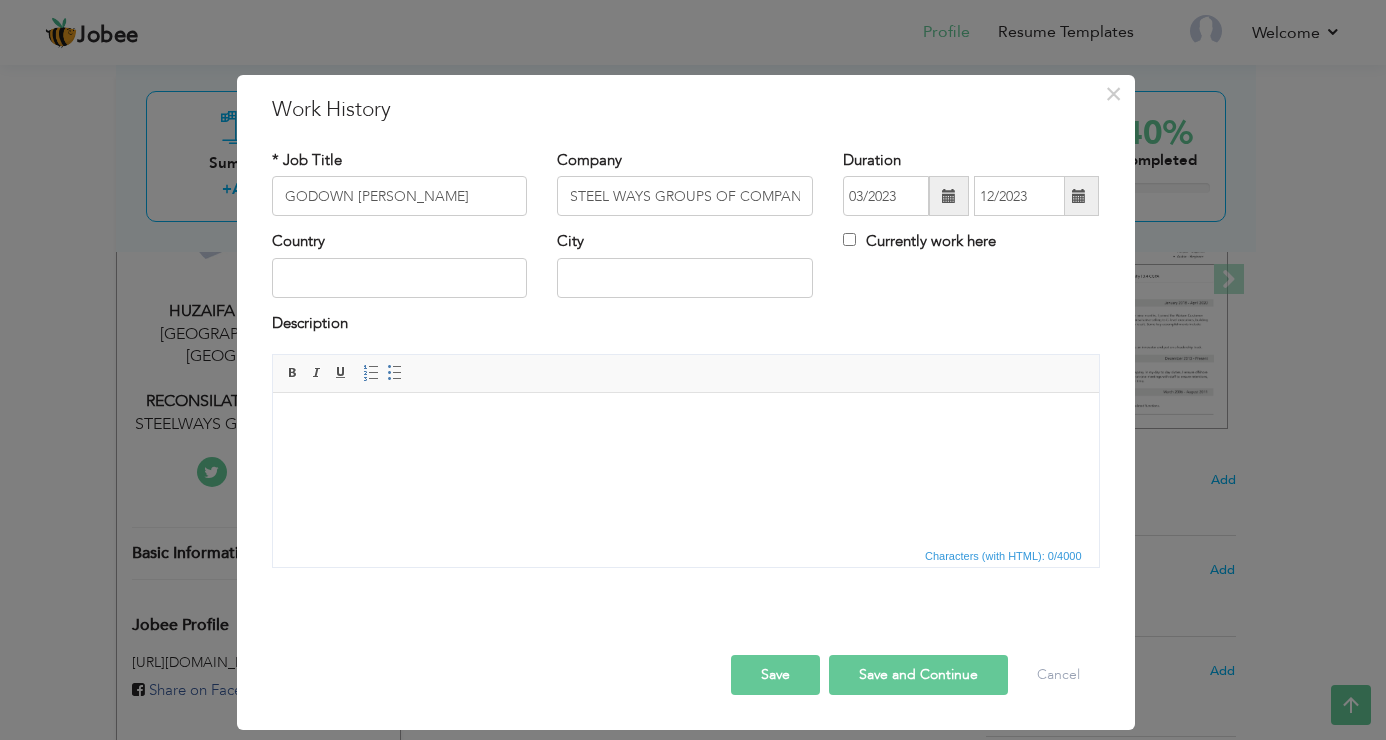 click on "Save" at bounding box center [775, 675] 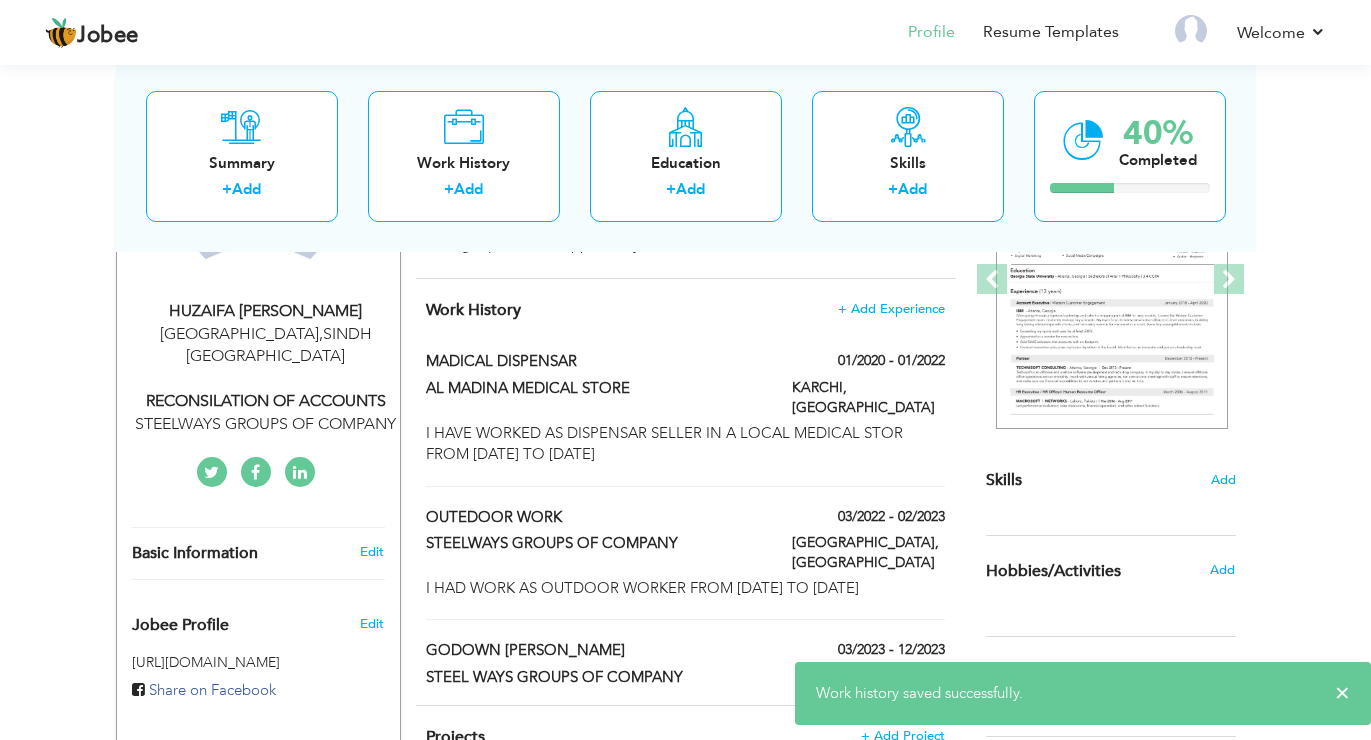 scroll, scrollTop: 600, scrollLeft: 0, axis: vertical 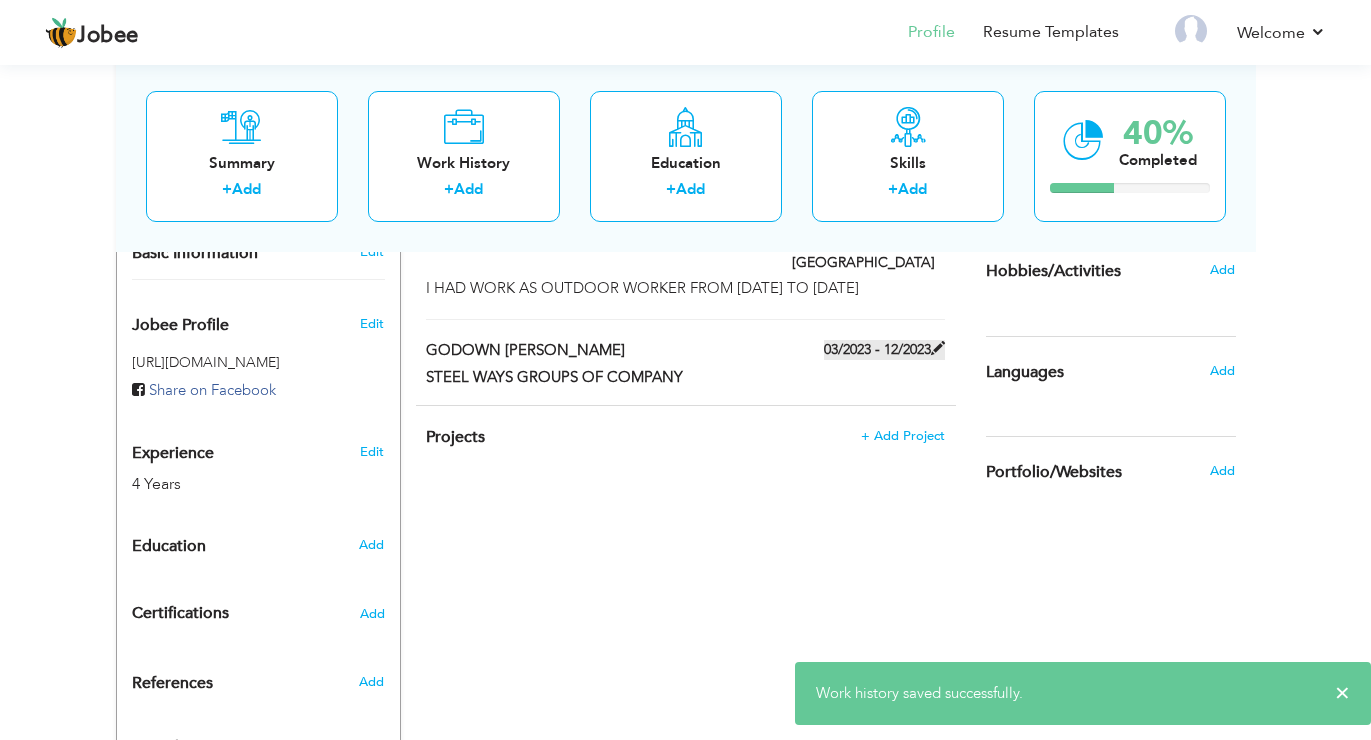 click on "03/2023 - 12/2023" at bounding box center (884, 350) 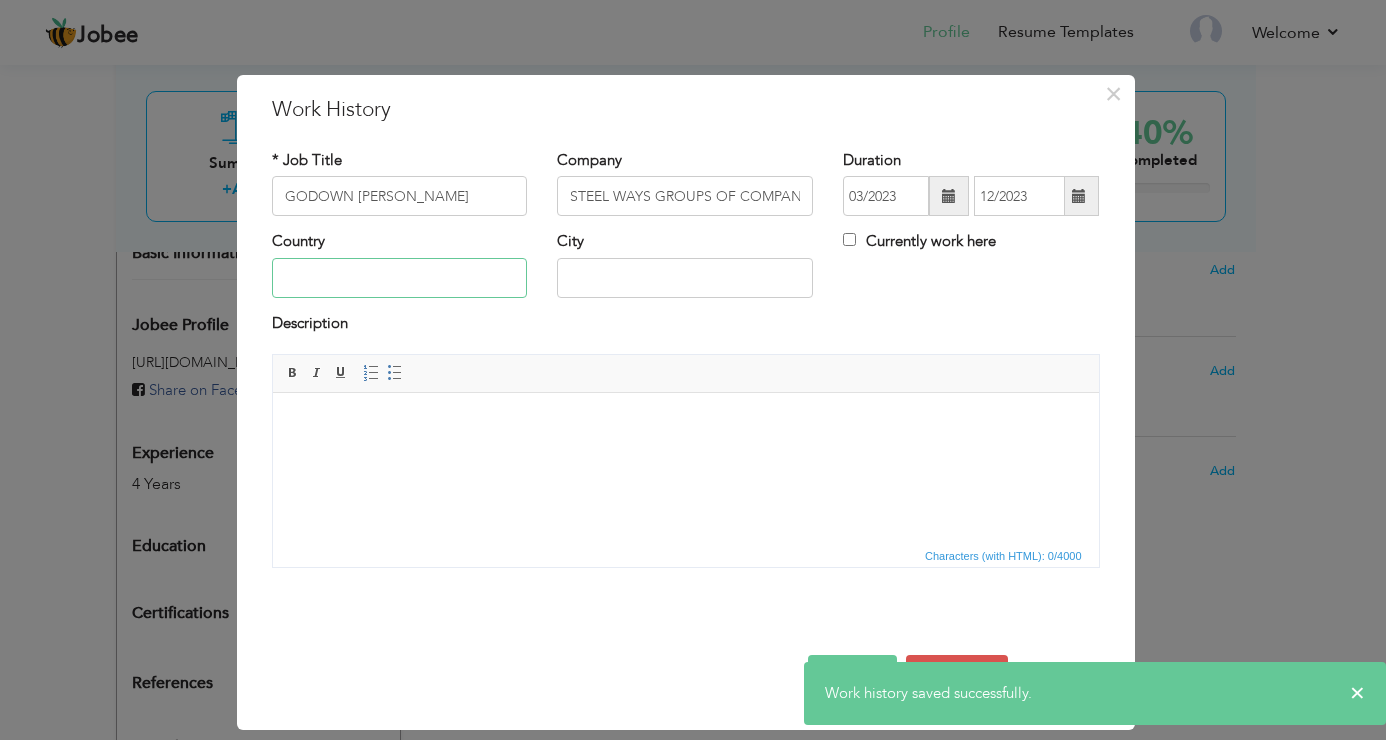 click at bounding box center (400, 278) 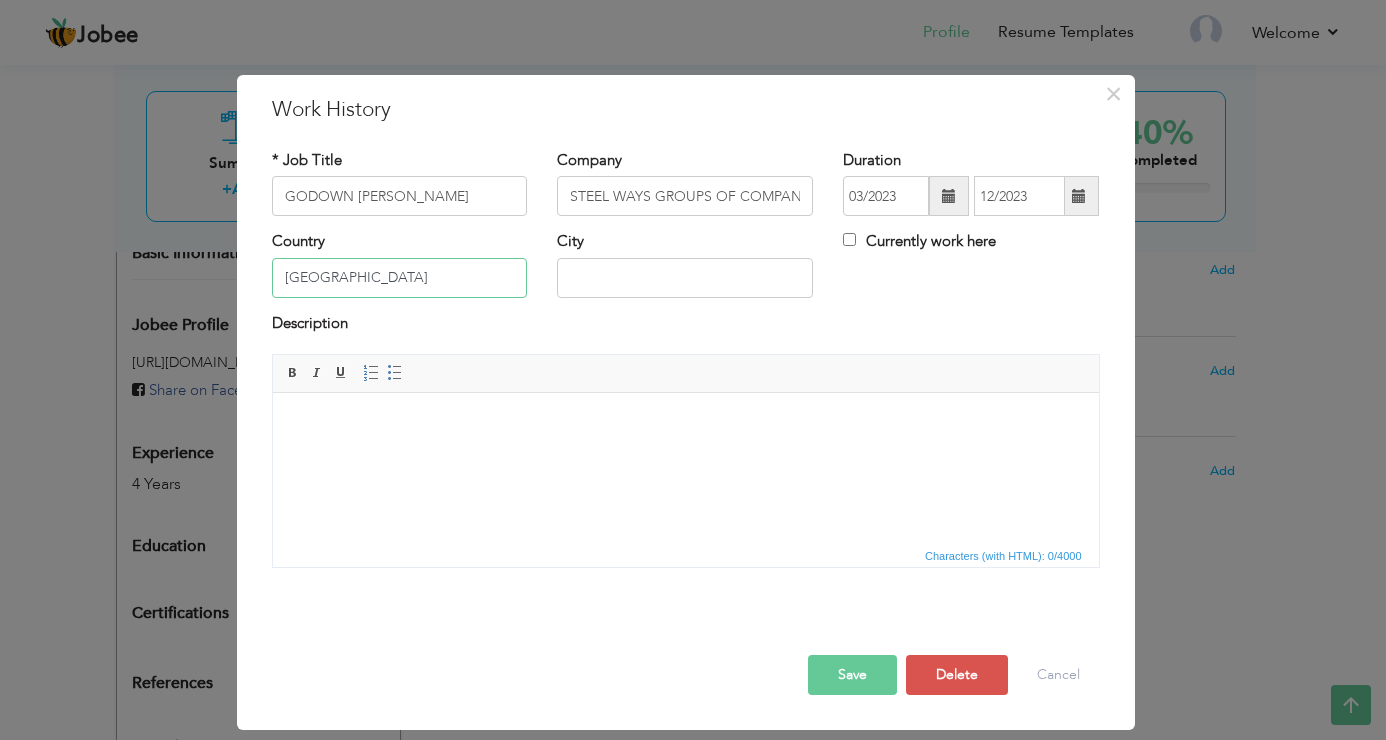 type on "[GEOGRAPHIC_DATA]" 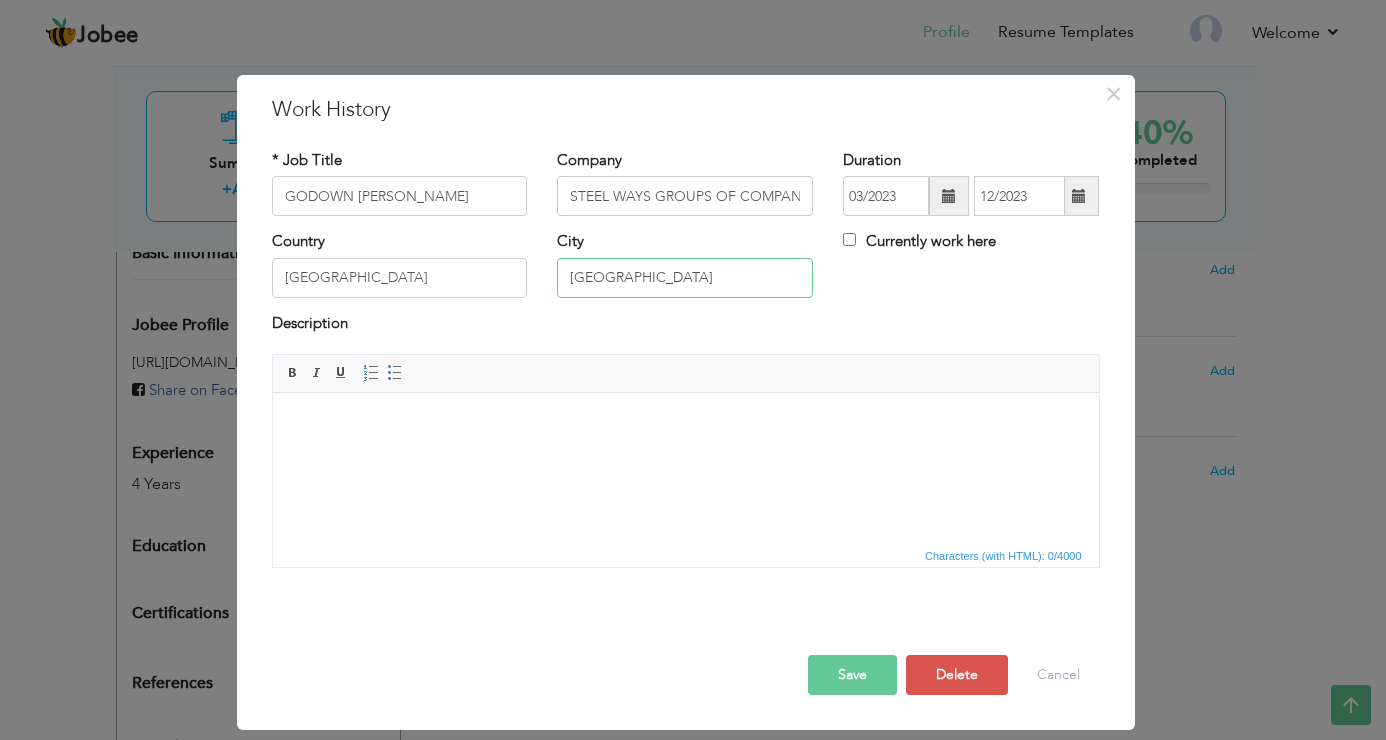 type on "[GEOGRAPHIC_DATA]" 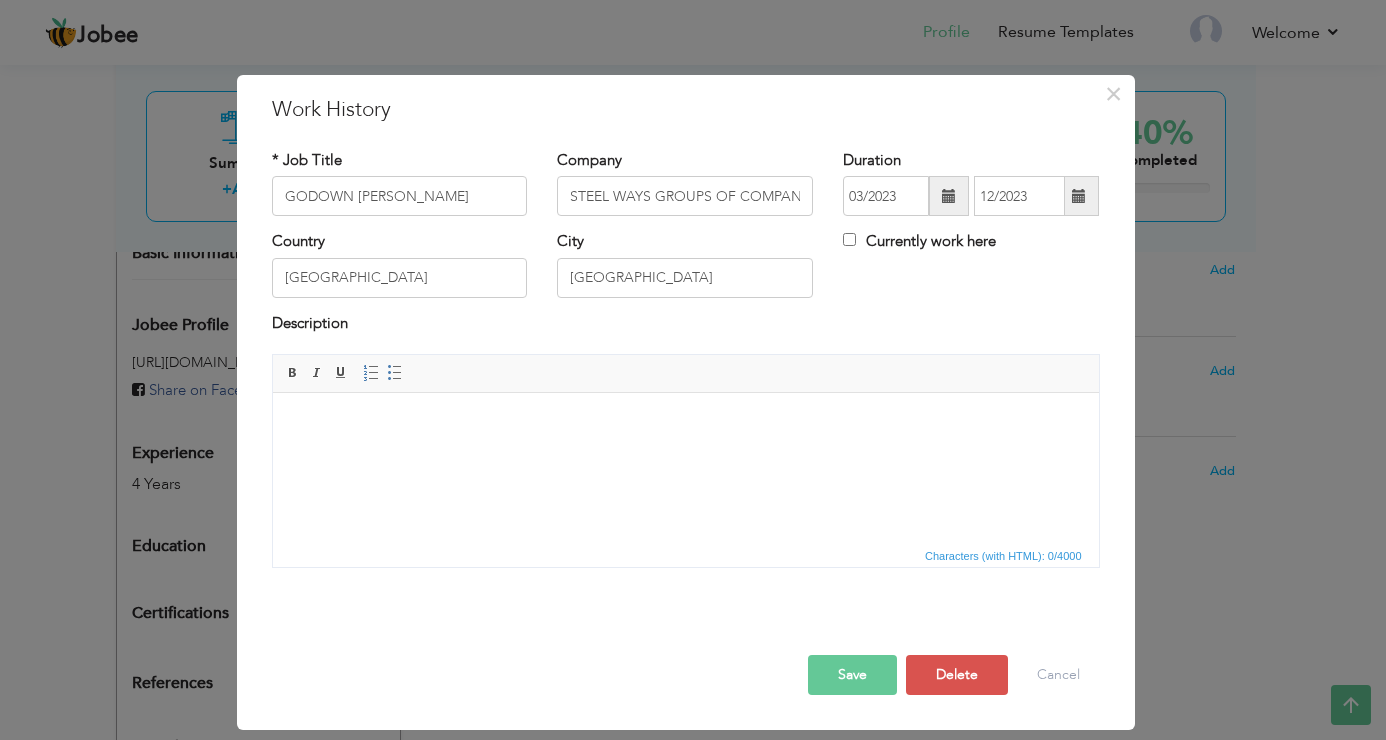 click at bounding box center (685, 423) 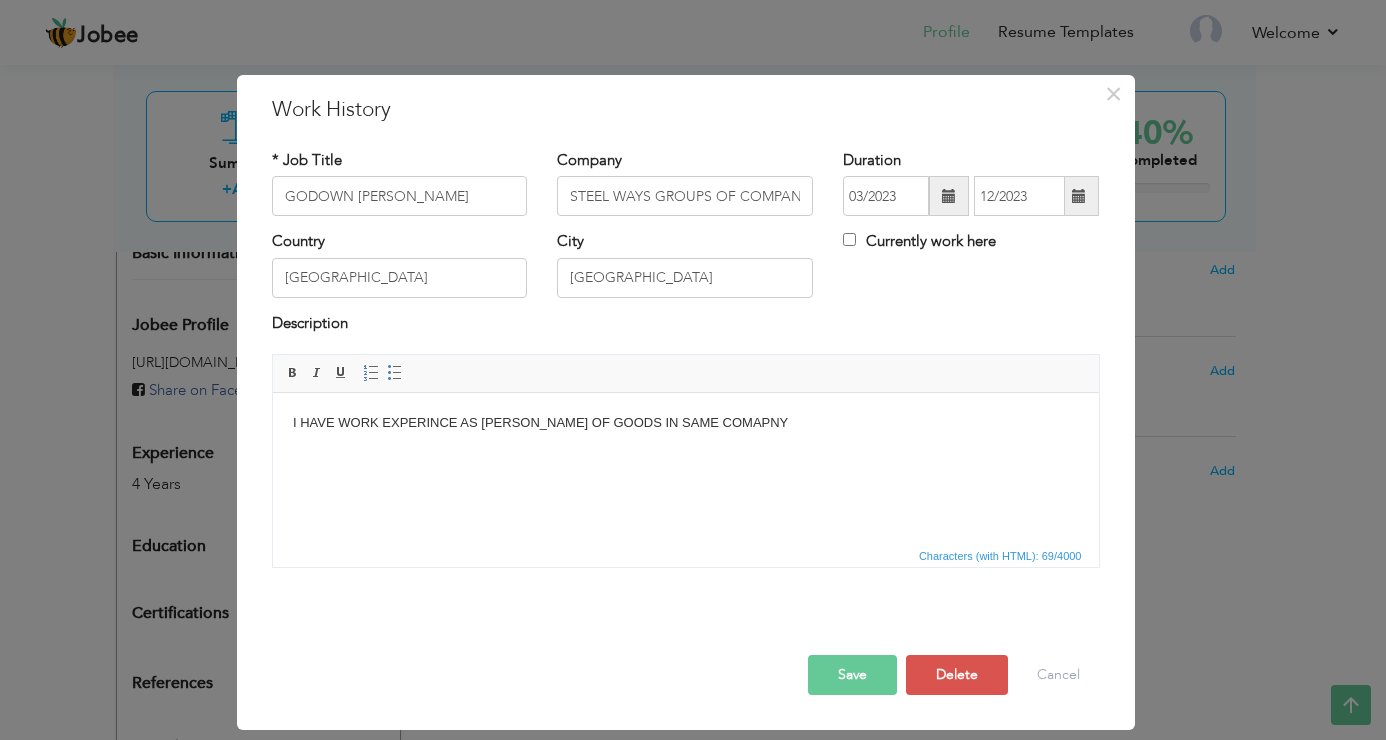 click on "I HAVE WORK EXPERINCE AS QUILTY CHAKER OF GOODS IN SAME COMAPNY" at bounding box center [685, 423] 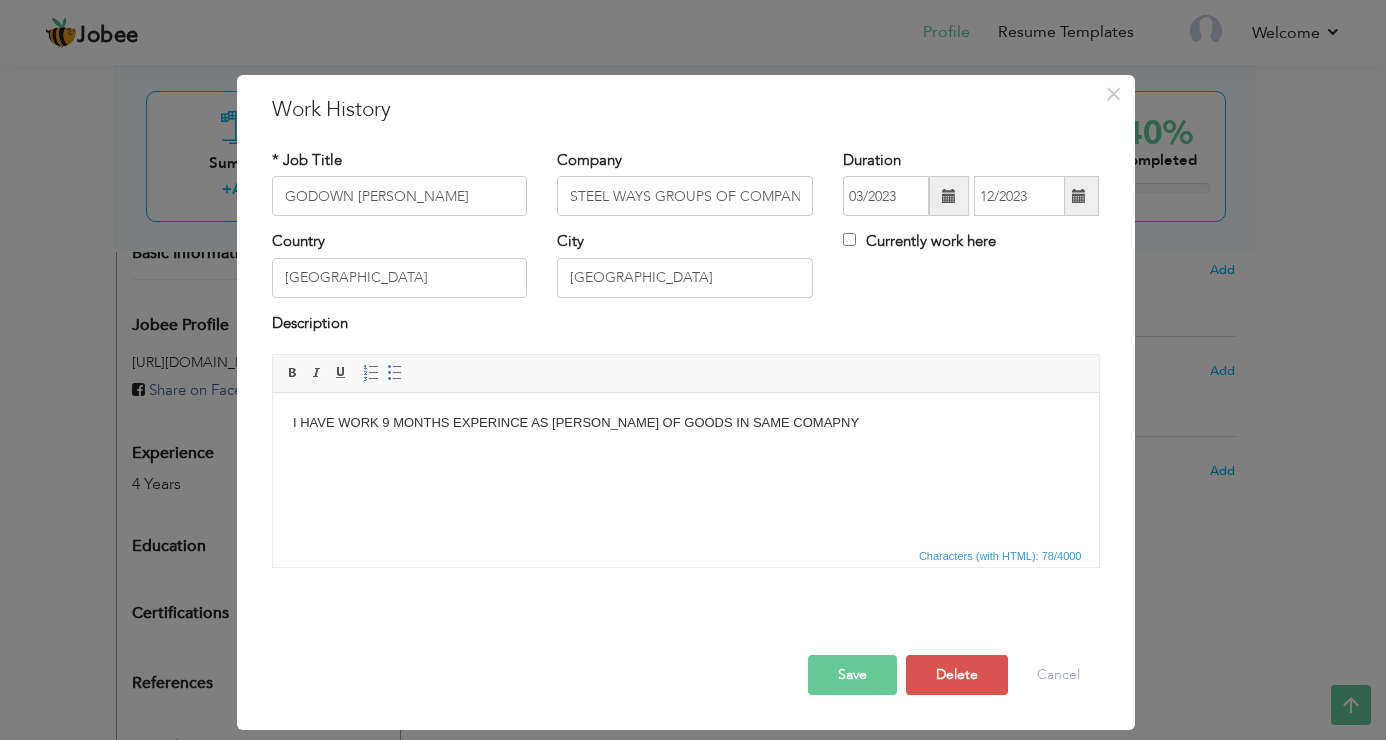 click on "I HAVE WORK 9 MONTHS EXPERINCE AS QUILTY CHAKER OF GOODS IN SAME COMAPNY" at bounding box center (685, 423) 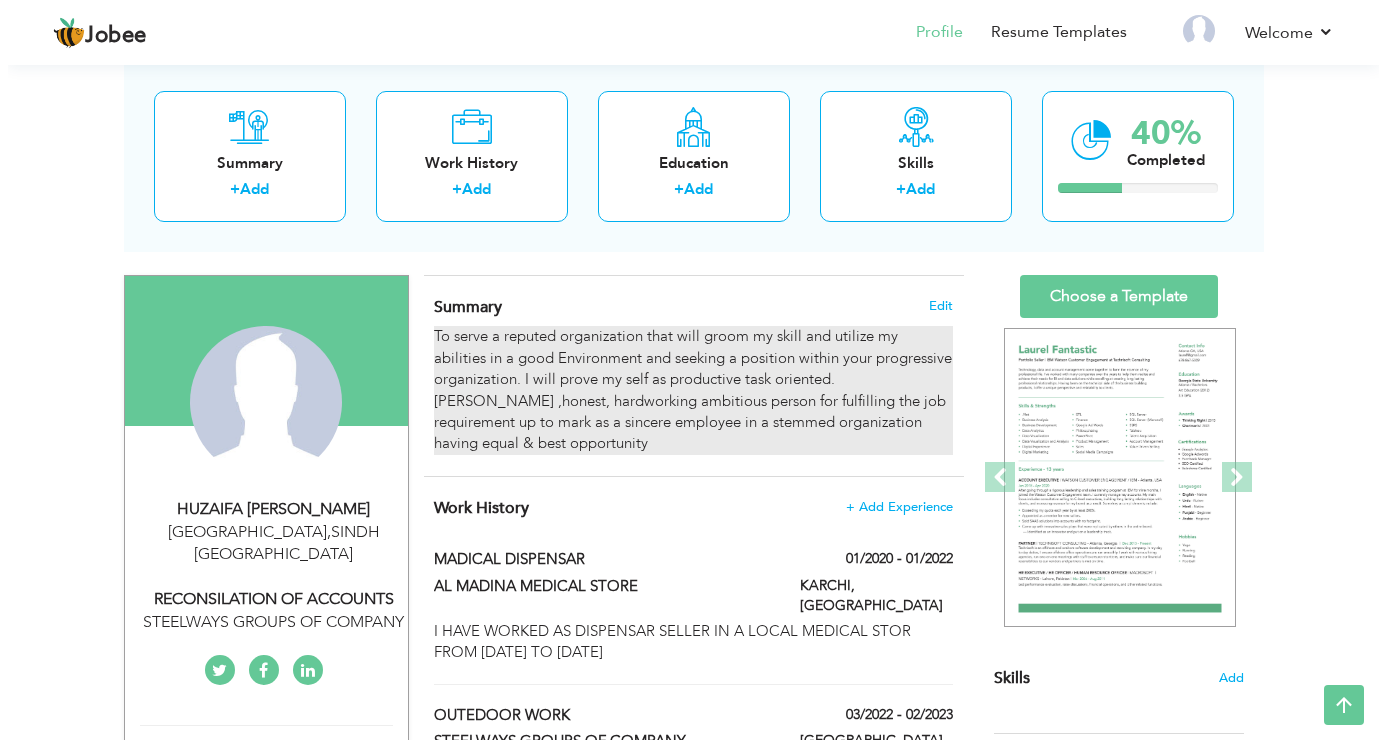 scroll, scrollTop: 100, scrollLeft: 0, axis: vertical 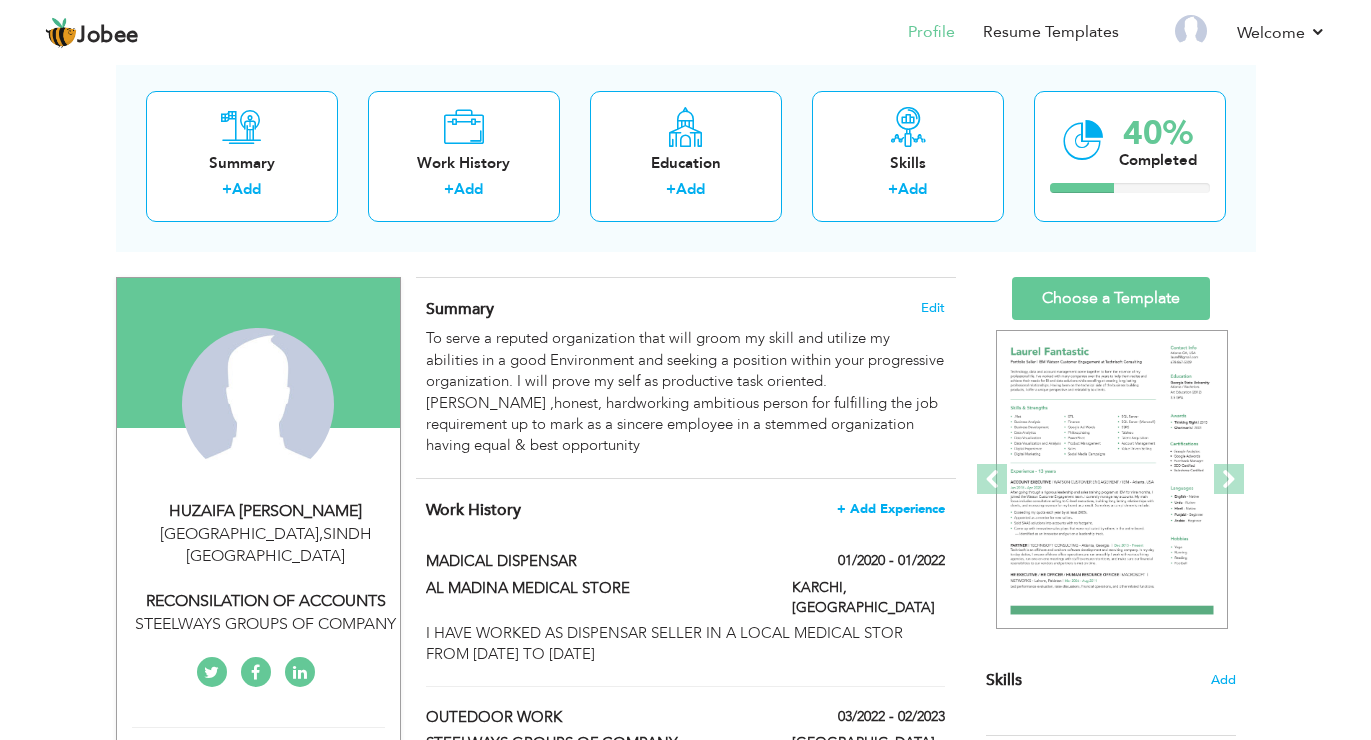 click on "+ Add Experience" at bounding box center [891, 509] 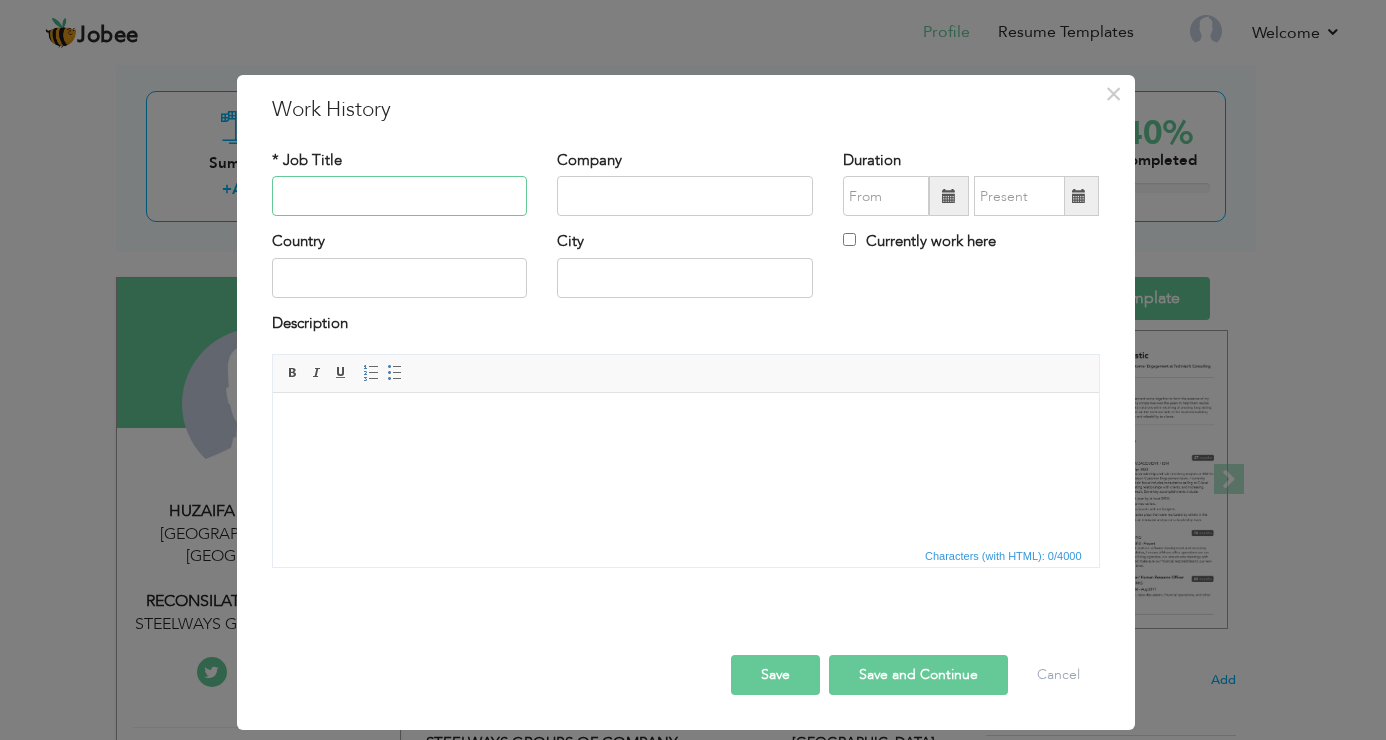 click at bounding box center [400, 196] 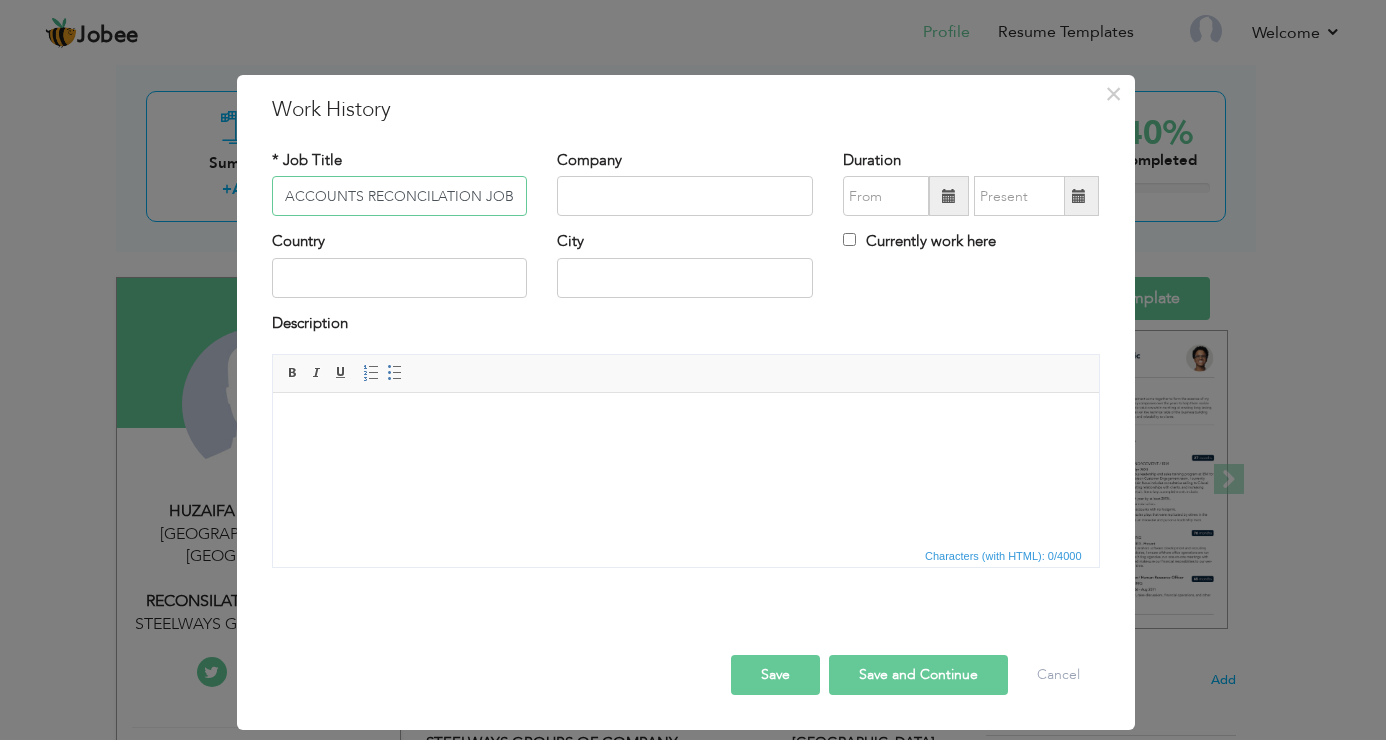 type on "ACCOUNTS RECONCILATION JOB" 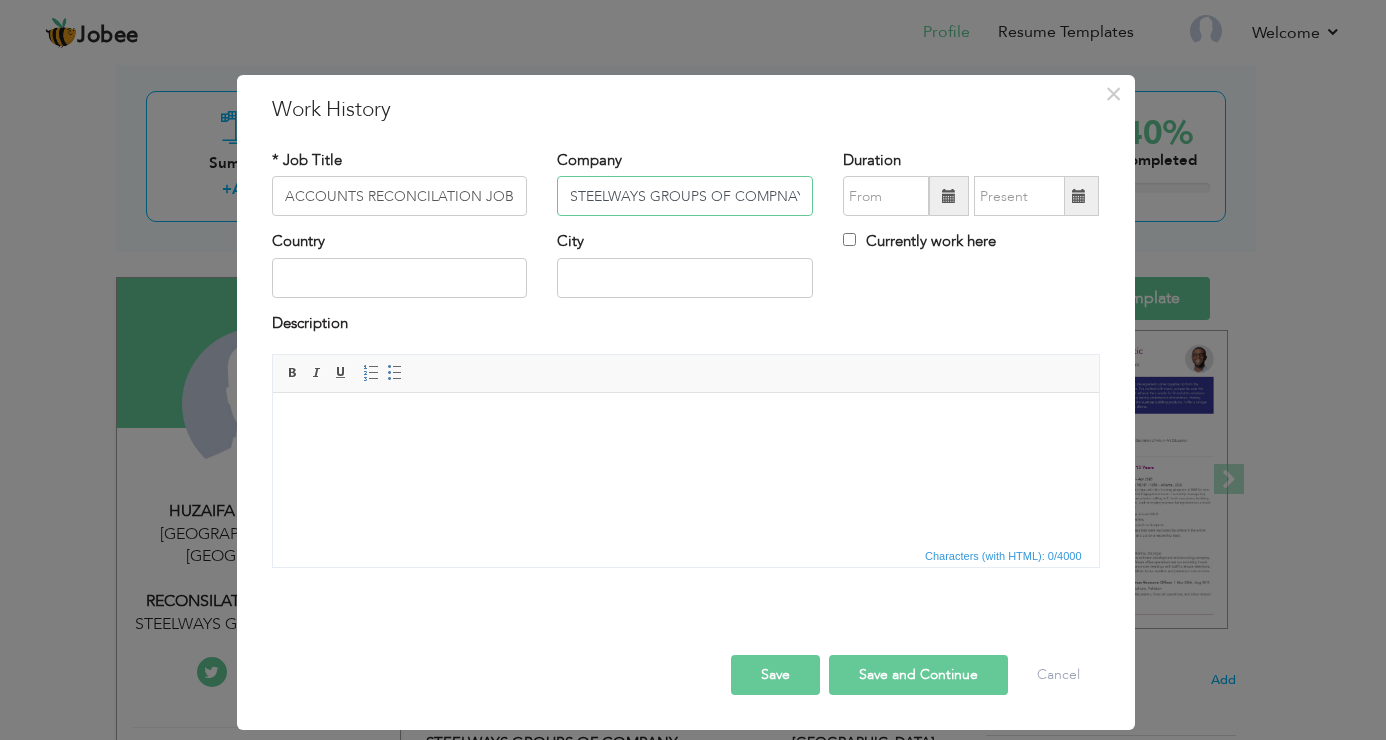 scroll, scrollTop: 0, scrollLeft: 2, axis: horizontal 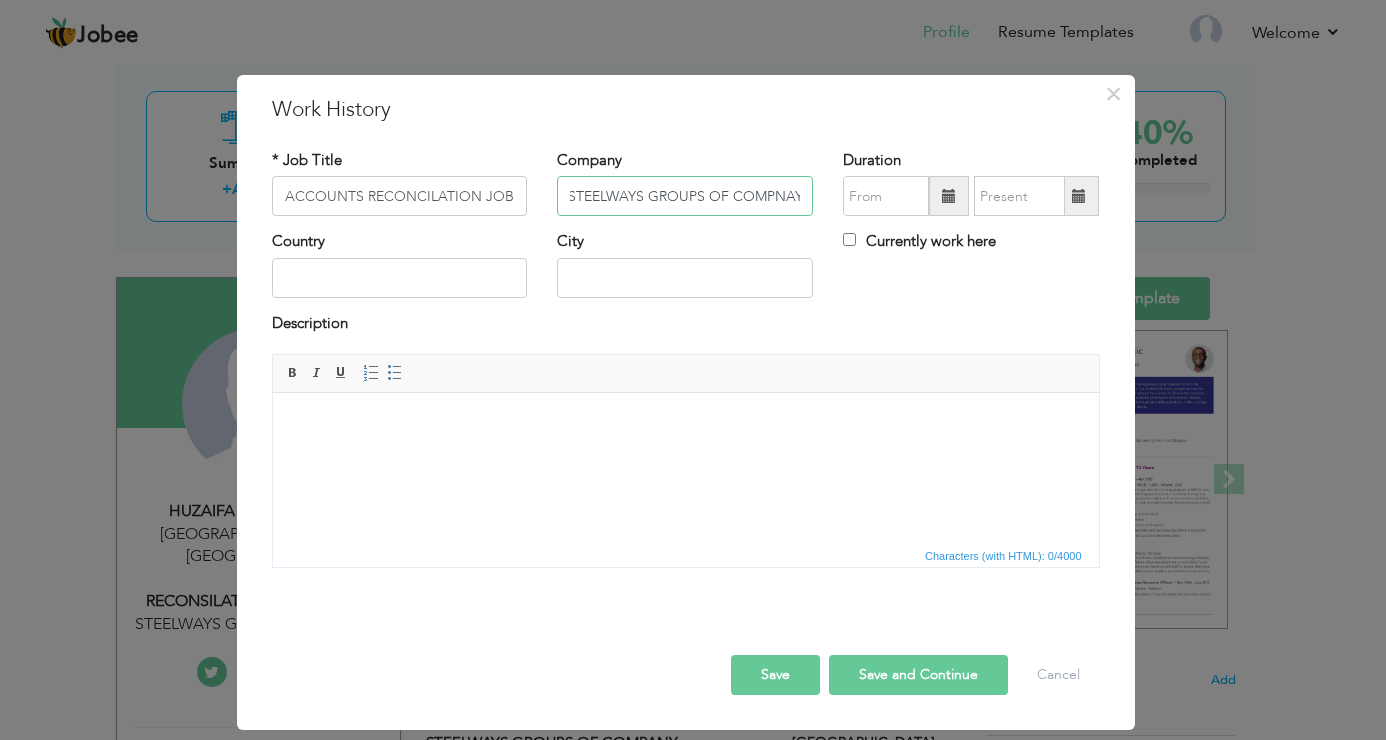 type on "STEELWAYS GROUPS OF COMPNAY" 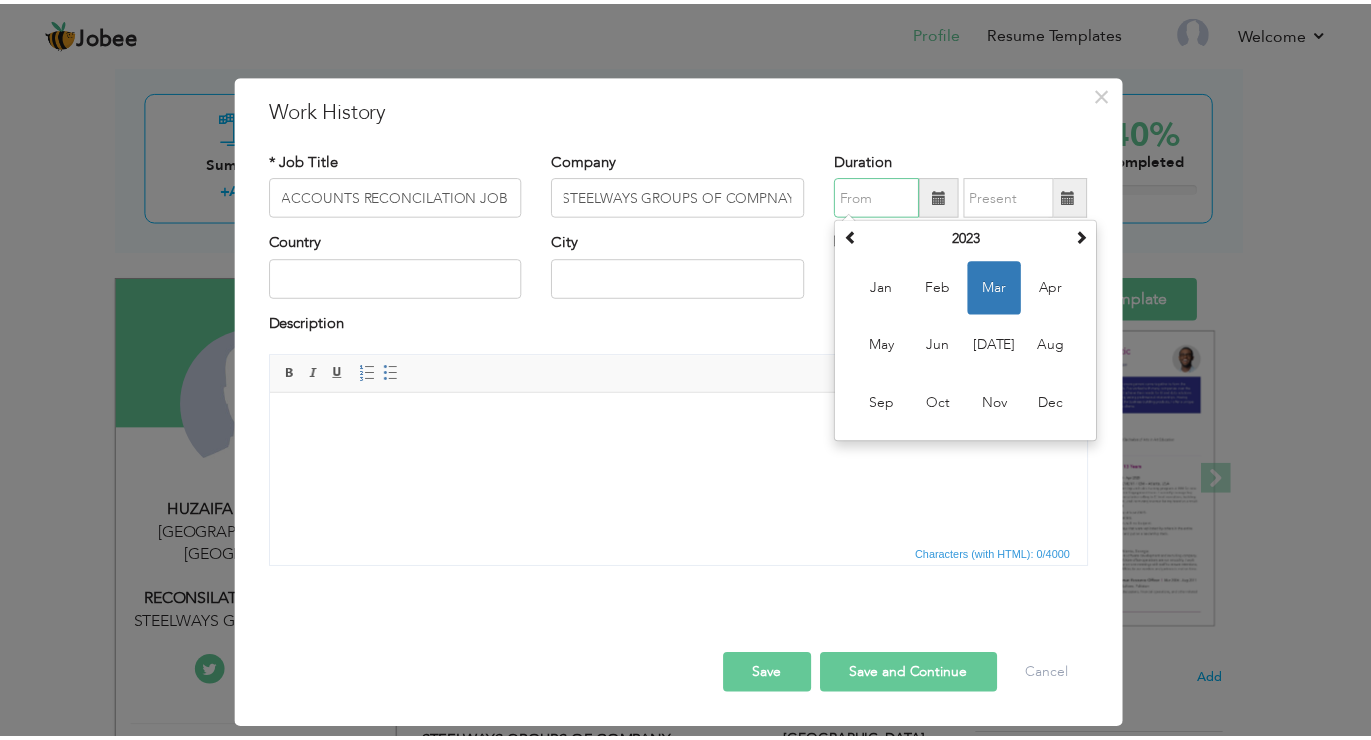scroll, scrollTop: 0, scrollLeft: 0, axis: both 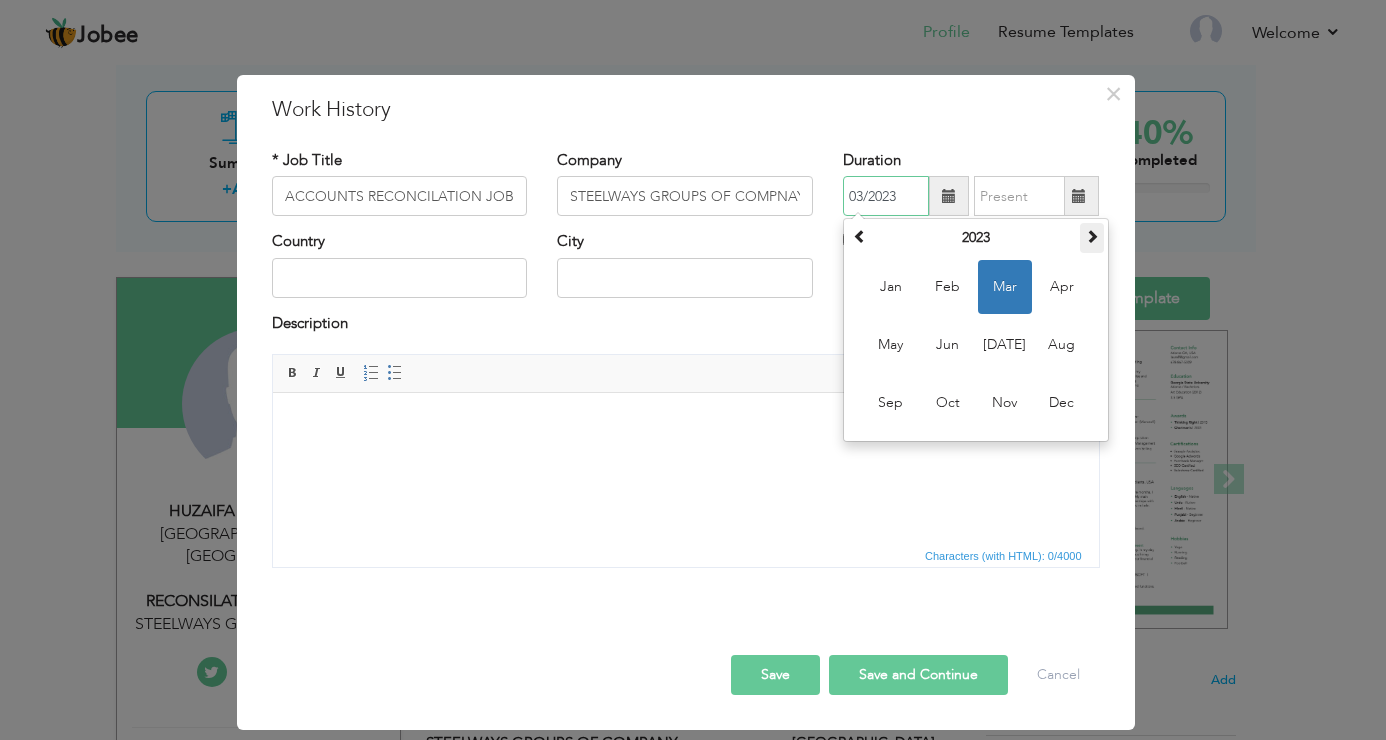 click at bounding box center (1092, 238) 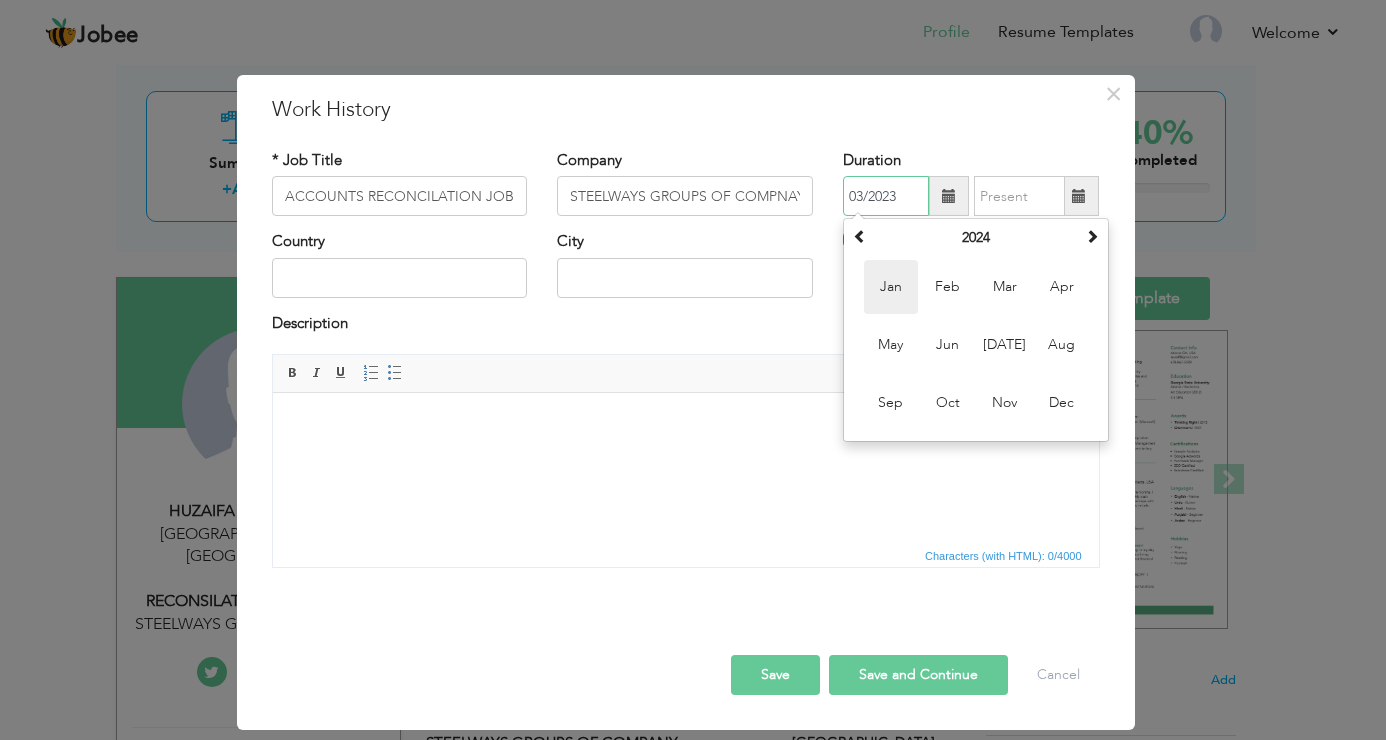 click on "Jan" at bounding box center [891, 287] 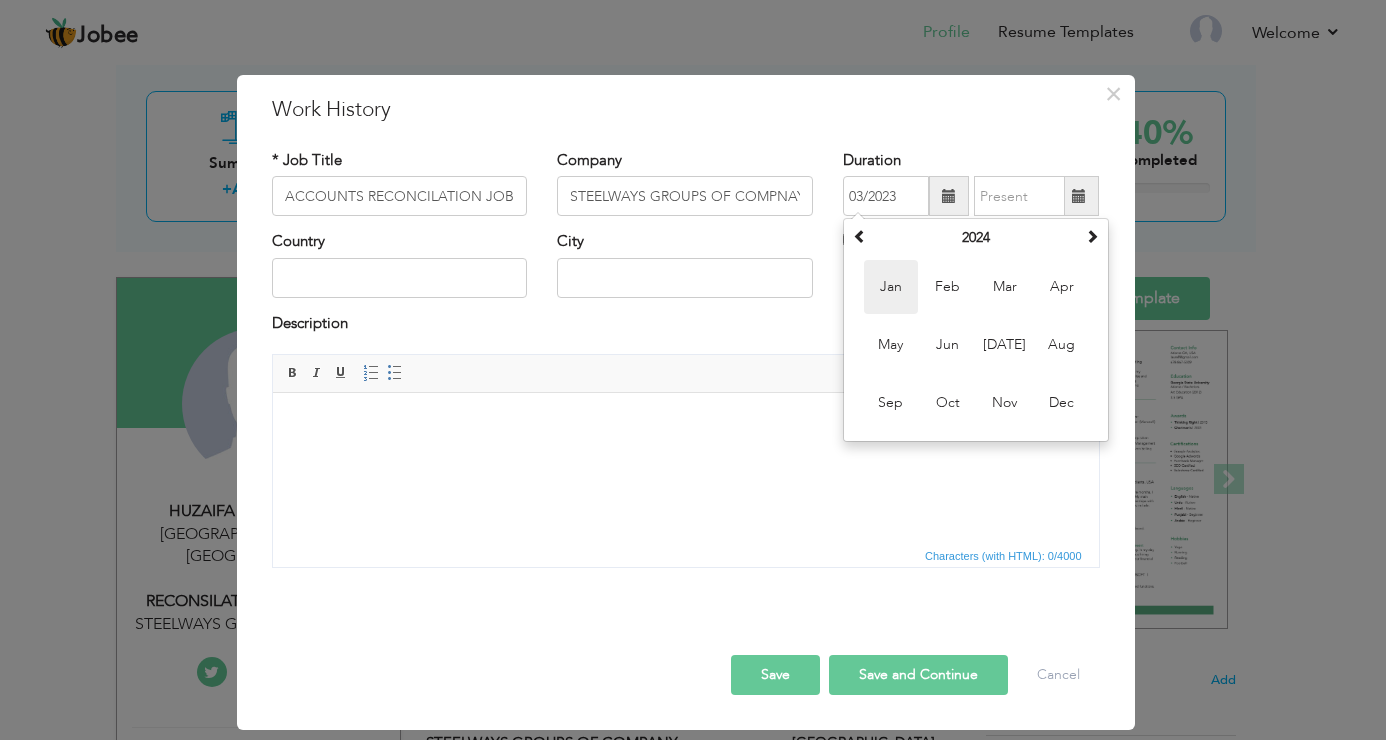 type on "01/2024" 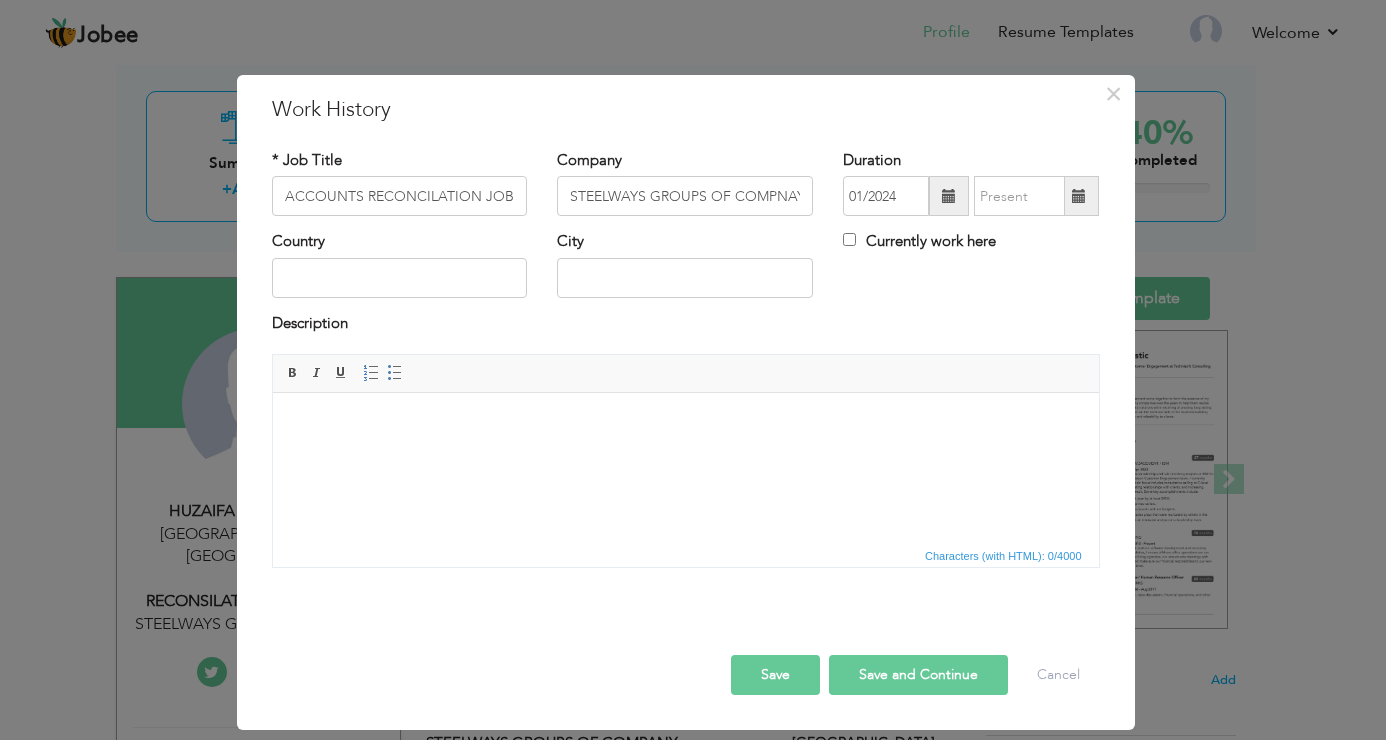 click at bounding box center (1079, 196) 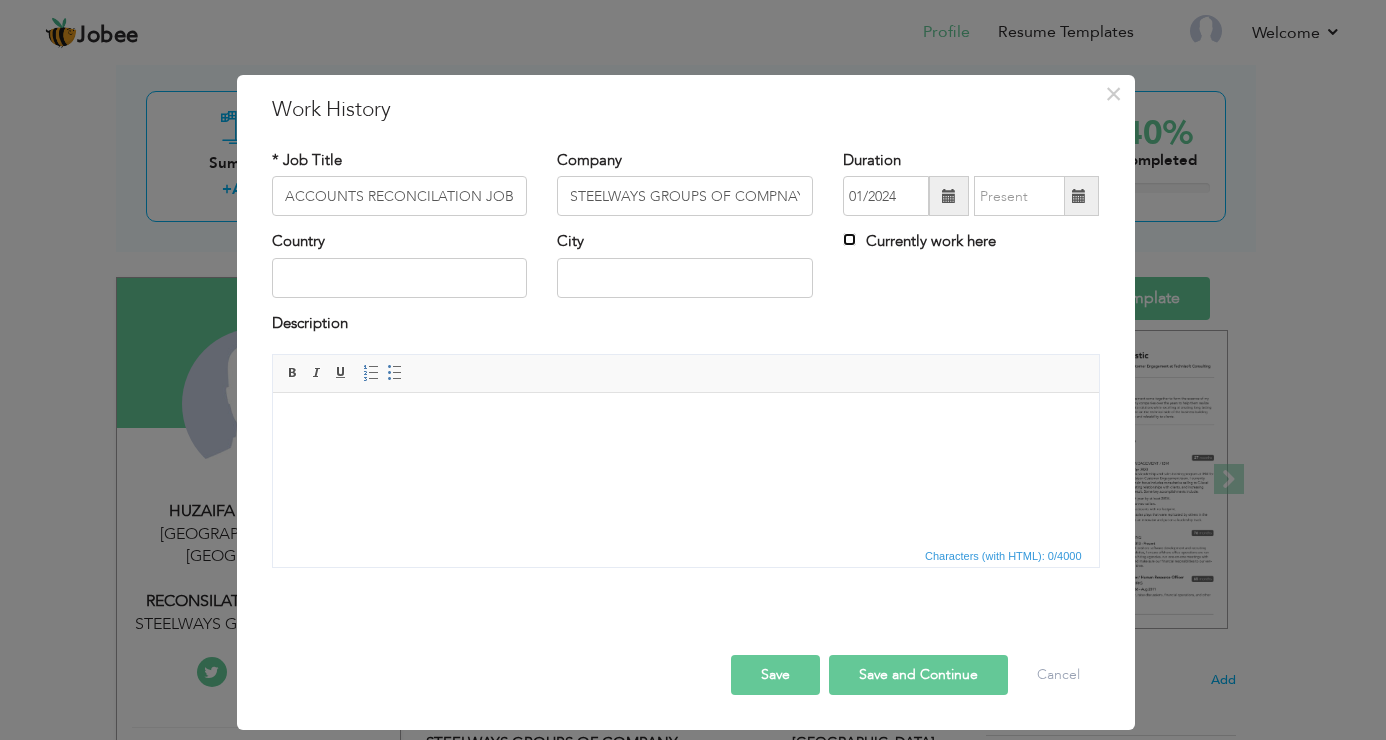 click on "Currently work here" at bounding box center [849, 239] 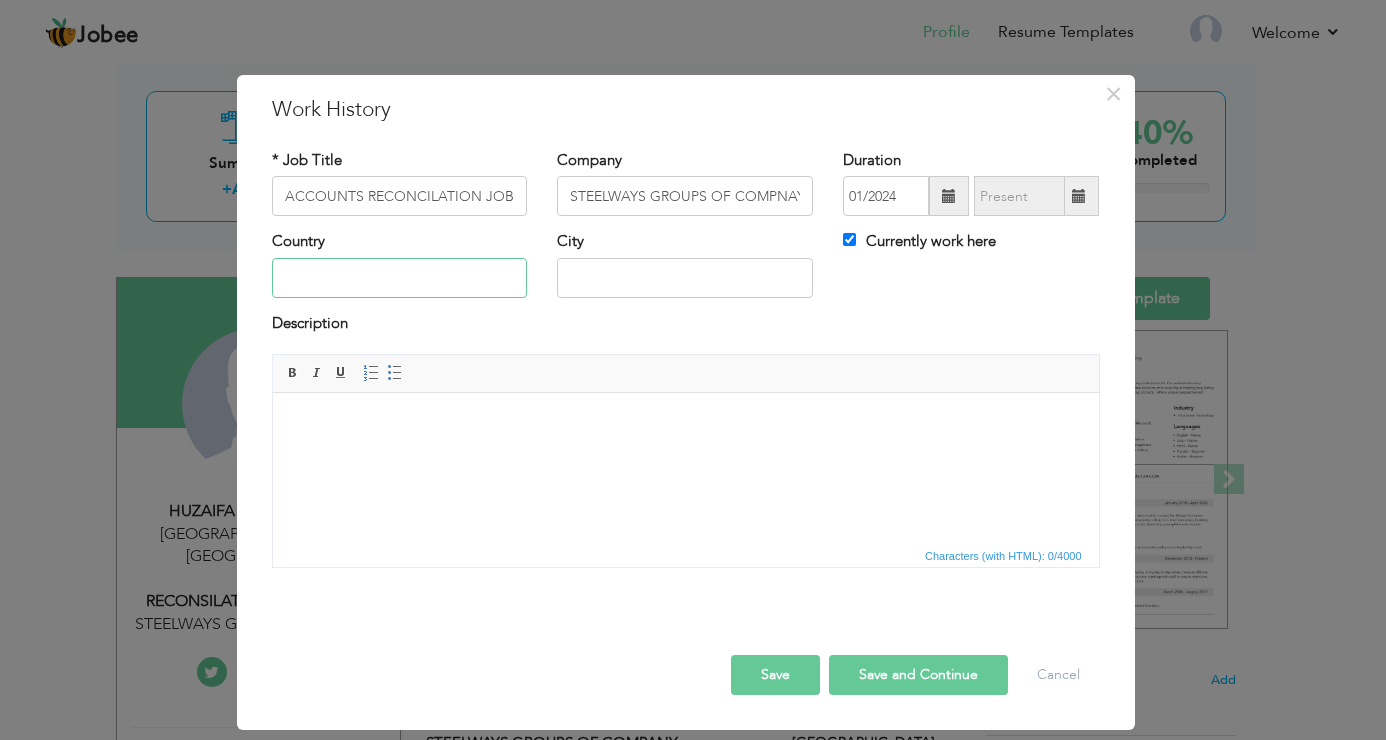 click at bounding box center (400, 278) 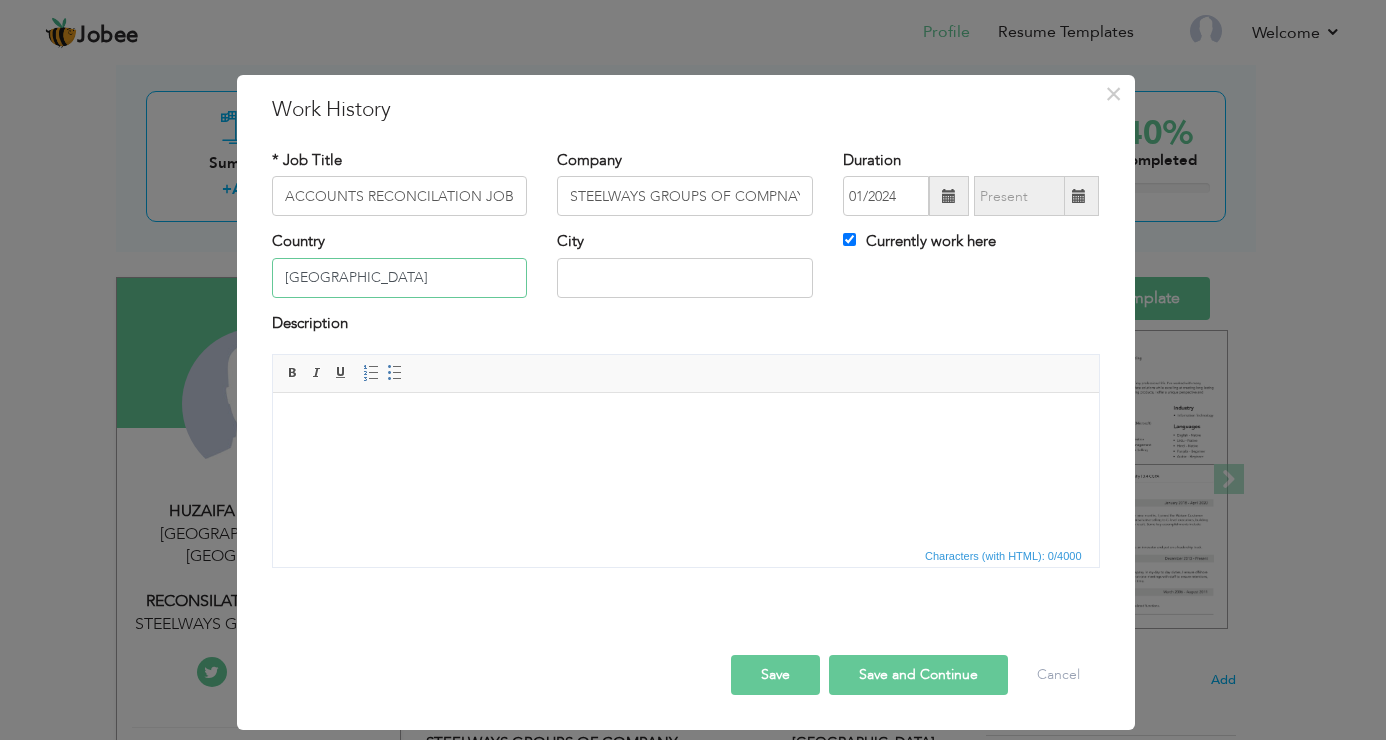 type on "[GEOGRAPHIC_DATA]" 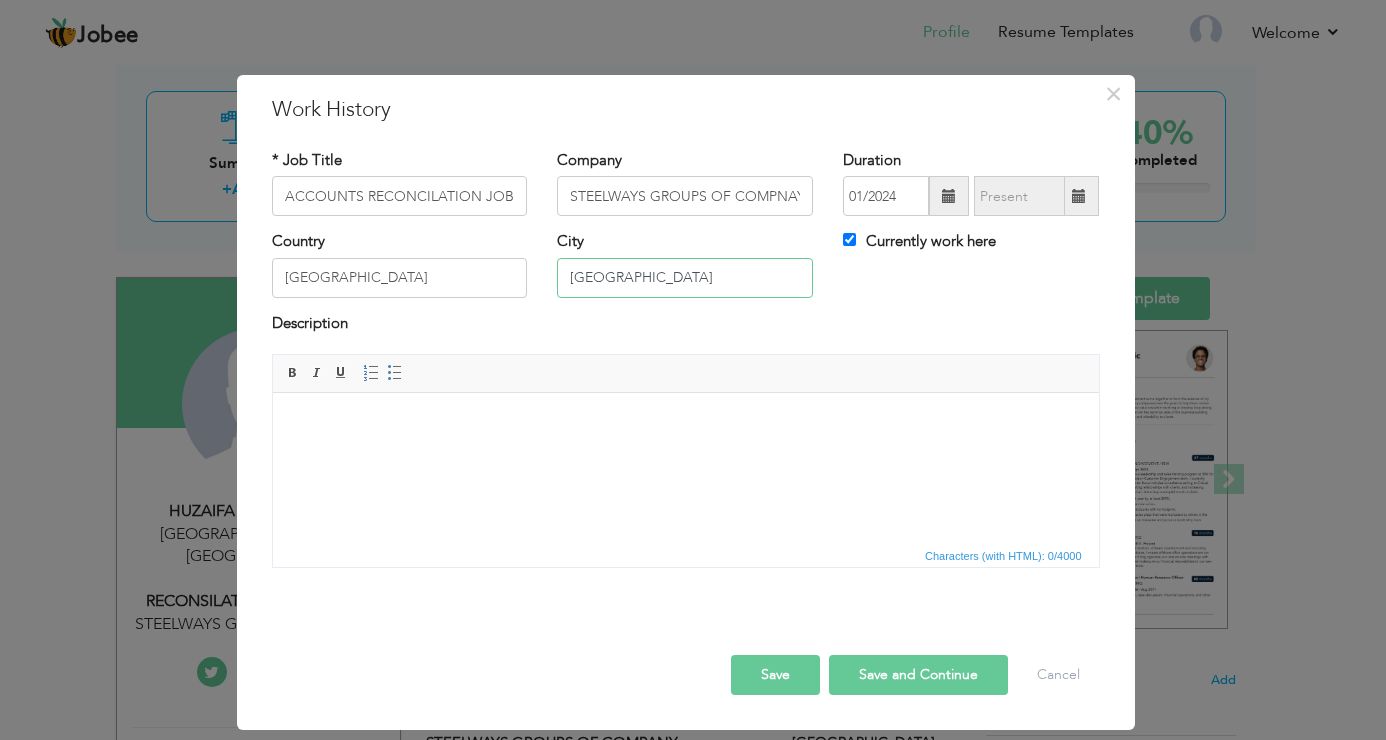 type on "[GEOGRAPHIC_DATA]" 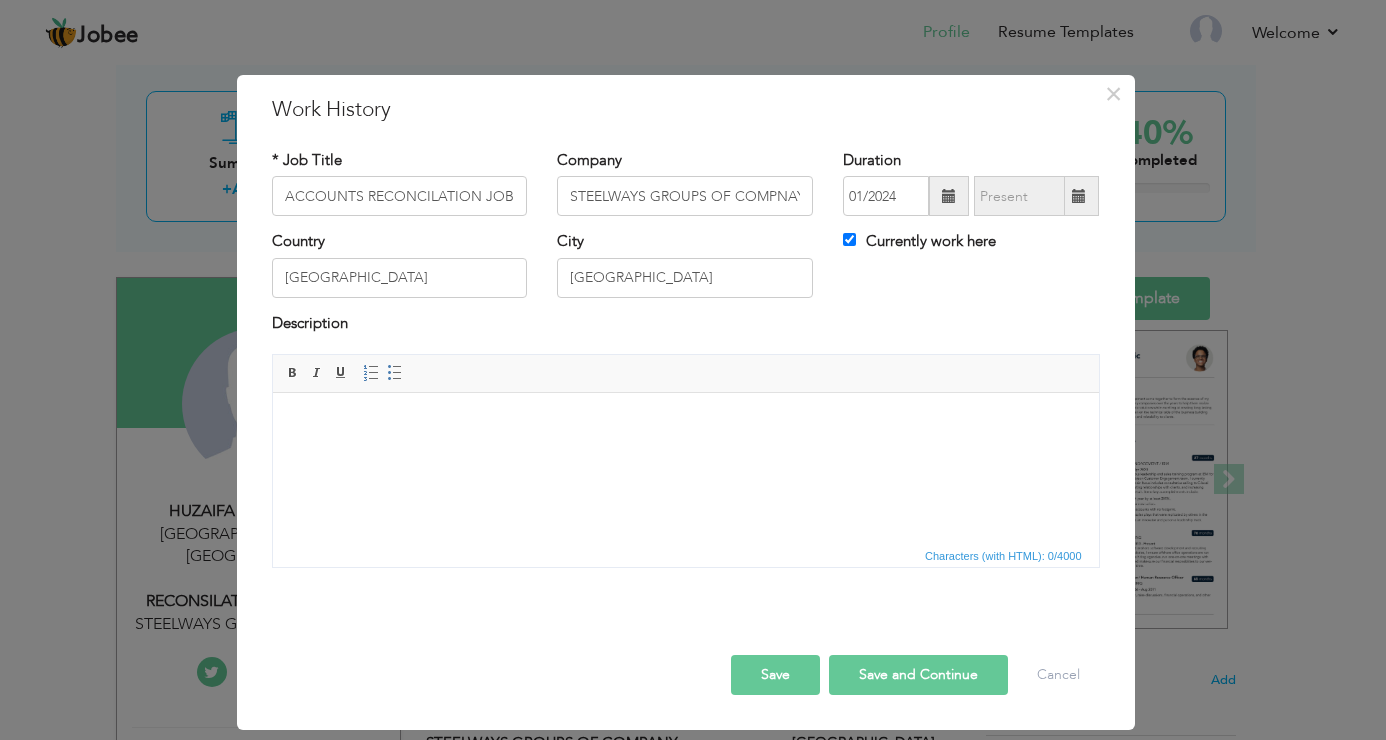 click at bounding box center (685, 423) 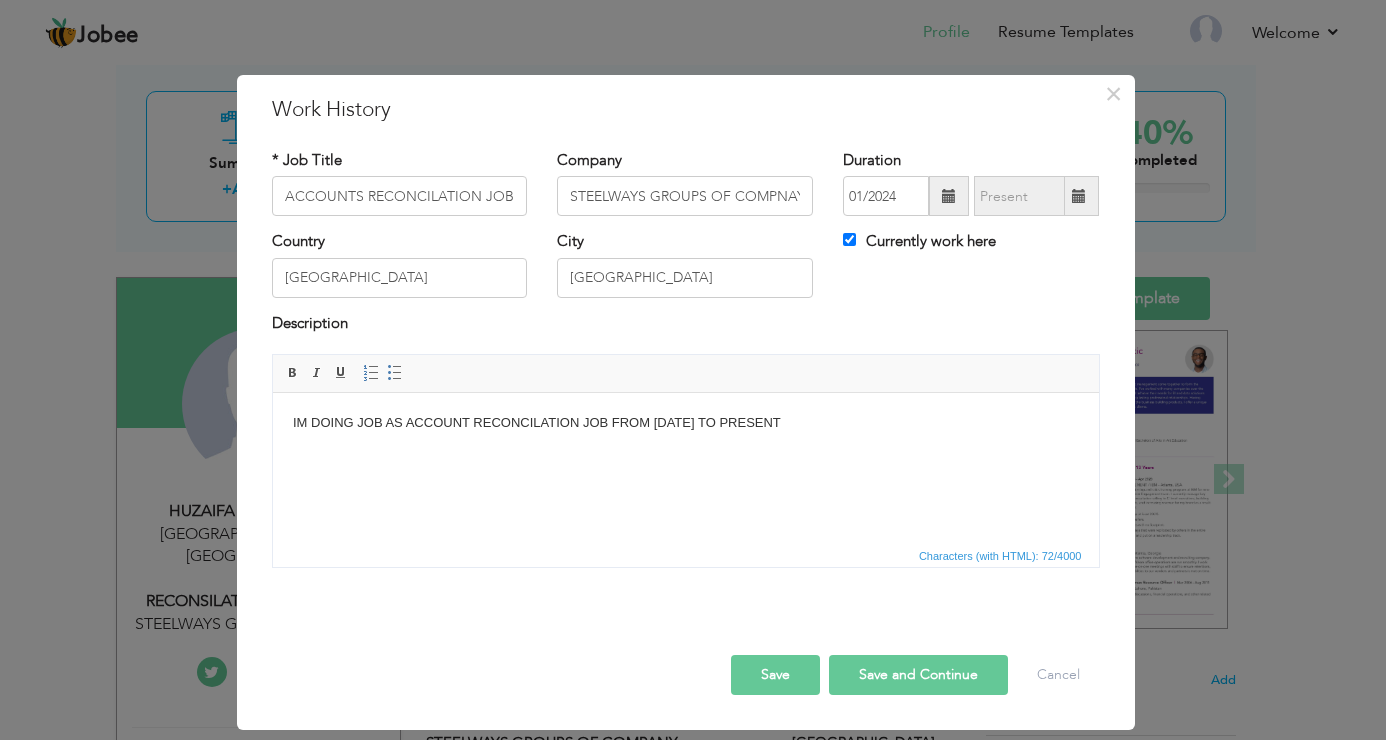 click on "Save" at bounding box center [775, 675] 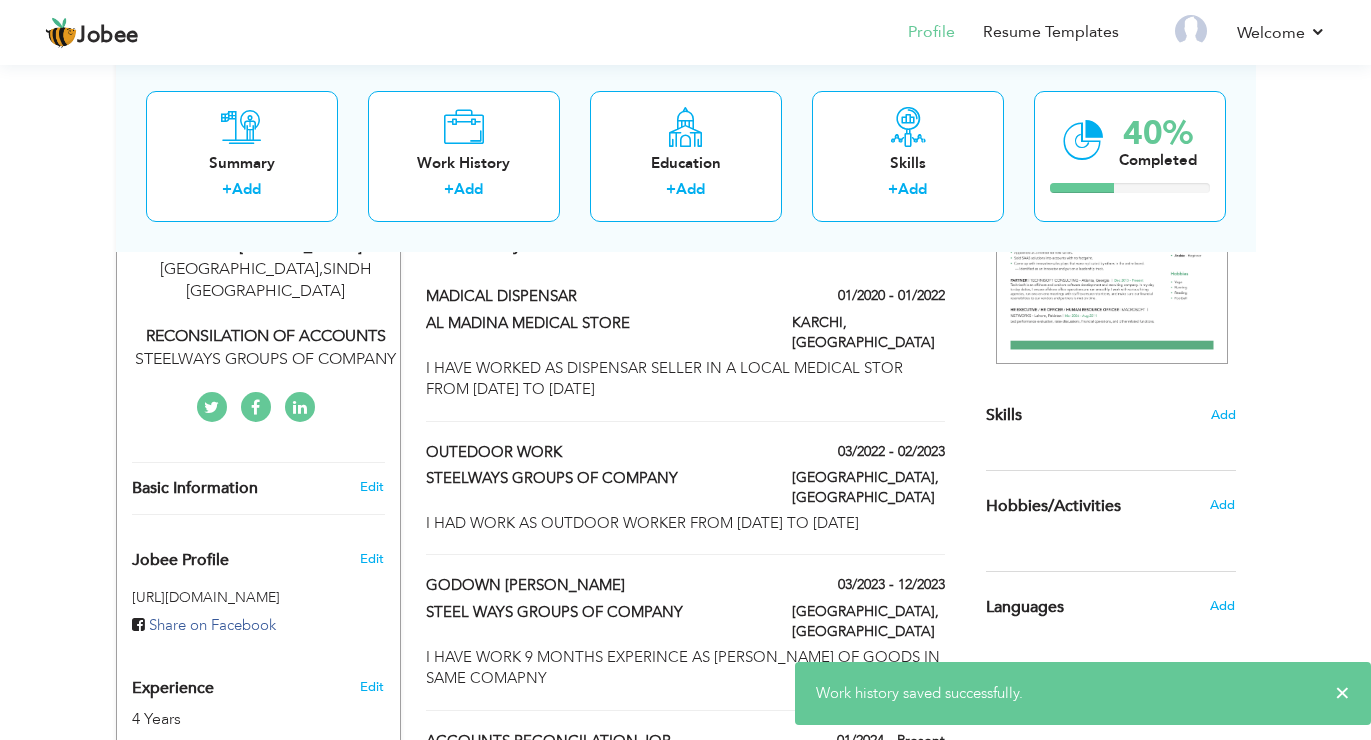 scroll, scrollTop: 400, scrollLeft: 0, axis: vertical 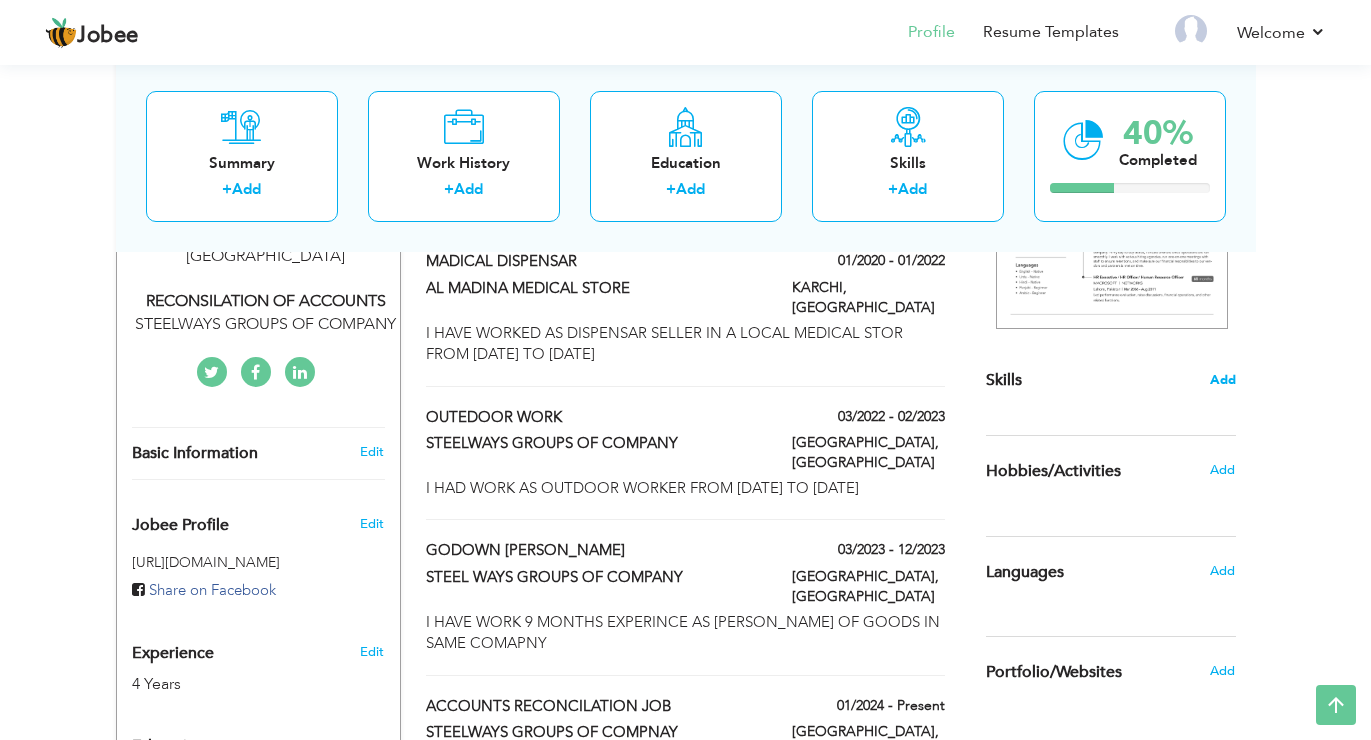 click on "Add" at bounding box center [1223, 380] 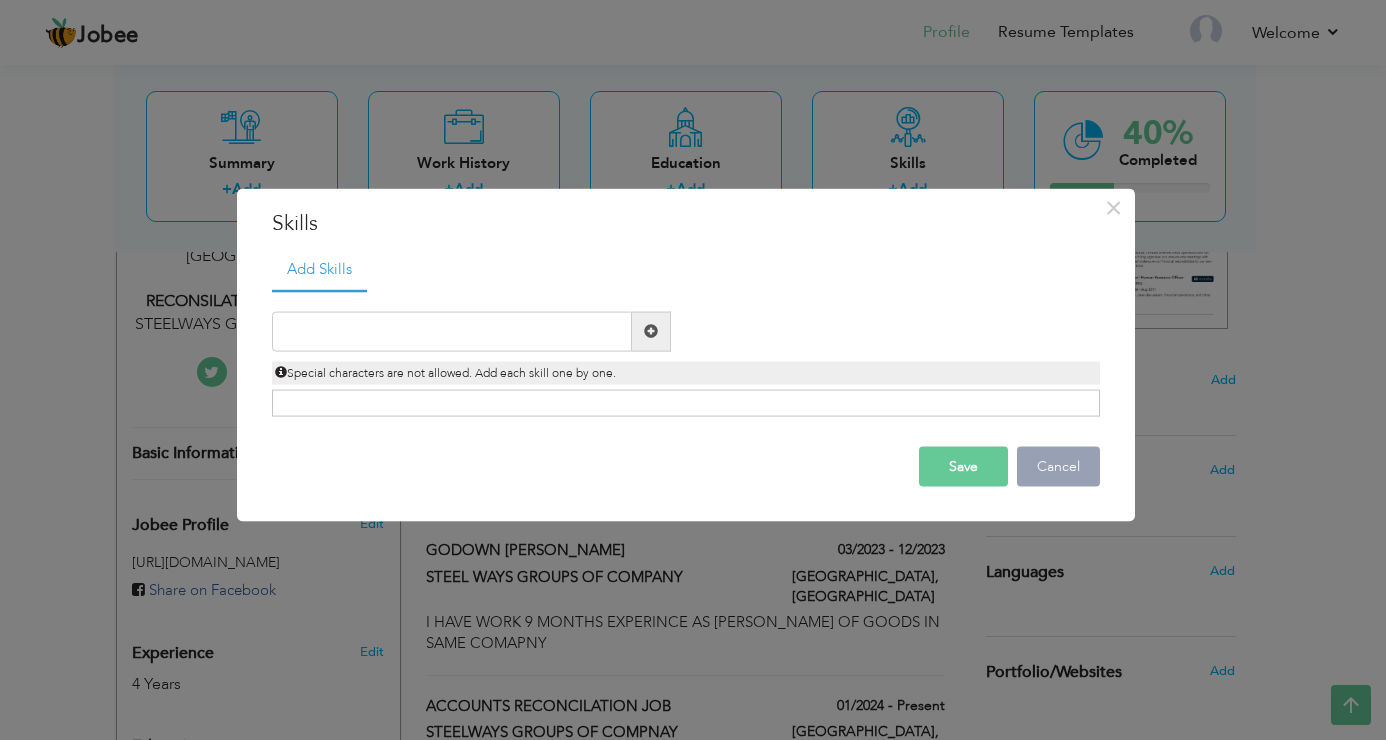 click on "Cancel" at bounding box center (1058, 466) 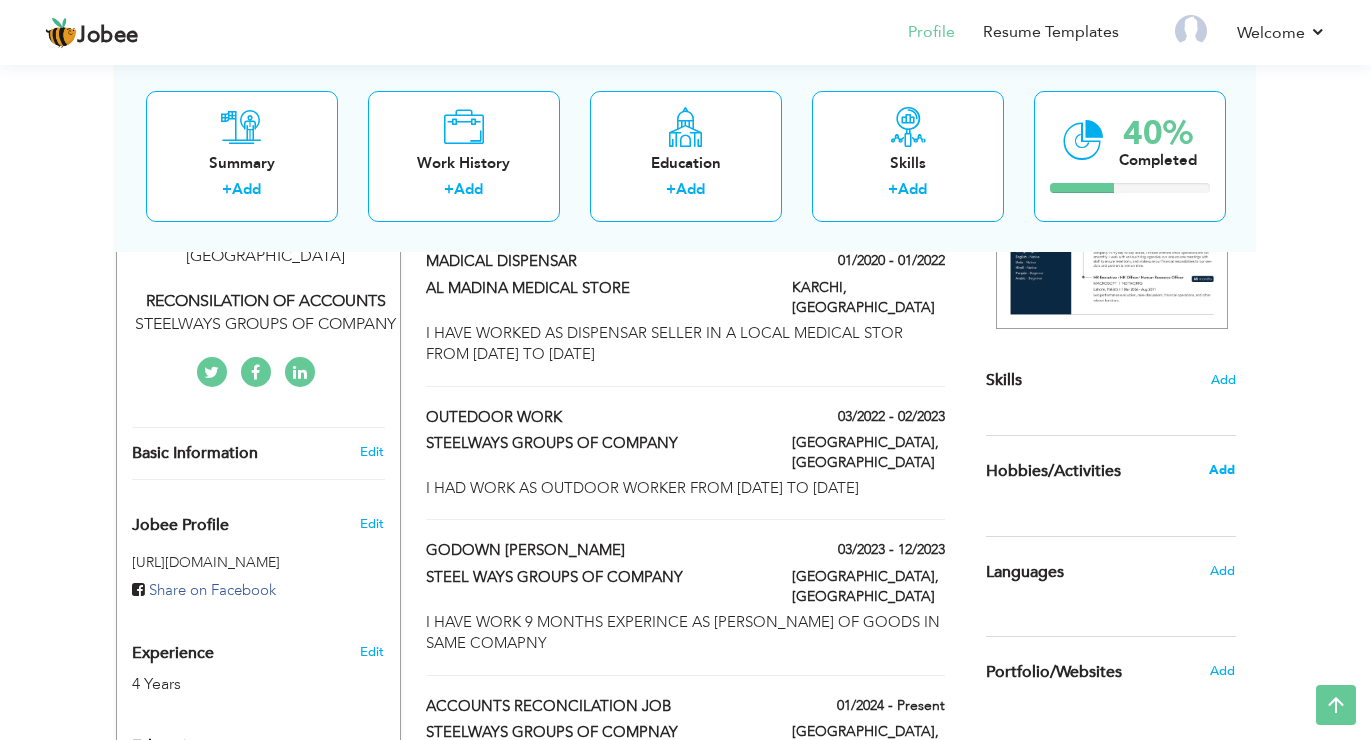 click on "Add" at bounding box center [1222, 470] 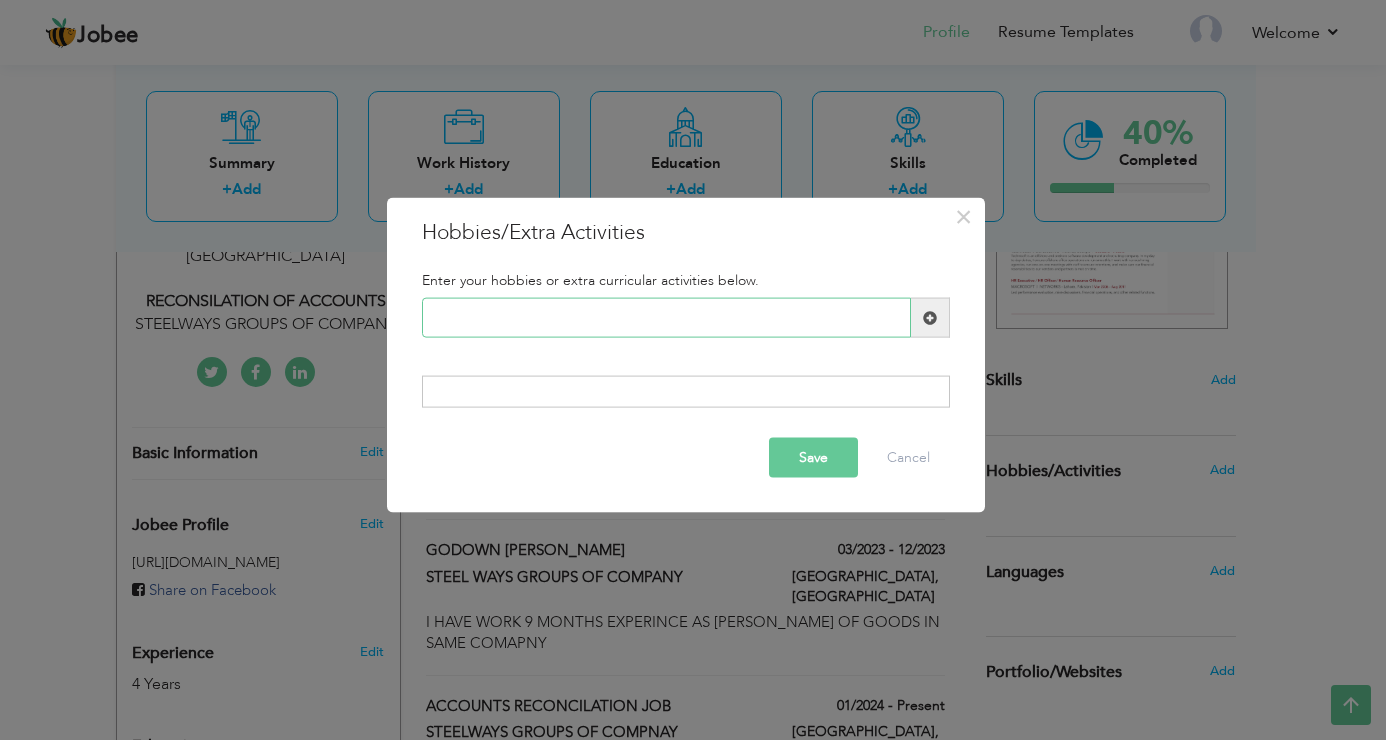 click at bounding box center (666, 318) 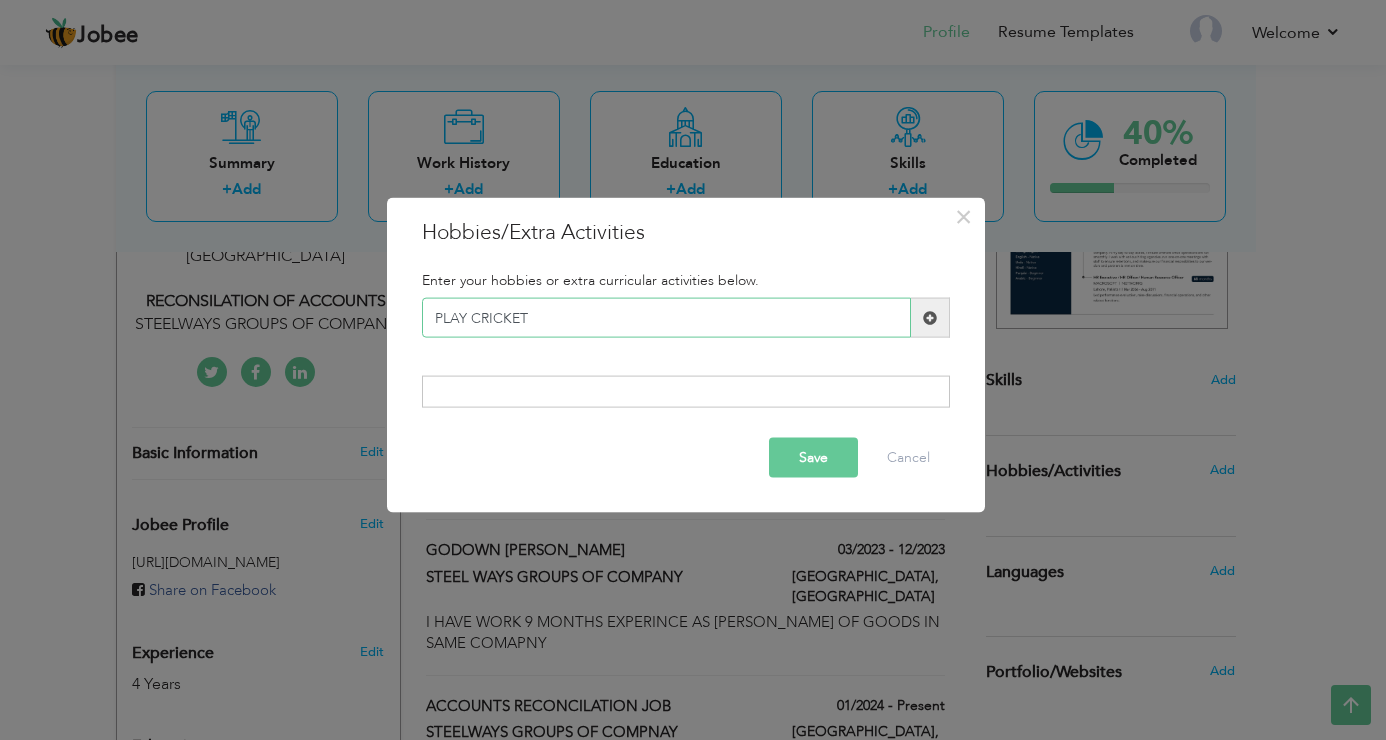 type on "PLAY CRICKET" 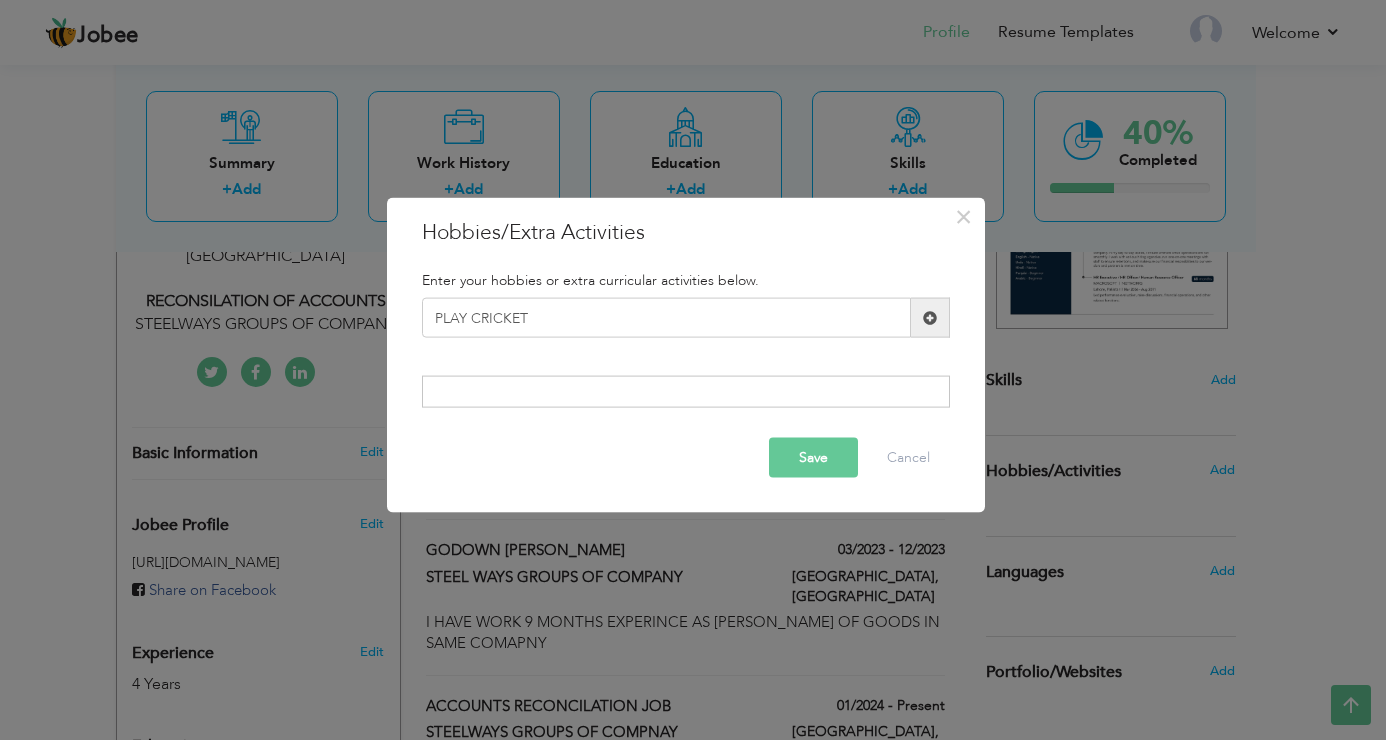 click on "Save" at bounding box center [813, 457] 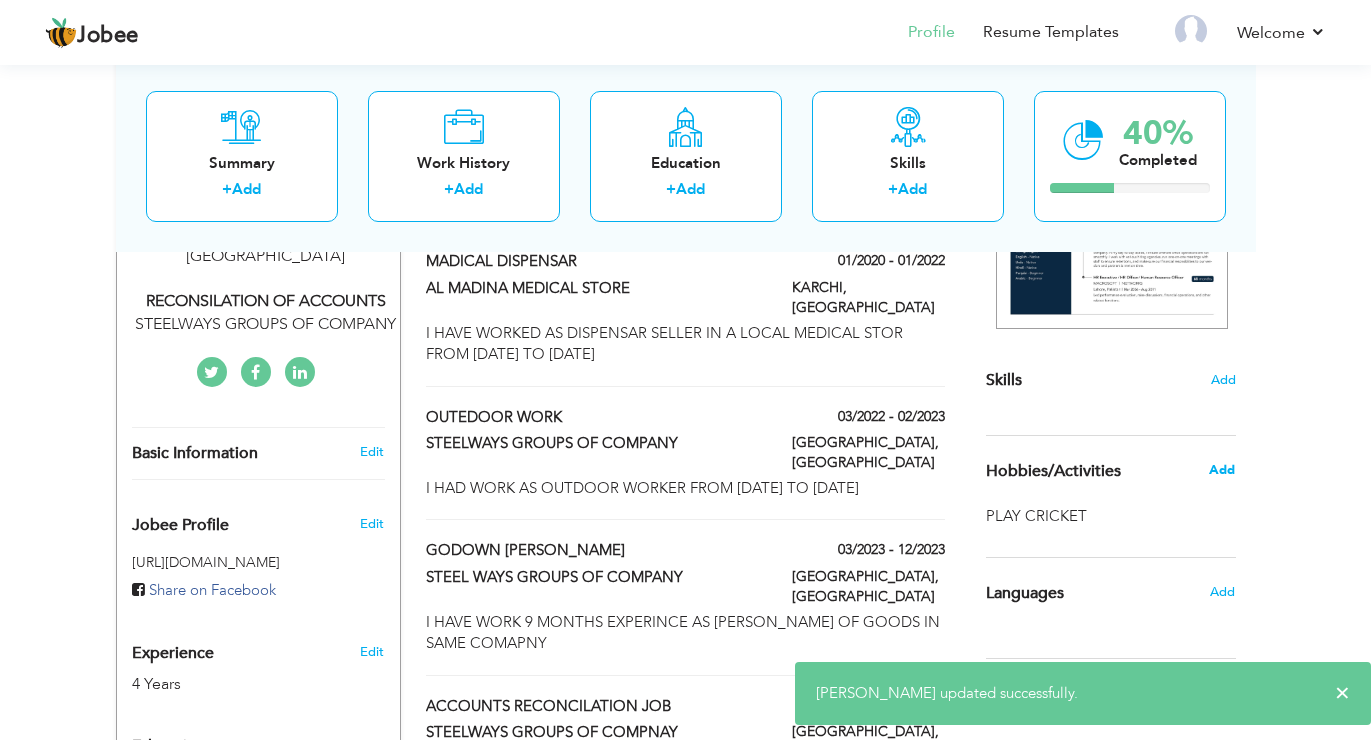 click on "Add" at bounding box center (1222, 470) 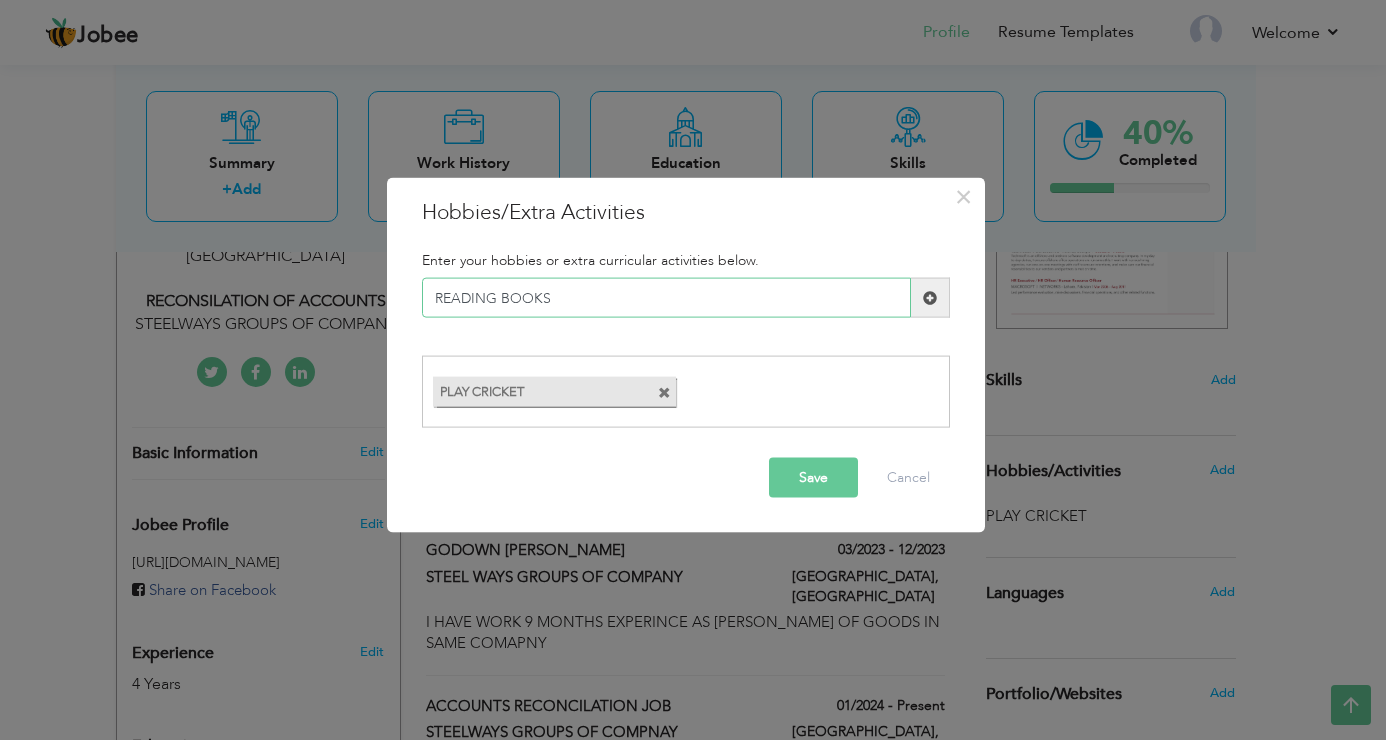 type on "READING BOOKS" 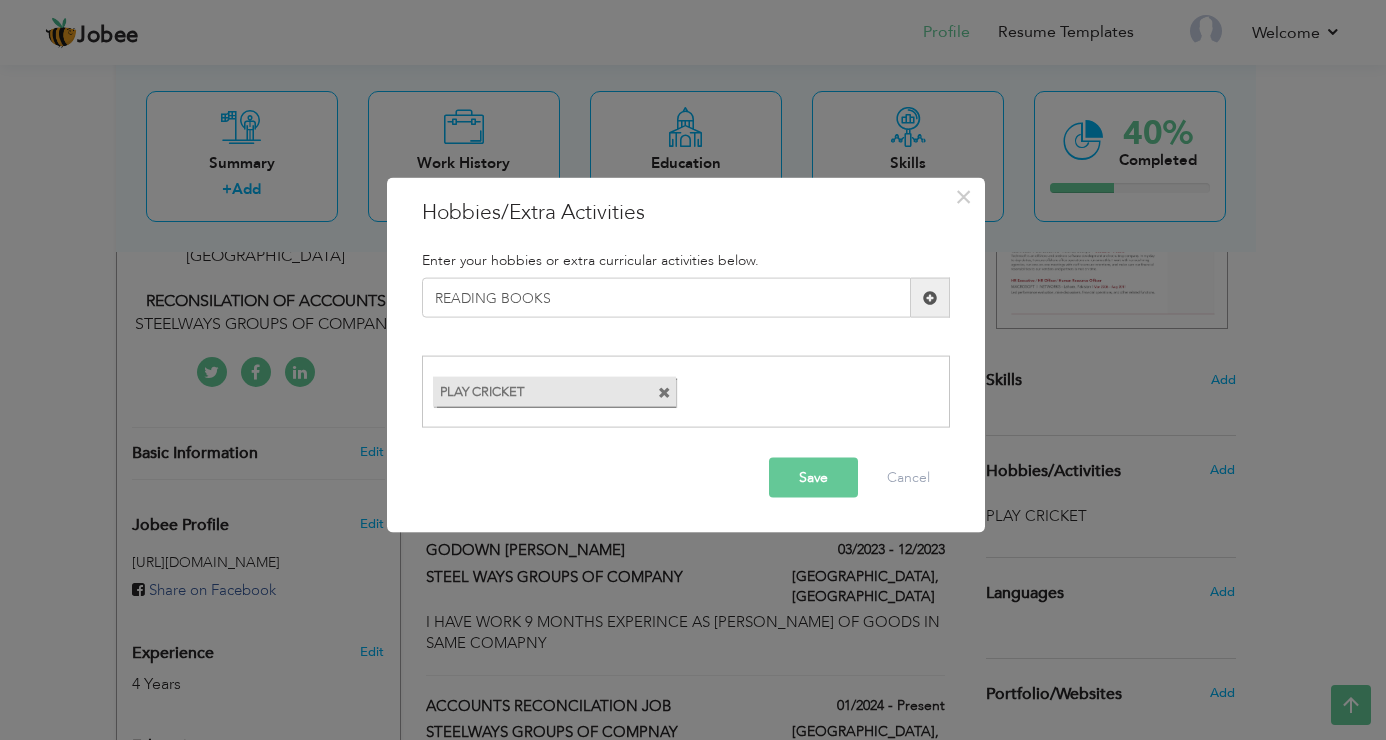 click at bounding box center (930, 298) 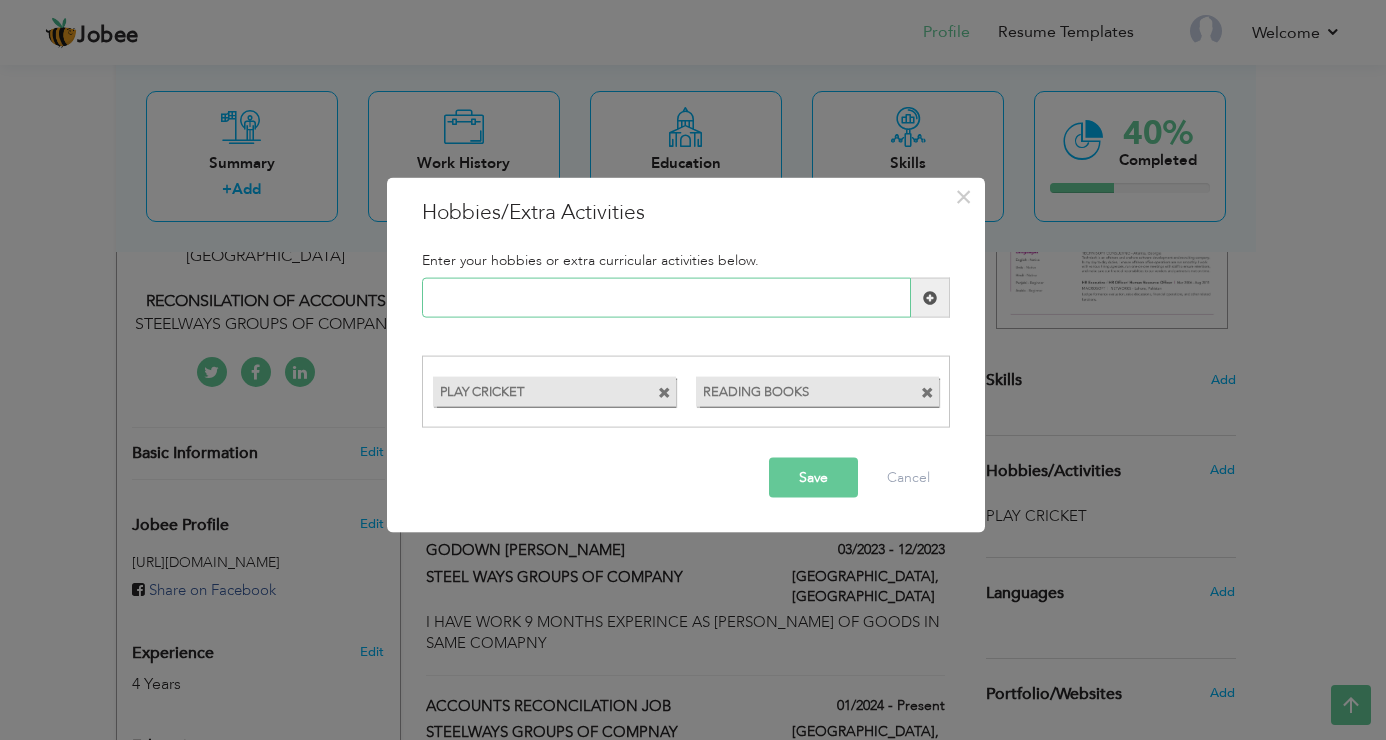 click at bounding box center (666, 298) 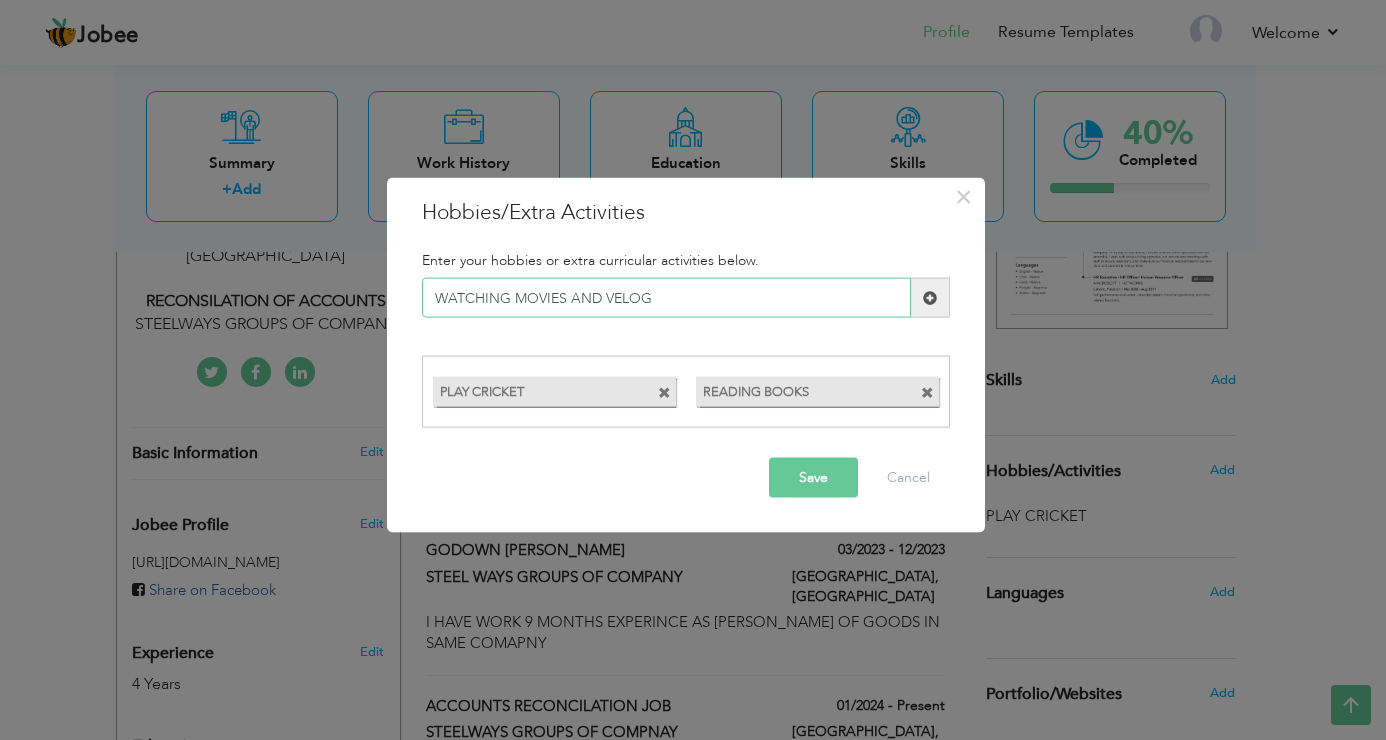 type on "WATCHING MOVIES AND VELOG" 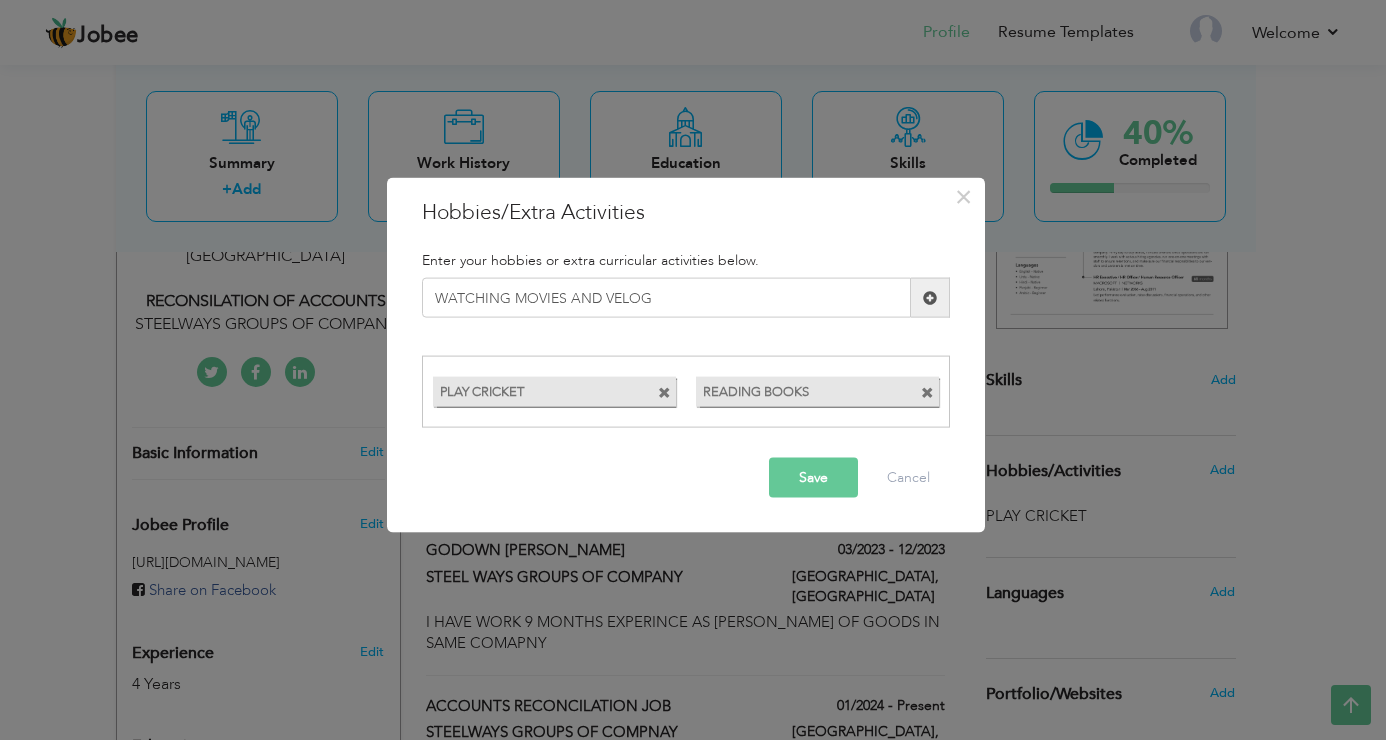 click on "Save" at bounding box center [813, 477] 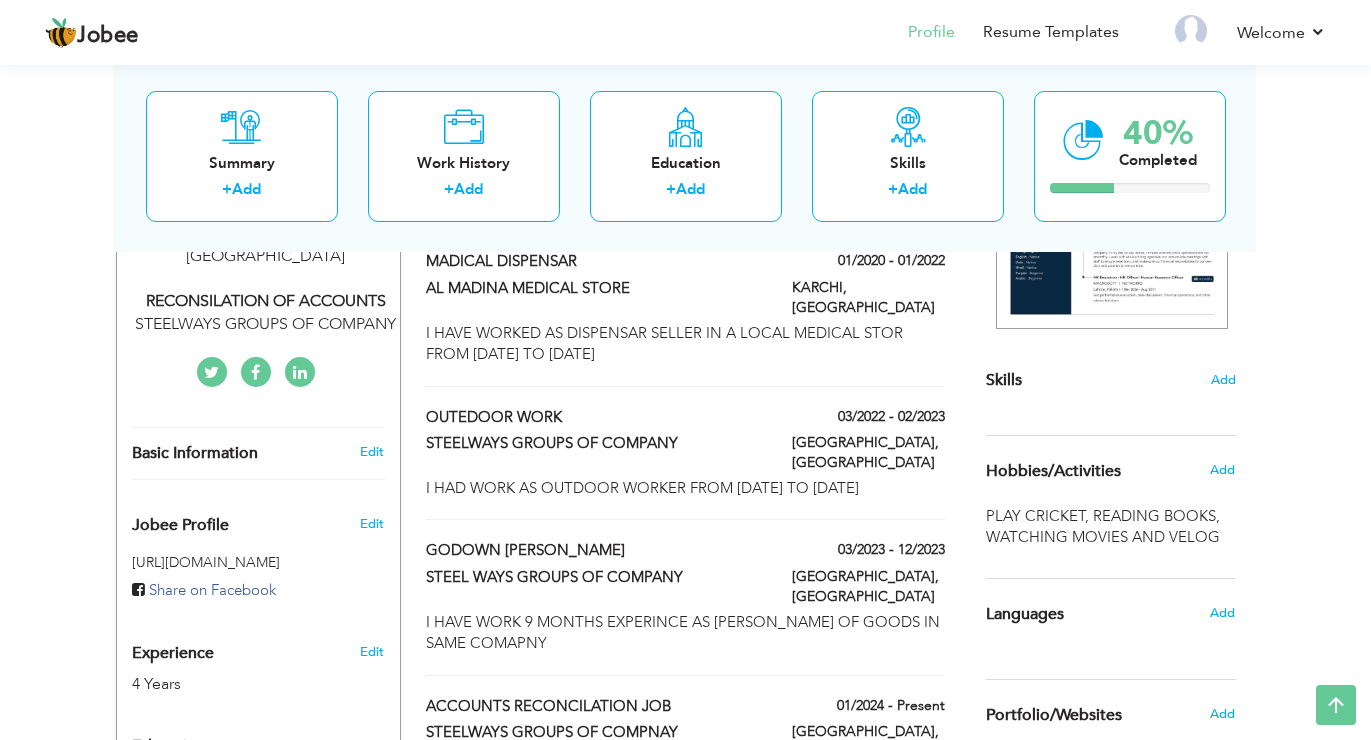 click on "Add" at bounding box center [1227, 470] 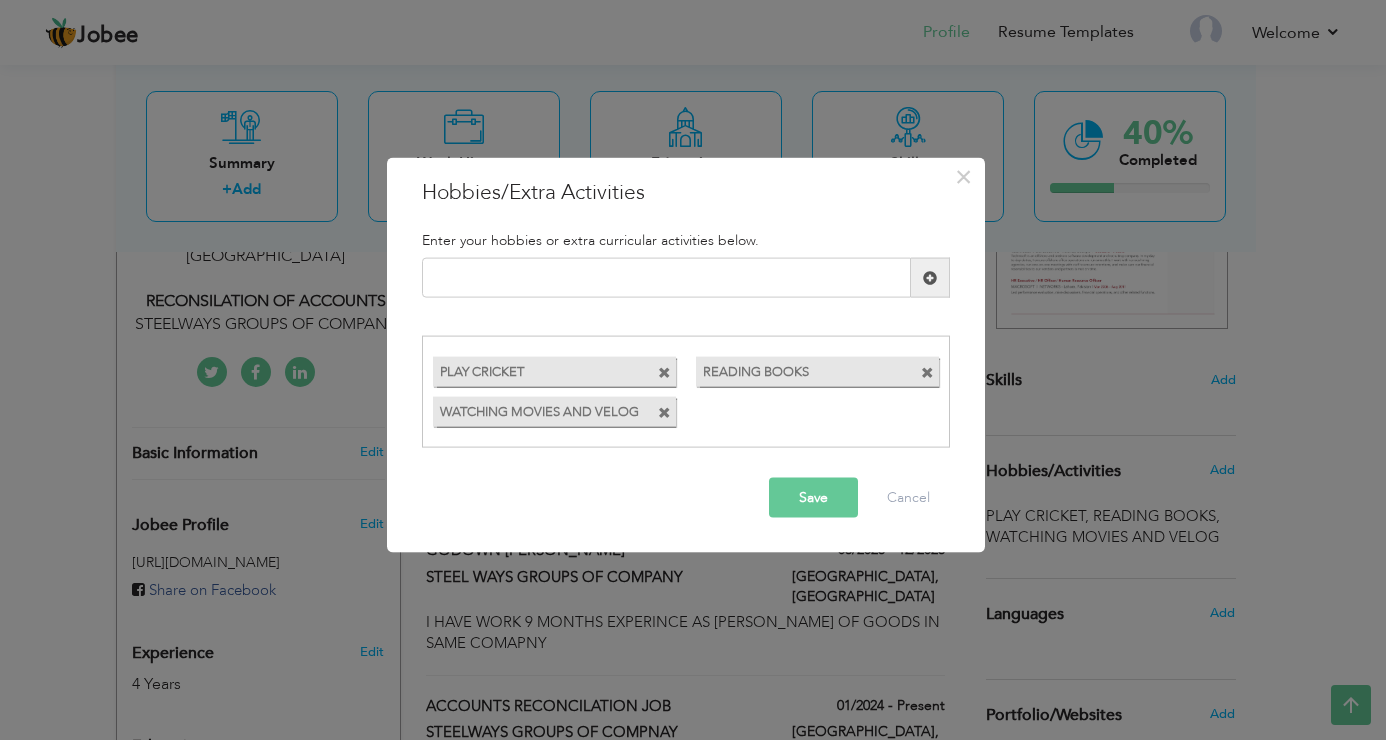 click on "WATCHING MOVIES AND VELOG" at bounding box center (536, 408) 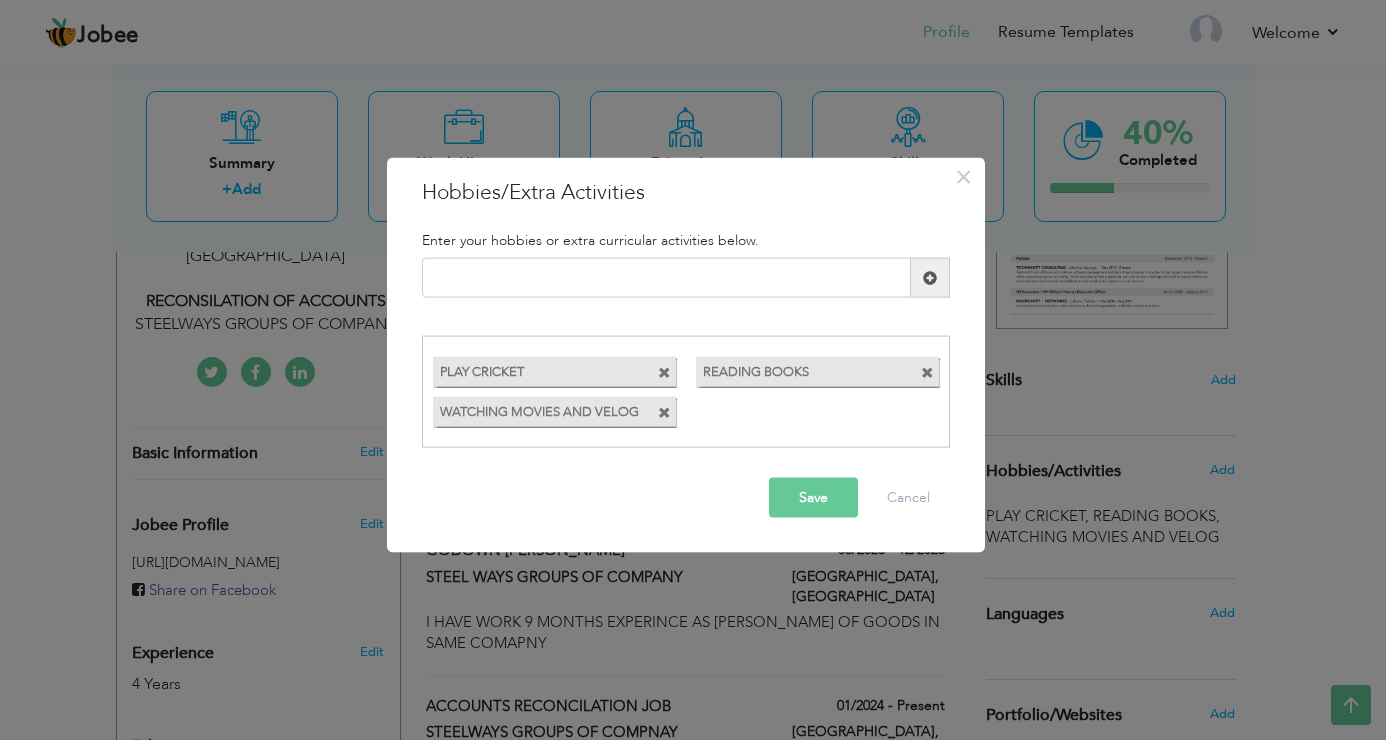 click at bounding box center (664, 412) 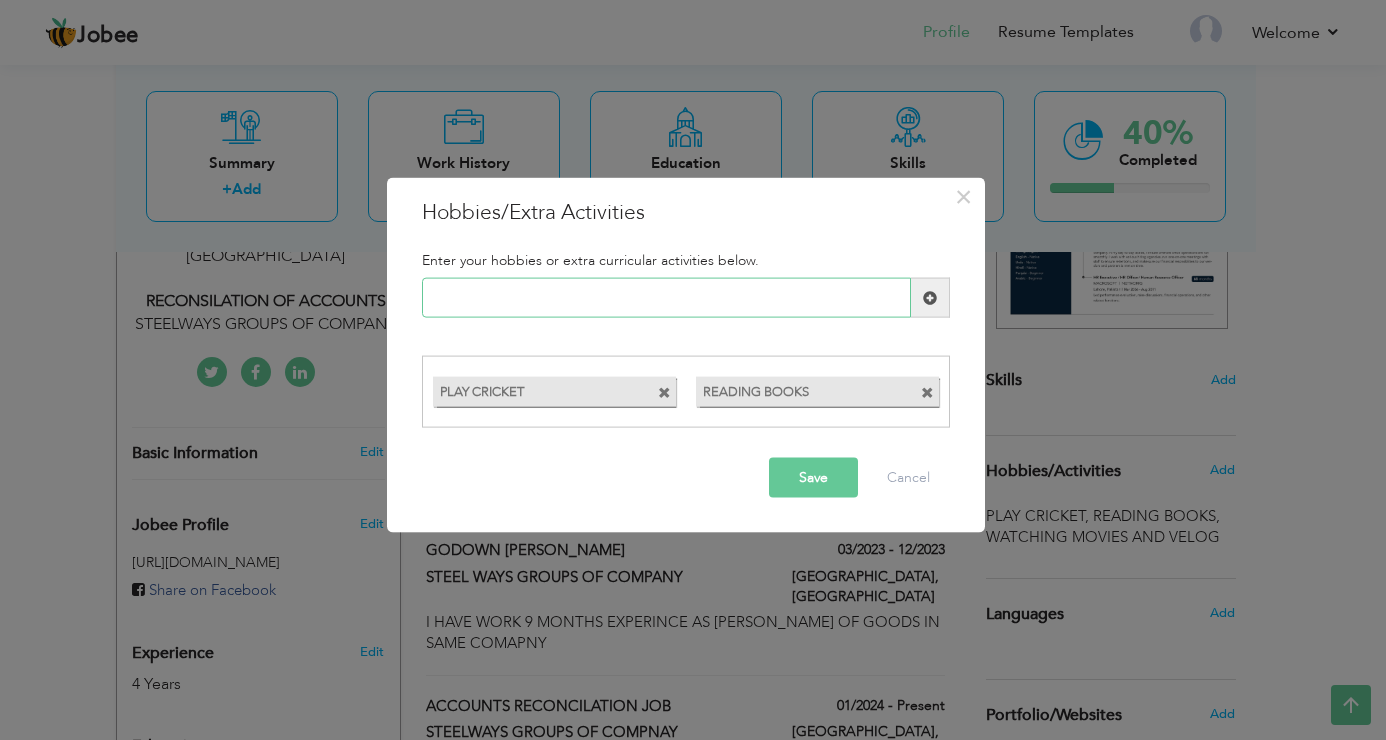 click at bounding box center (666, 298) 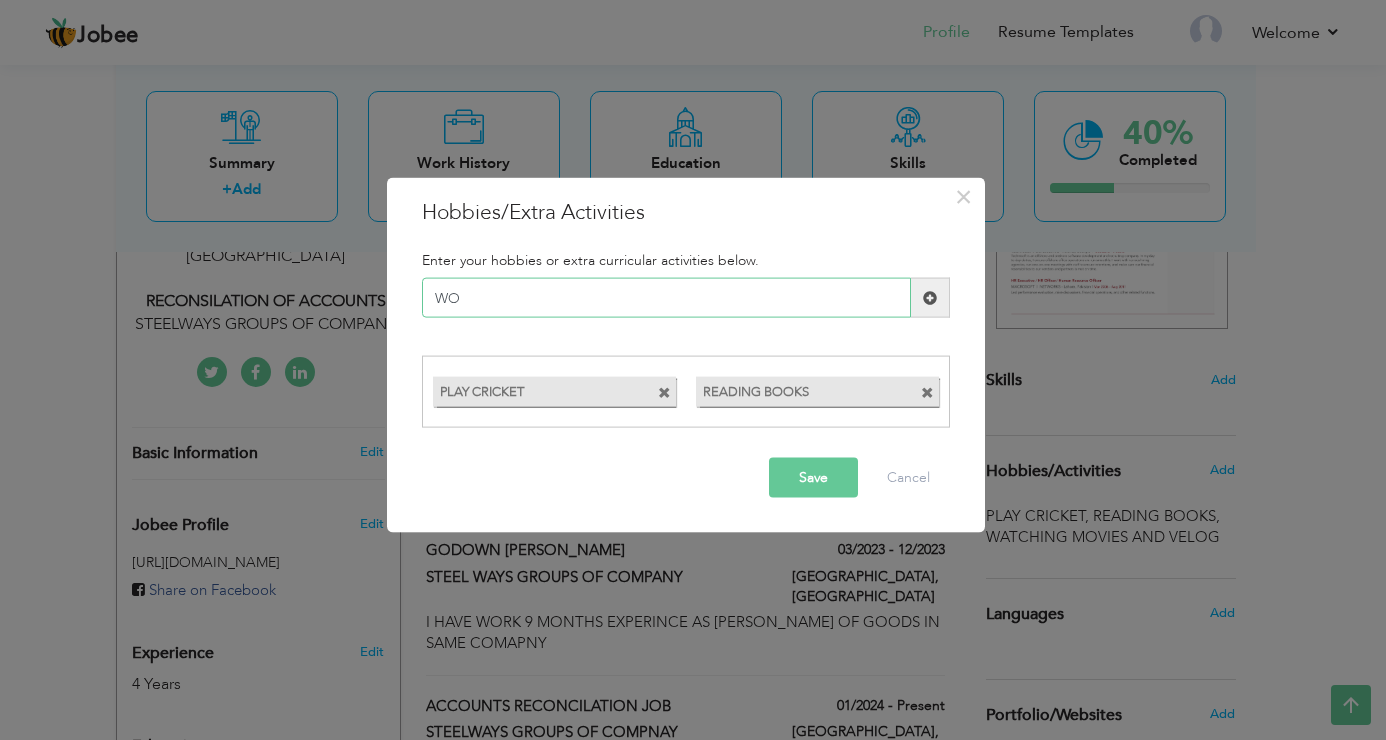 type on "W" 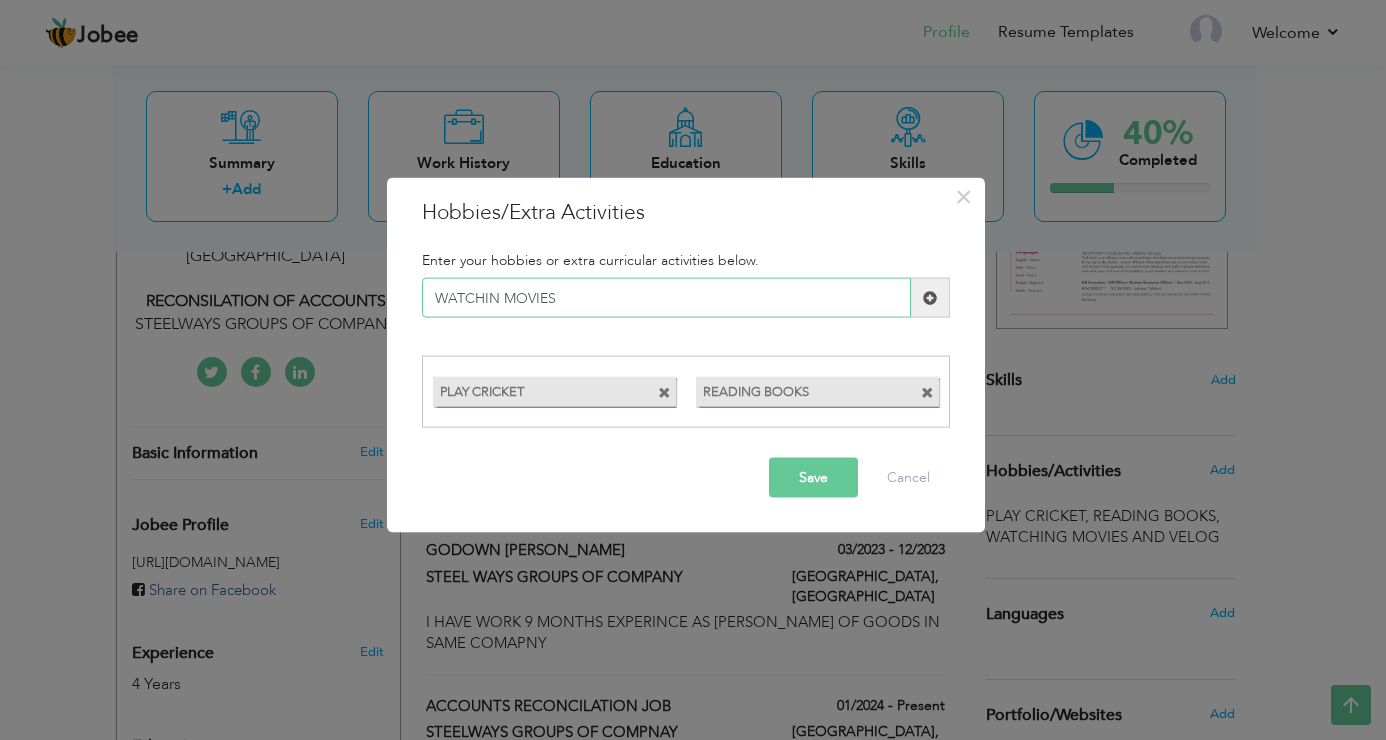 type on "WATCHIN MOVIES" 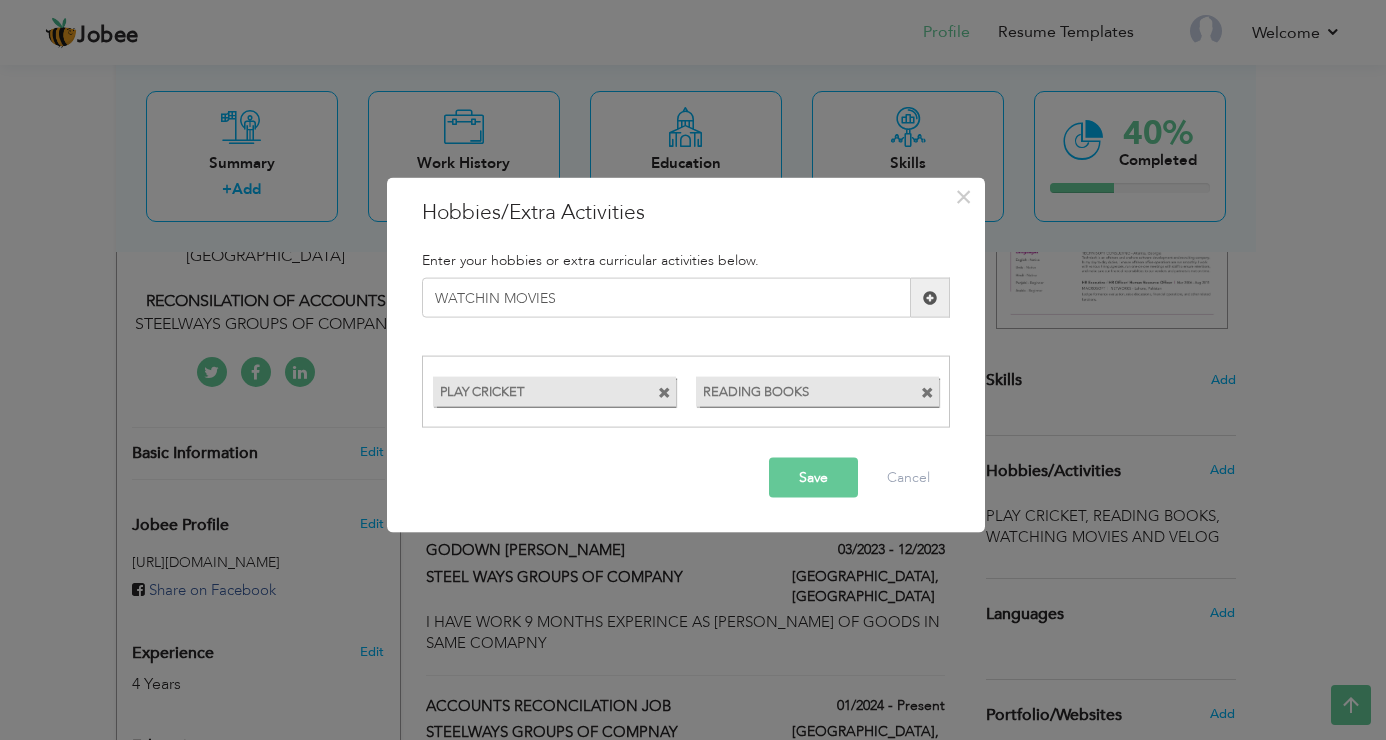 click on "Save" at bounding box center (813, 477) 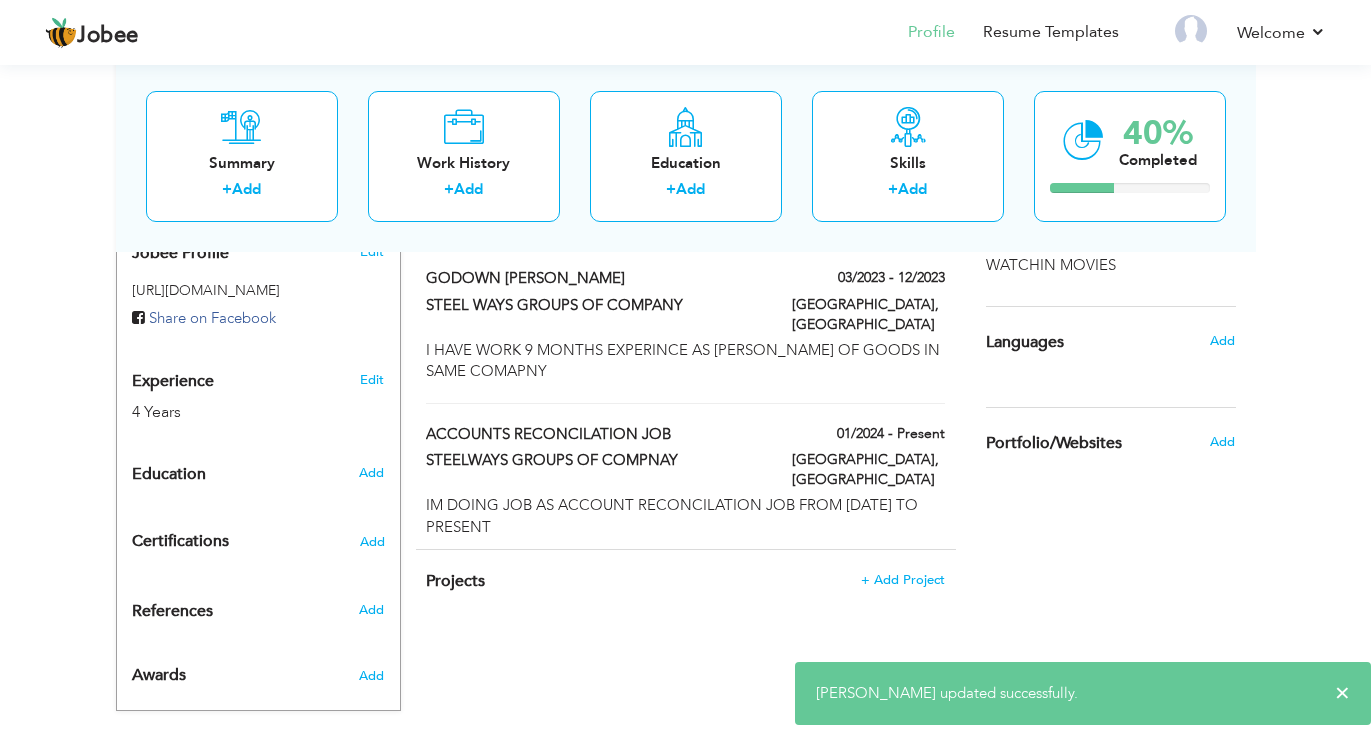 scroll, scrollTop: 673, scrollLeft: 0, axis: vertical 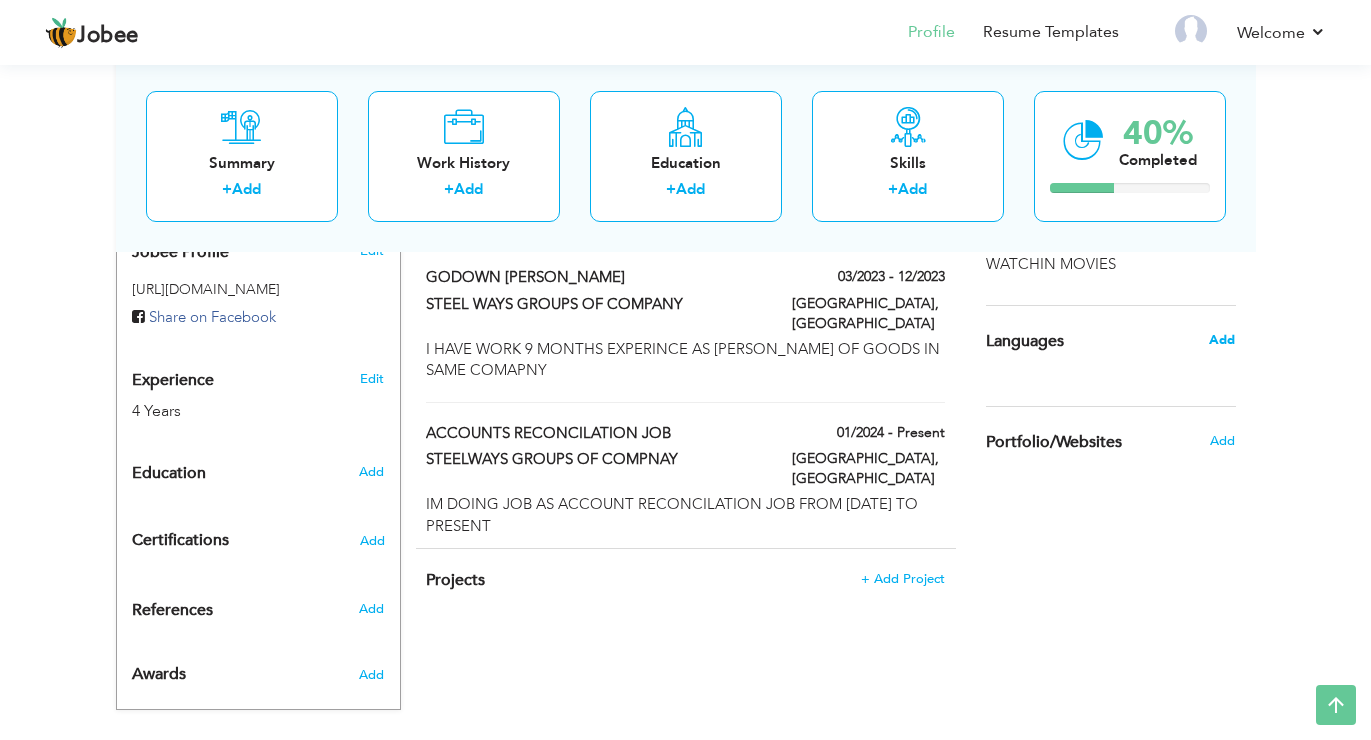 click on "Add" at bounding box center [1222, 340] 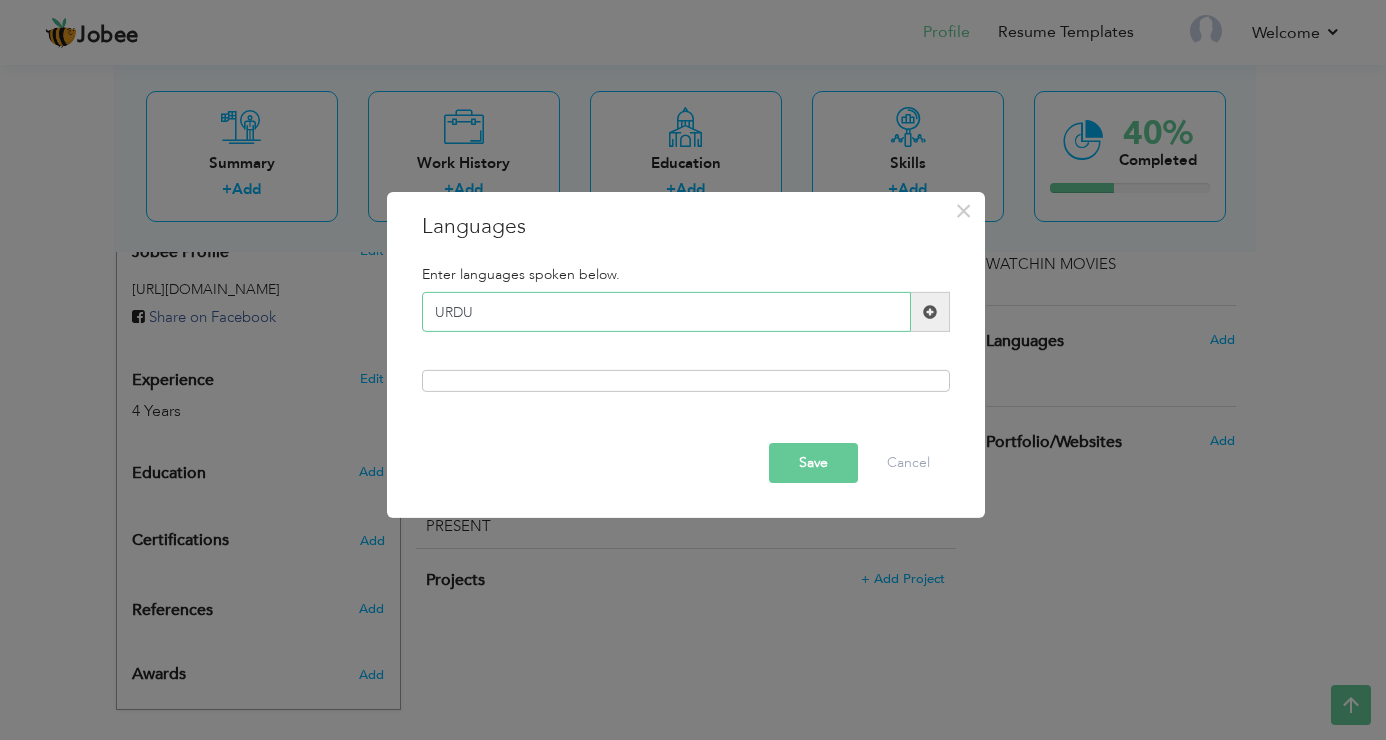 type on "URDU" 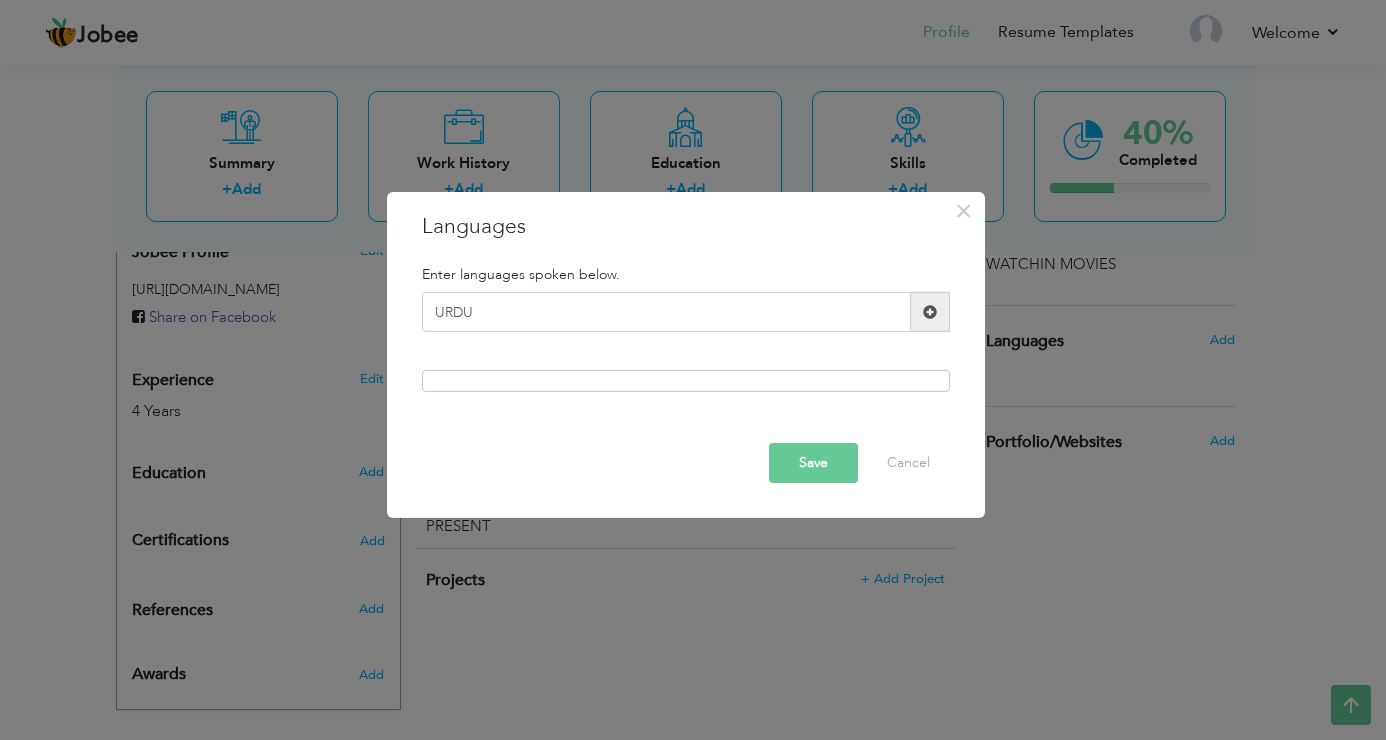 drag, startPoint x: 931, startPoint y: 310, endPoint x: 711, endPoint y: 308, distance: 220.0091 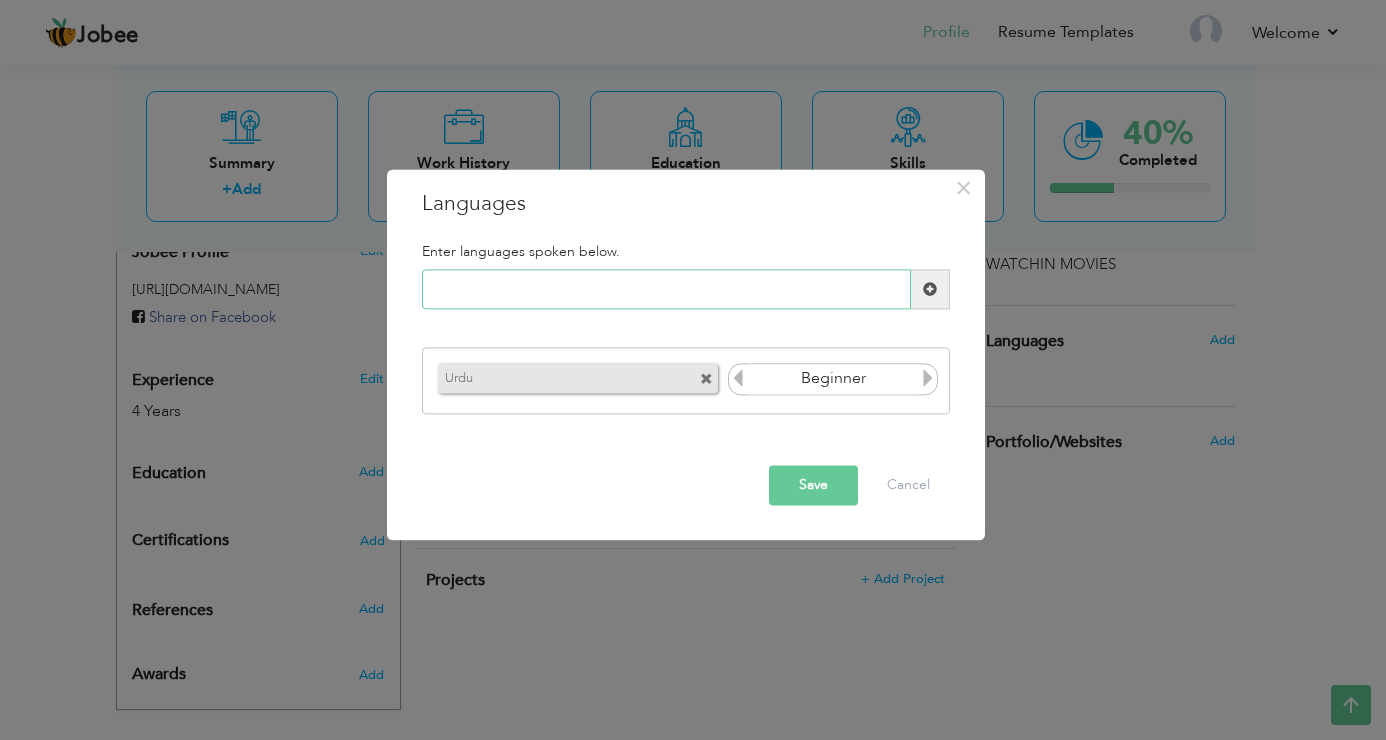 click at bounding box center [666, 290] 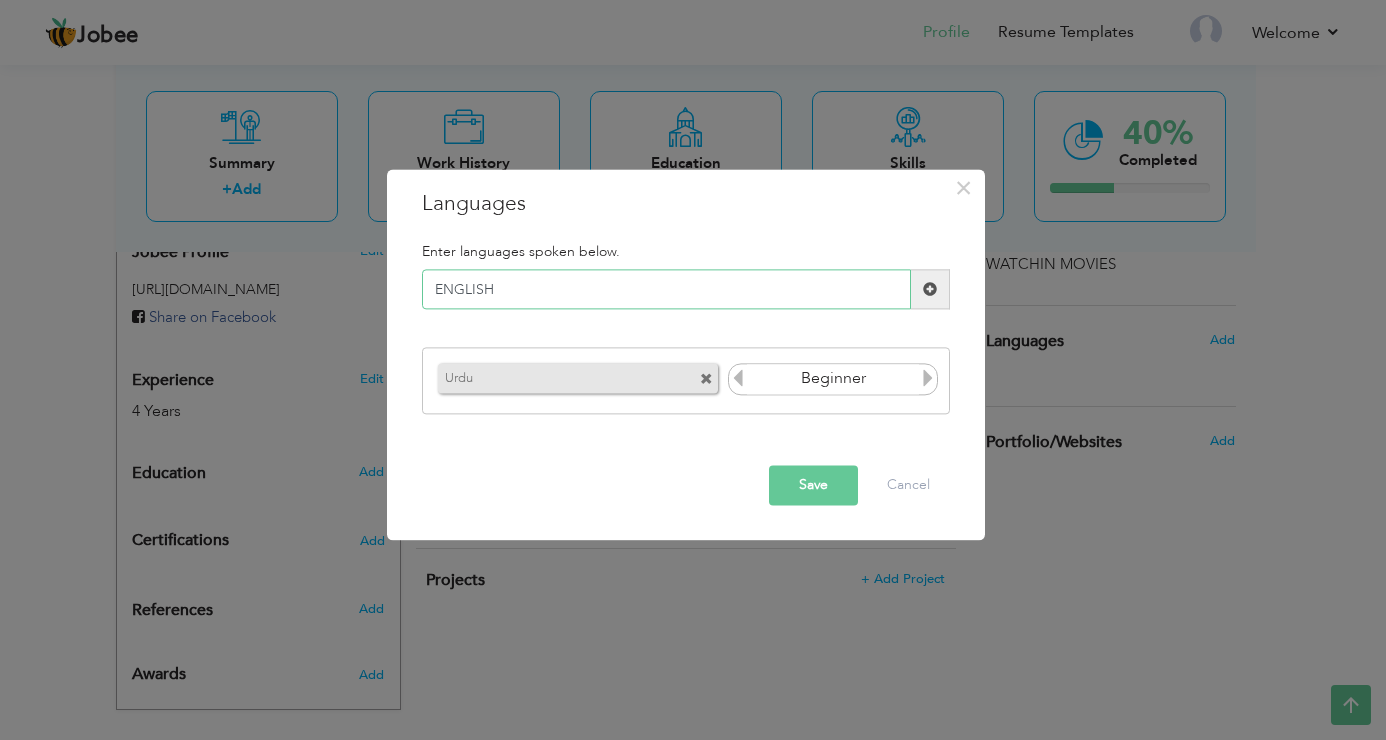 type on "ENGLISH" 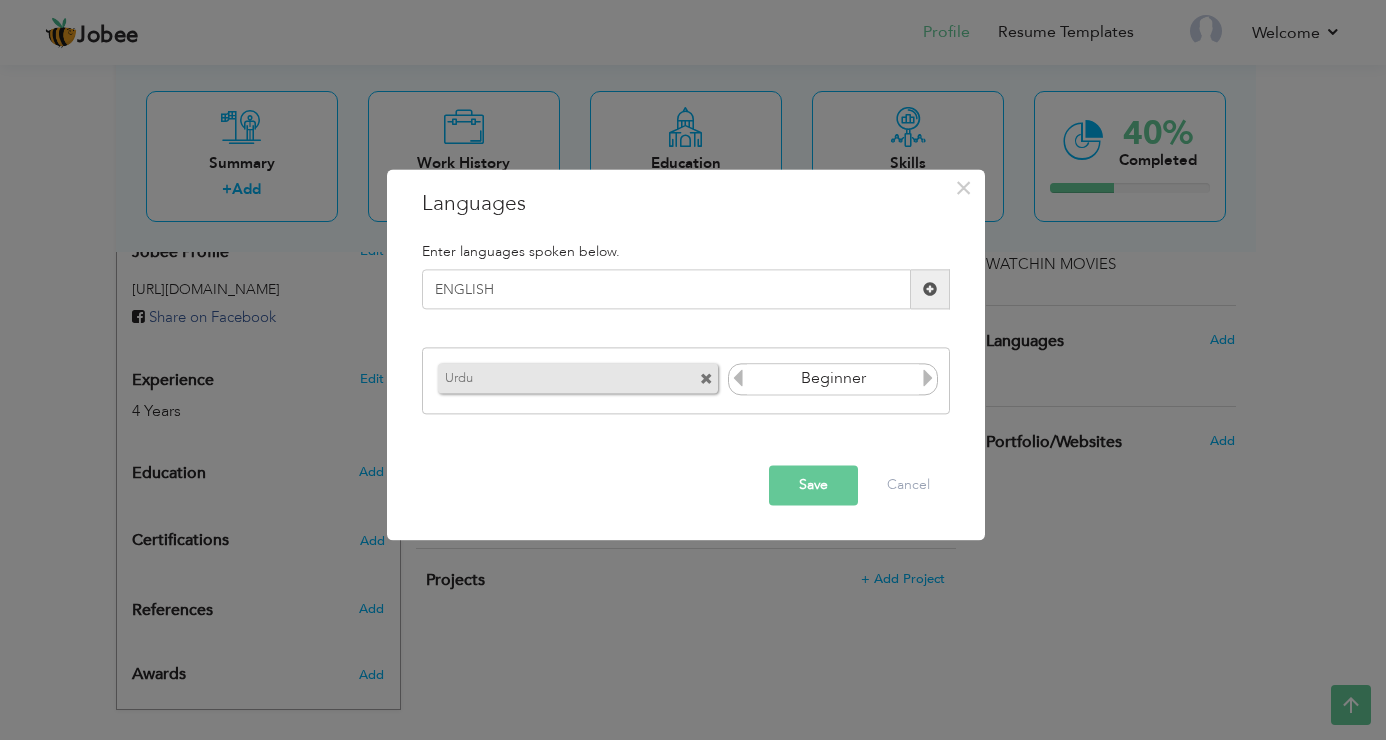 click at bounding box center [930, 289] 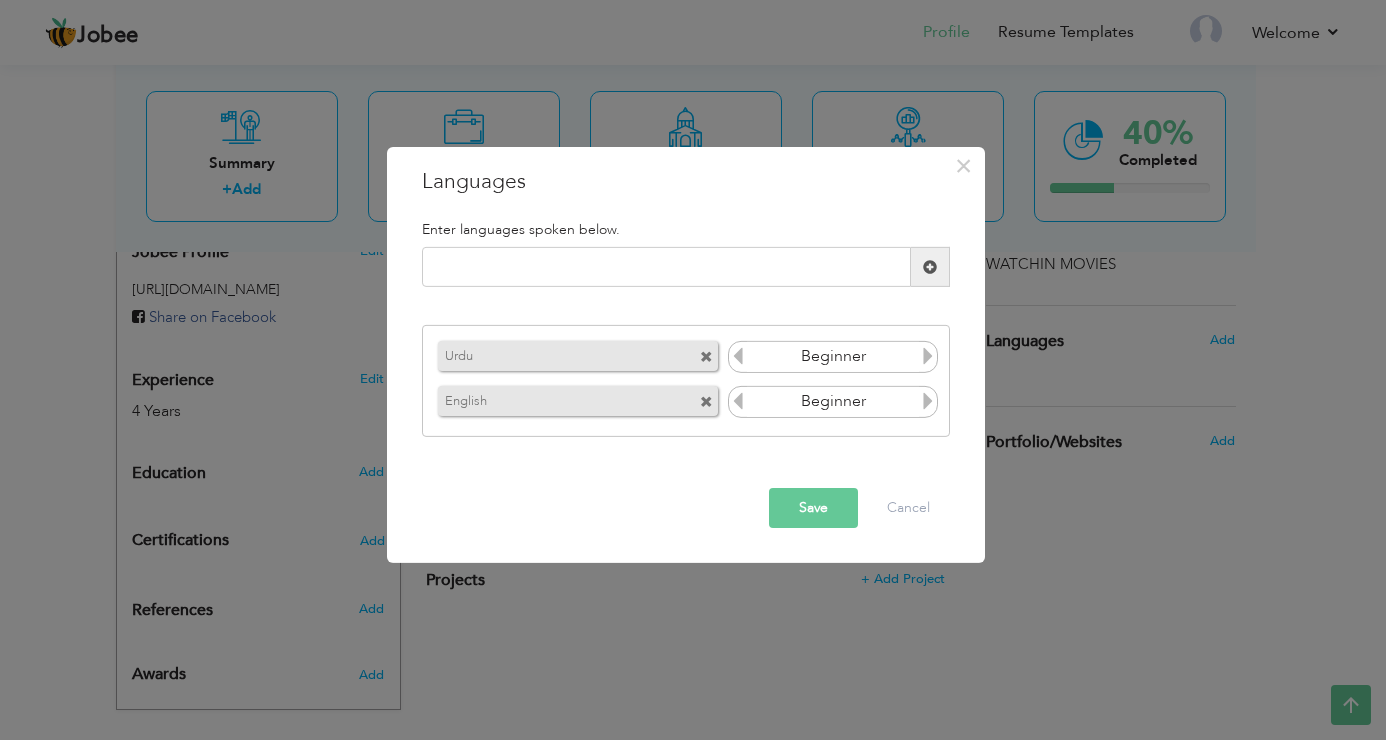 click at bounding box center [928, 356] 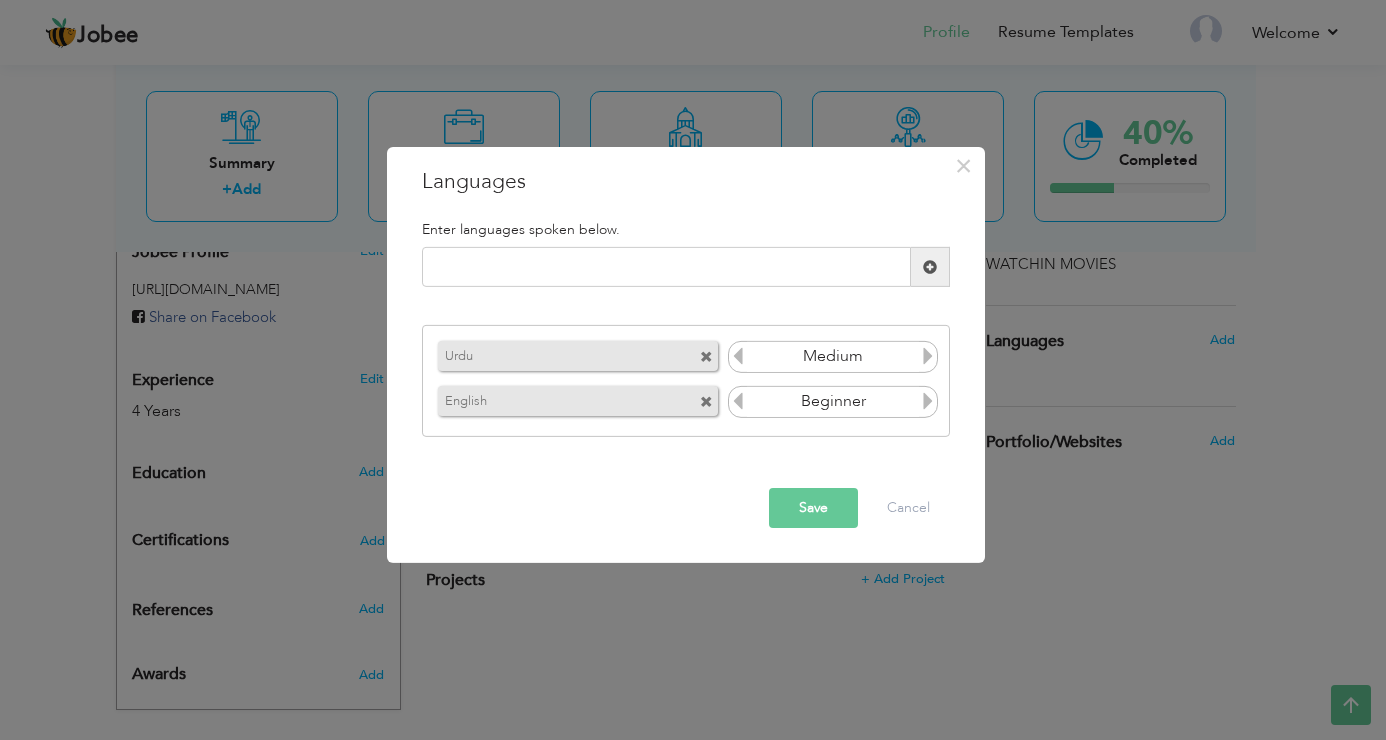 click at bounding box center [928, 356] 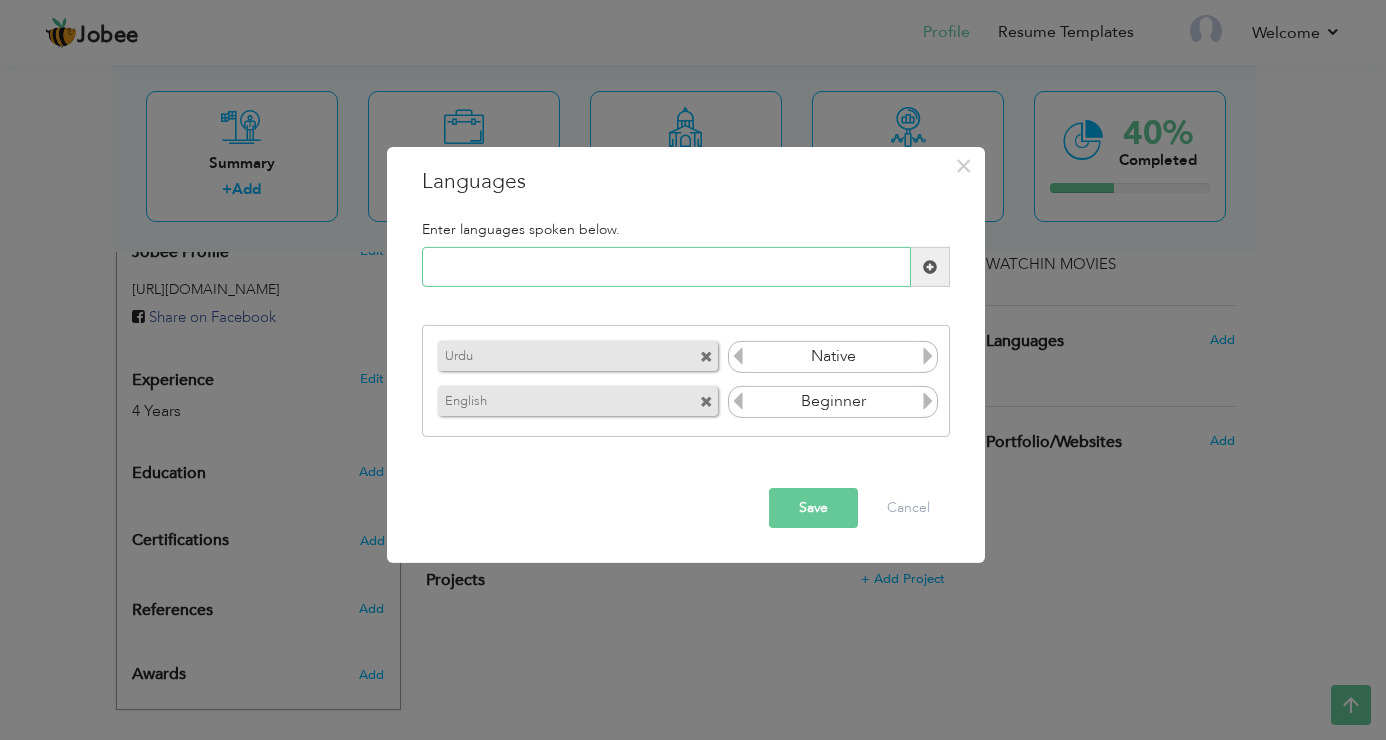 click at bounding box center (666, 267) 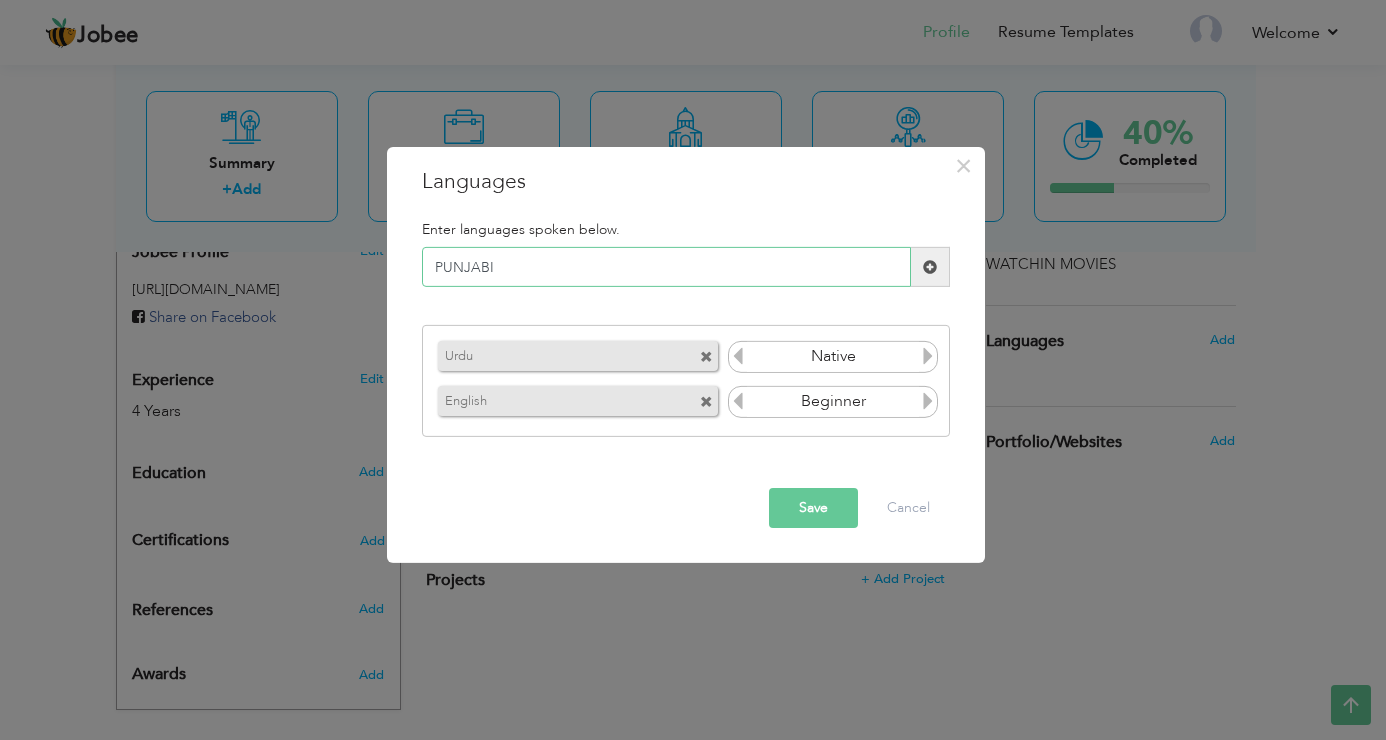 type on "PUNJABI" 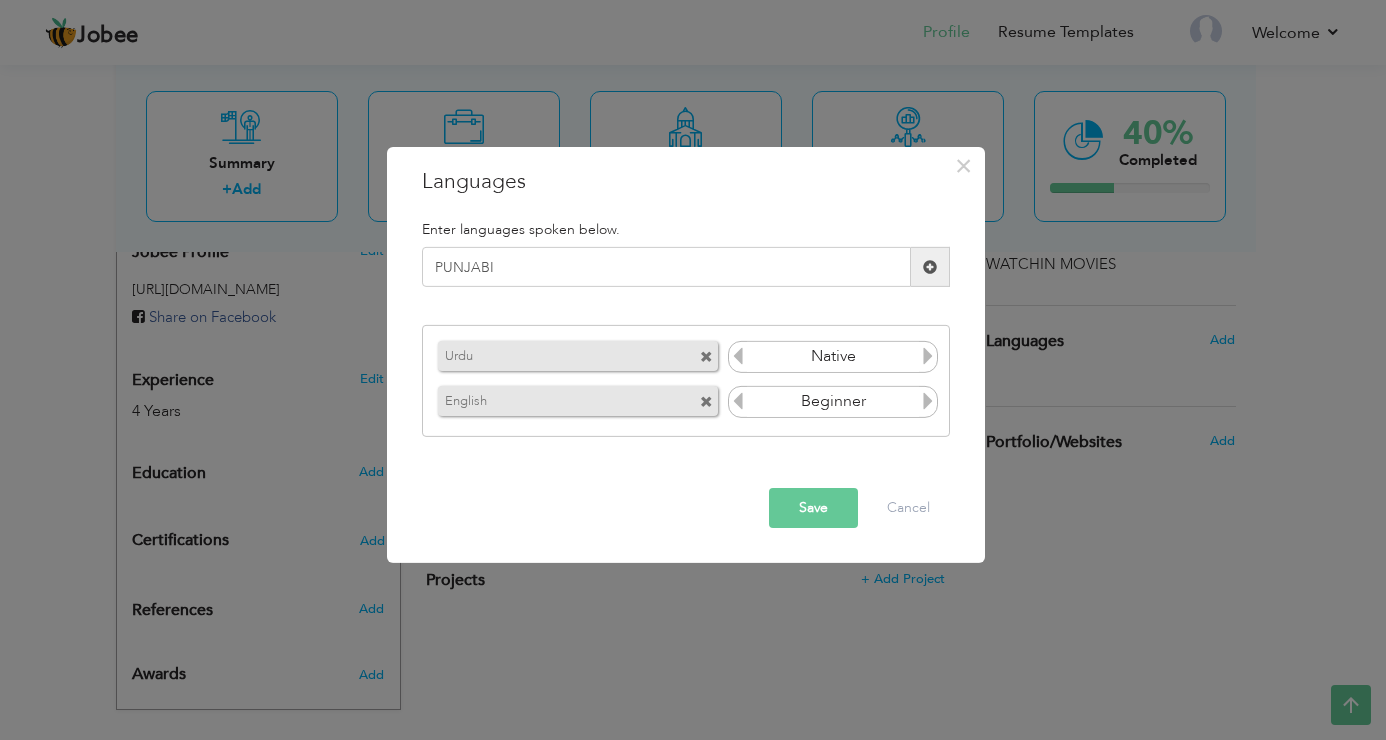 click at bounding box center [930, 267] 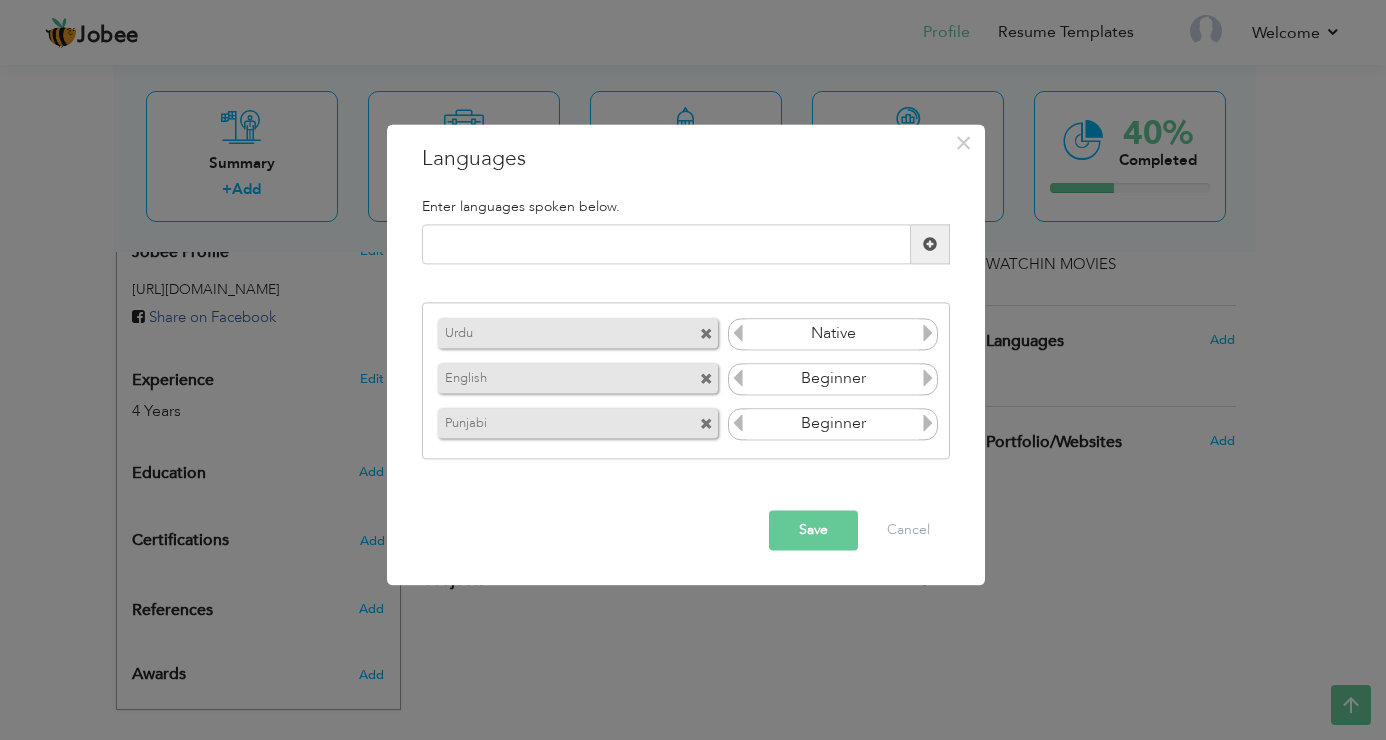 click at bounding box center (928, 423) 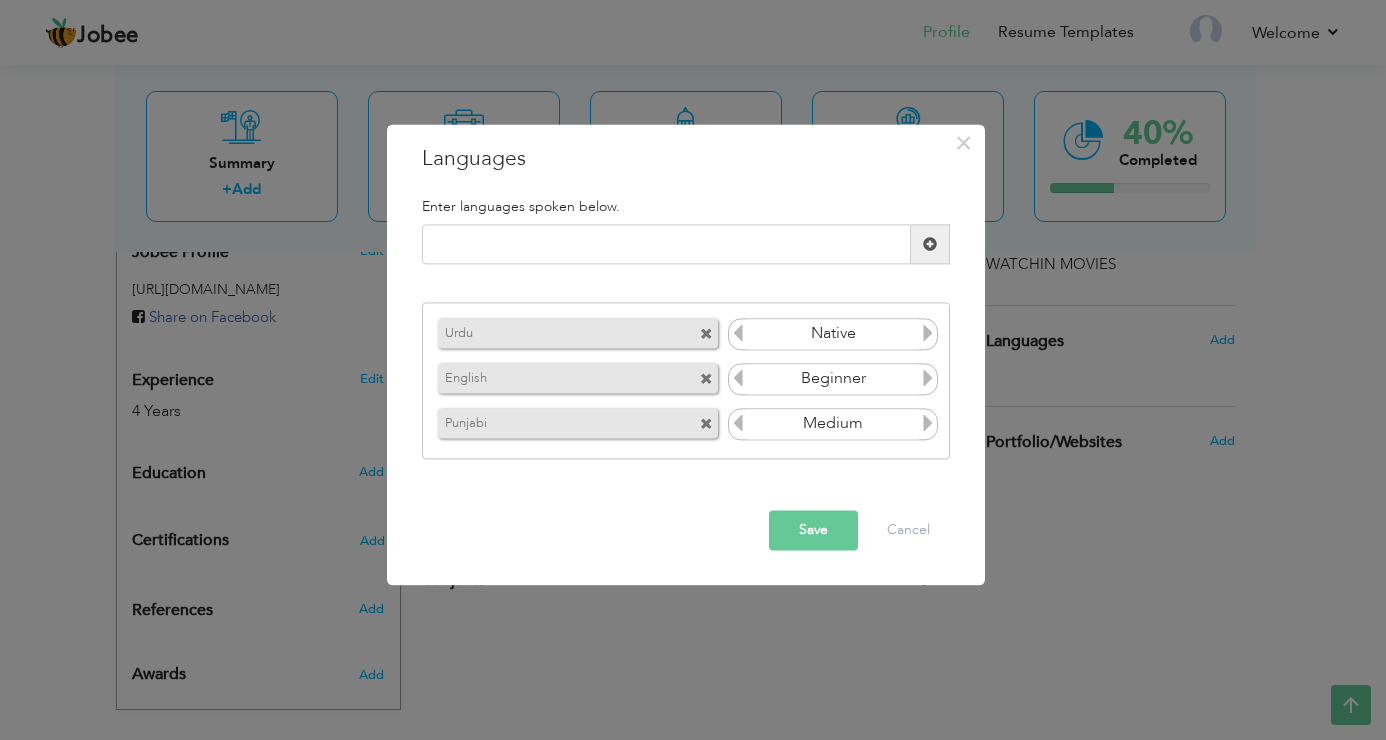 click at bounding box center (928, 423) 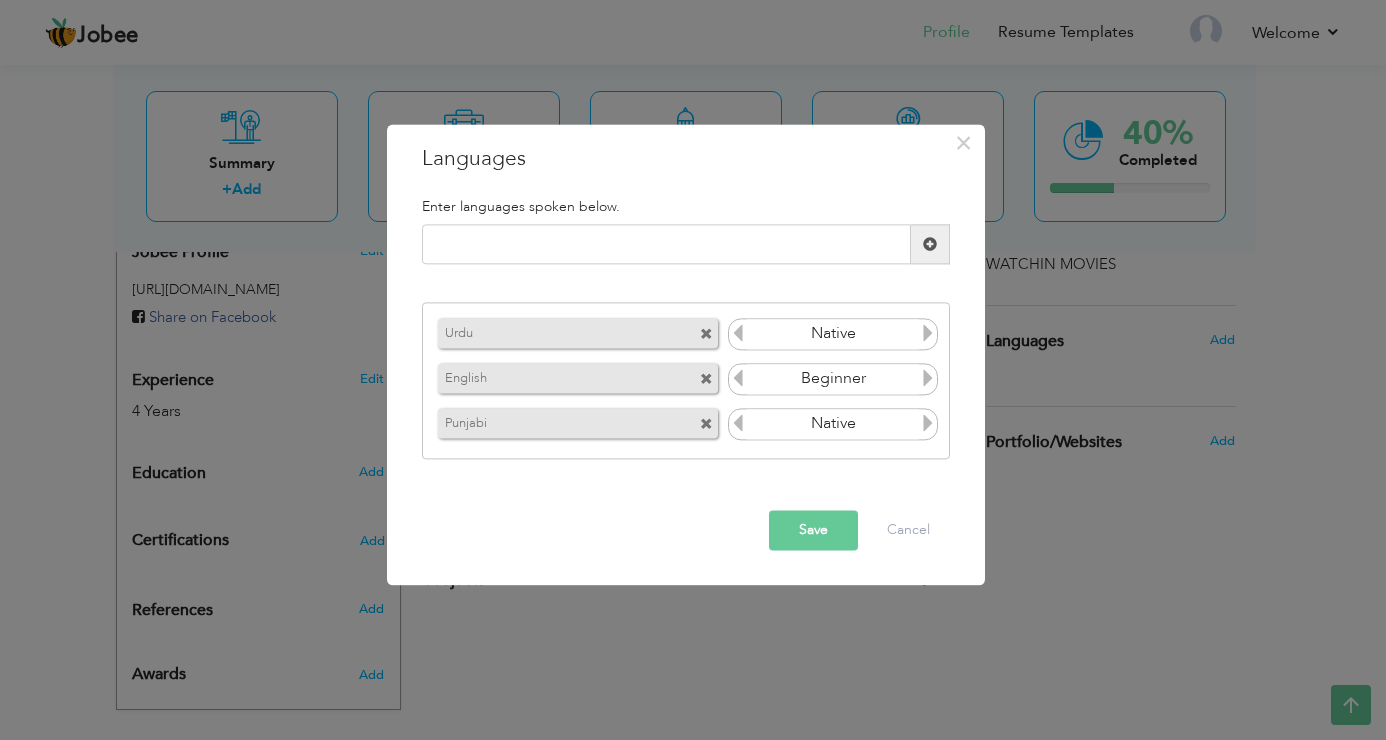 click at bounding box center [928, 423] 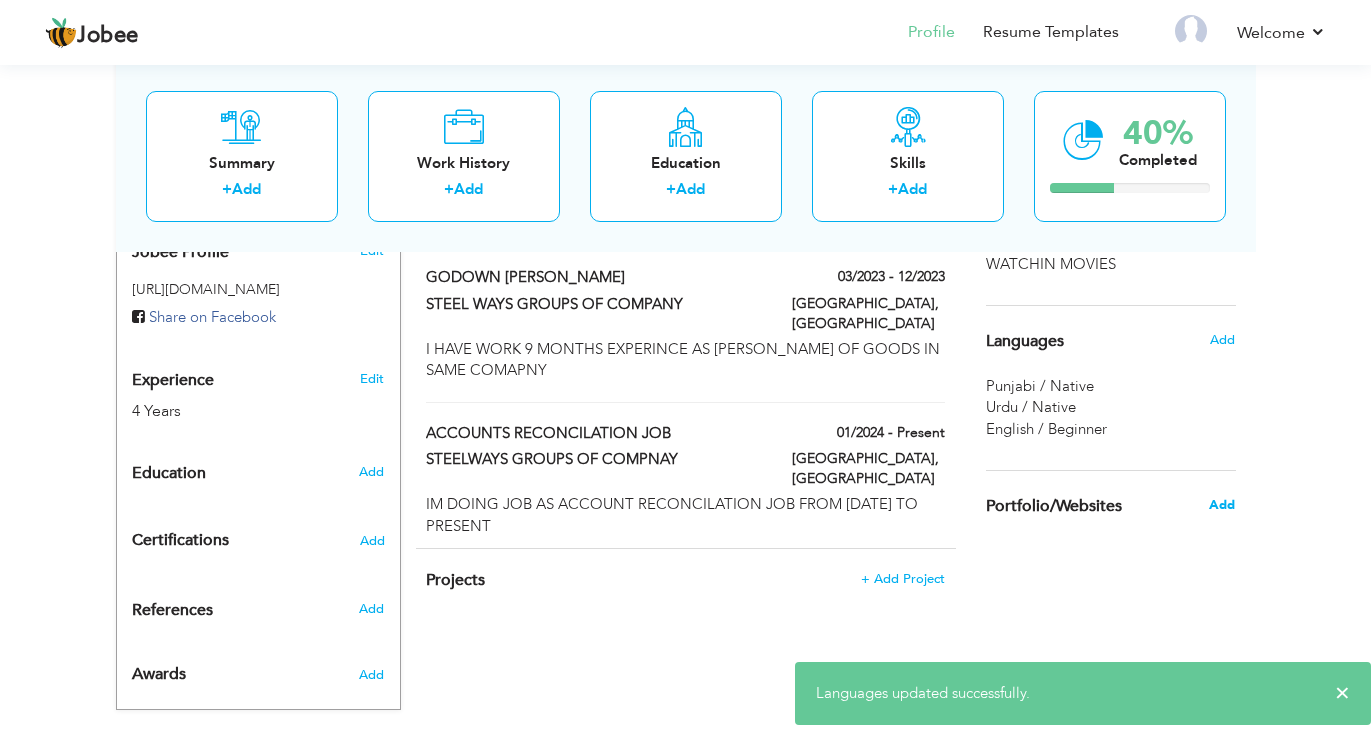 scroll, scrollTop: 373, scrollLeft: 0, axis: vertical 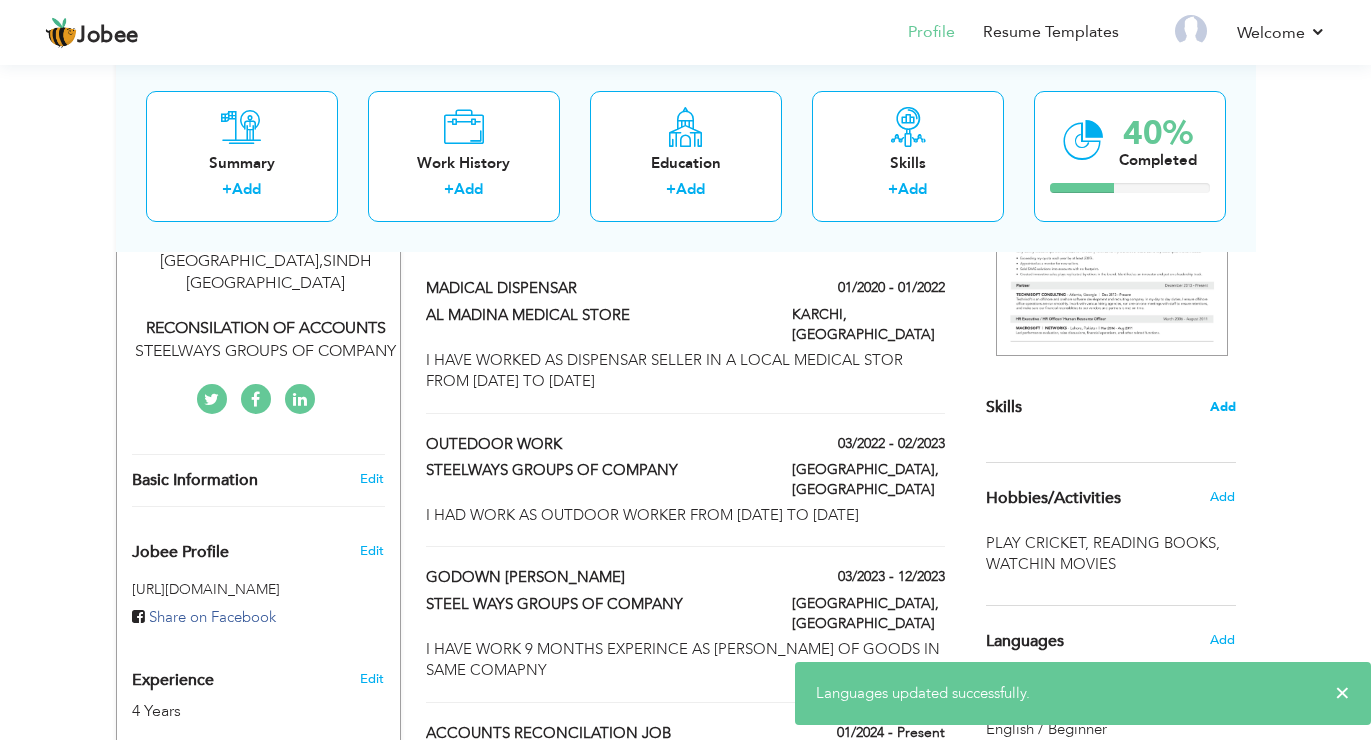 click on "Add" at bounding box center [1223, 407] 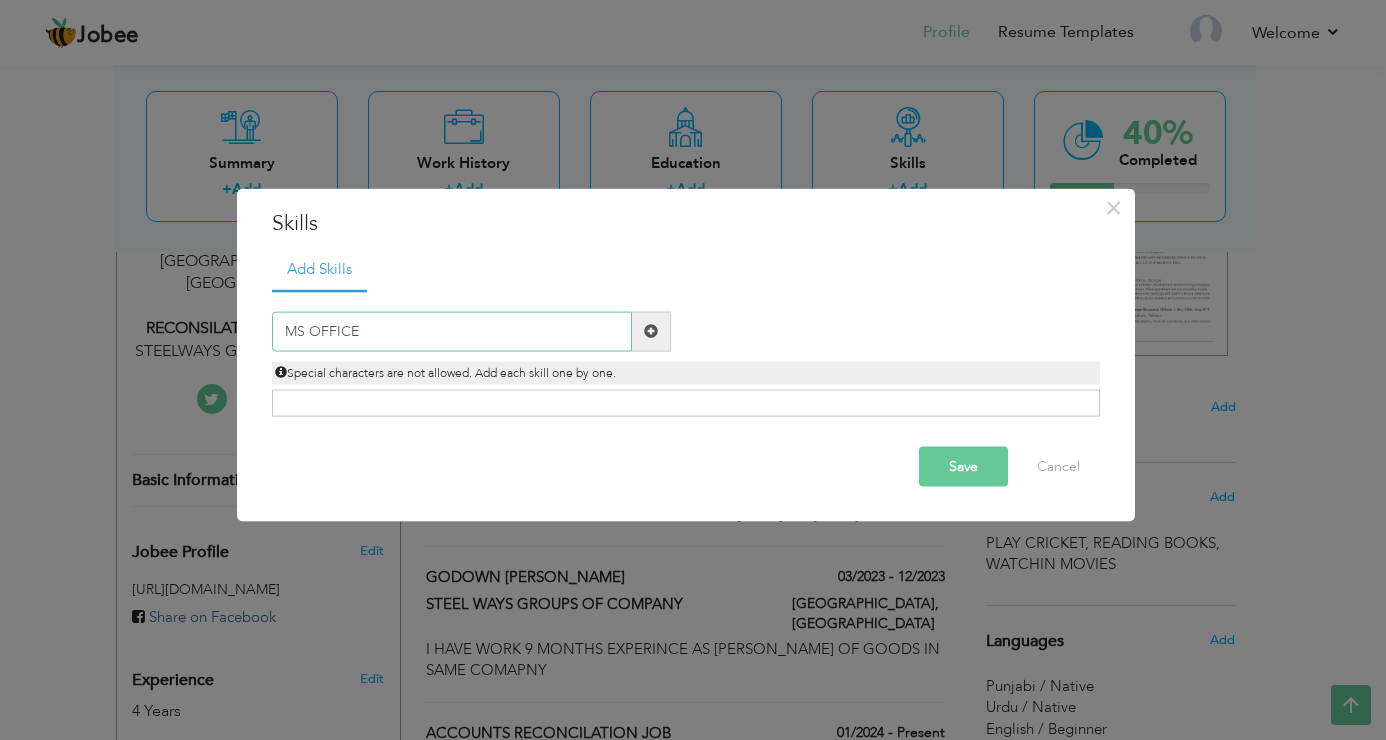 type on "MS OFFICE" 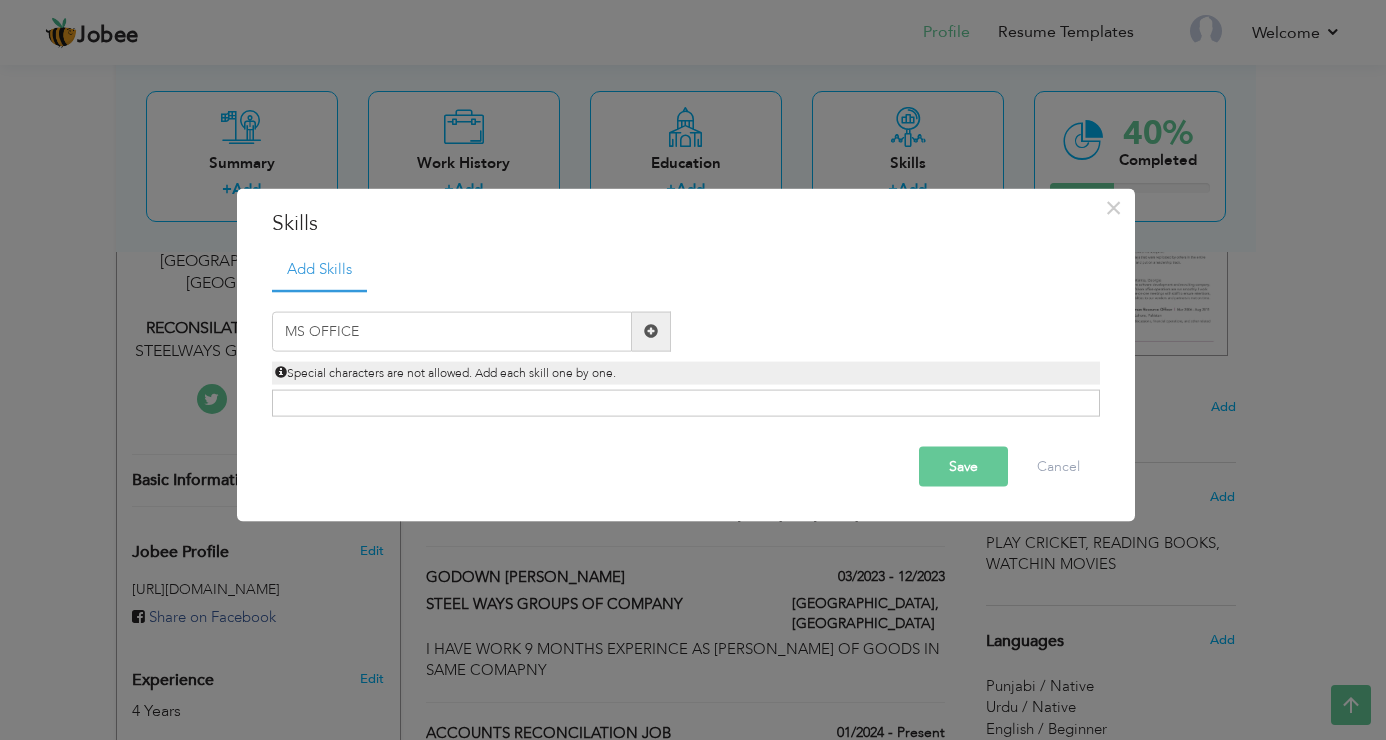click at bounding box center [651, 331] 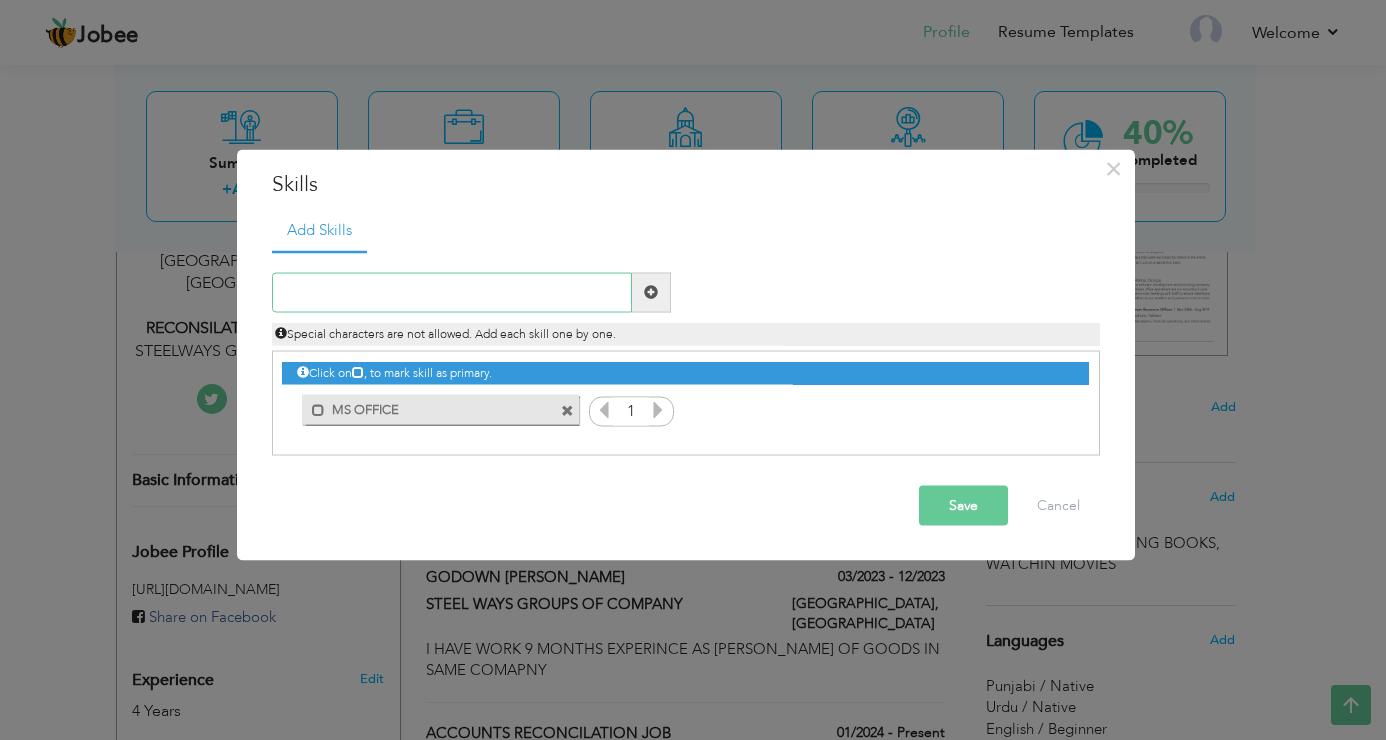 click at bounding box center [452, 292] 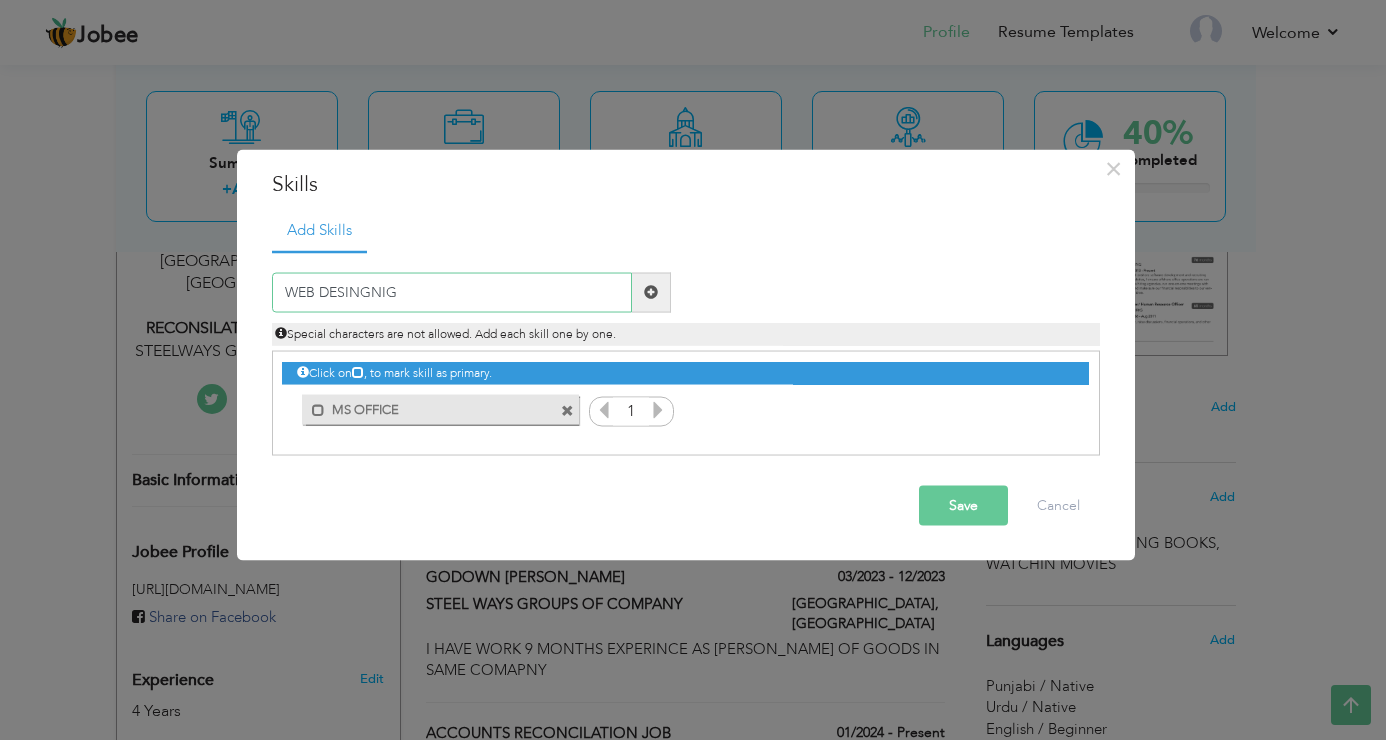type on "WEB DESINGNIG" 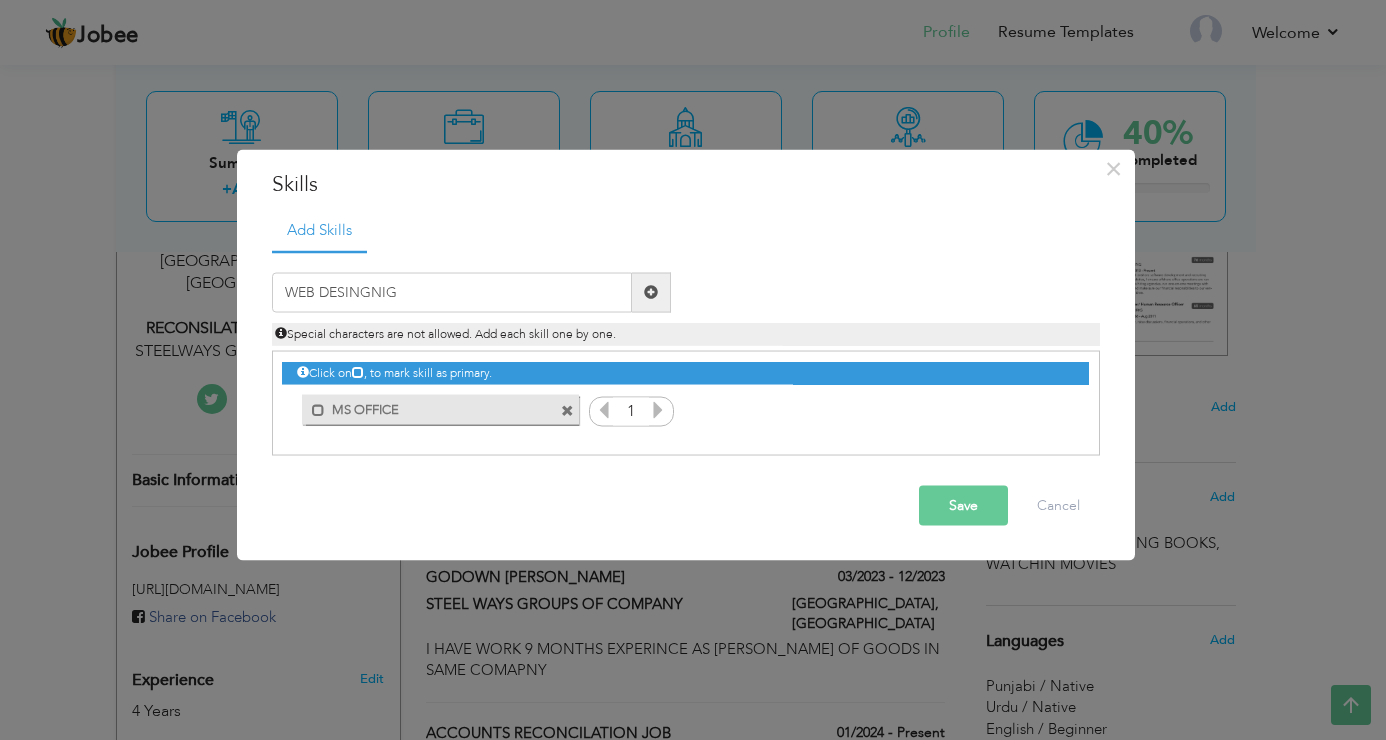 click at bounding box center (651, 292) 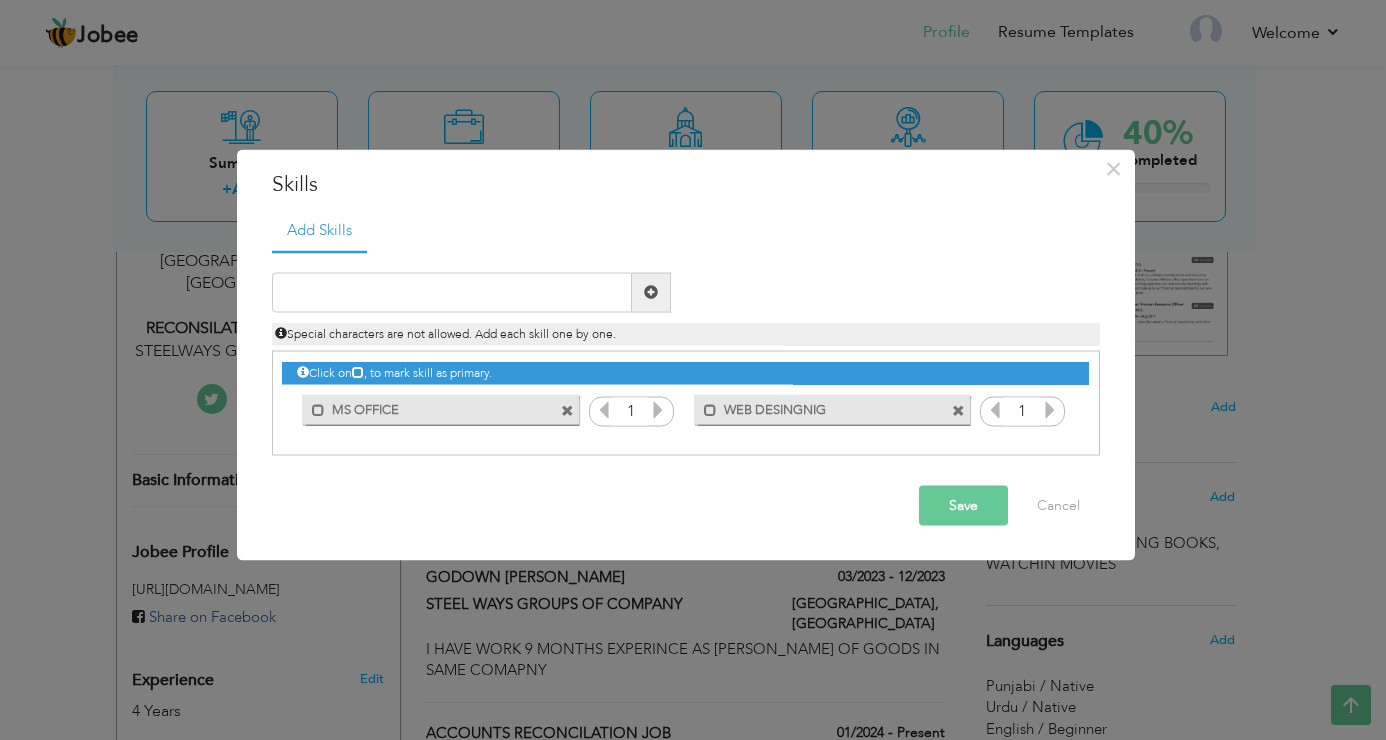 click at bounding box center (1050, 409) 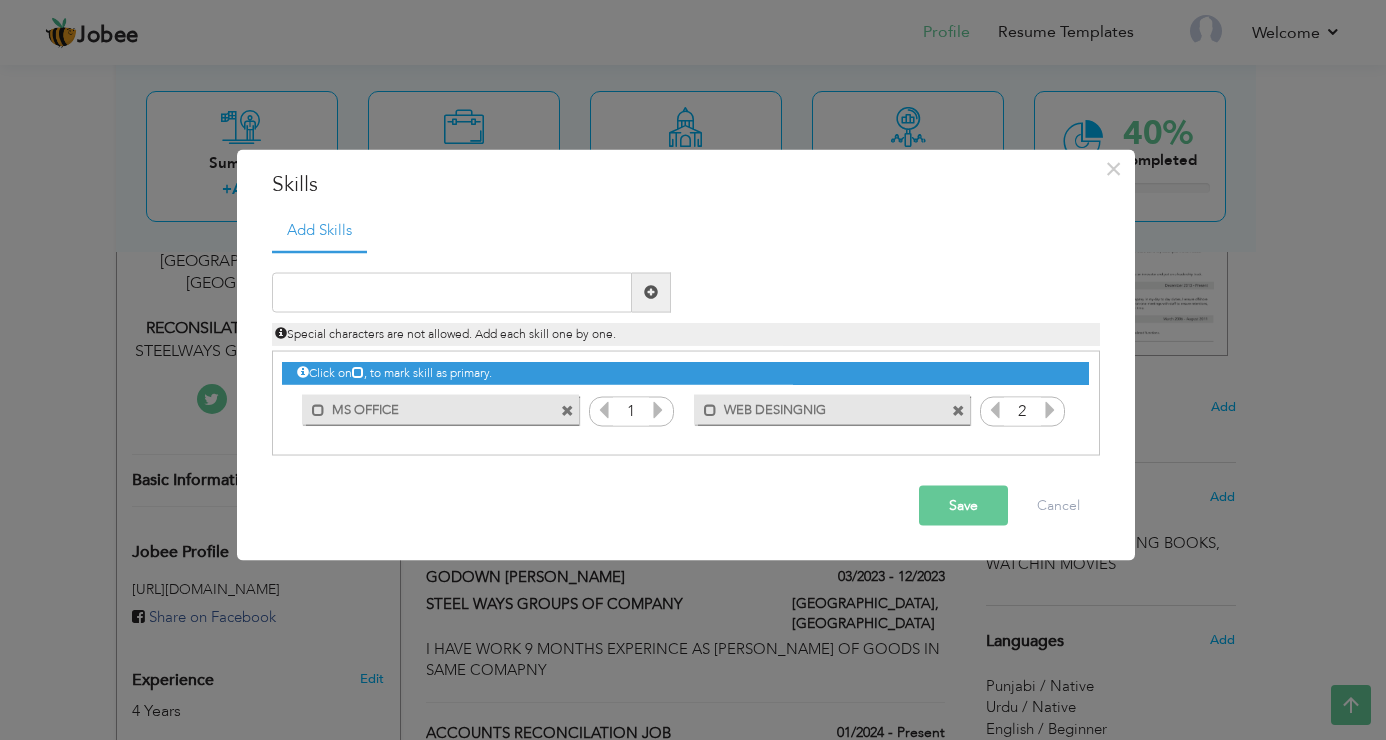 click at bounding box center (1050, 409) 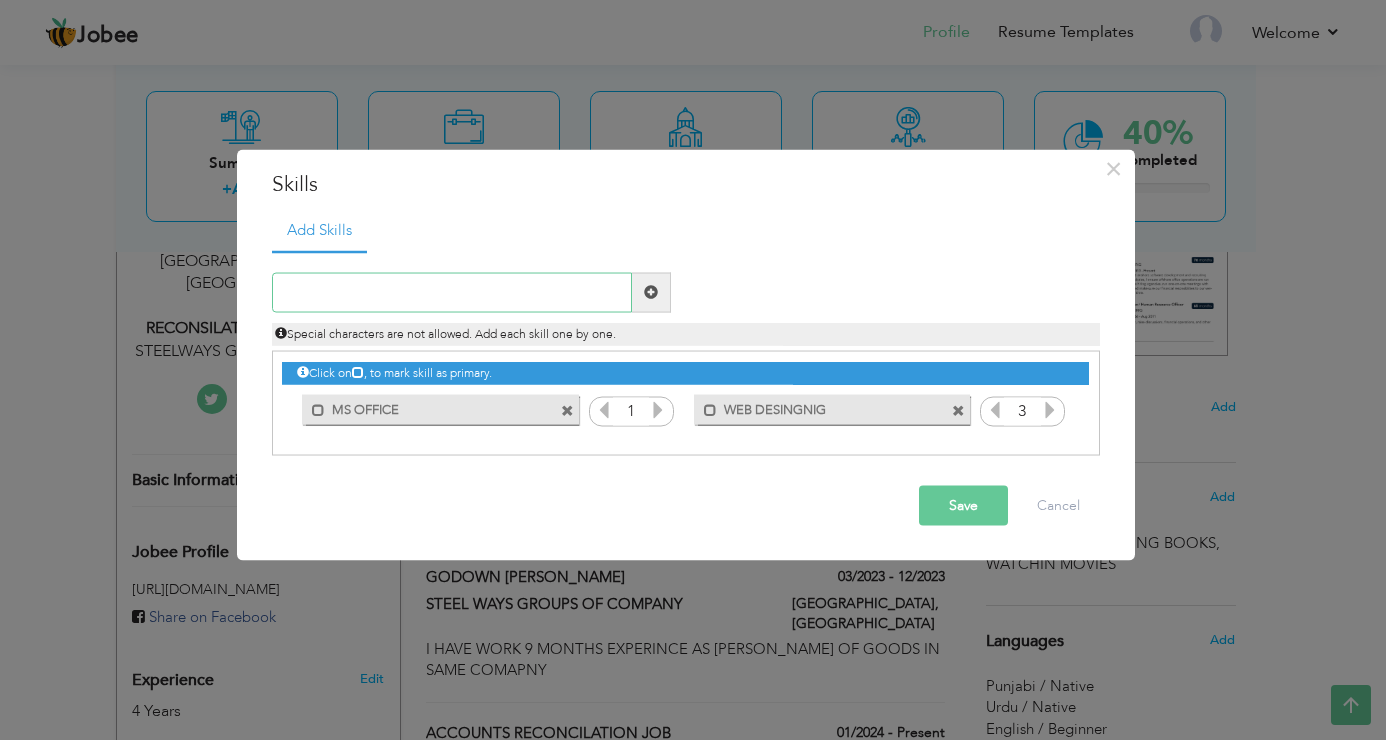 click at bounding box center [452, 292] 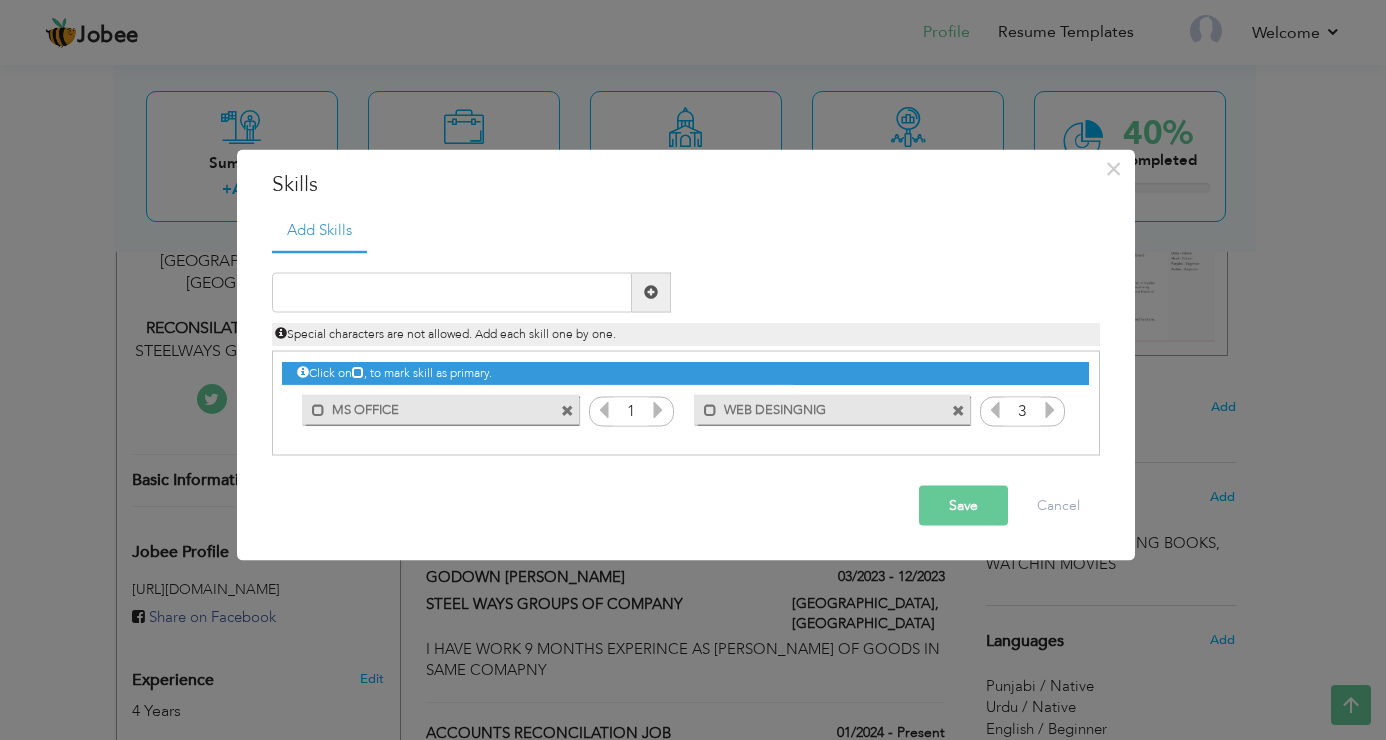 click on "Save" at bounding box center (963, 505) 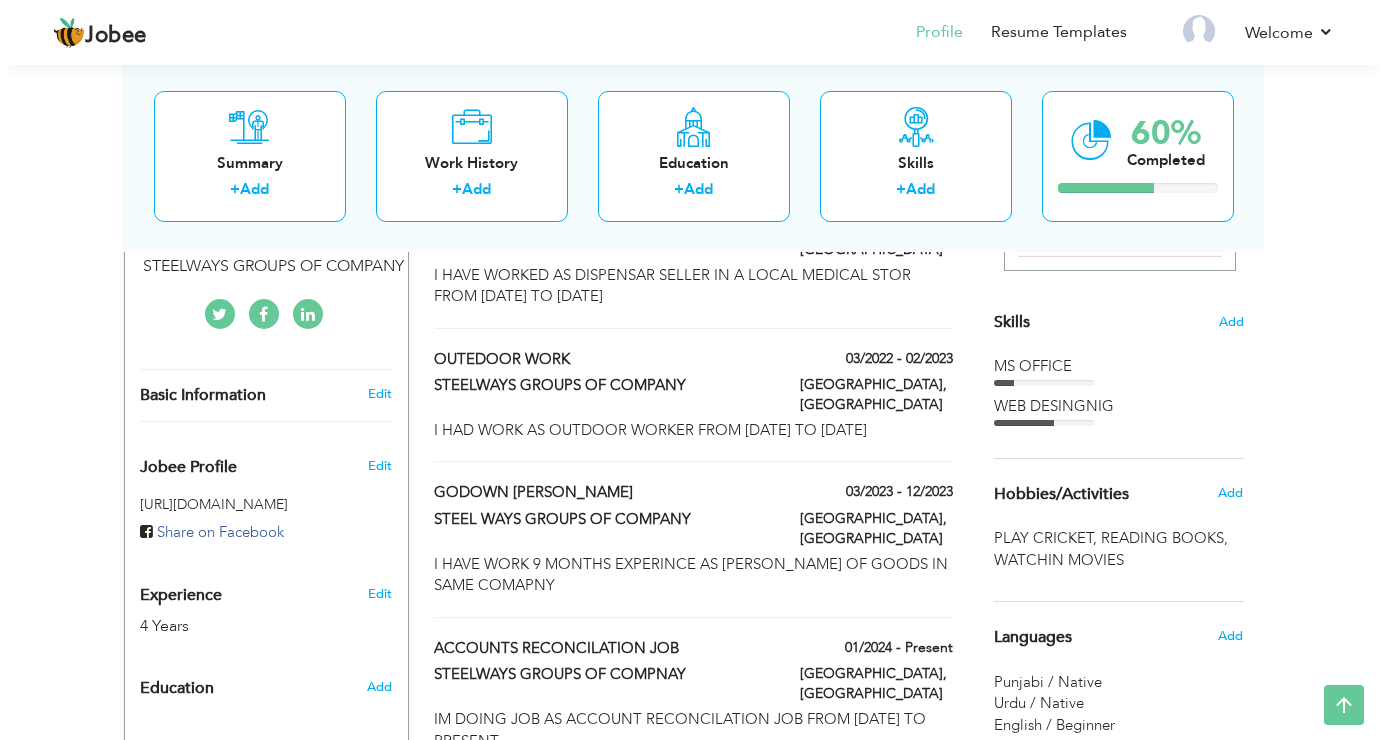 scroll, scrollTop: 273, scrollLeft: 0, axis: vertical 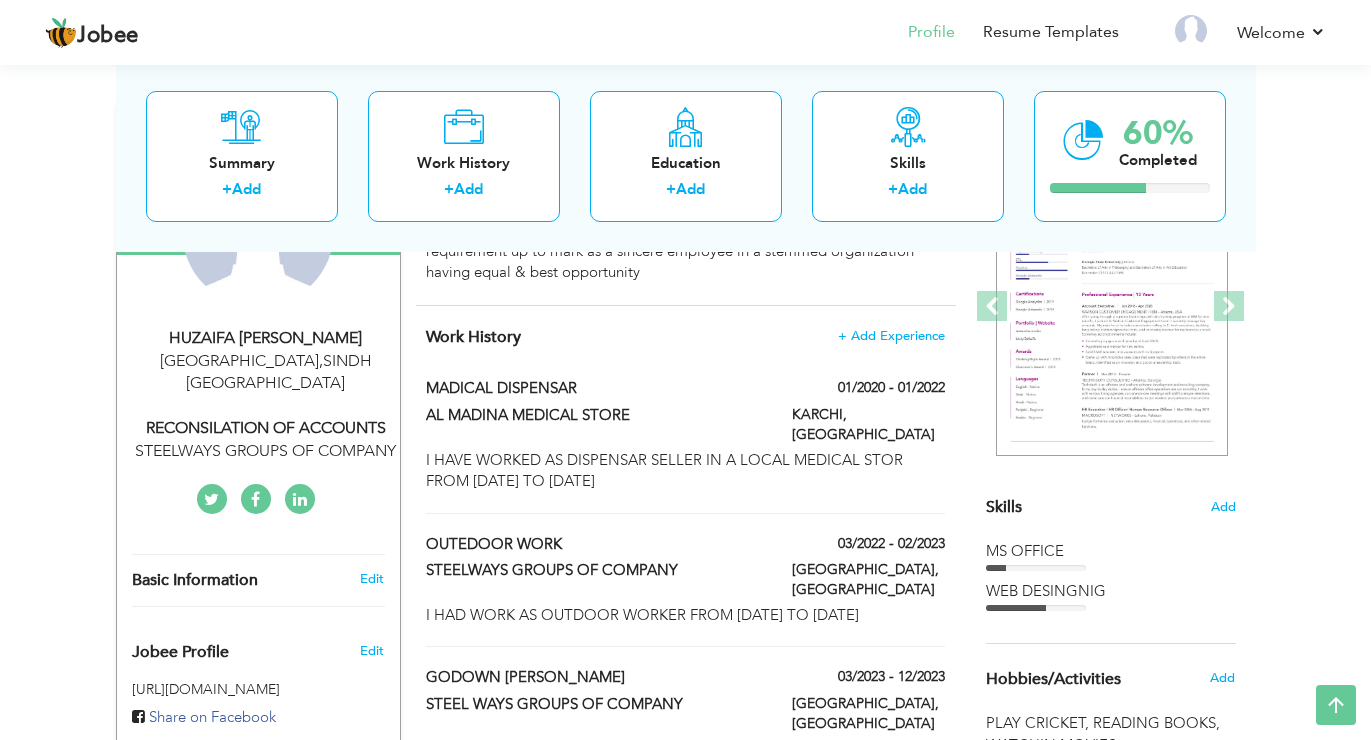 click on "Edit" at bounding box center (375, 579) 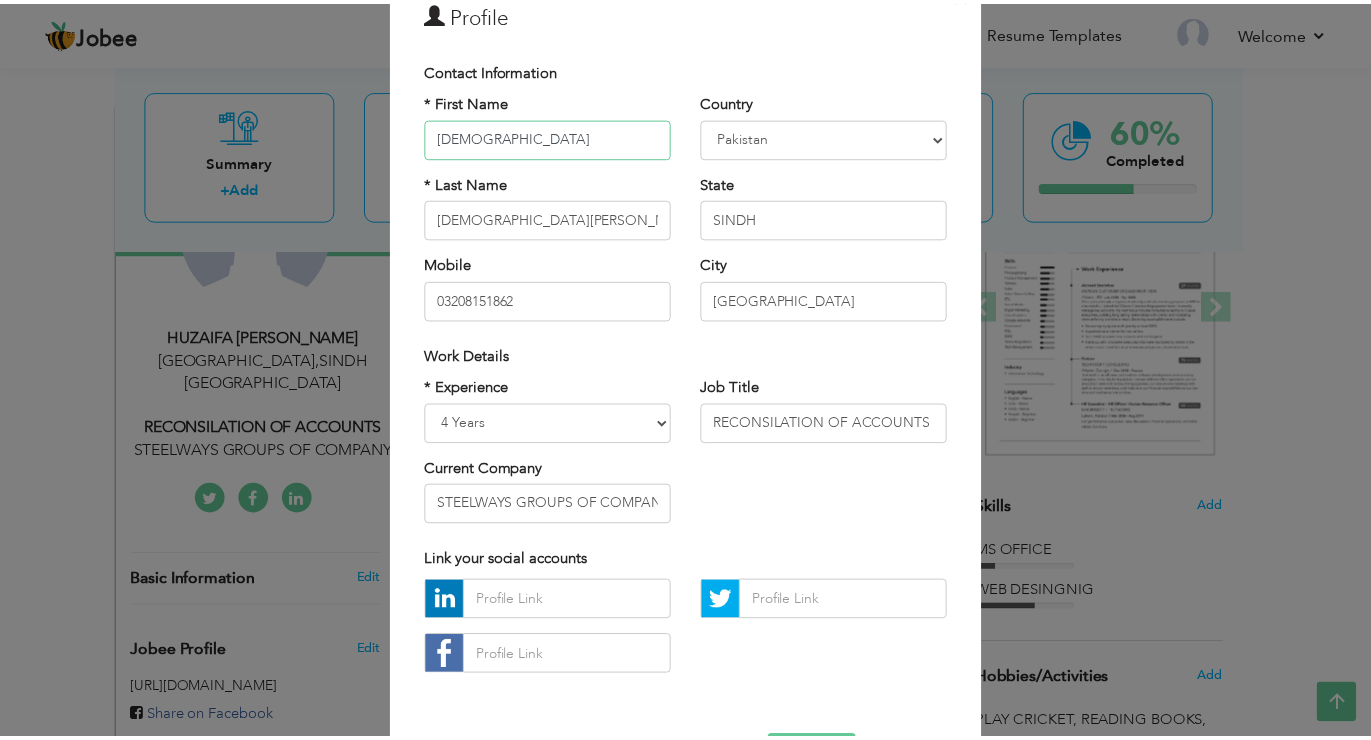 scroll, scrollTop: 172, scrollLeft: 0, axis: vertical 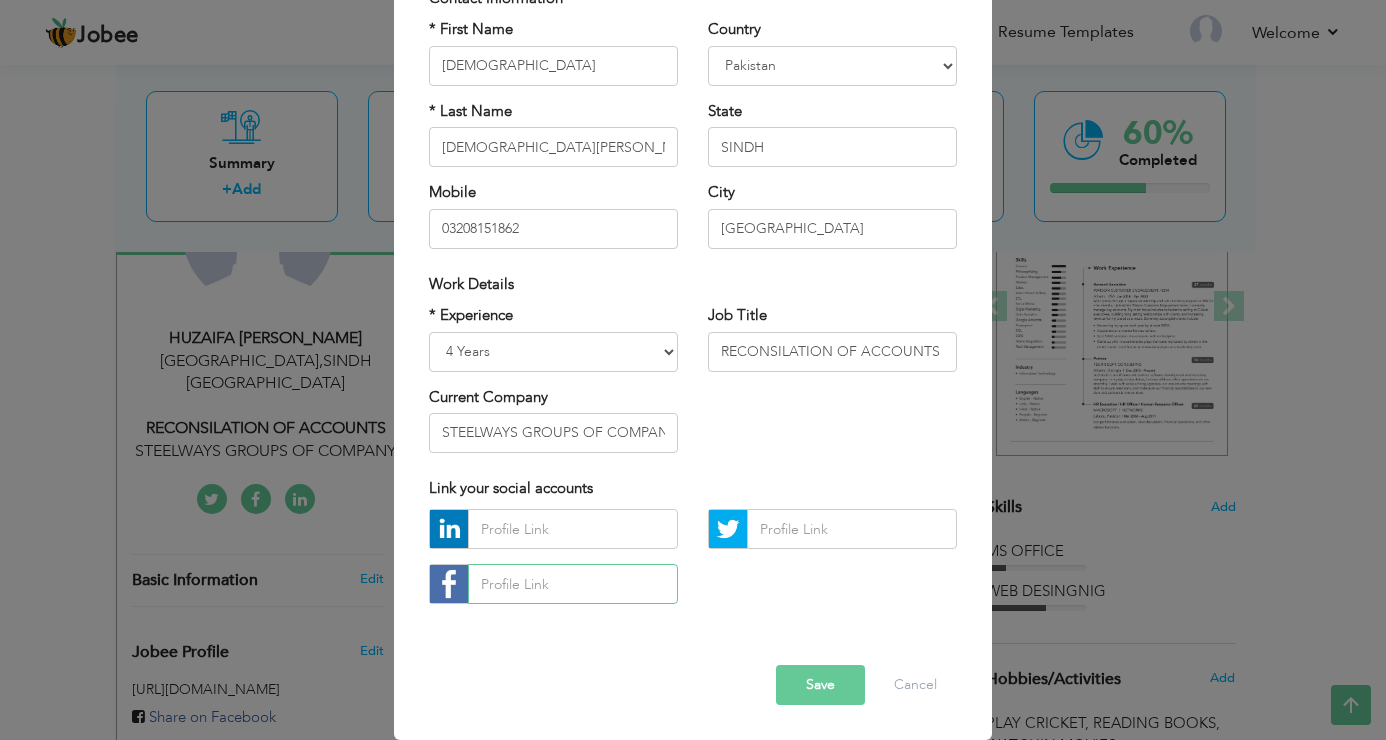 click at bounding box center (573, 584) 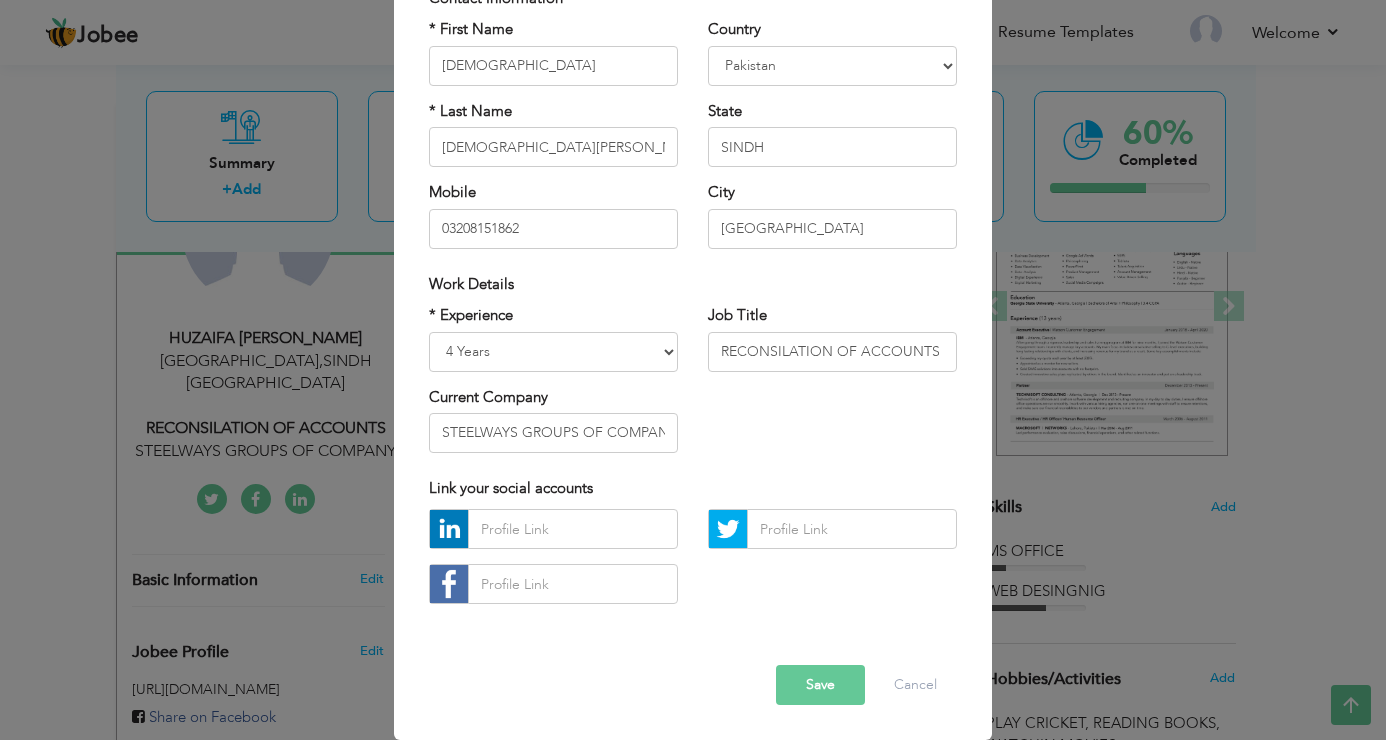 click on "Save" at bounding box center (820, 685) 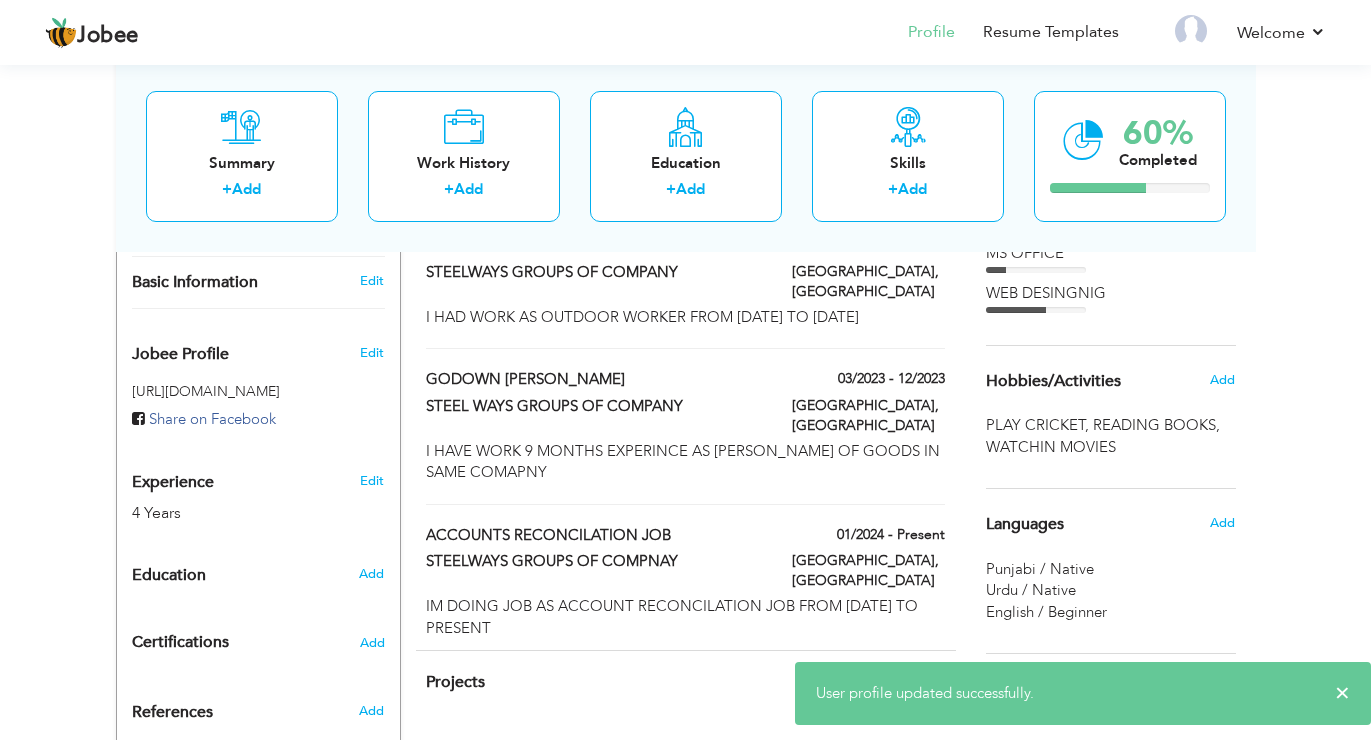 scroll, scrollTop: 573, scrollLeft: 0, axis: vertical 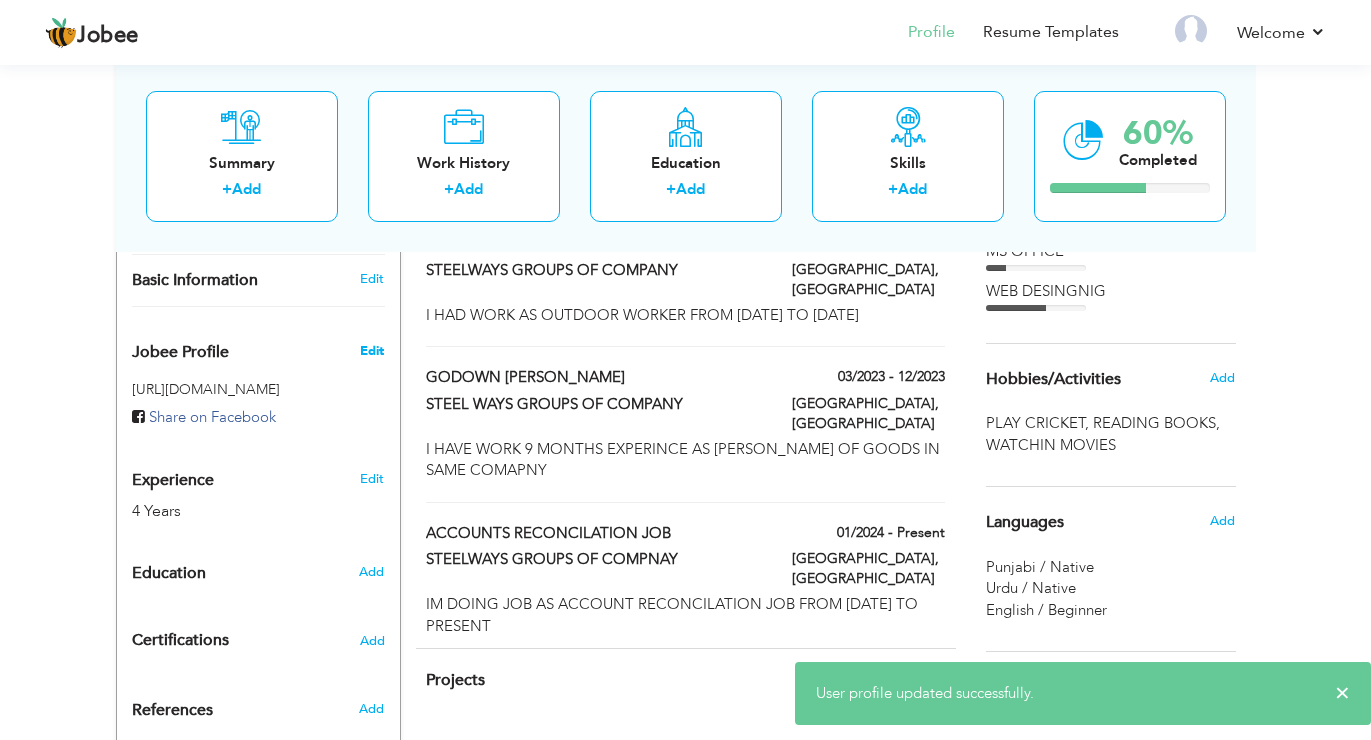 click on "Edit" at bounding box center [372, 351] 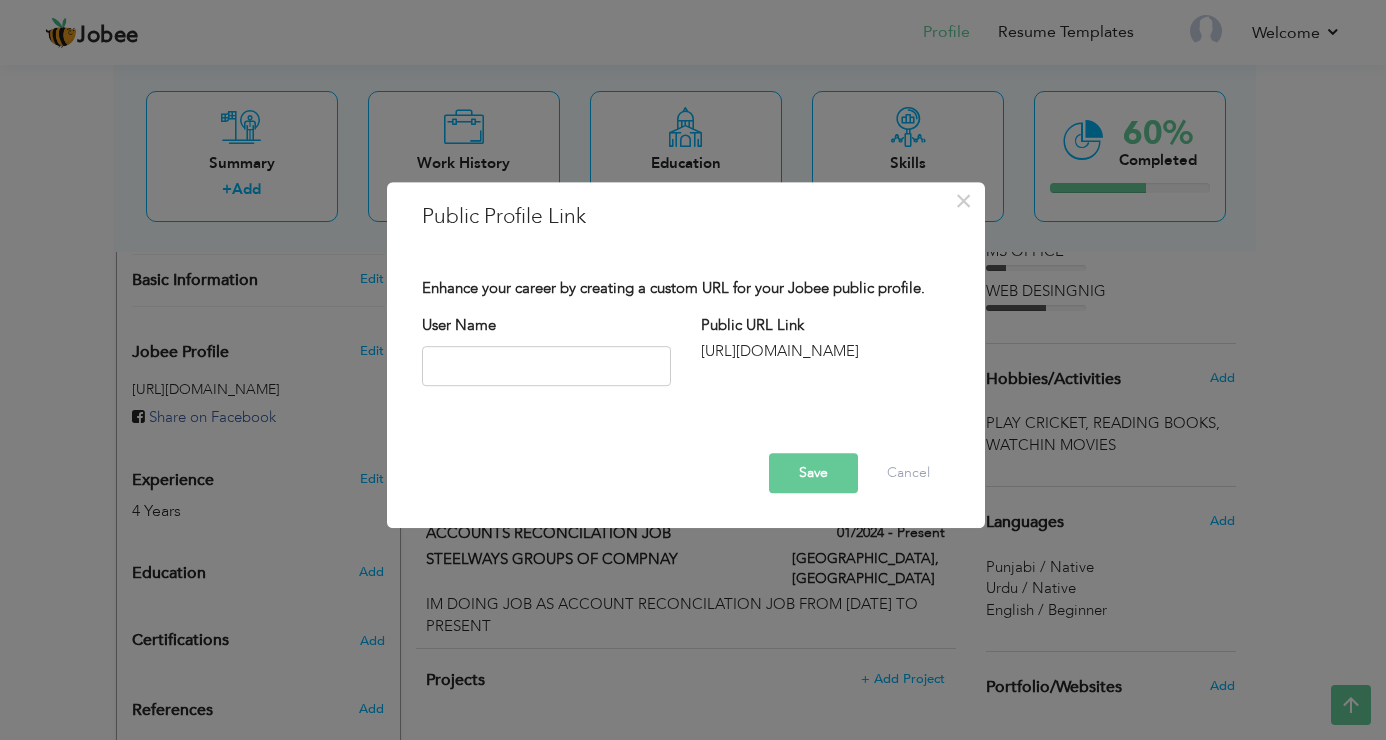 click on "Save" at bounding box center [813, 473] 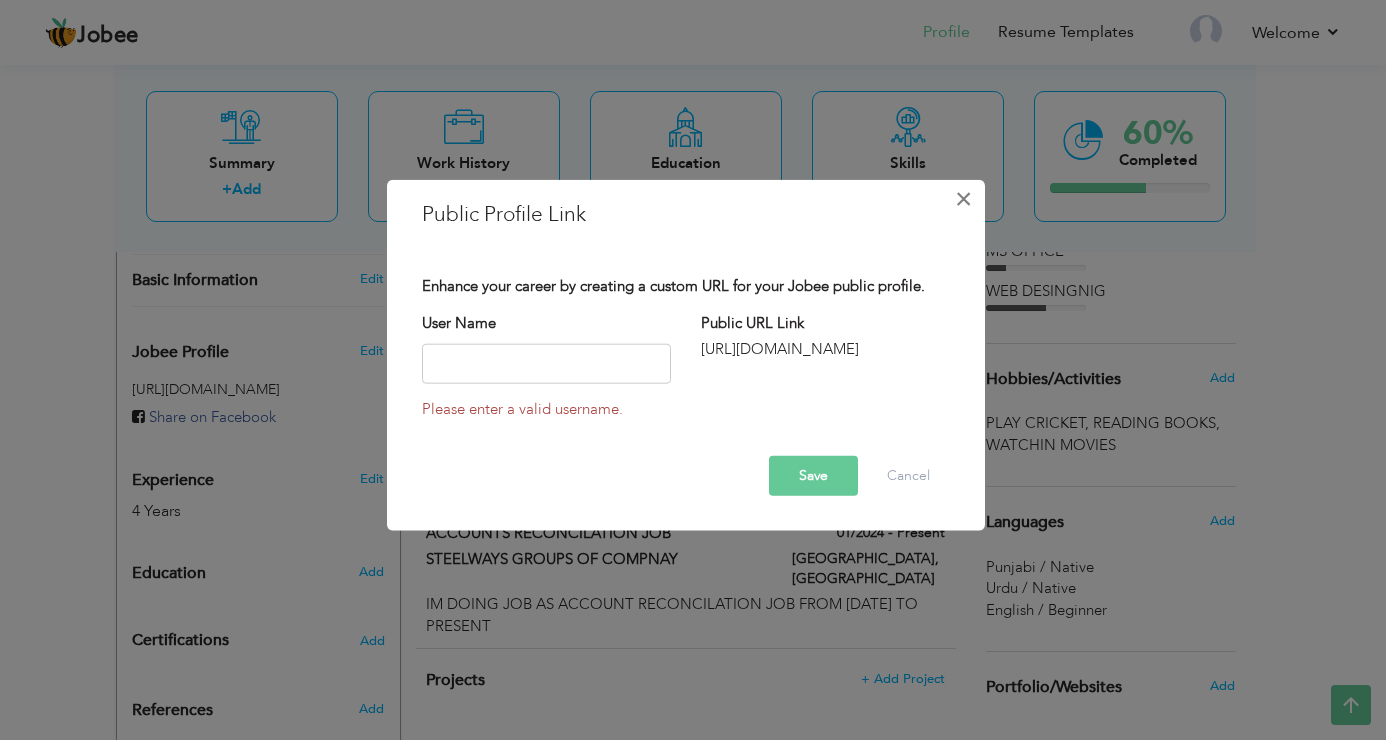 click on "×" at bounding box center (963, 199) 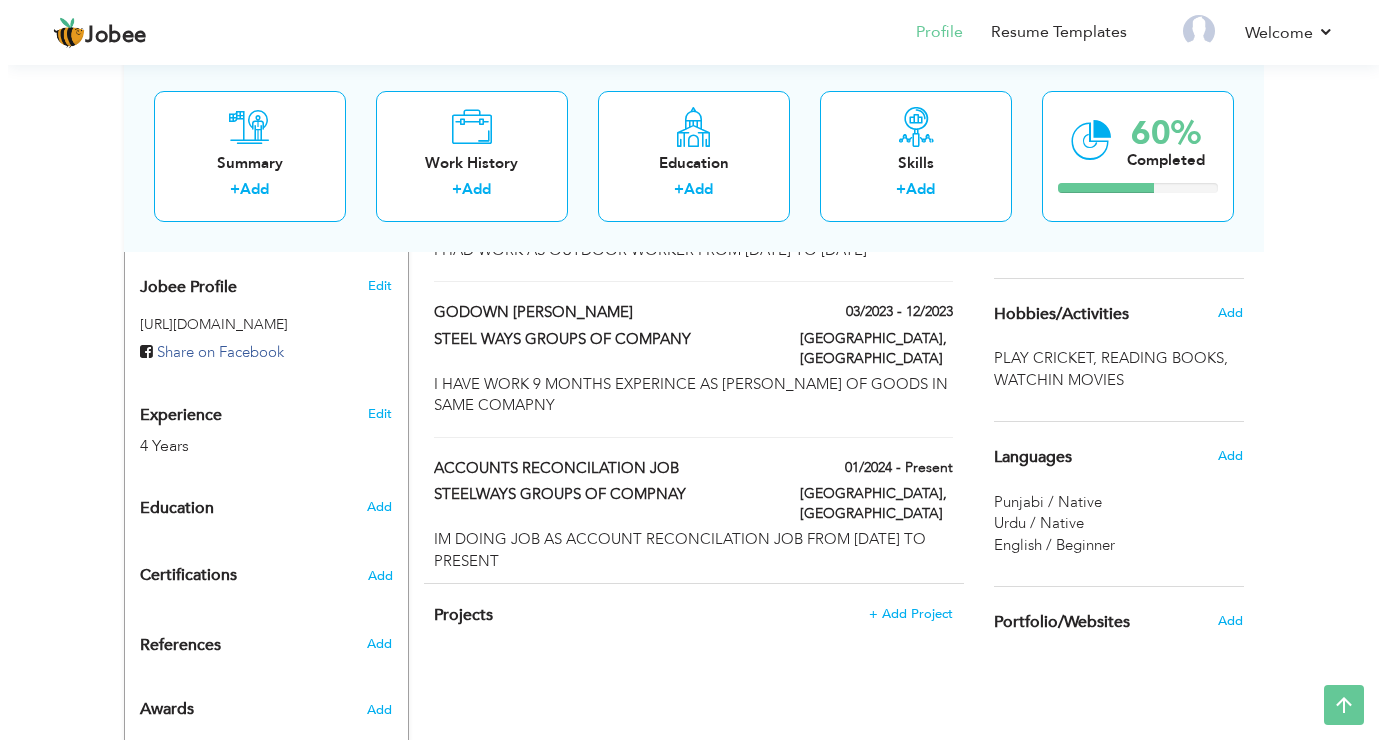 scroll, scrollTop: 673, scrollLeft: 0, axis: vertical 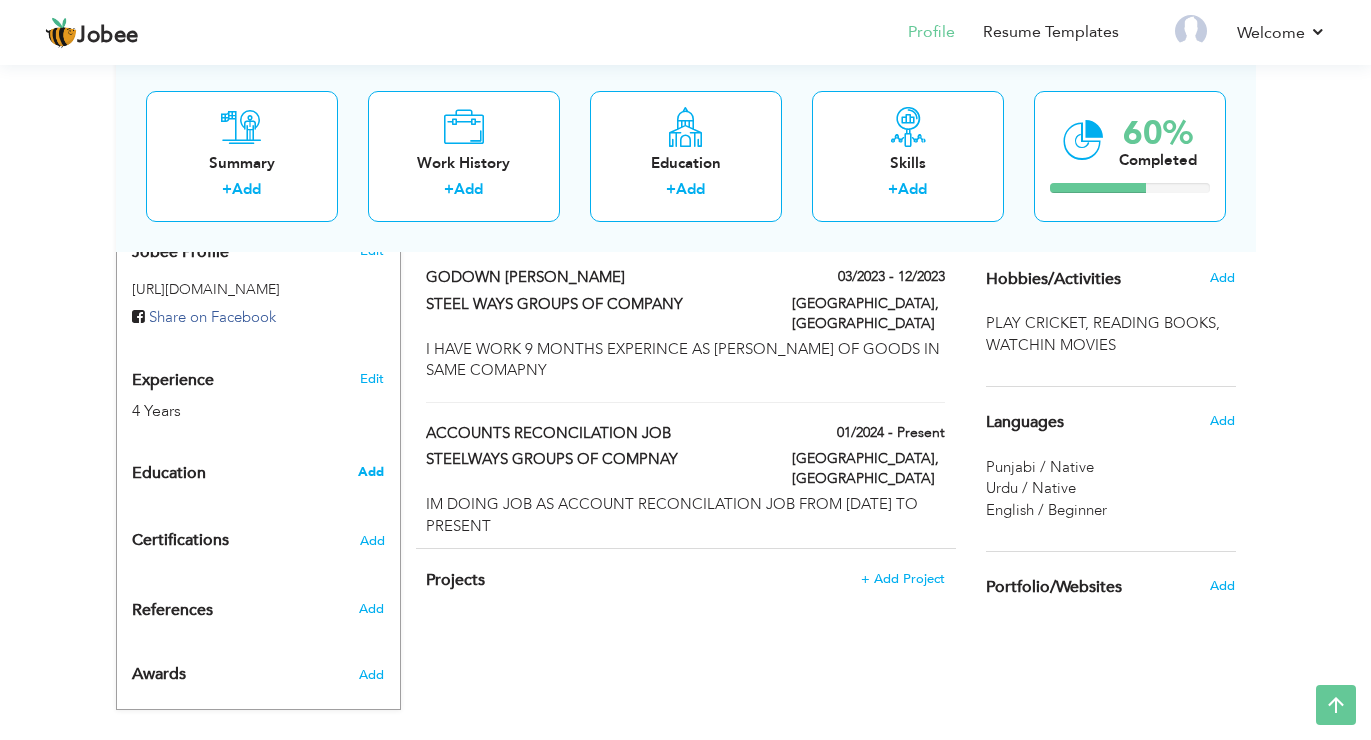click on "Add" at bounding box center (371, 472) 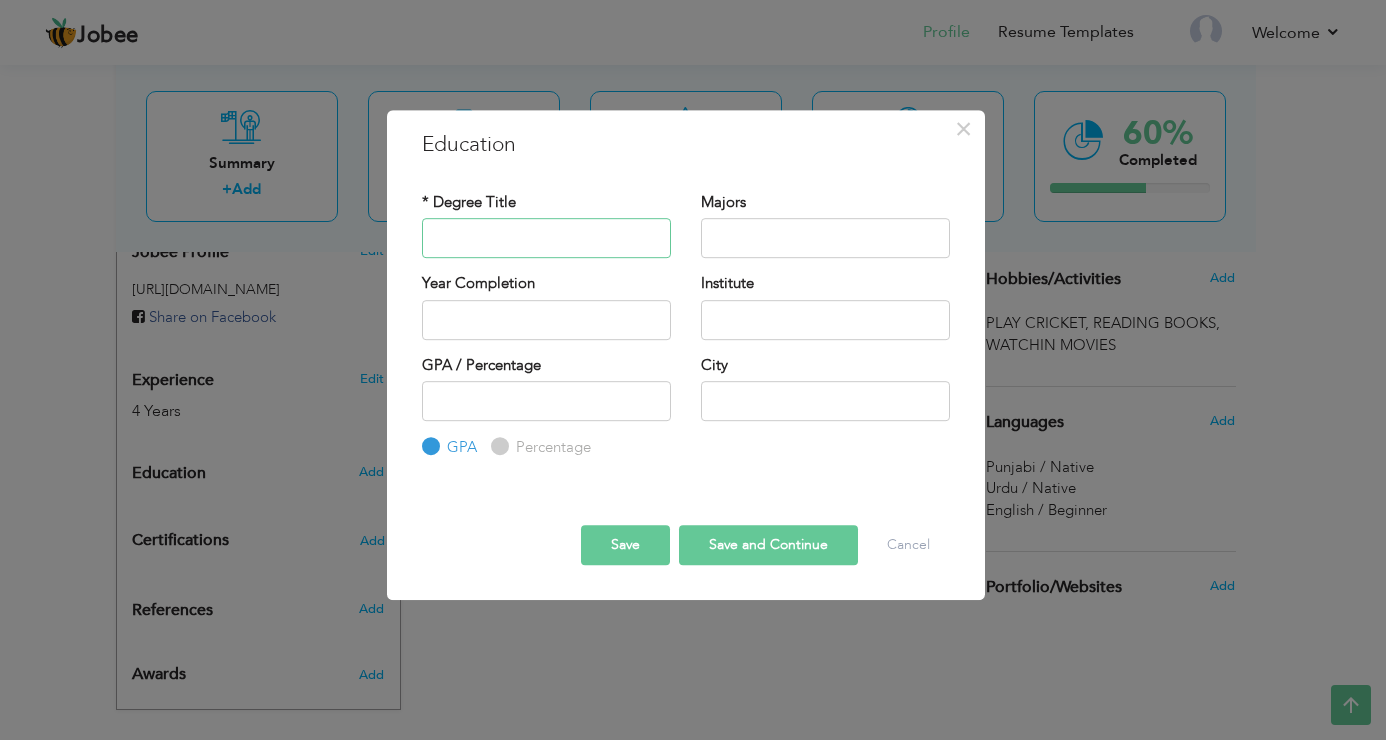 click at bounding box center (546, 238) 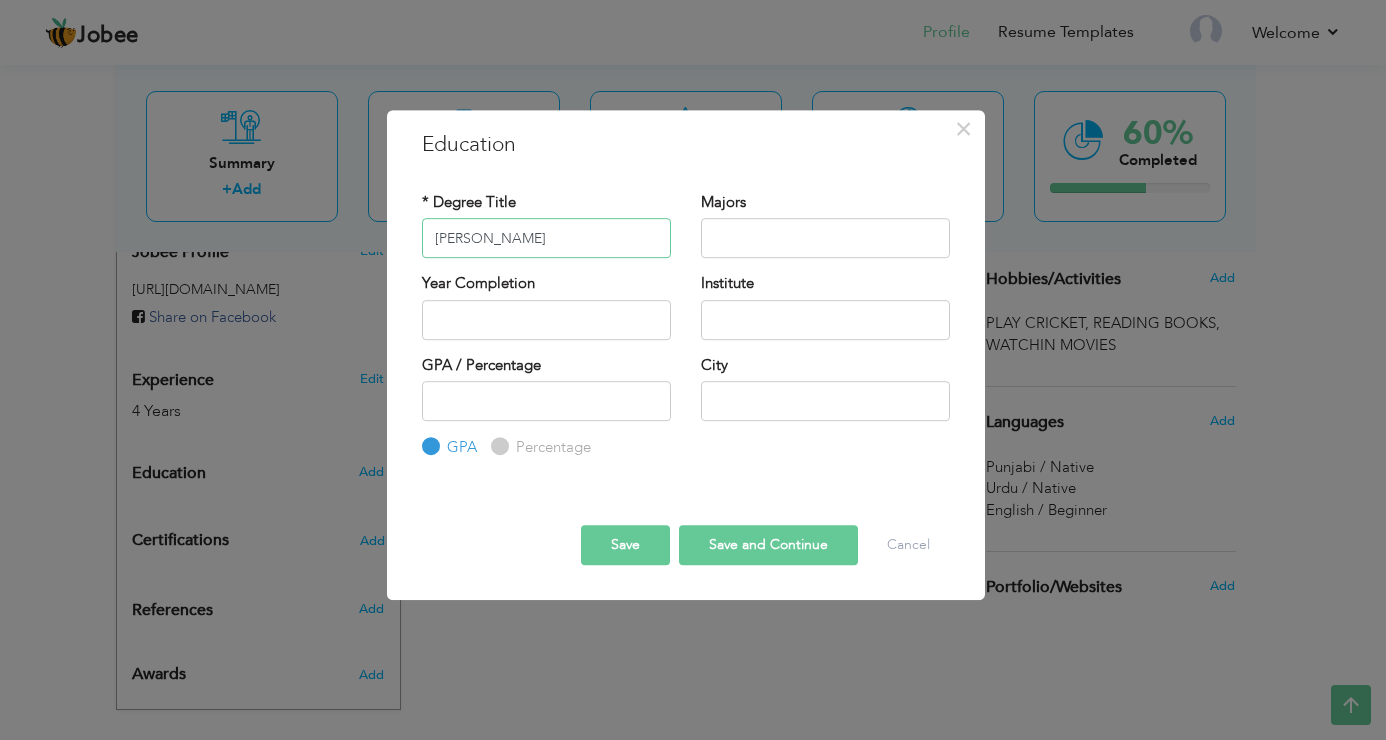 type on "COMMERS" 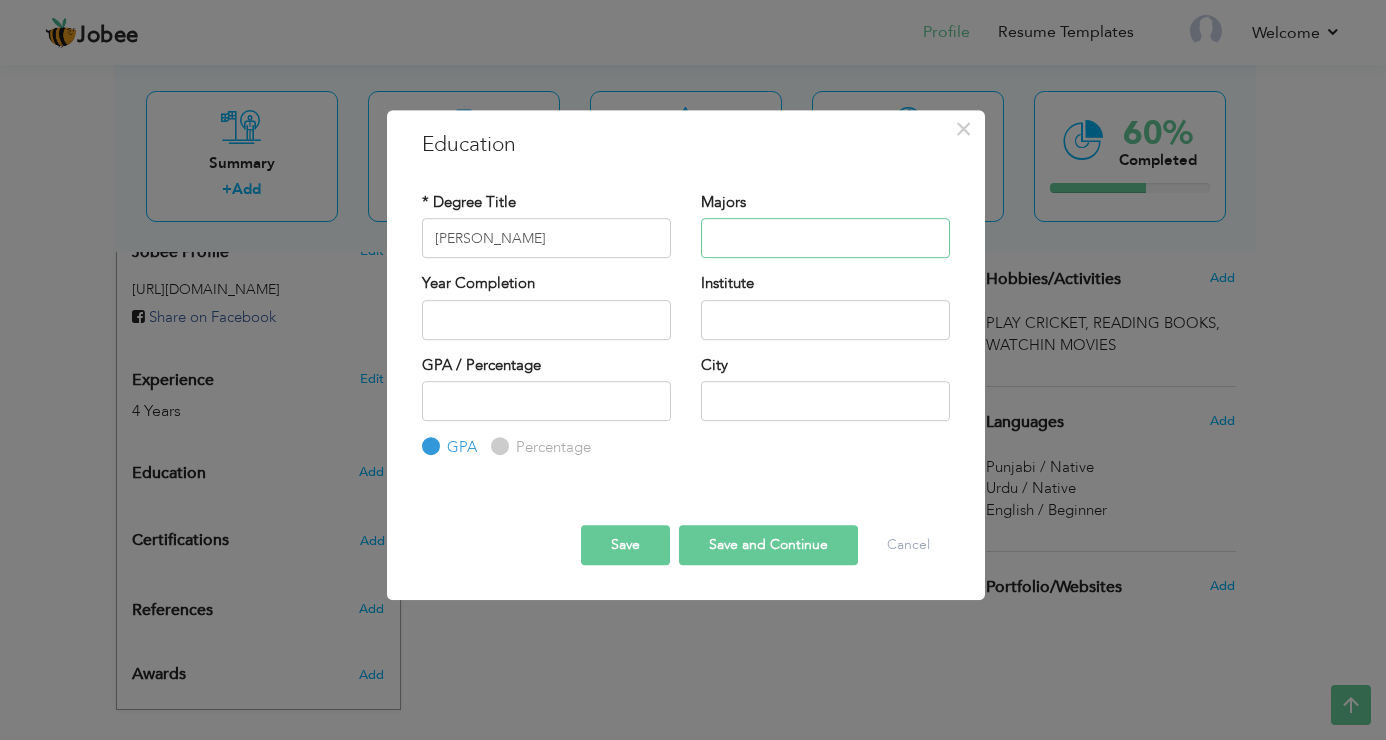 click at bounding box center (825, 238) 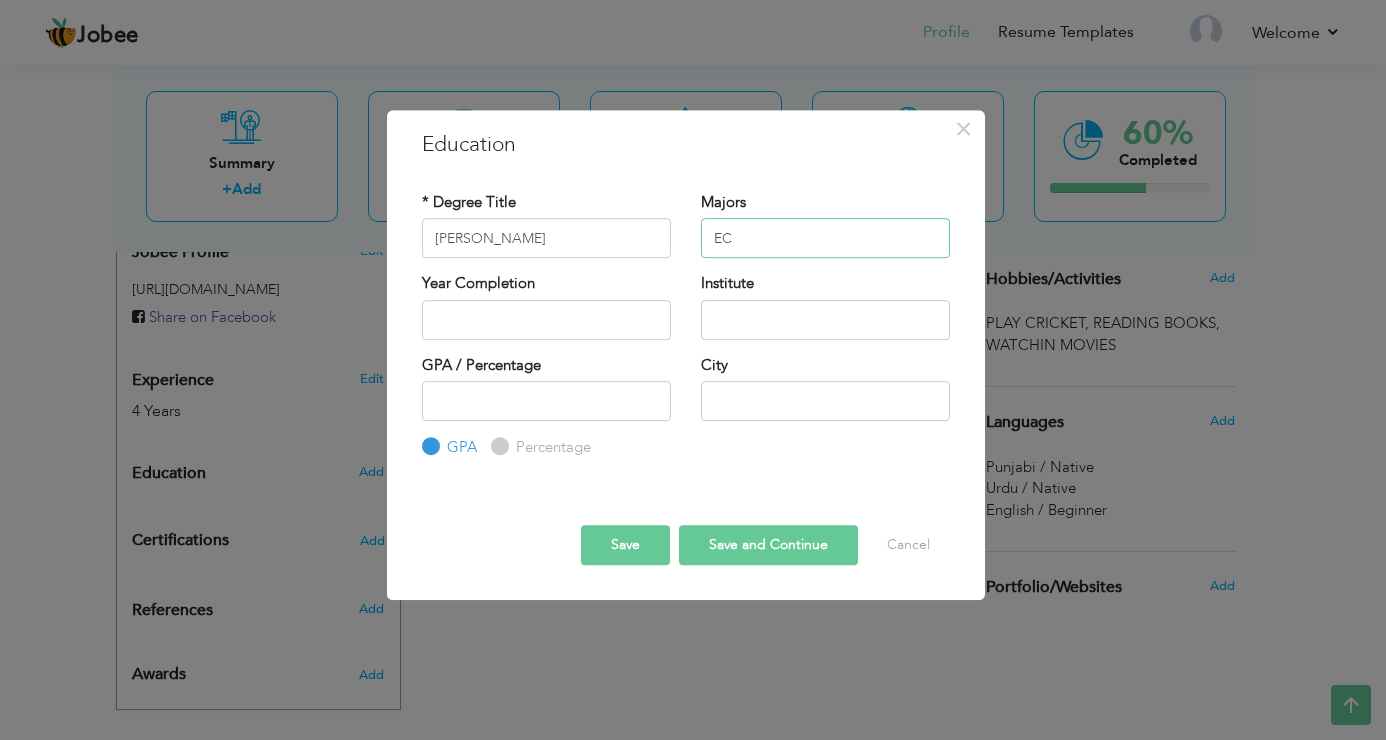 type on "E" 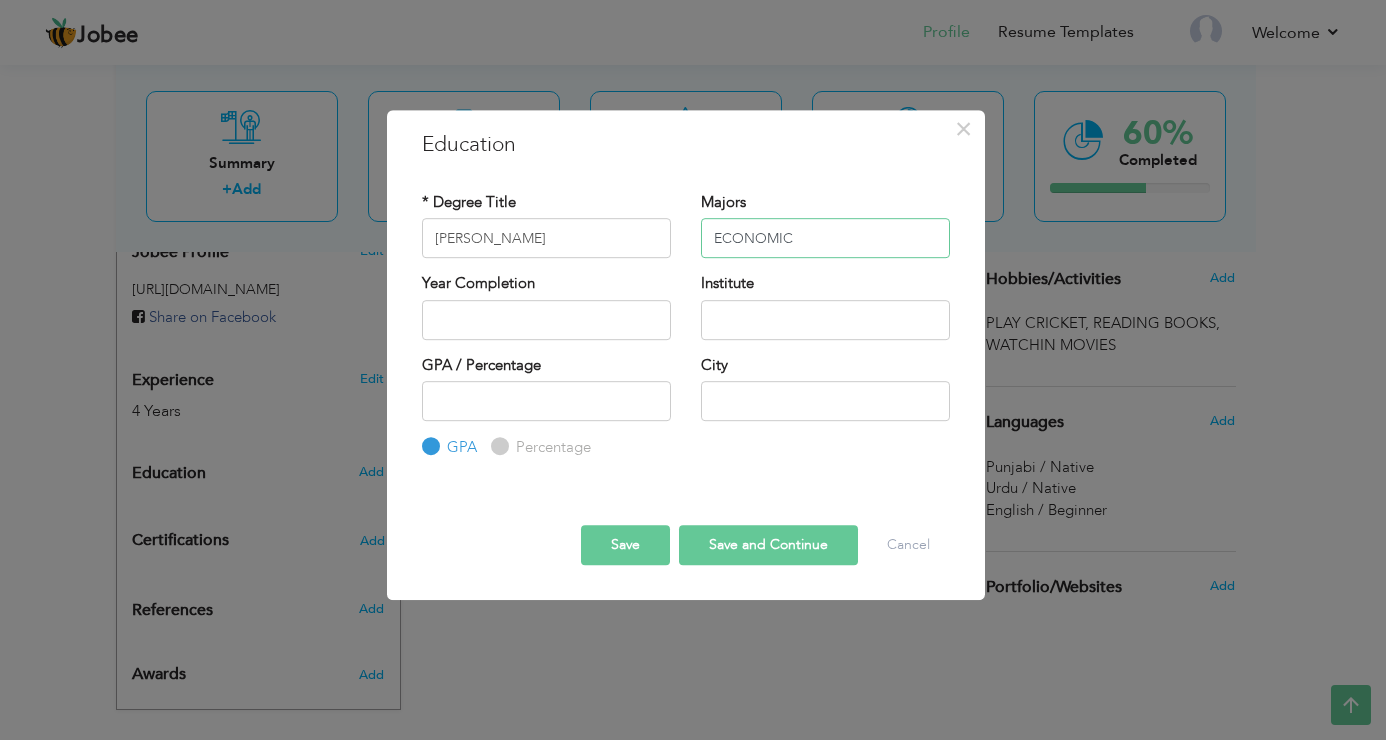 type on "ECONOMIC" 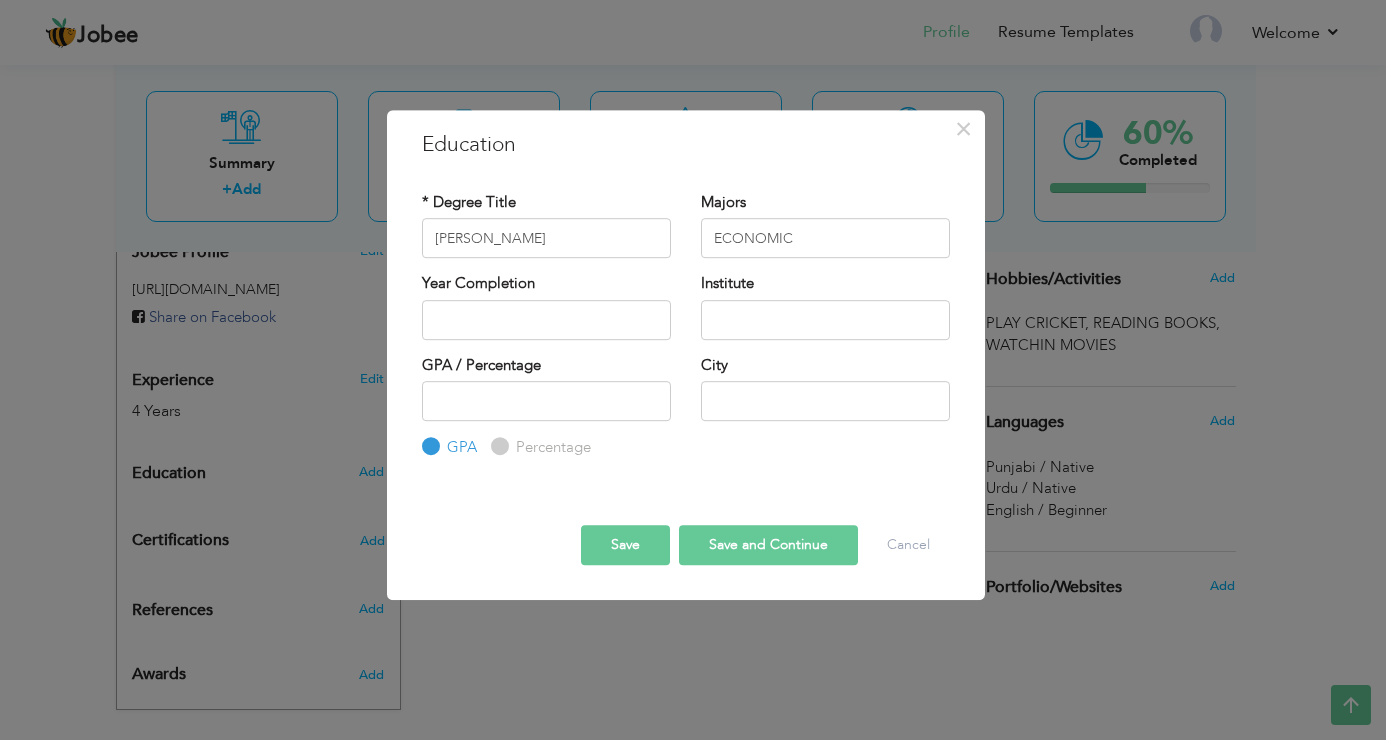 click on "Year Completion" at bounding box center (546, 313) 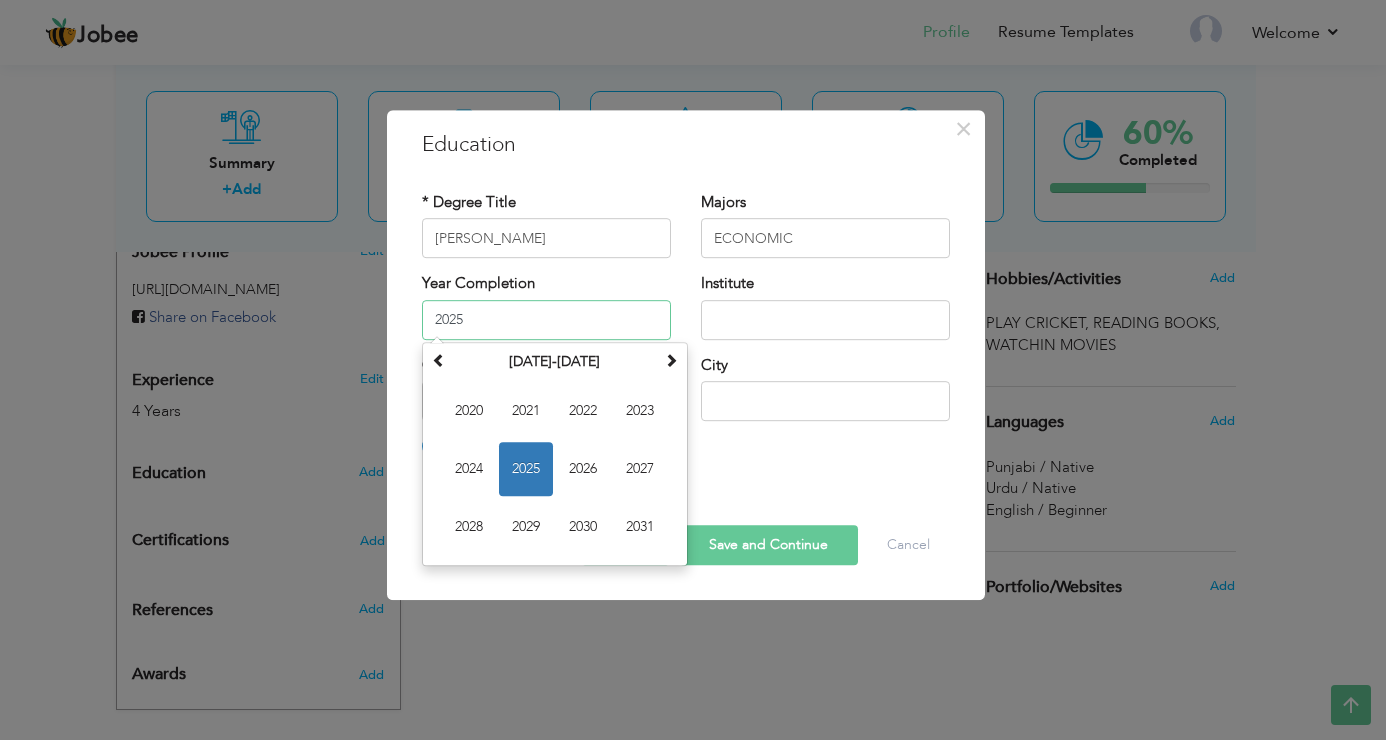 click on "2025" at bounding box center [546, 320] 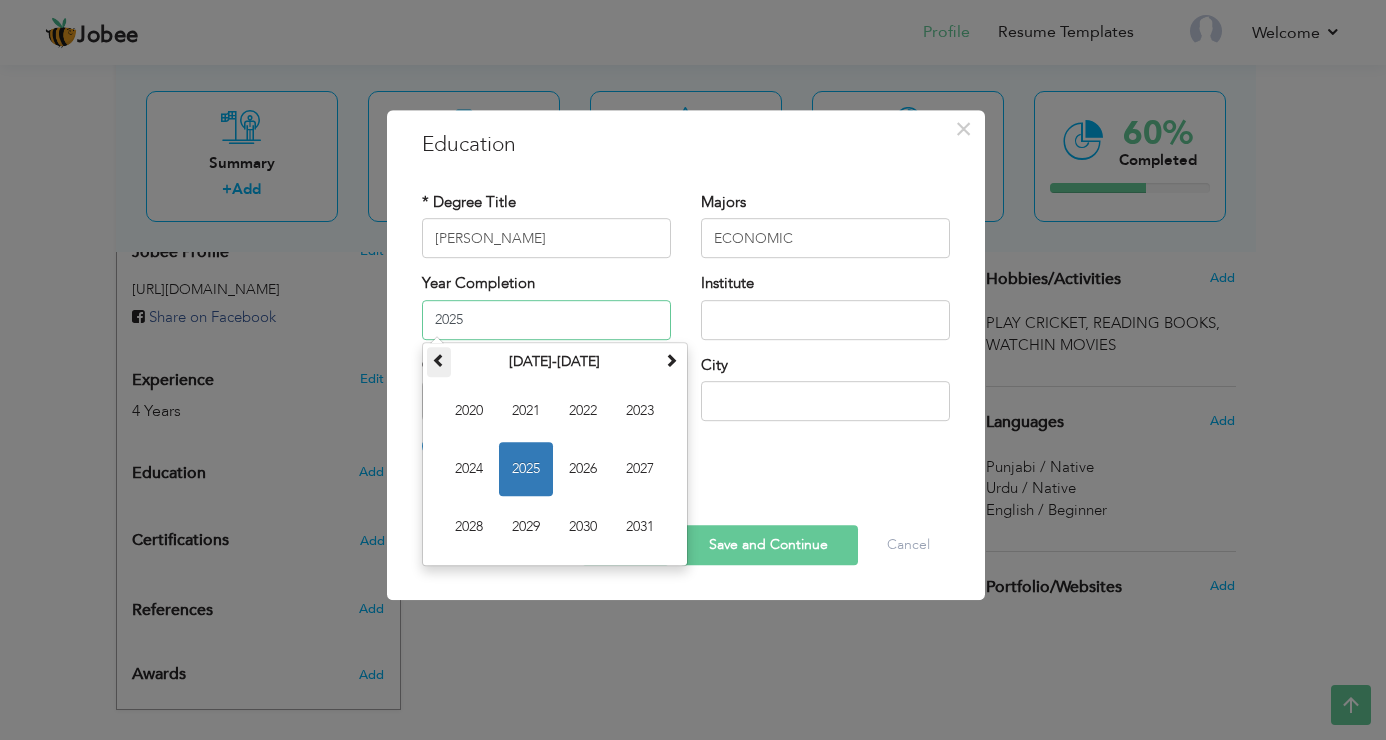 click at bounding box center [439, 360] 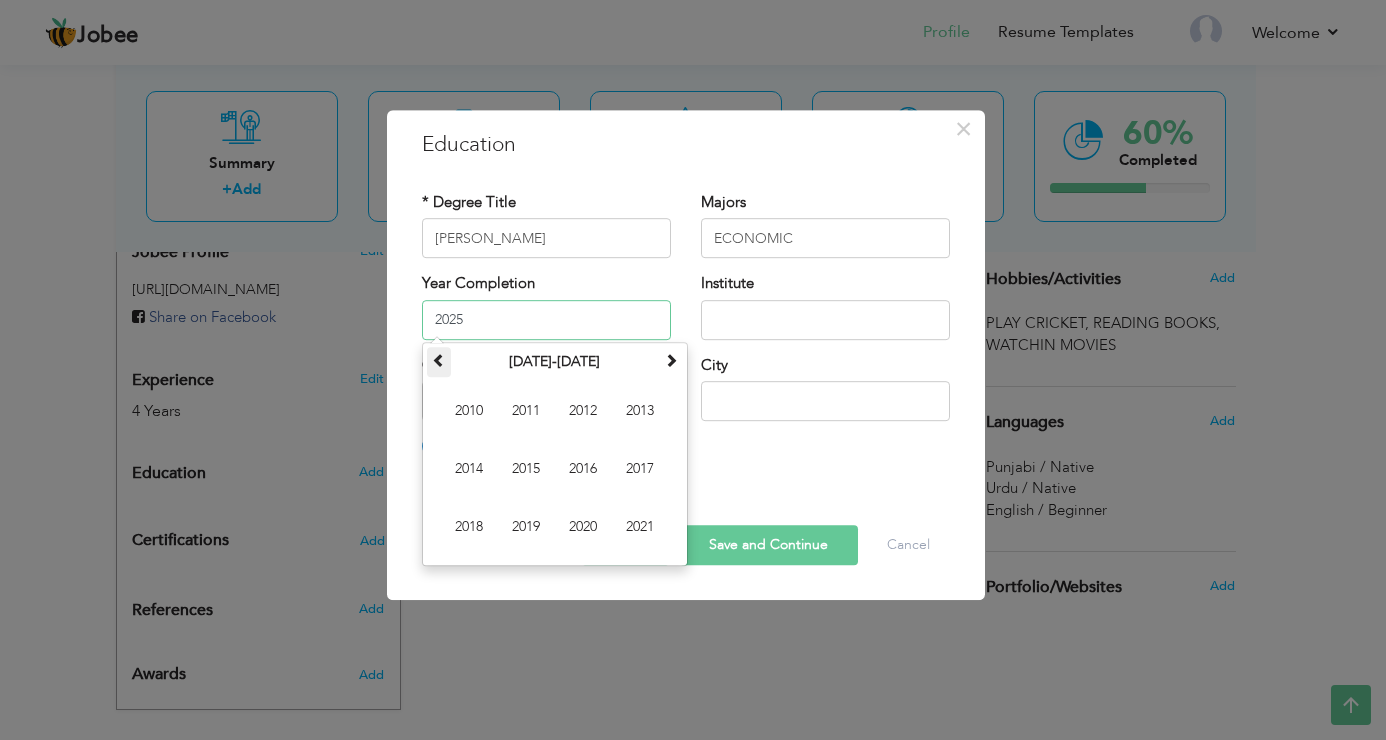 click at bounding box center [439, 360] 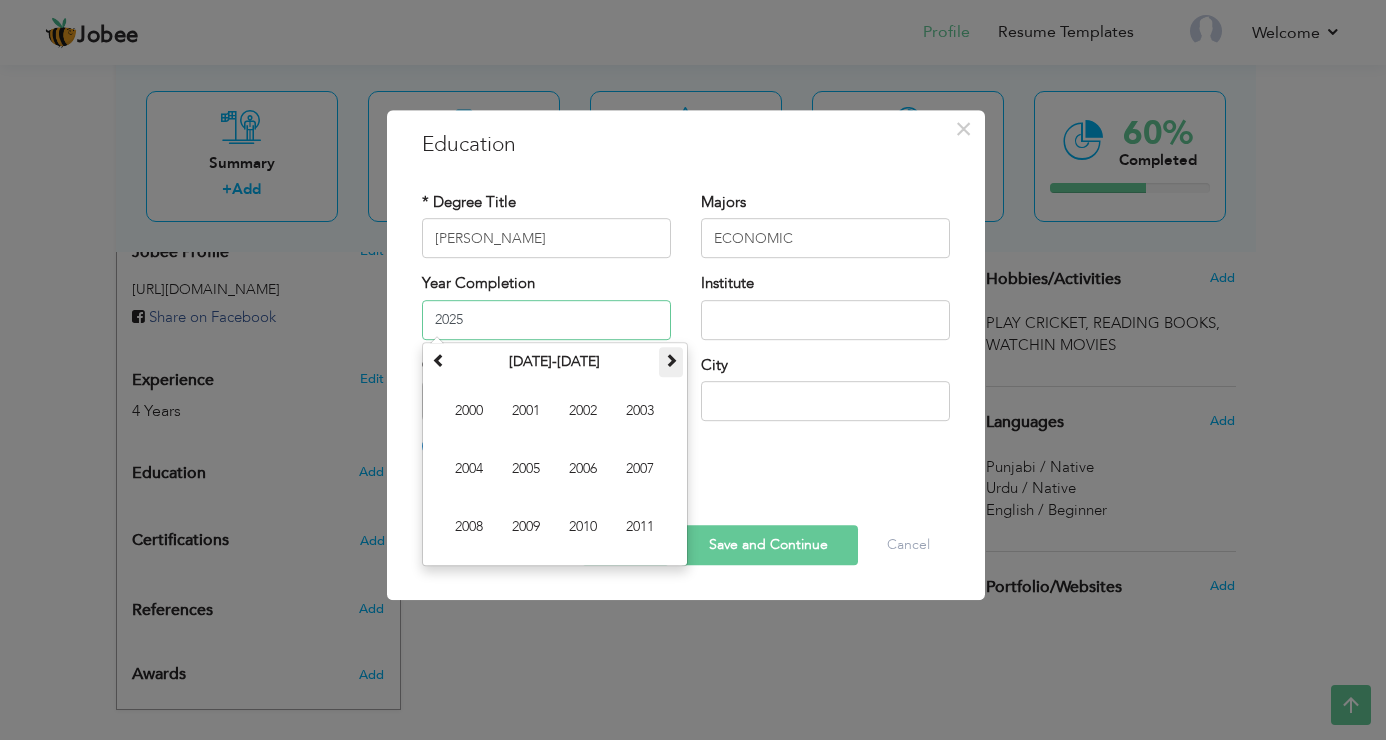 click at bounding box center (671, 360) 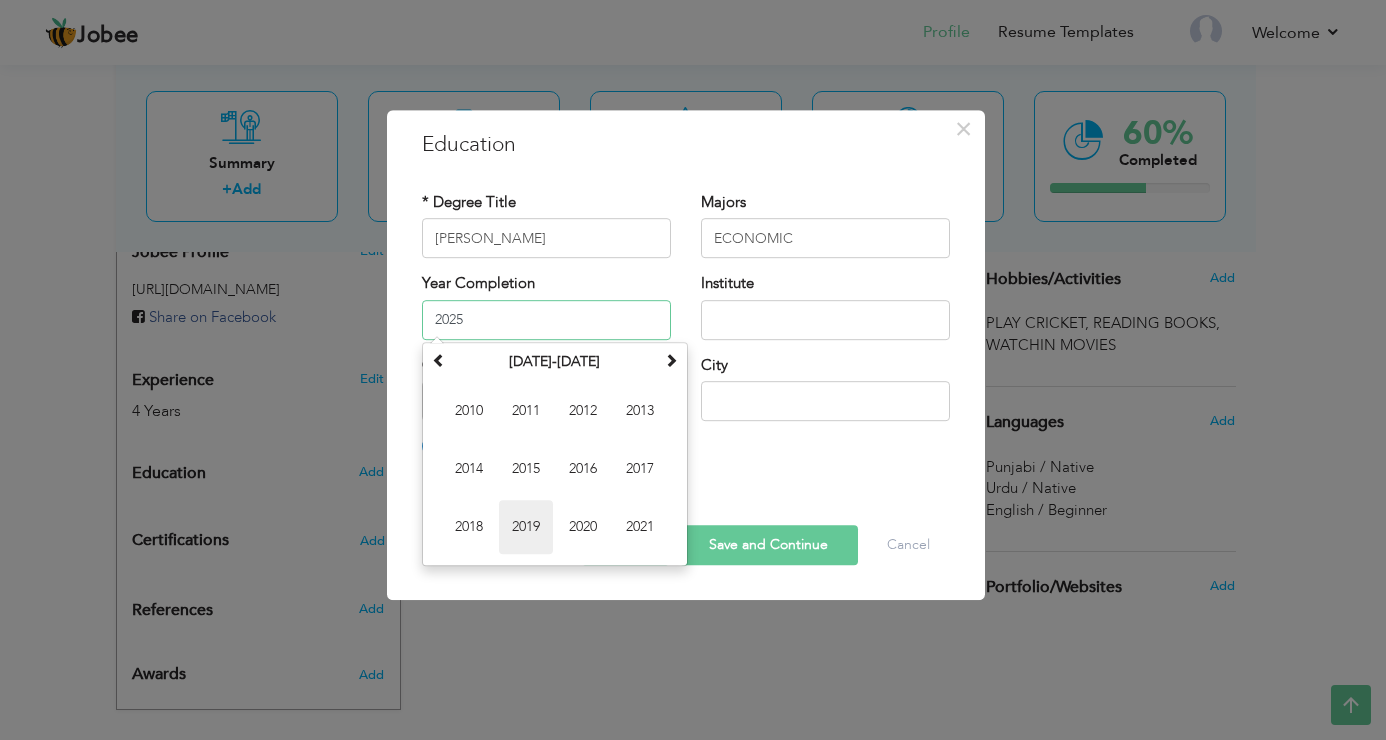 click on "2019" at bounding box center (526, 527) 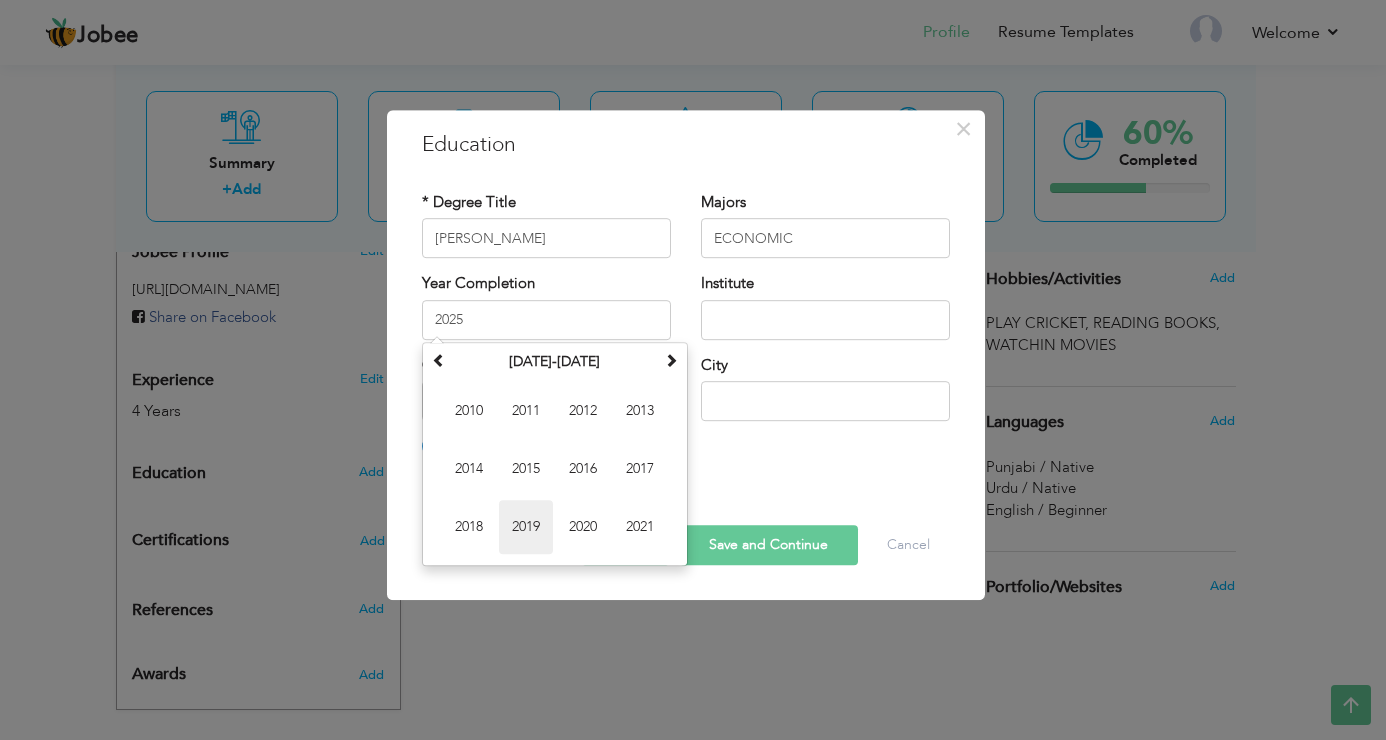 type on "2019" 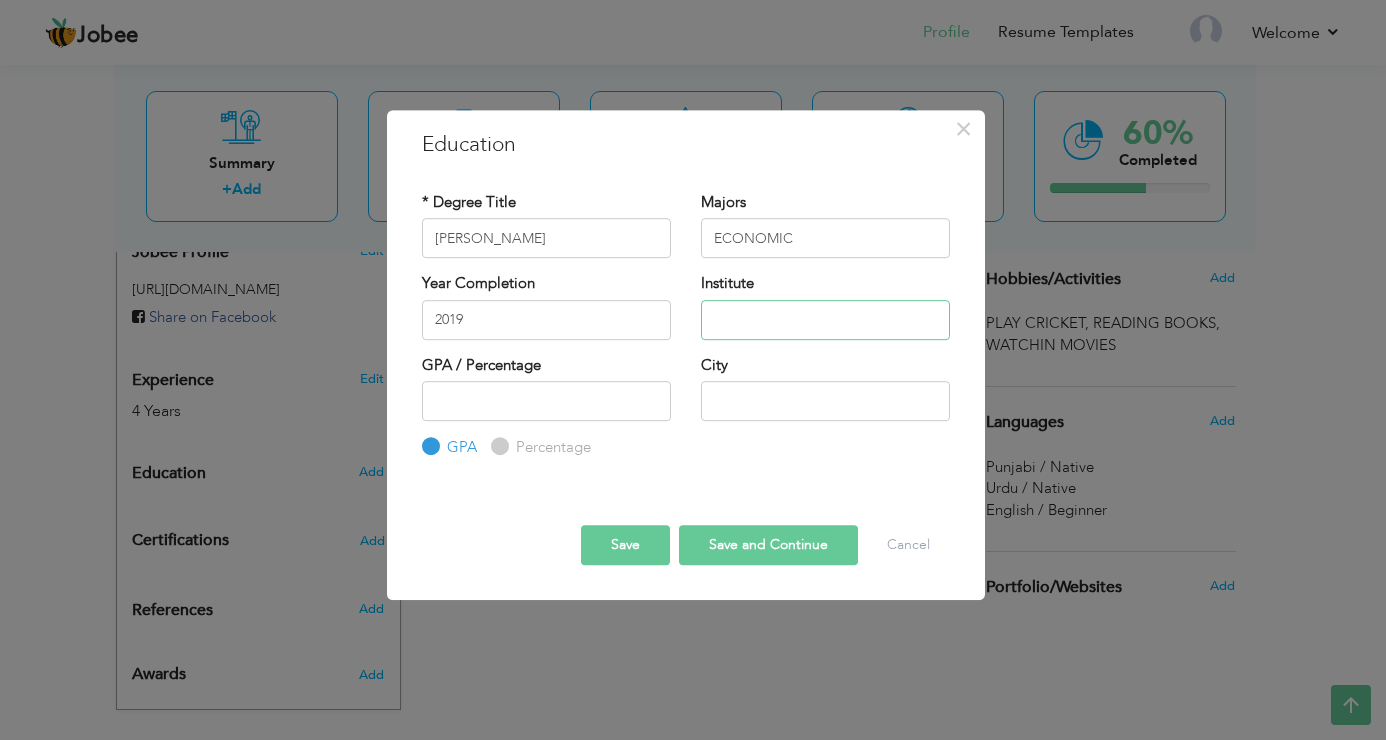 click at bounding box center (825, 320) 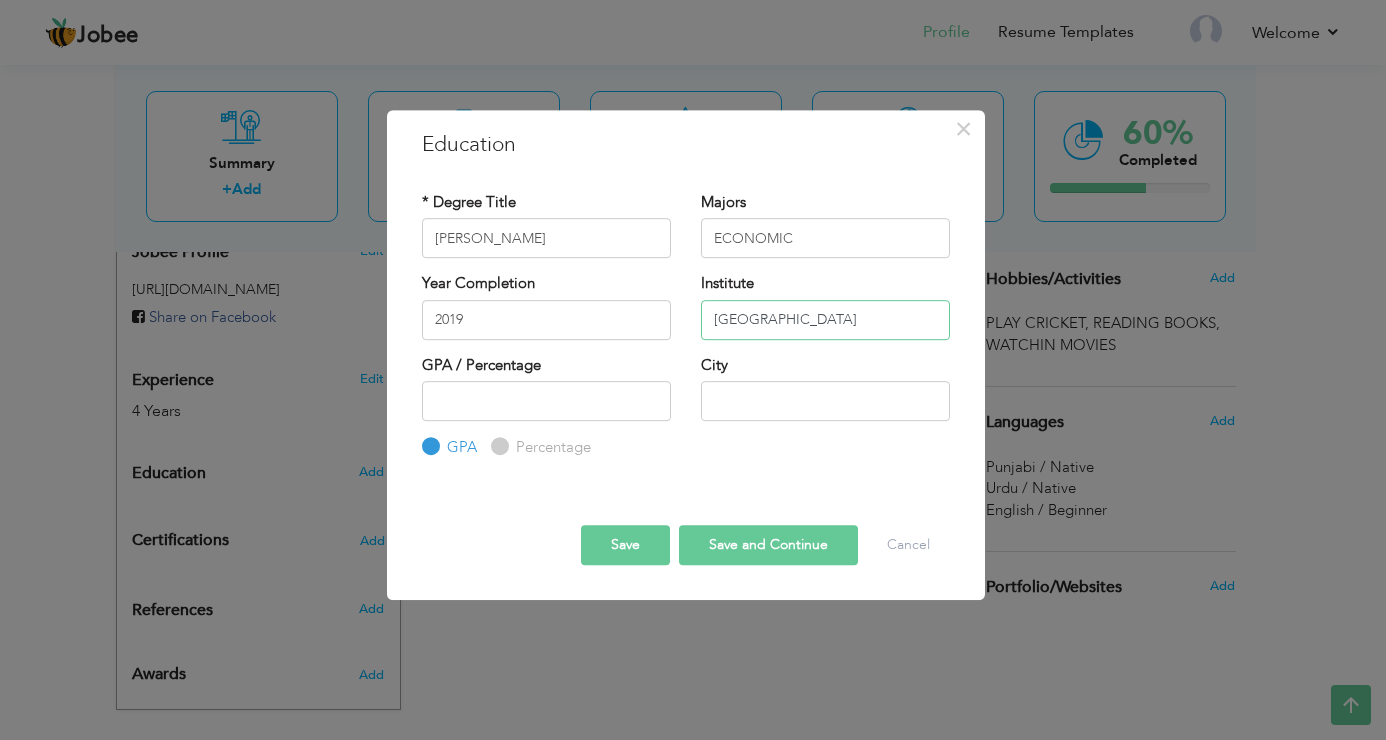 type on "SMA PERADISE SCHOOL" 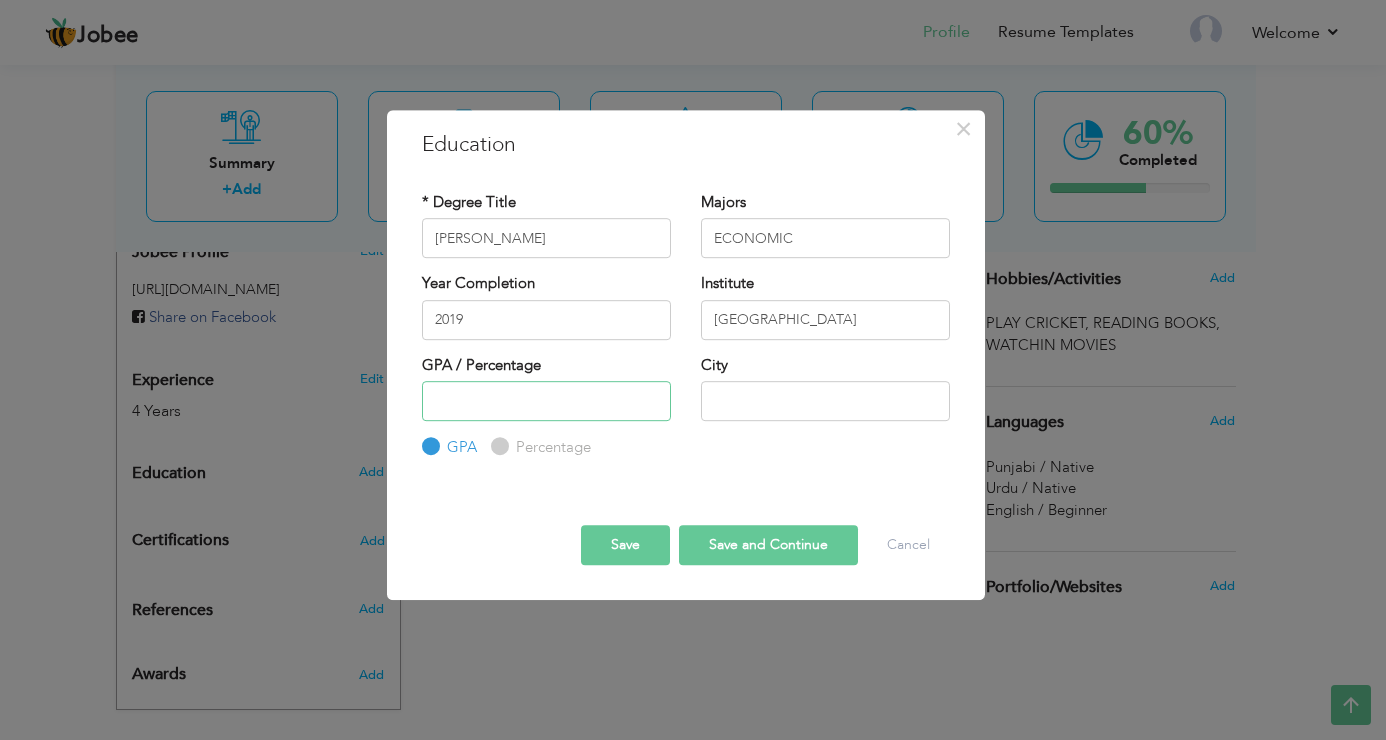 click at bounding box center (546, 401) 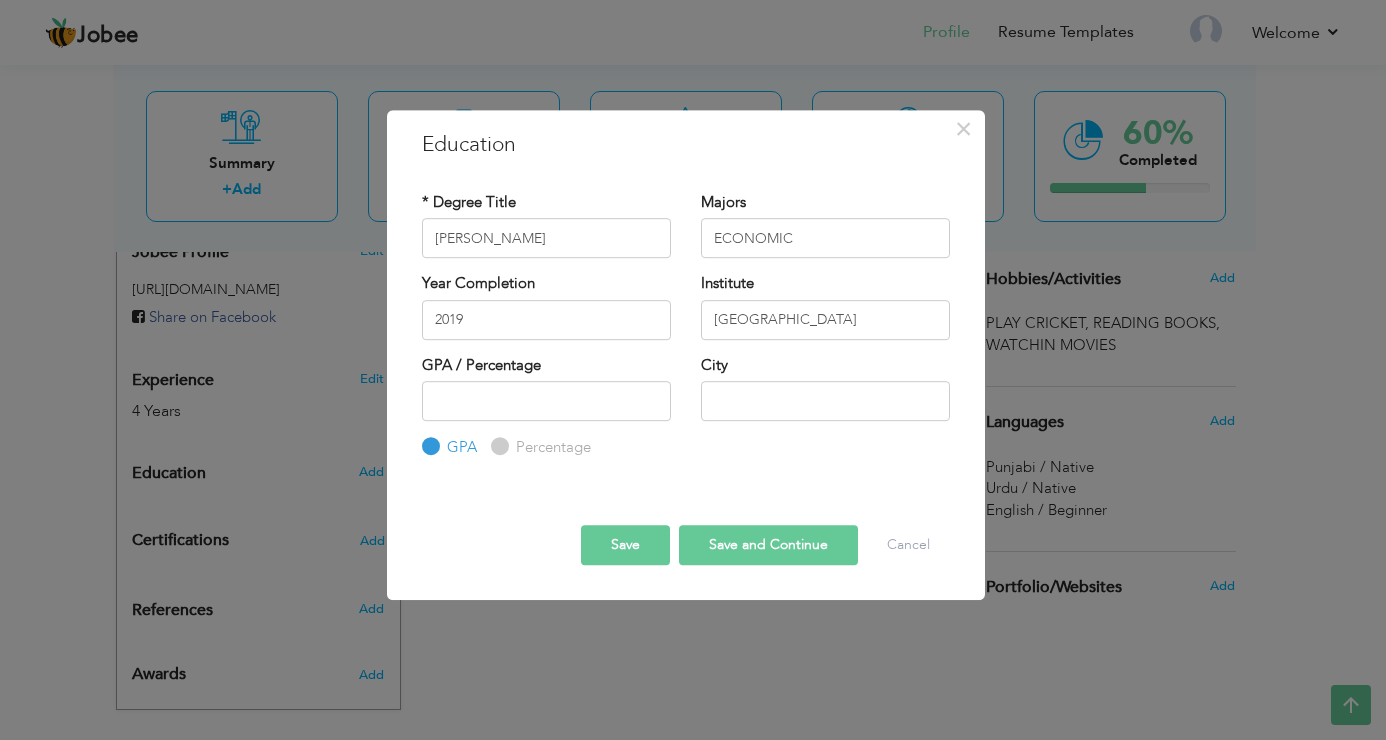 click on "Percentage" at bounding box center [541, 448] 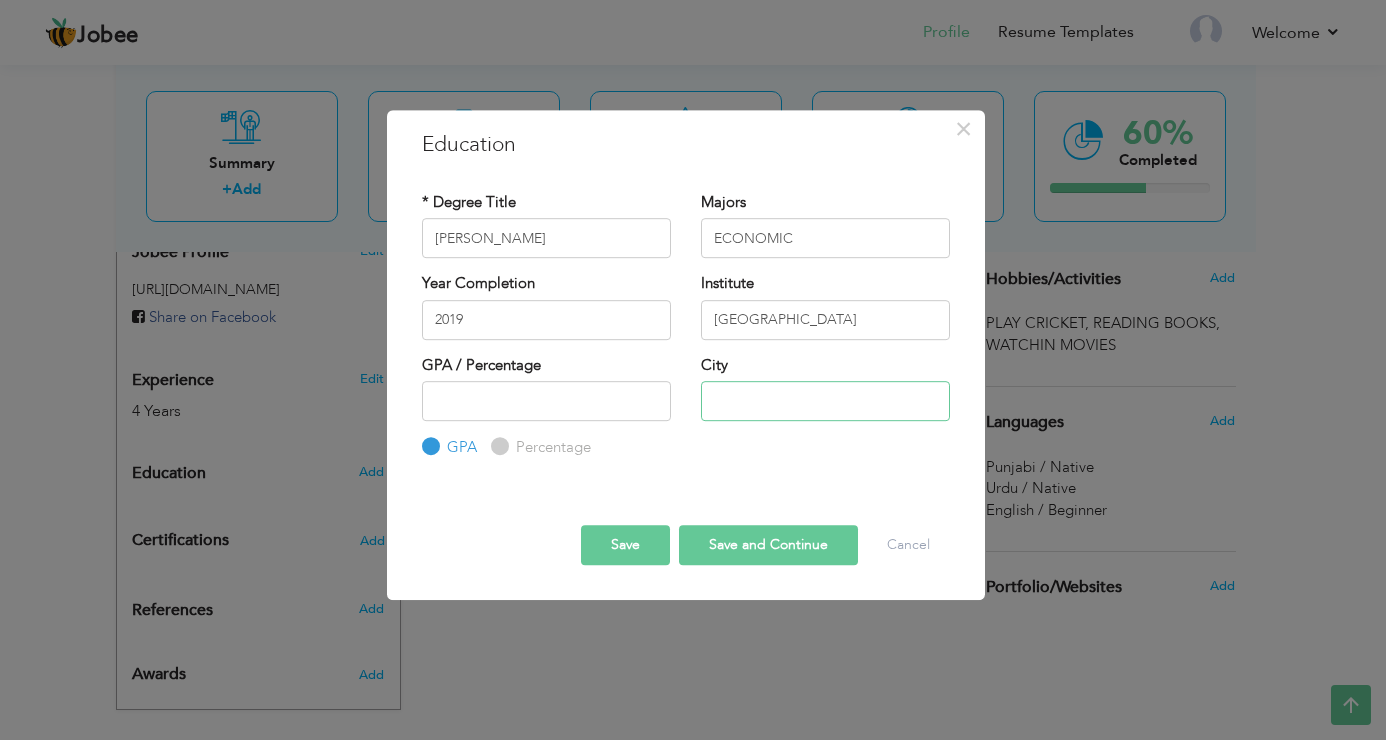 click at bounding box center [825, 401] 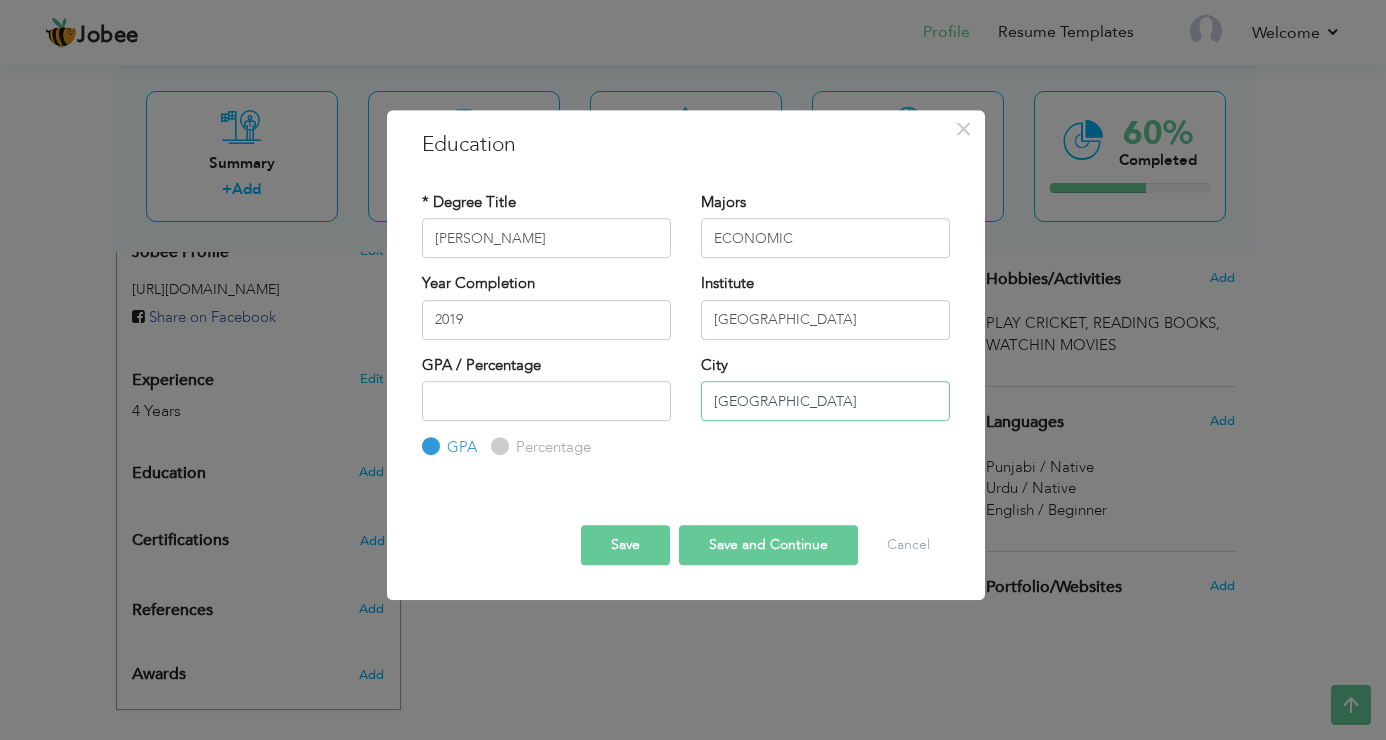 type on "[GEOGRAPHIC_DATA]" 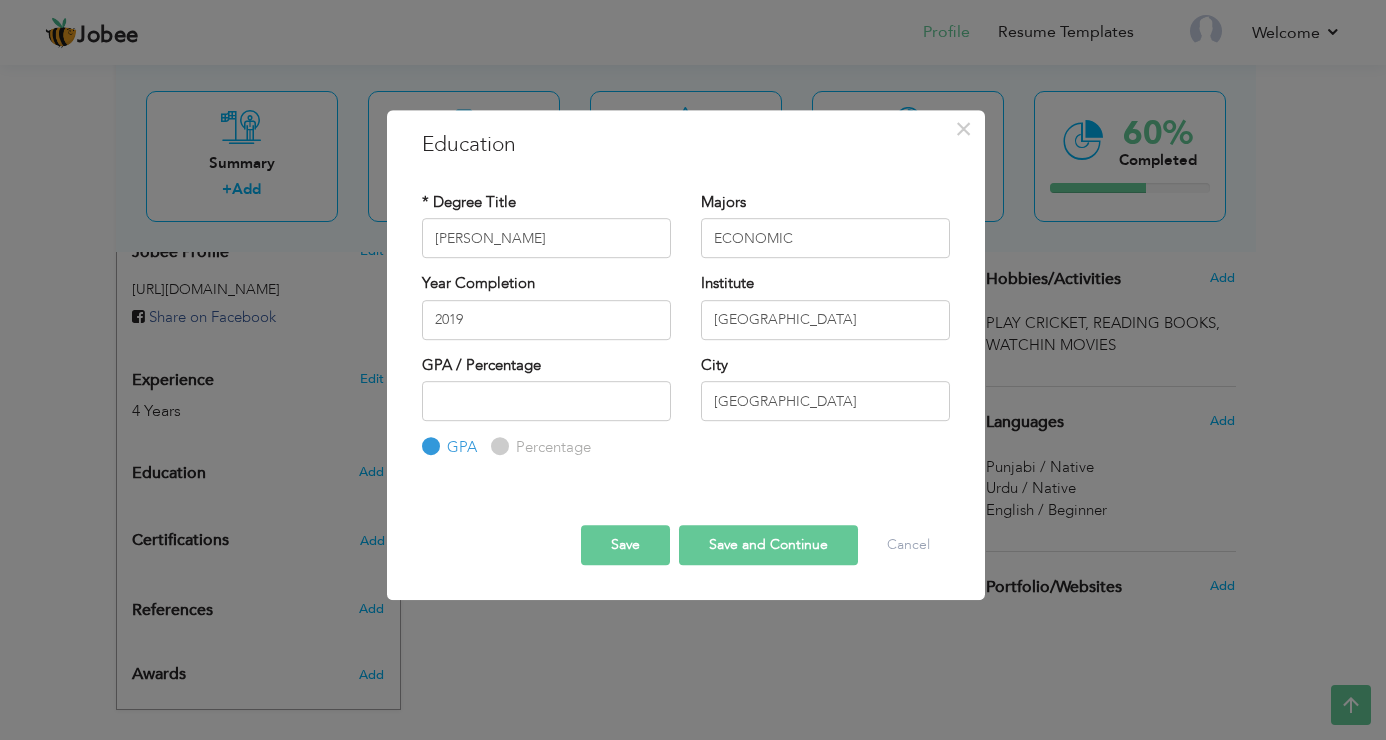 click on "Save
Save and Continue
Delete
Cancel" at bounding box center (686, 527) 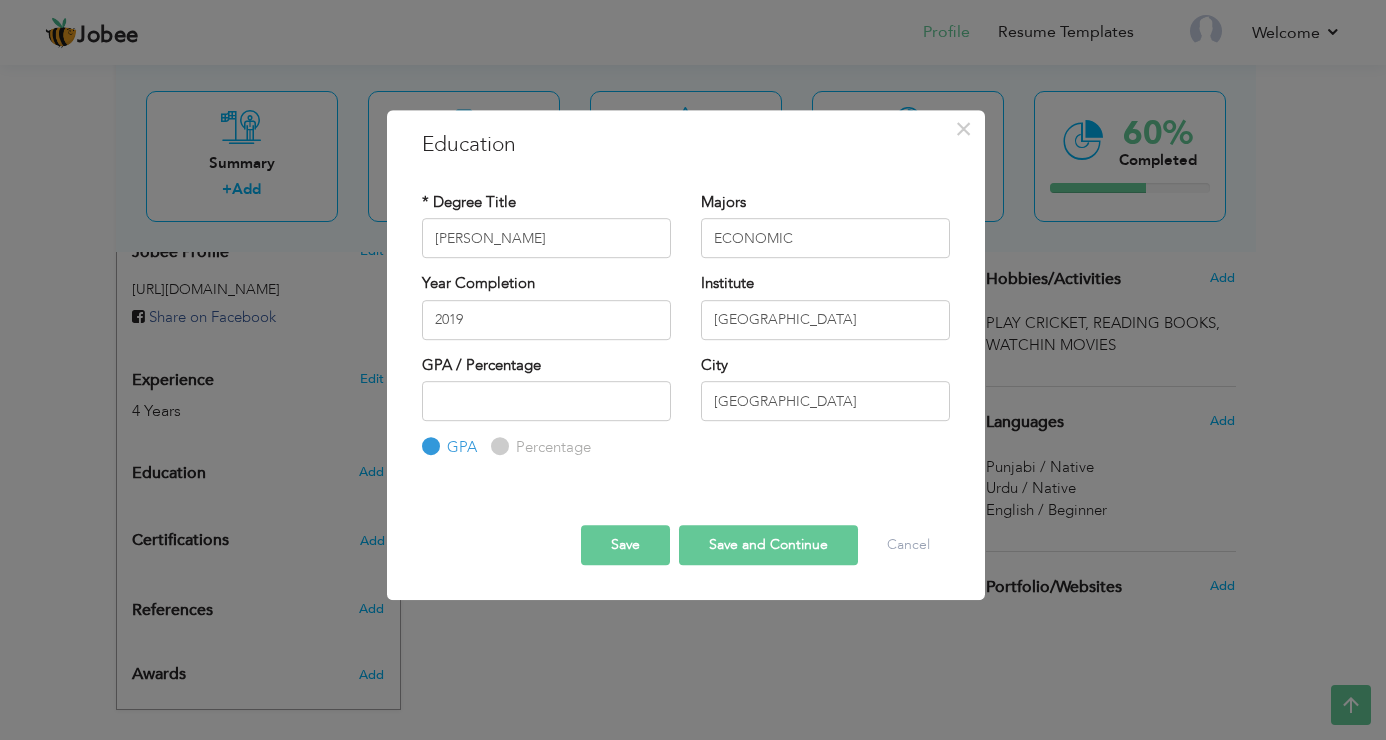 click on "Save and Continue" at bounding box center (768, 545) 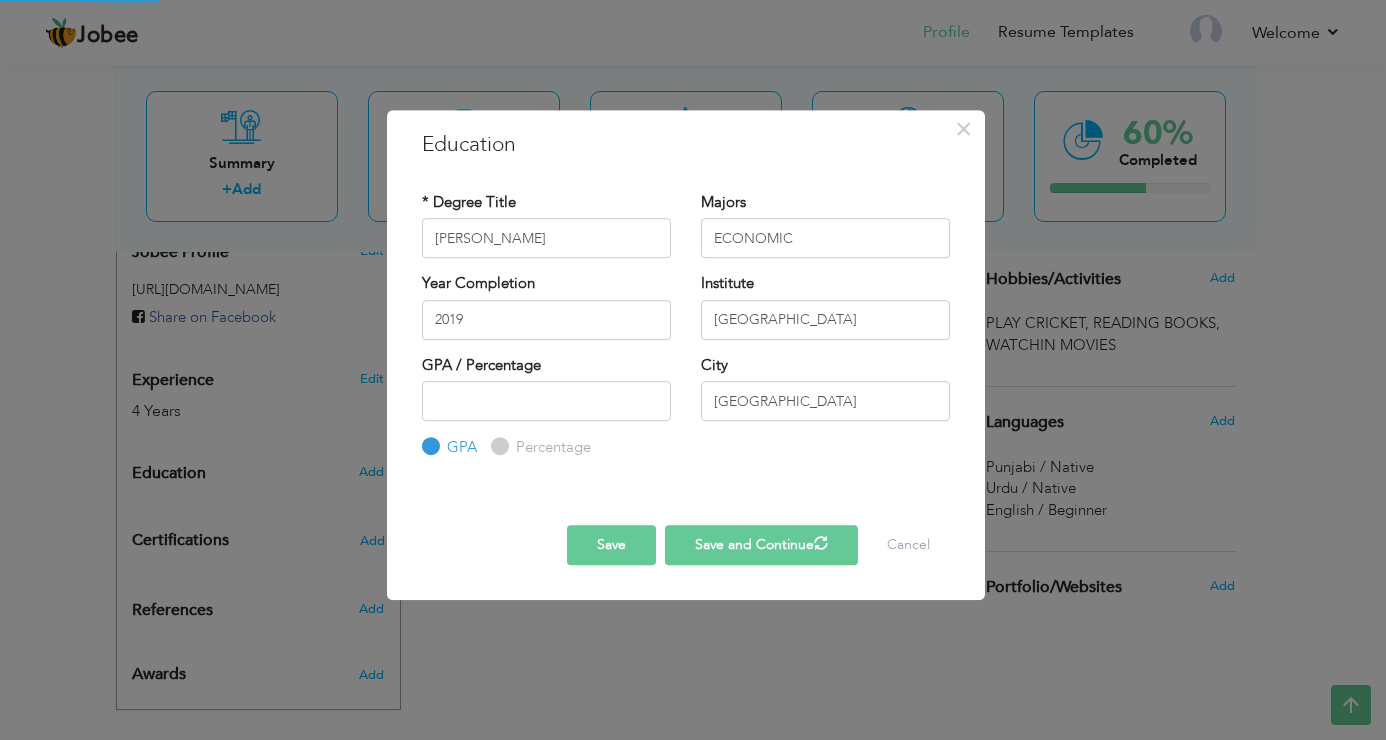 type 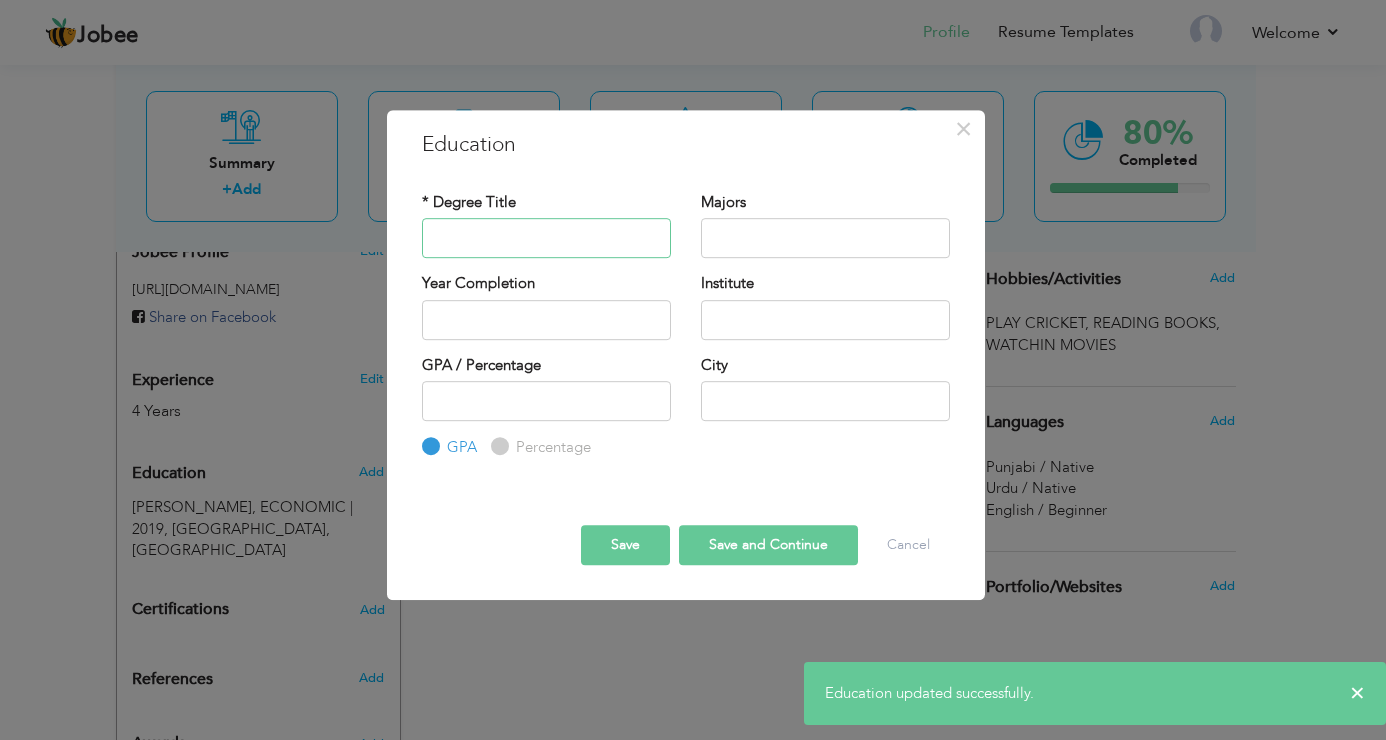 click at bounding box center (546, 238) 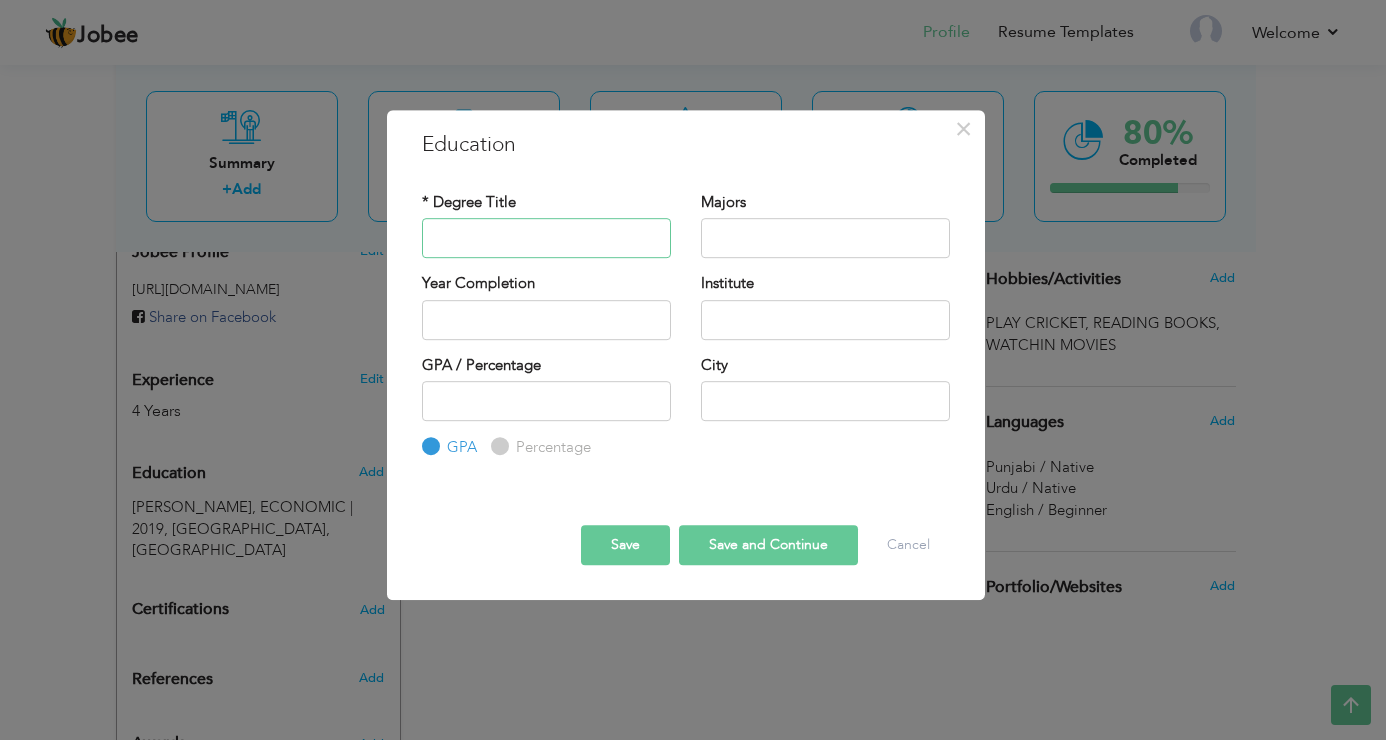 click at bounding box center [546, 238] 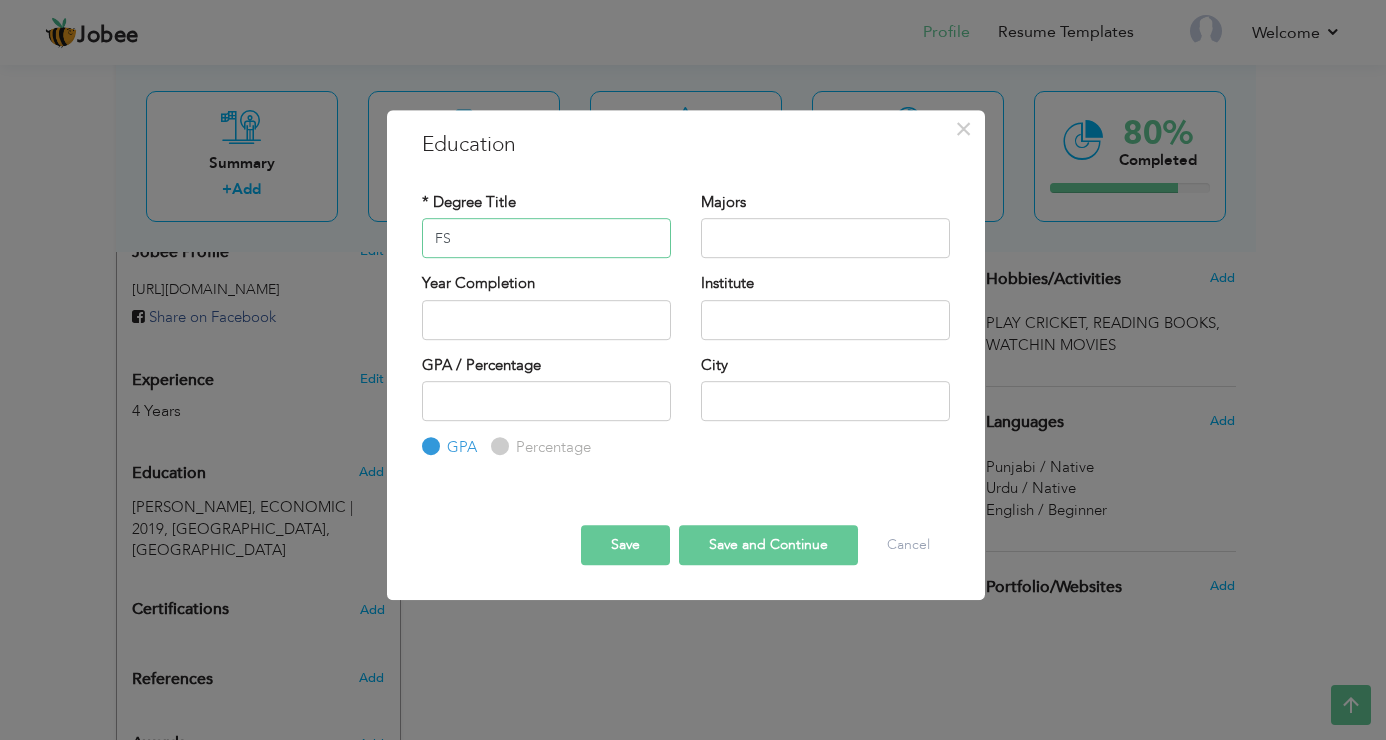 type on "F" 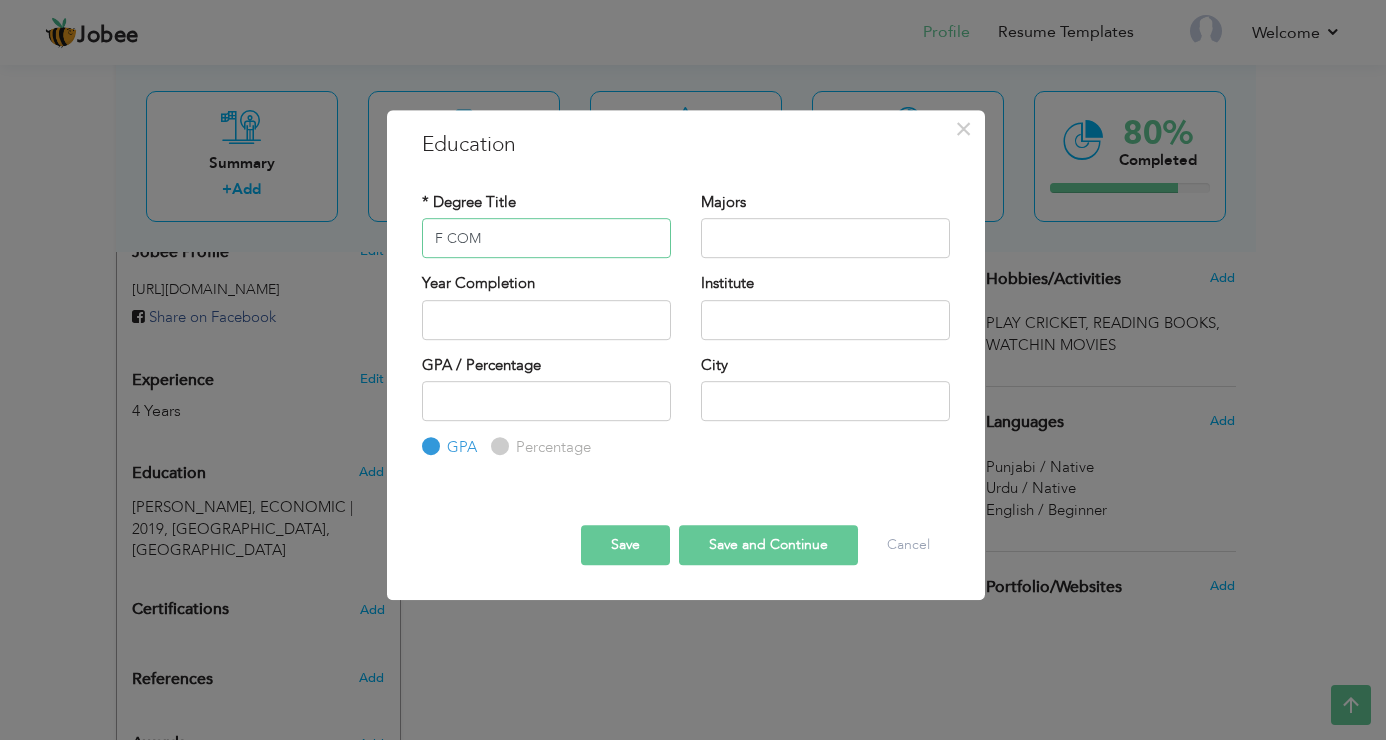 type on "F COM" 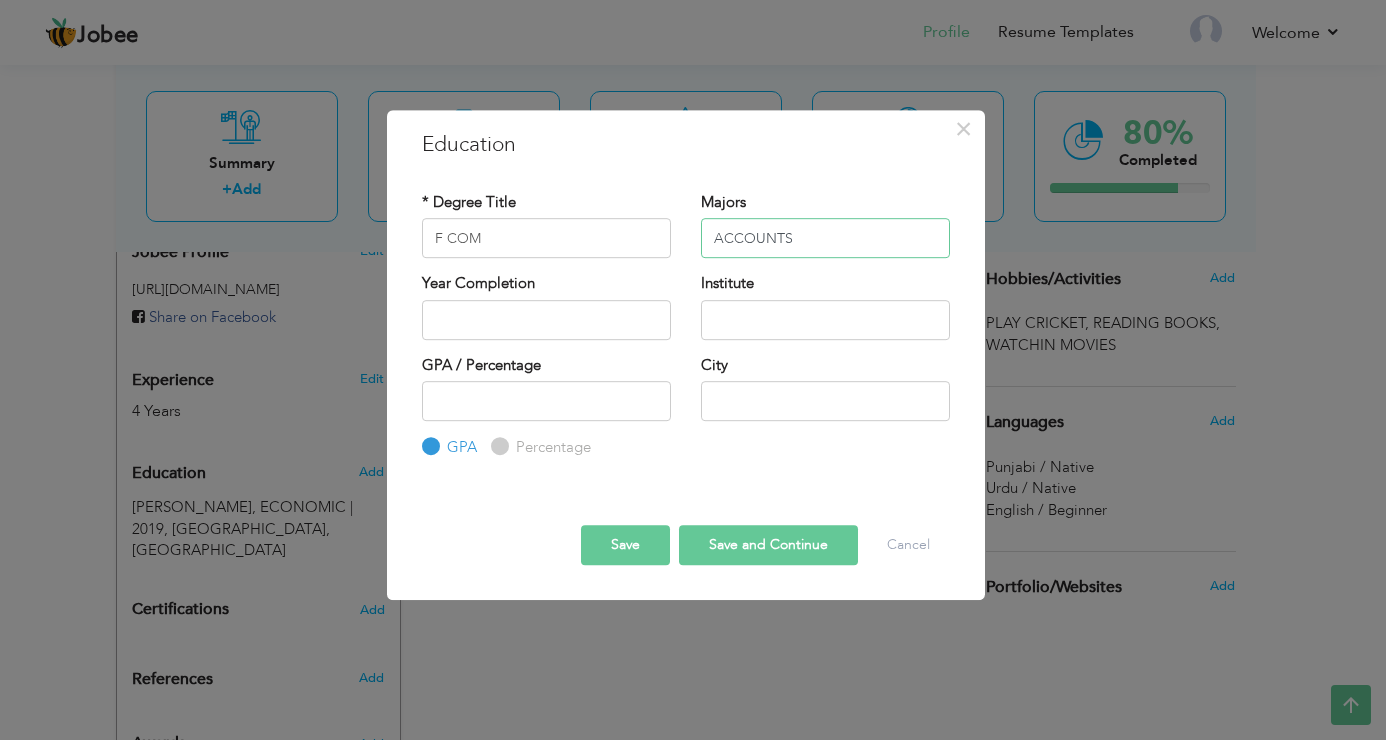 type on "ACCOUNTS" 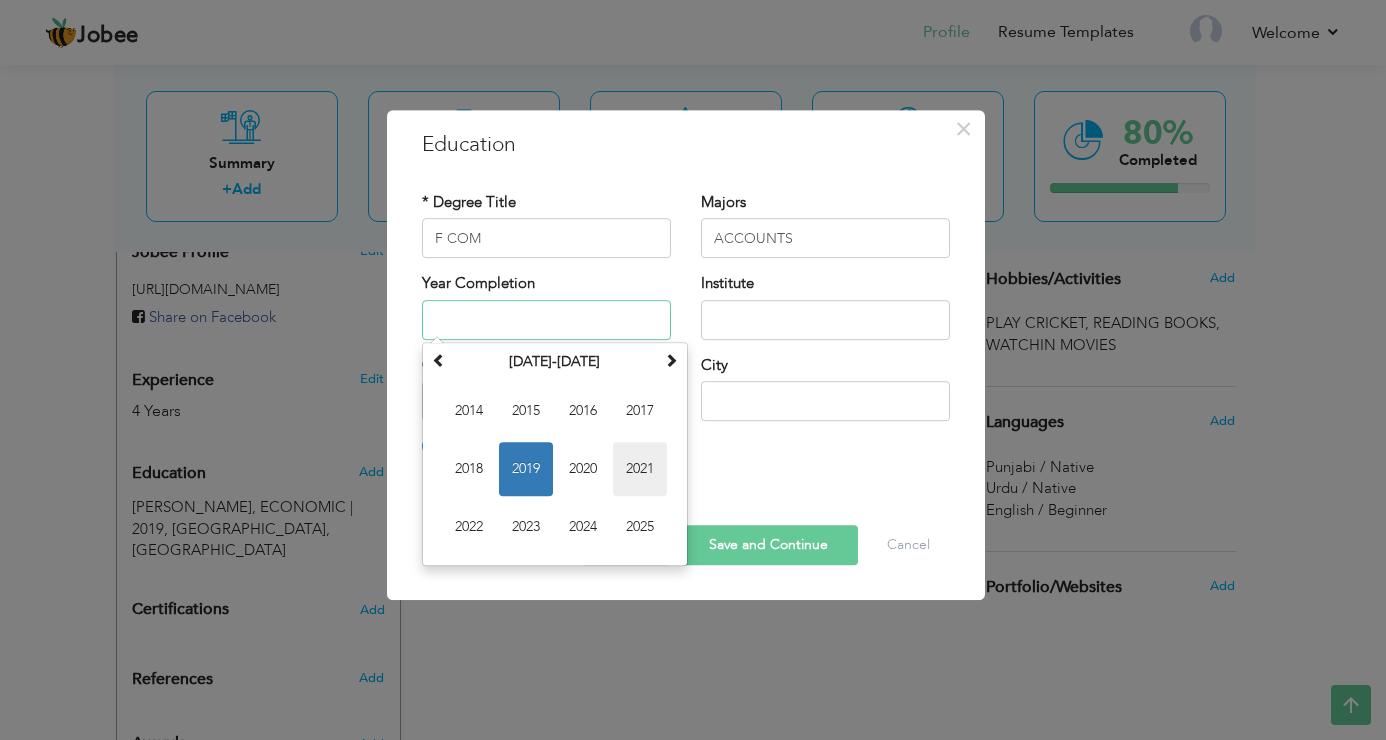 click on "2021" at bounding box center [640, 469] 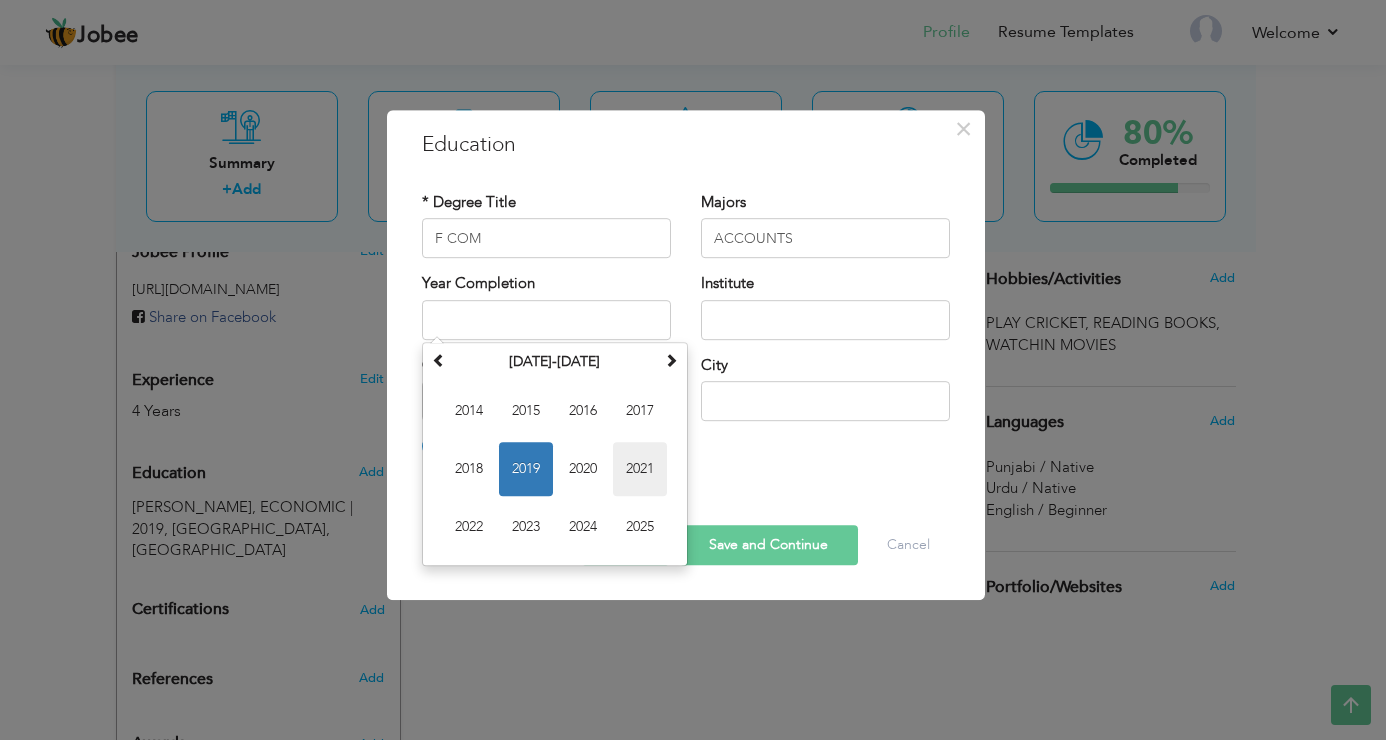 type on "2021" 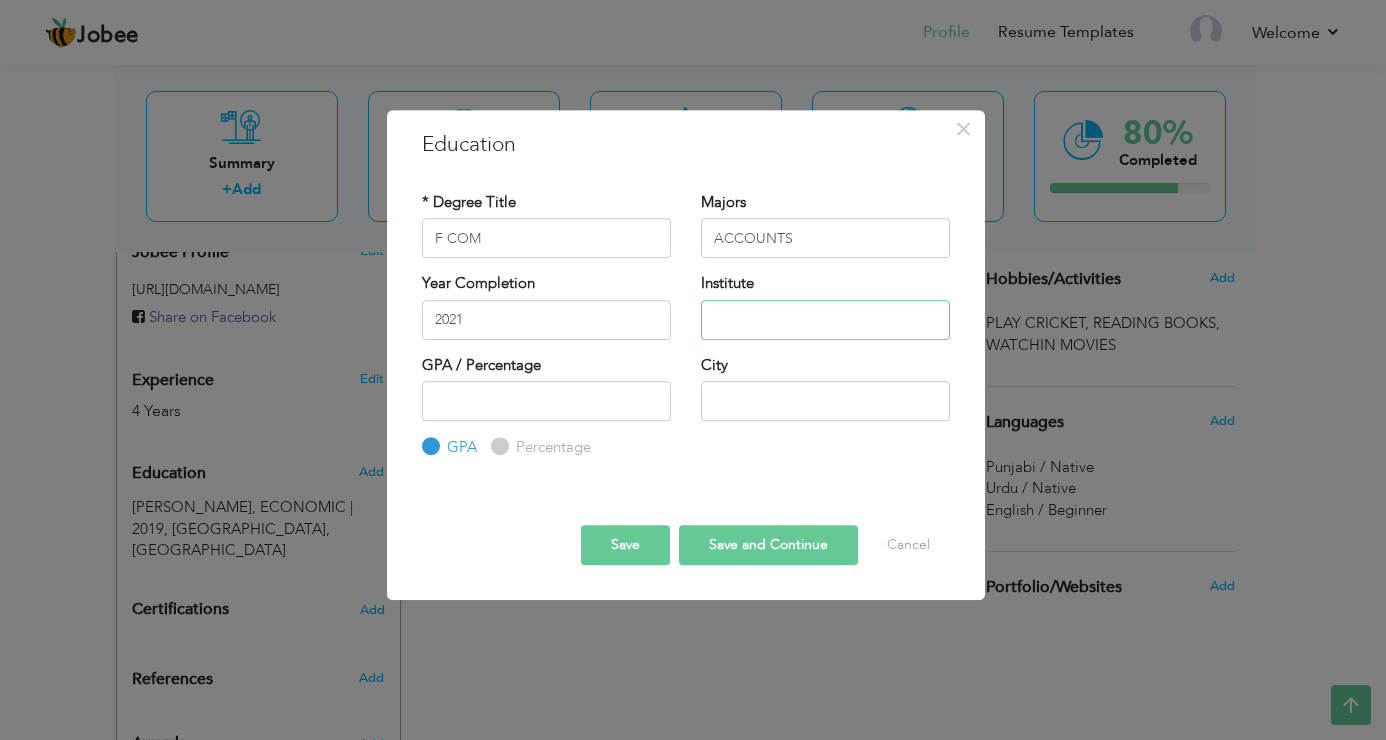 click at bounding box center (825, 320) 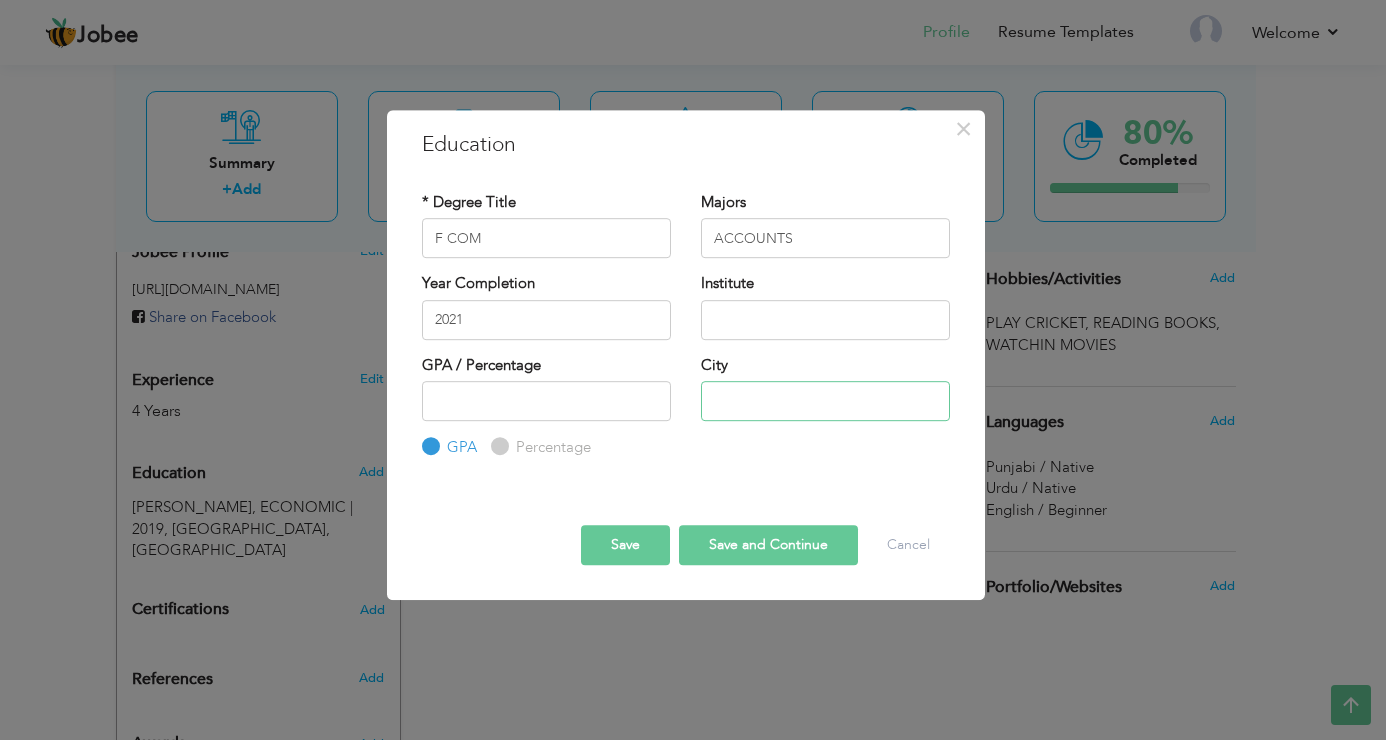 click at bounding box center [825, 401] 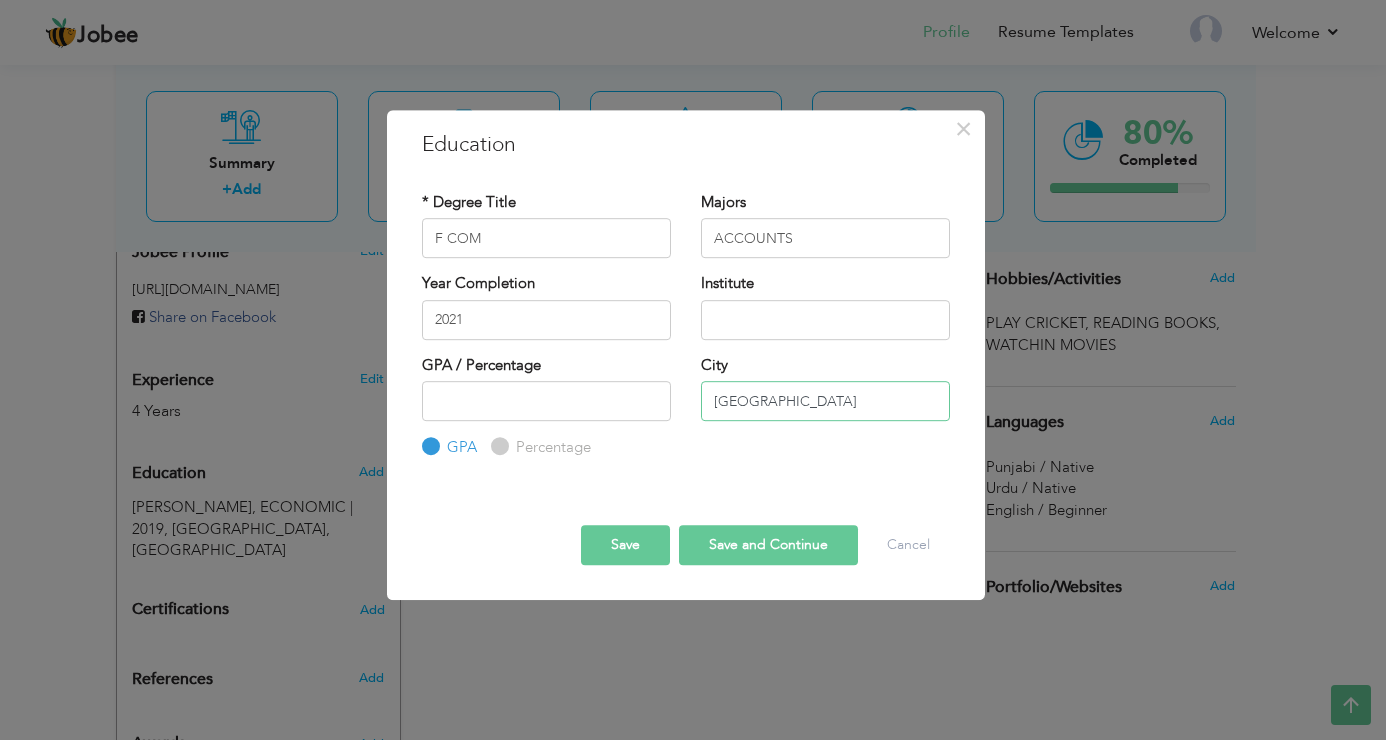 type on "[GEOGRAPHIC_DATA]" 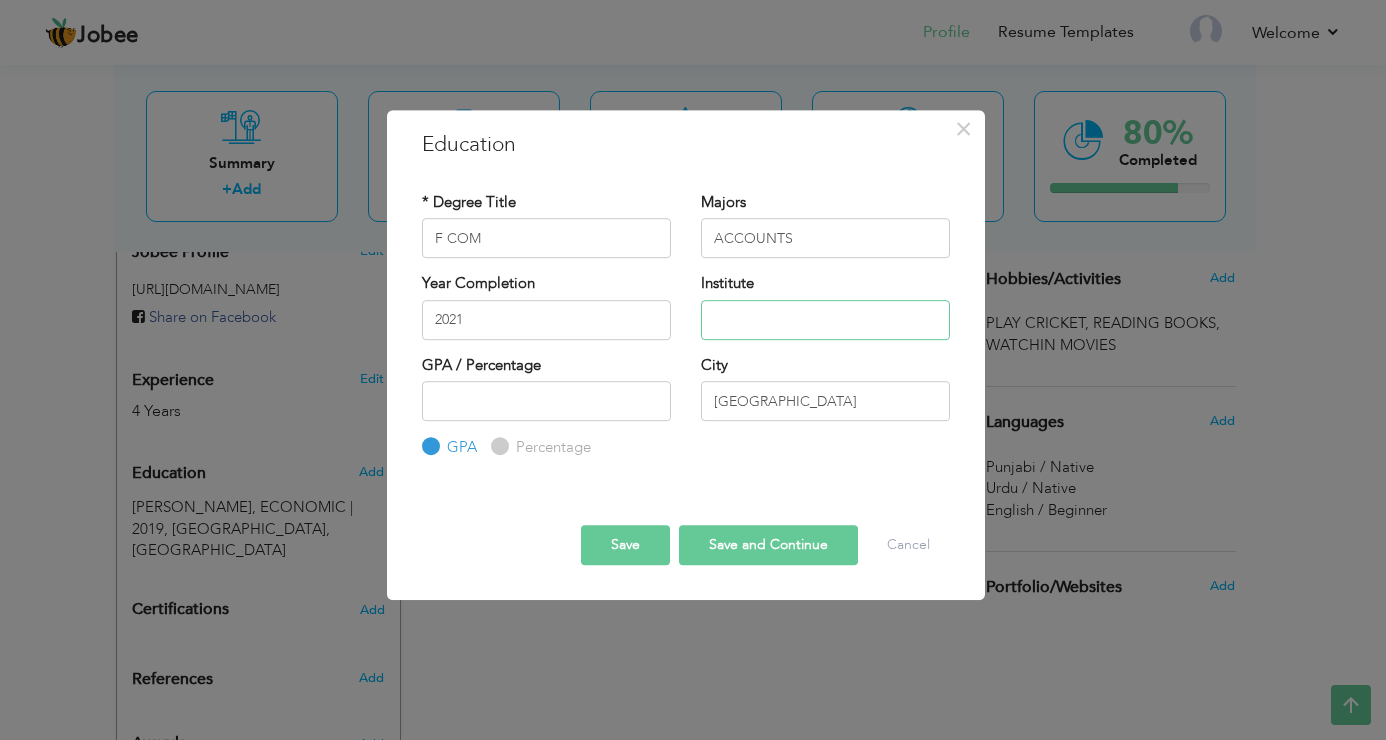 click at bounding box center (825, 320) 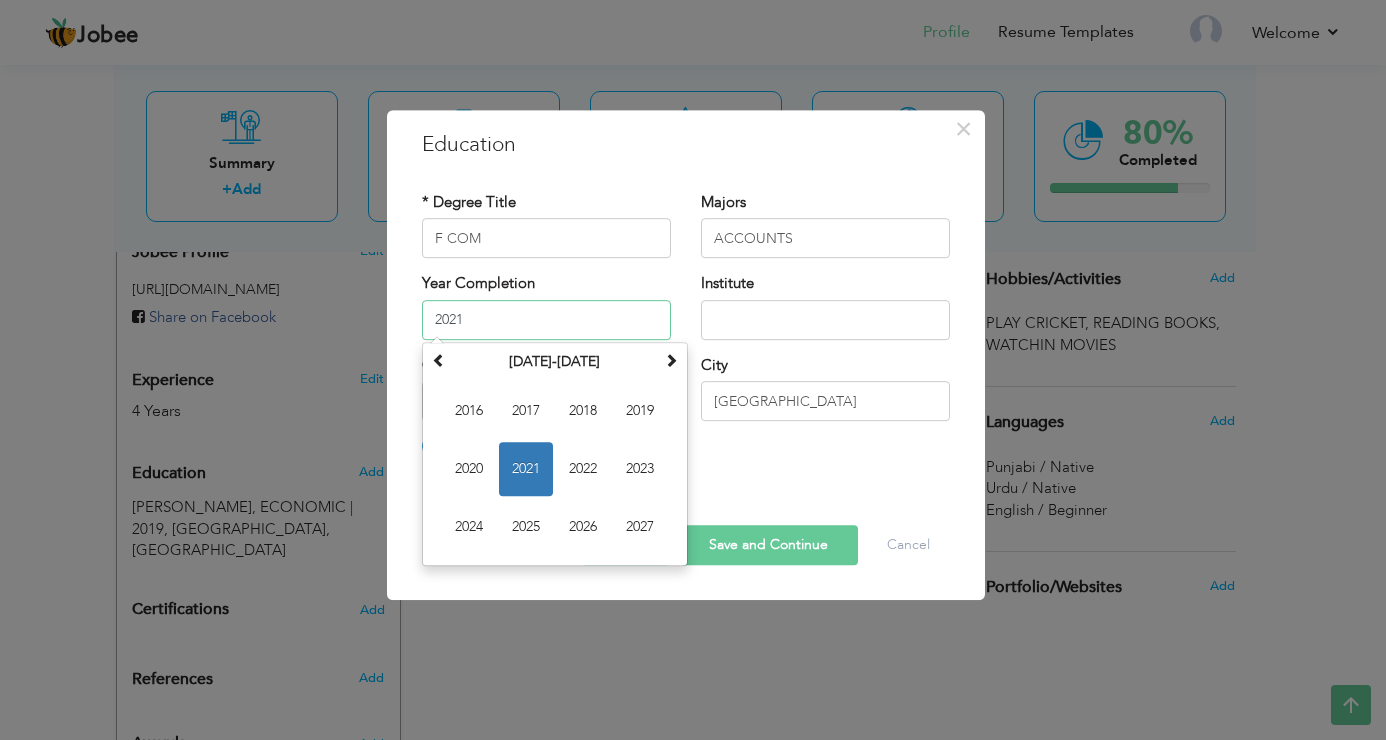 click on "2021" at bounding box center (546, 320) 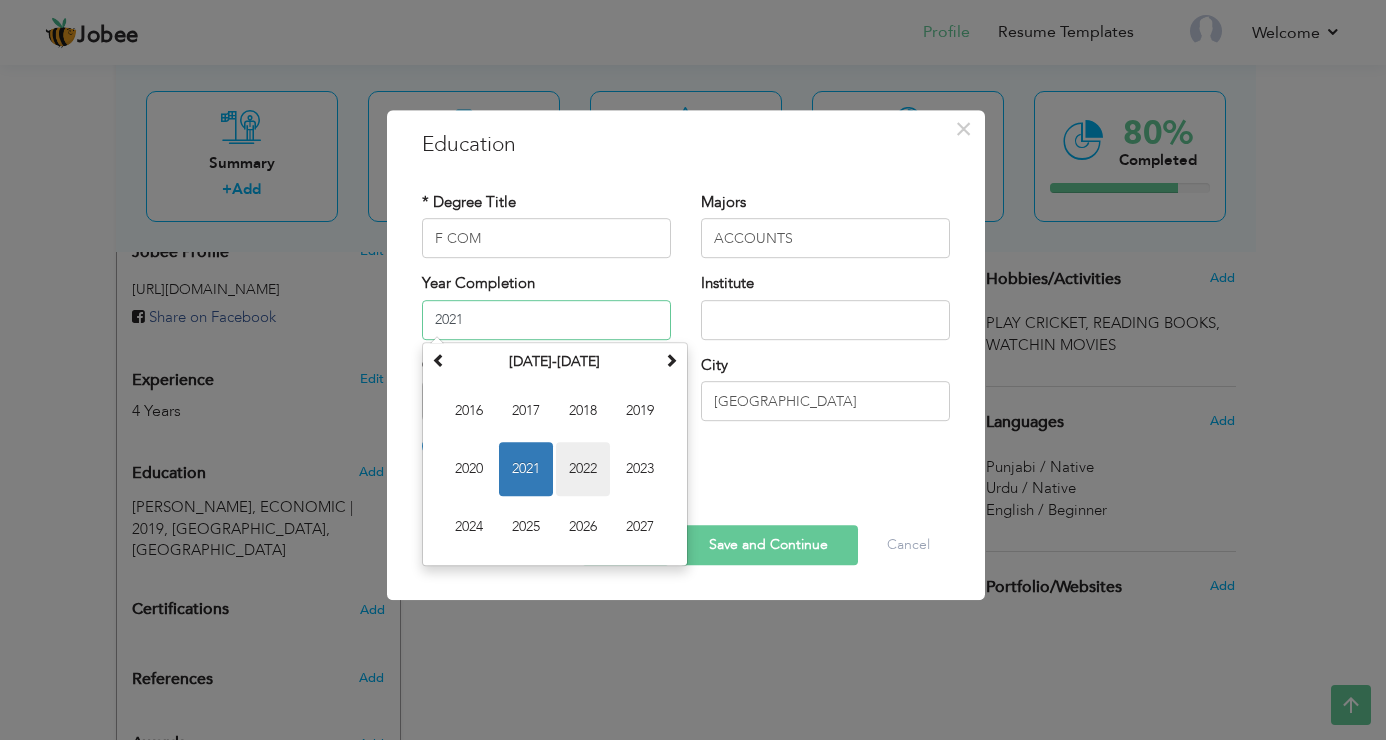 click on "2022" at bounding box center [583, 469] 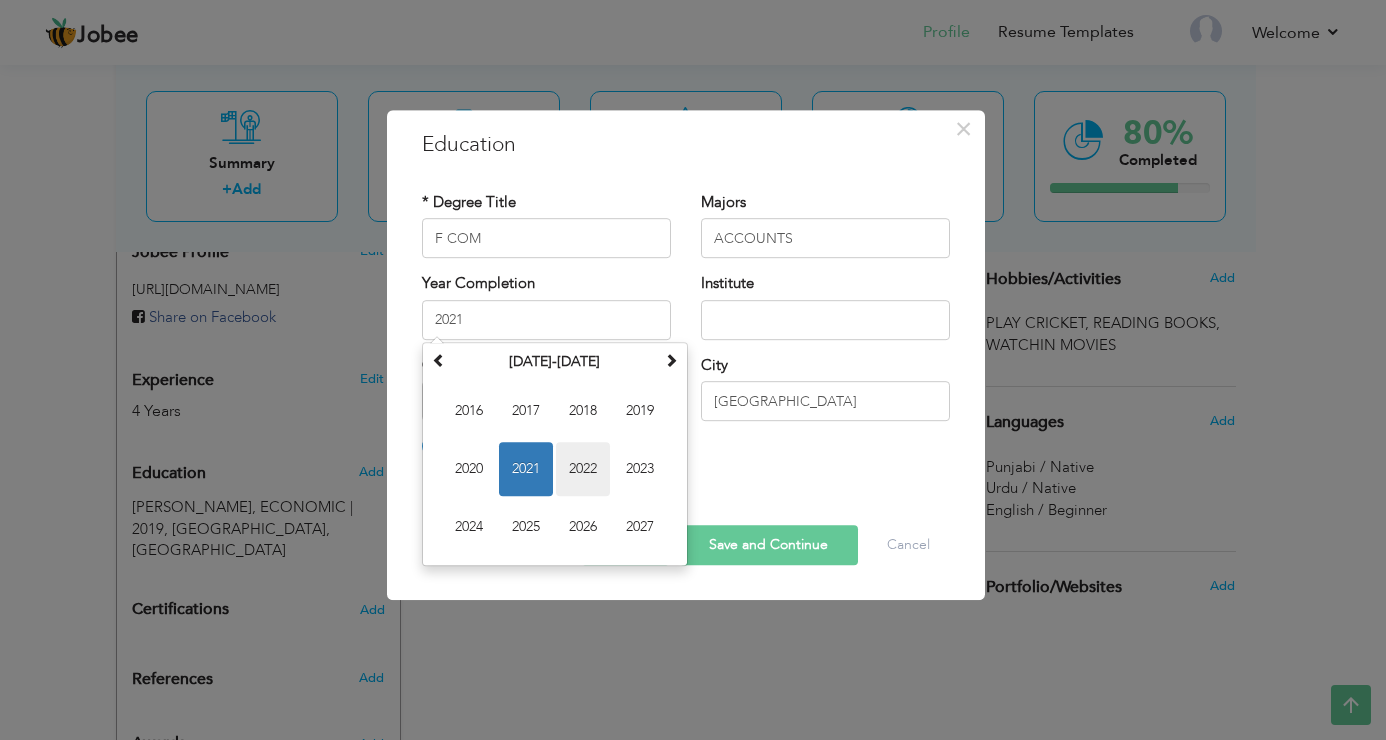 type on "2022" 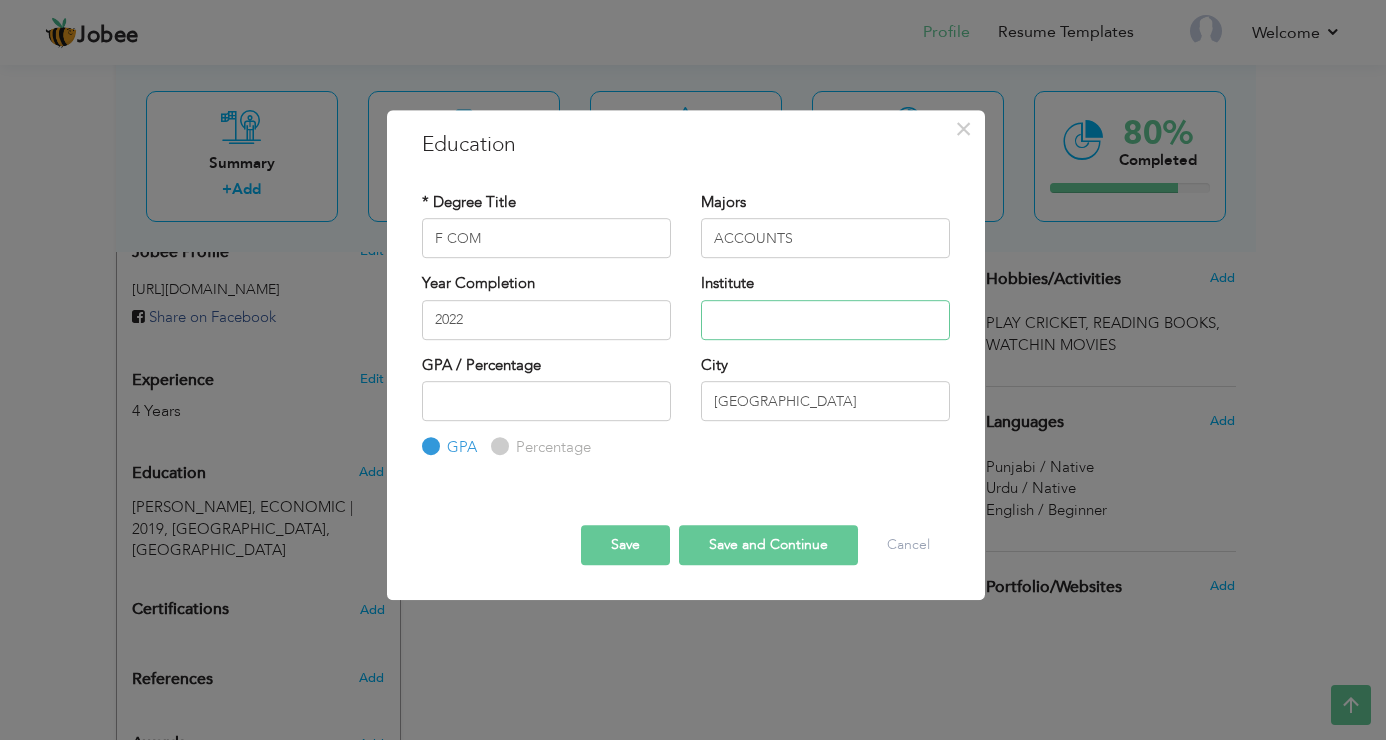 click at bounding box center (825, 320) 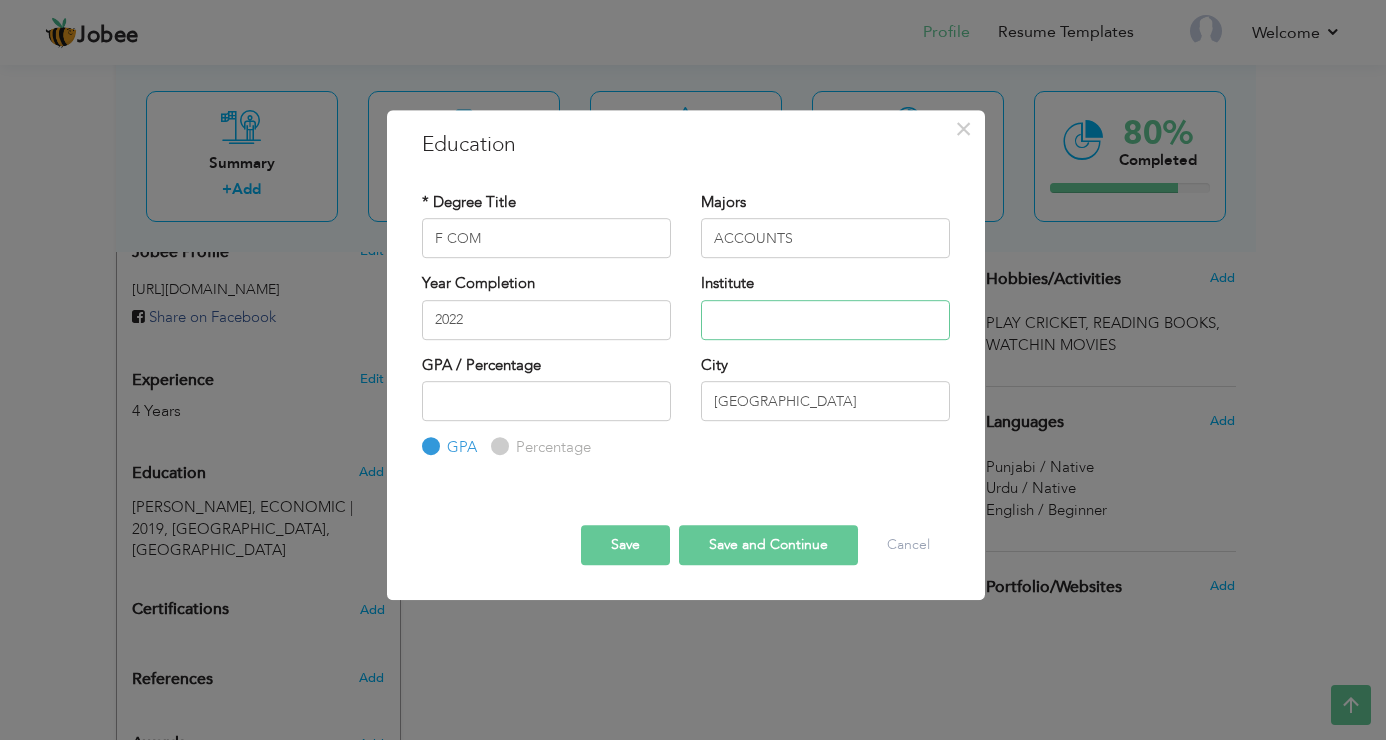 click at bounding box center (825, 320) 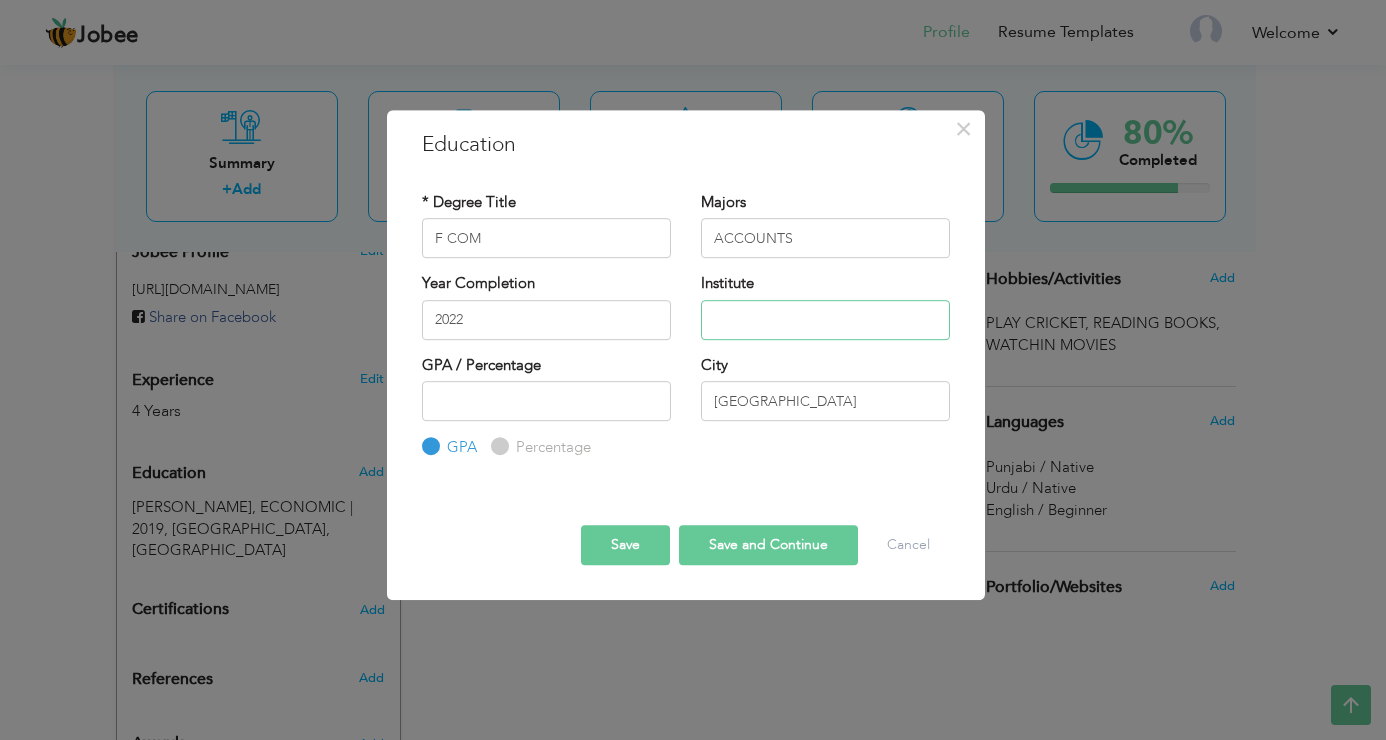 paste on "Government Degree Boys College - KMC Store" 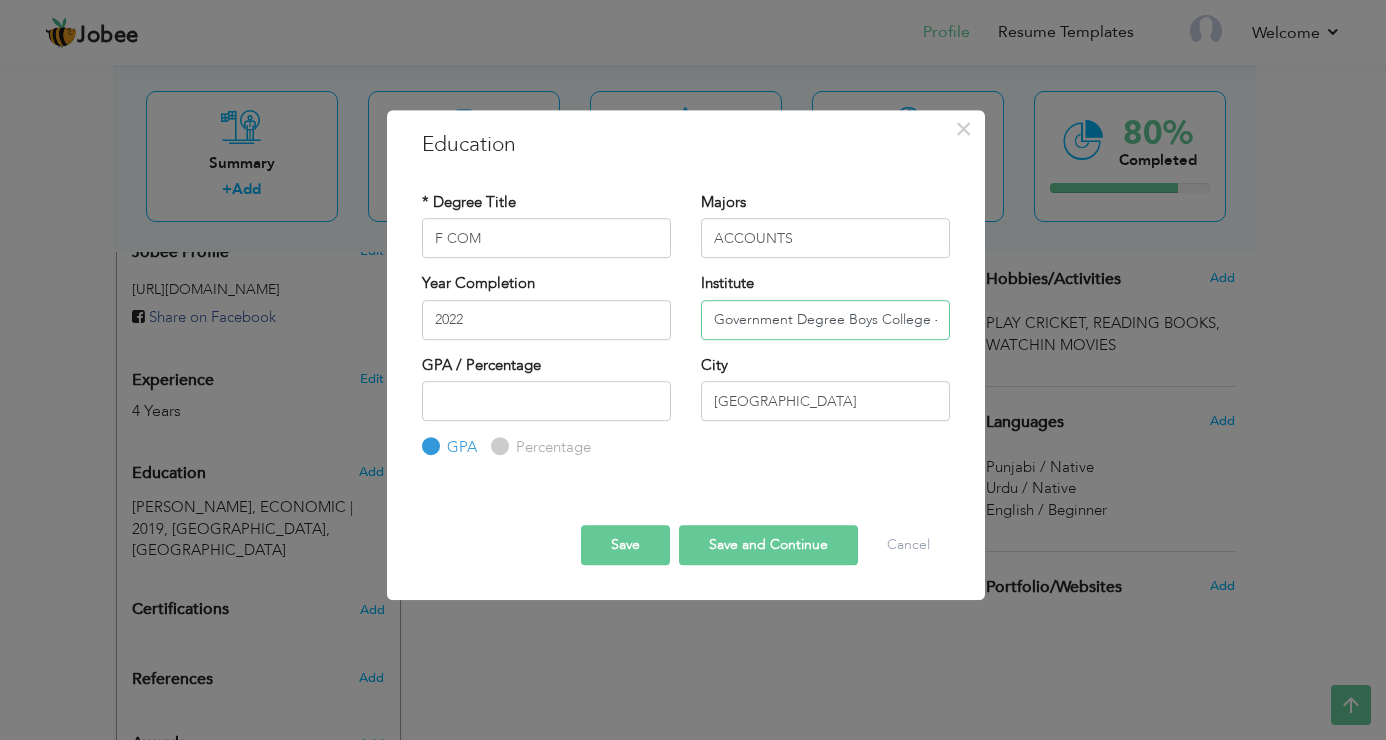 scroll, scrollTop: 0, scrollLeft: 71, axis: horizontal 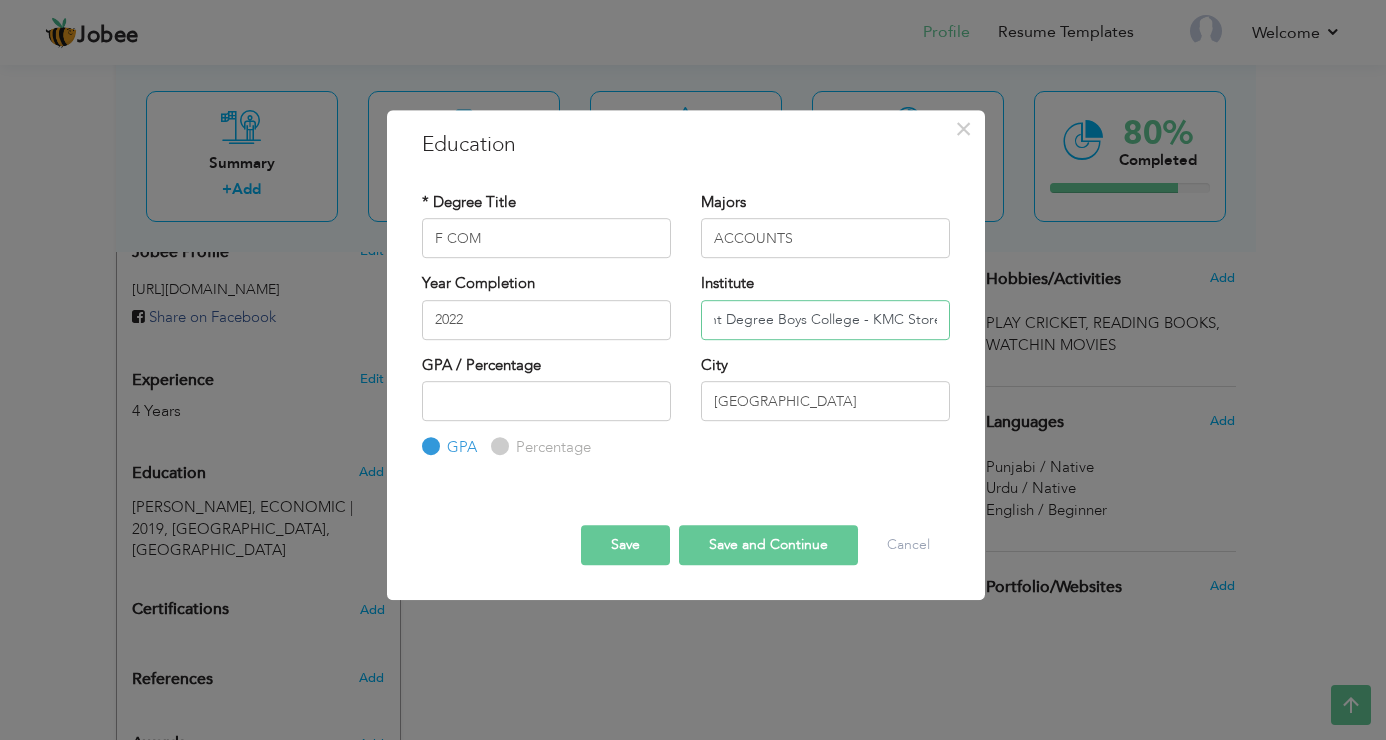 type on "Government Degree Boys College - KMC Store" 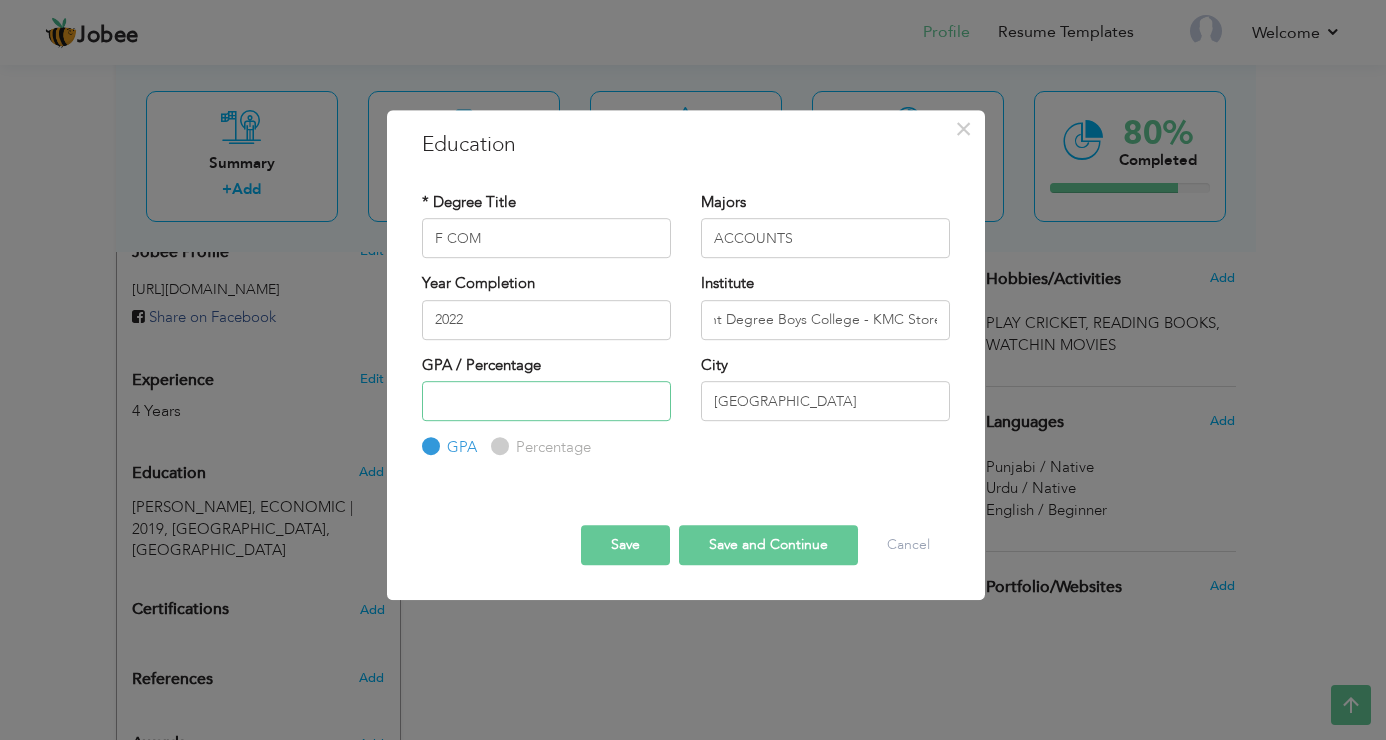 click at bounding box center (546, 401) 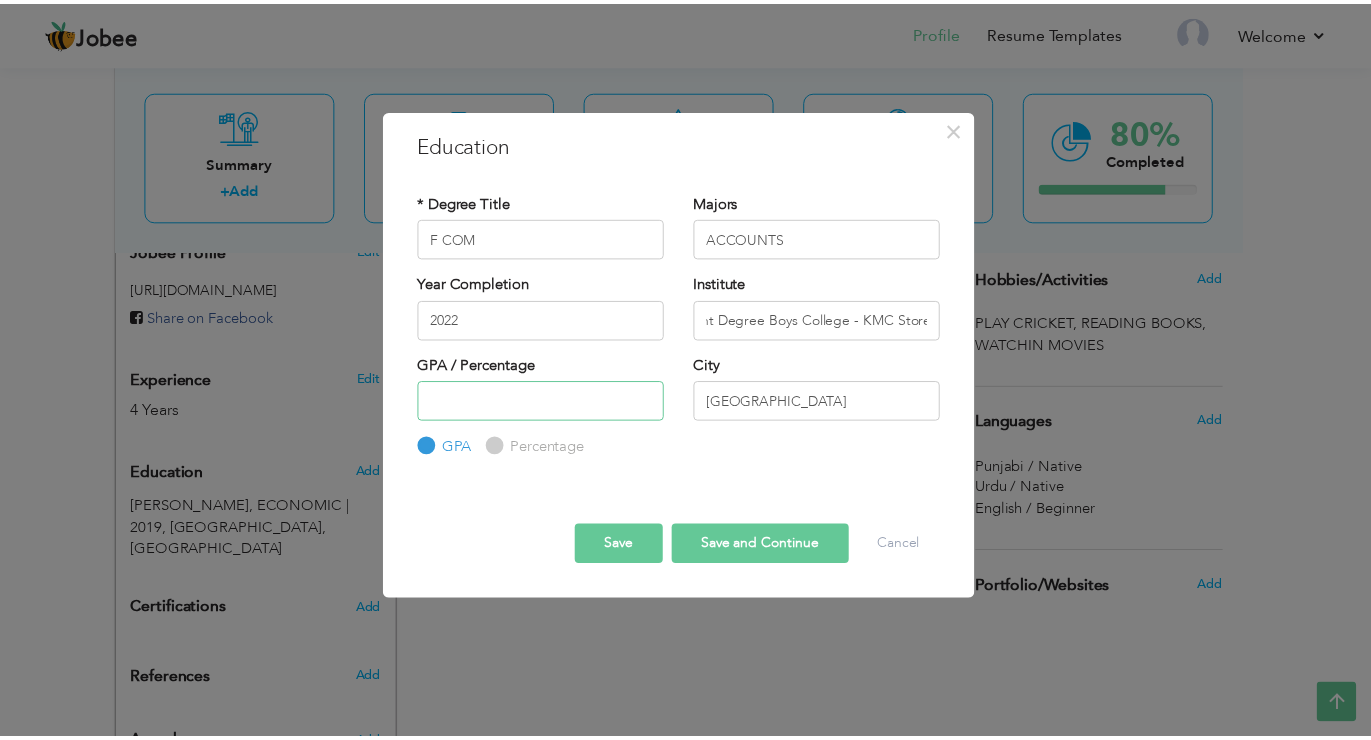 scroll, scrollTop: 0, scrollLeft: 0, axis: both 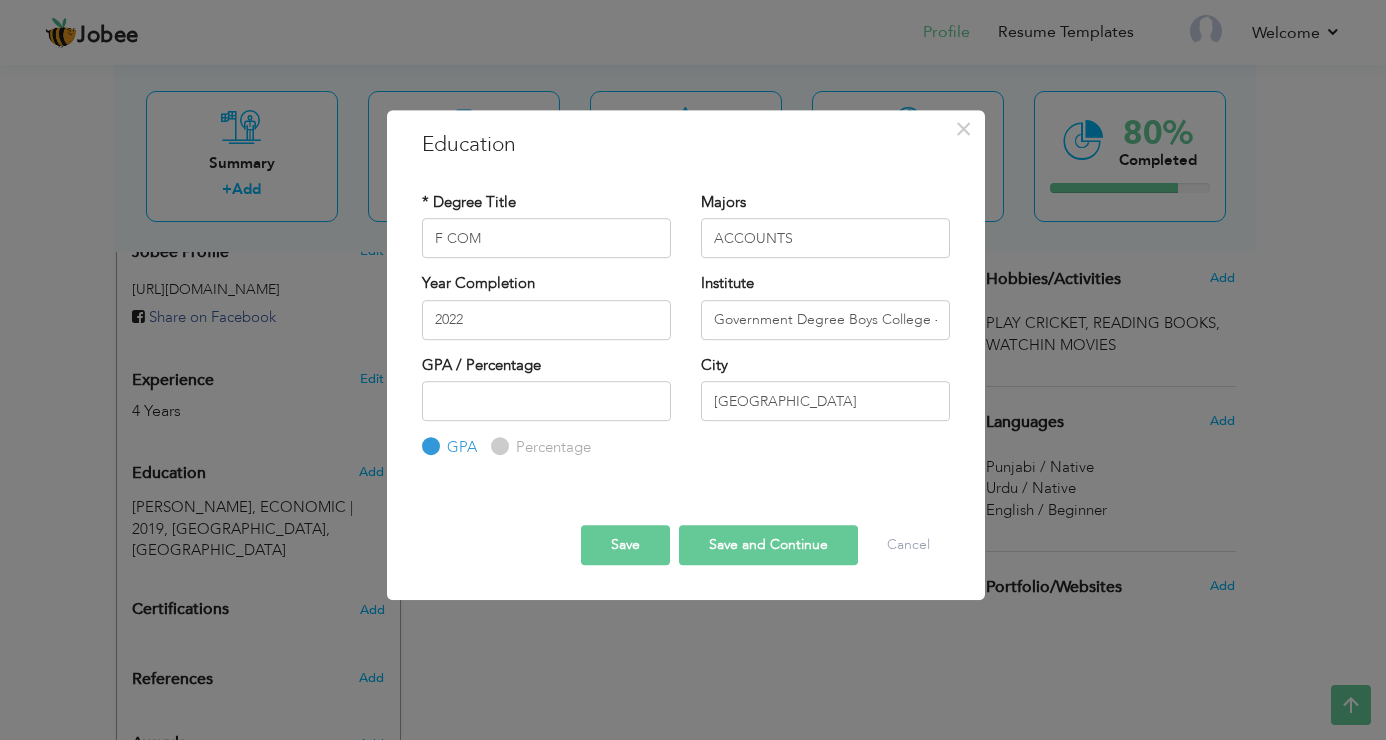click on "Save" at bounding box center [625, 545] 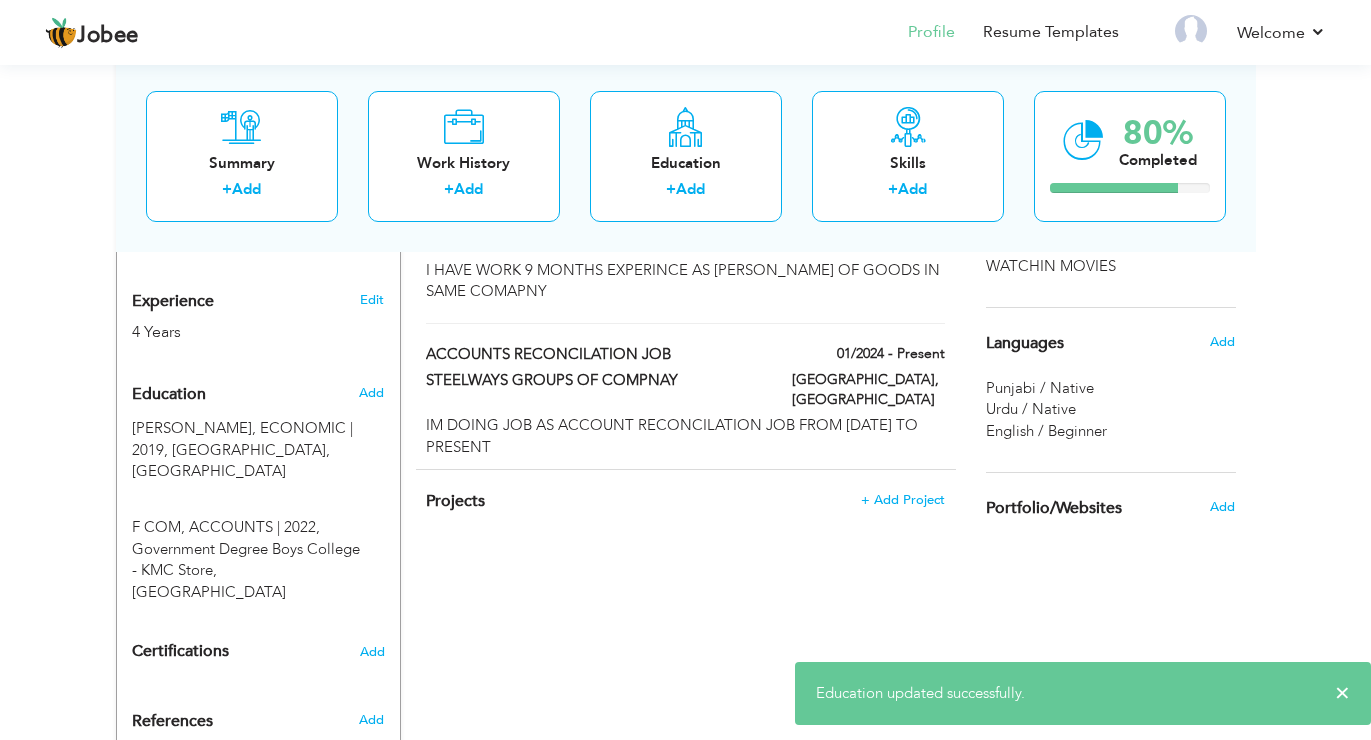 scroll, scrollTop: 842, scrollLeft: 0, axis: vertical 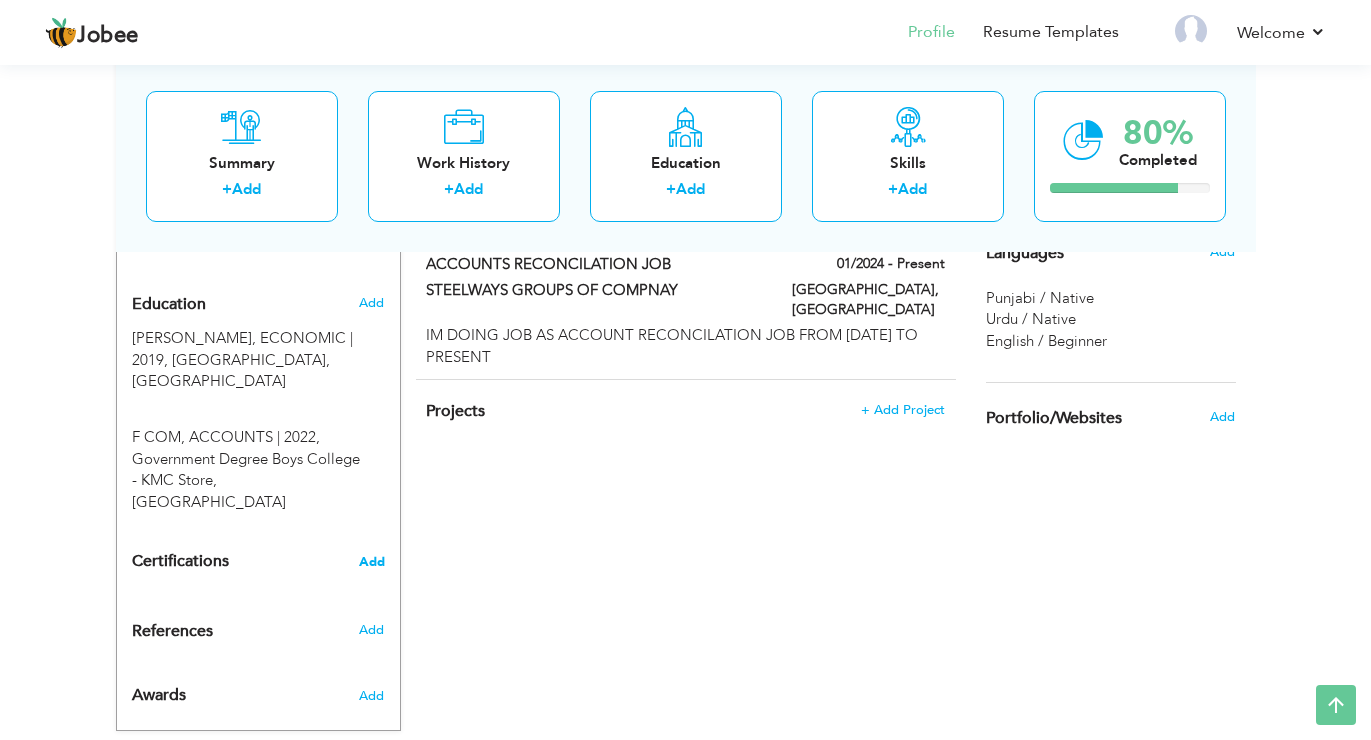 click on "Add" at bounding box center (372, 562) 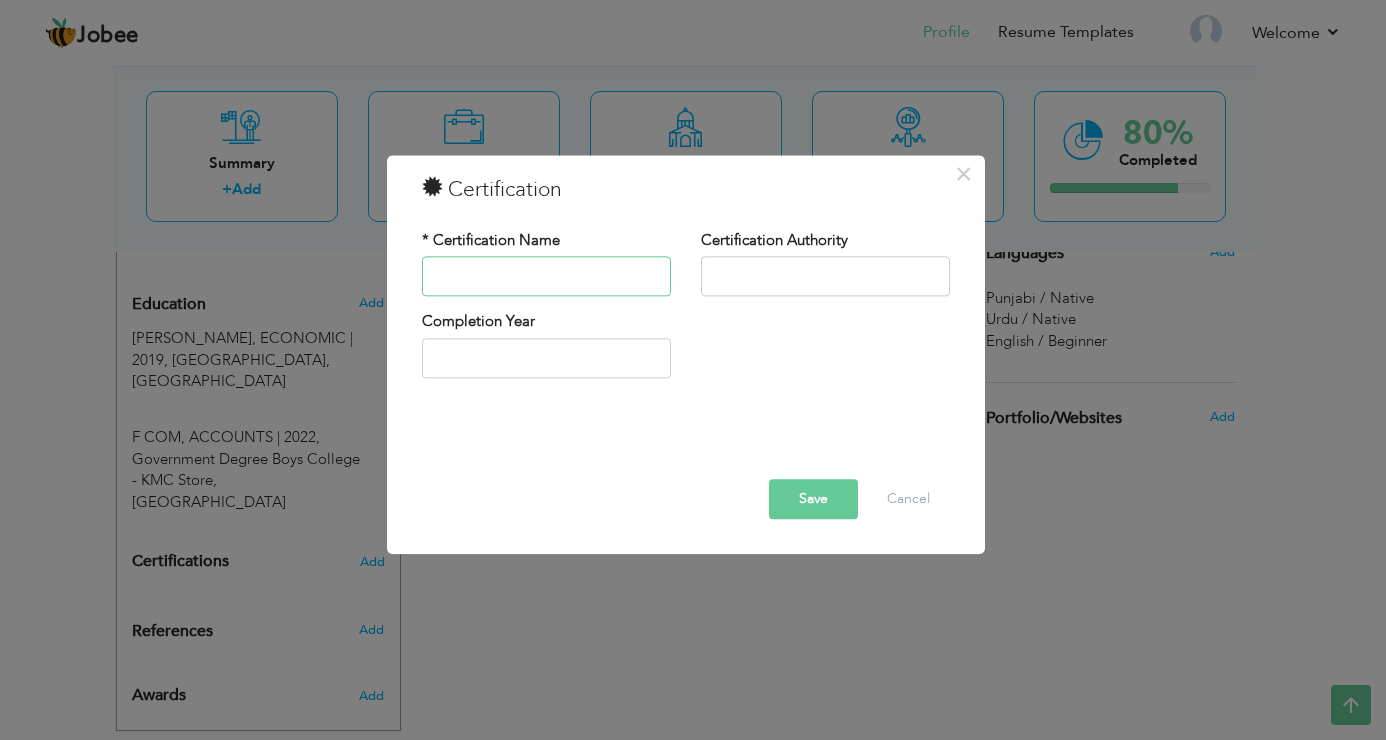 click at bounding box center (546, 277) 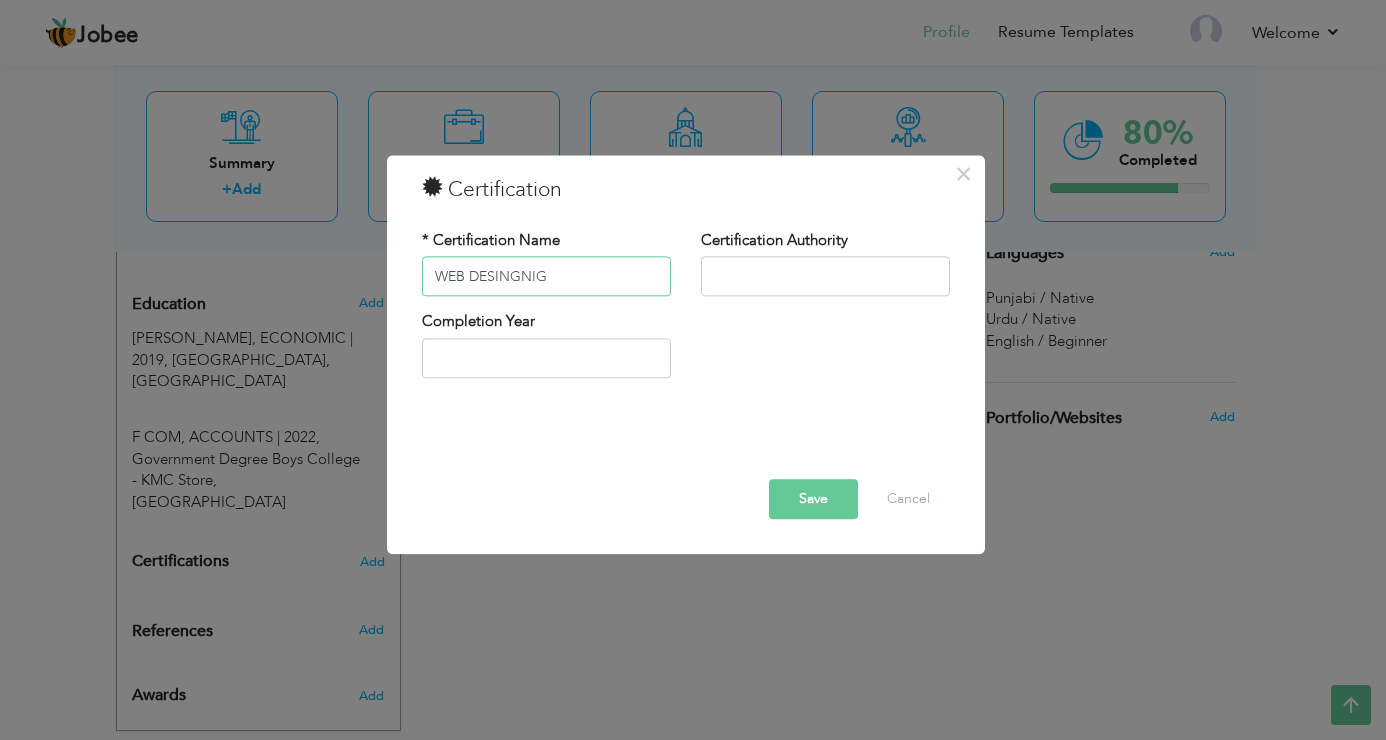 type on "WEB DESINGNIG" 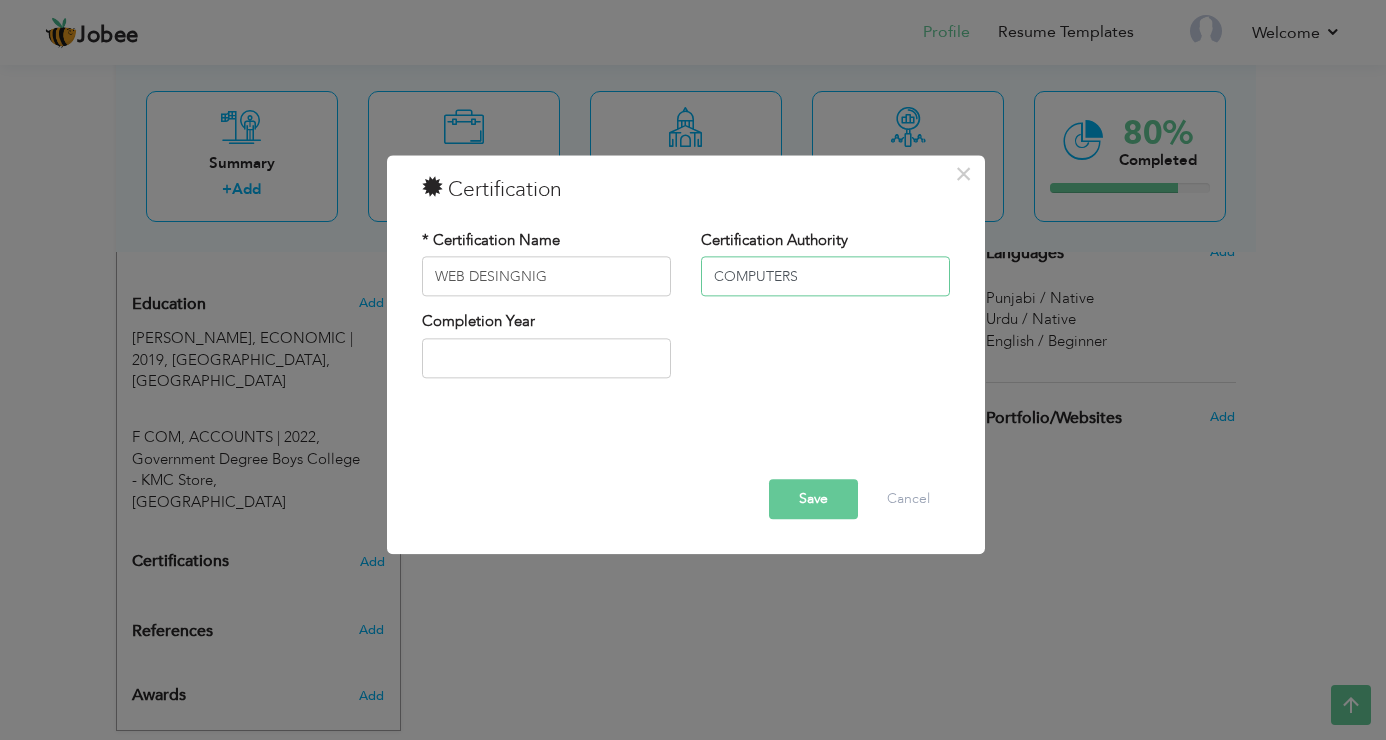 type on "COMPUTERS" 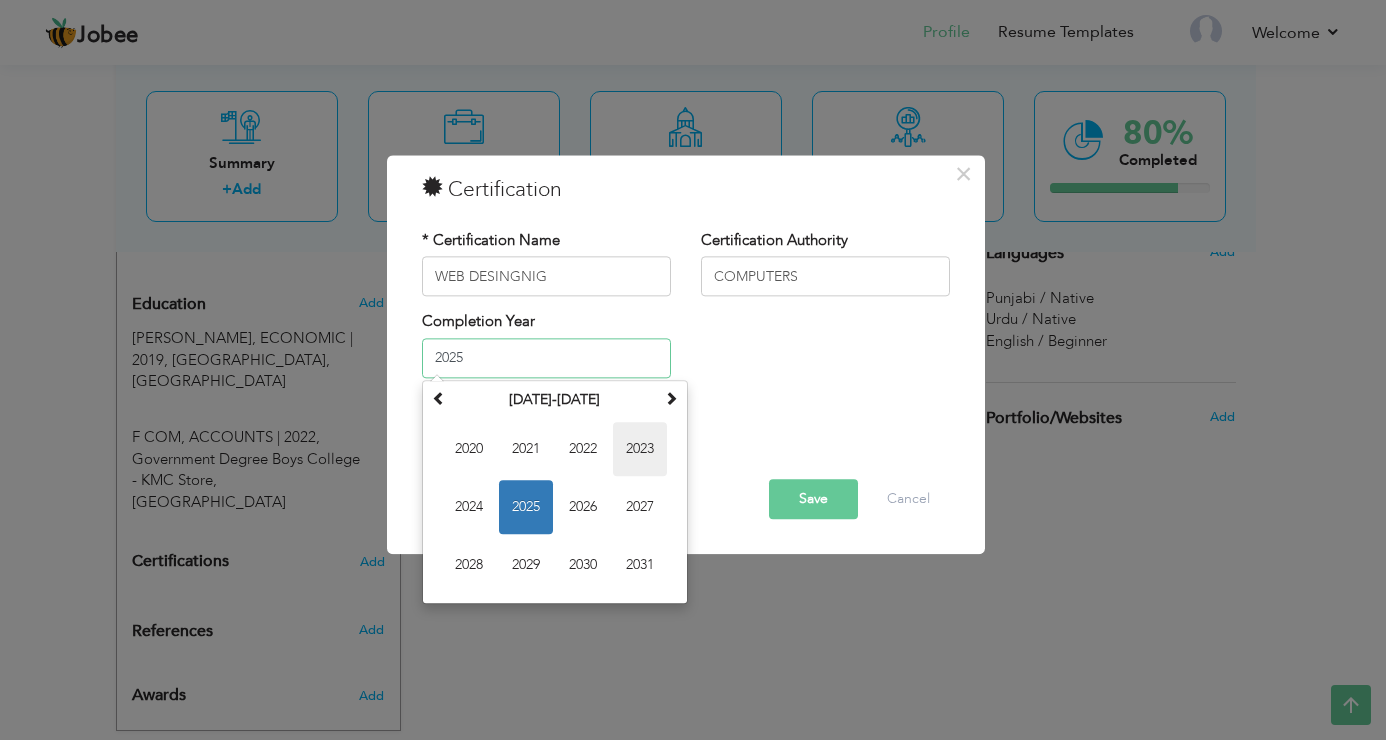 click on "2023" at bounding box center (640, 449) 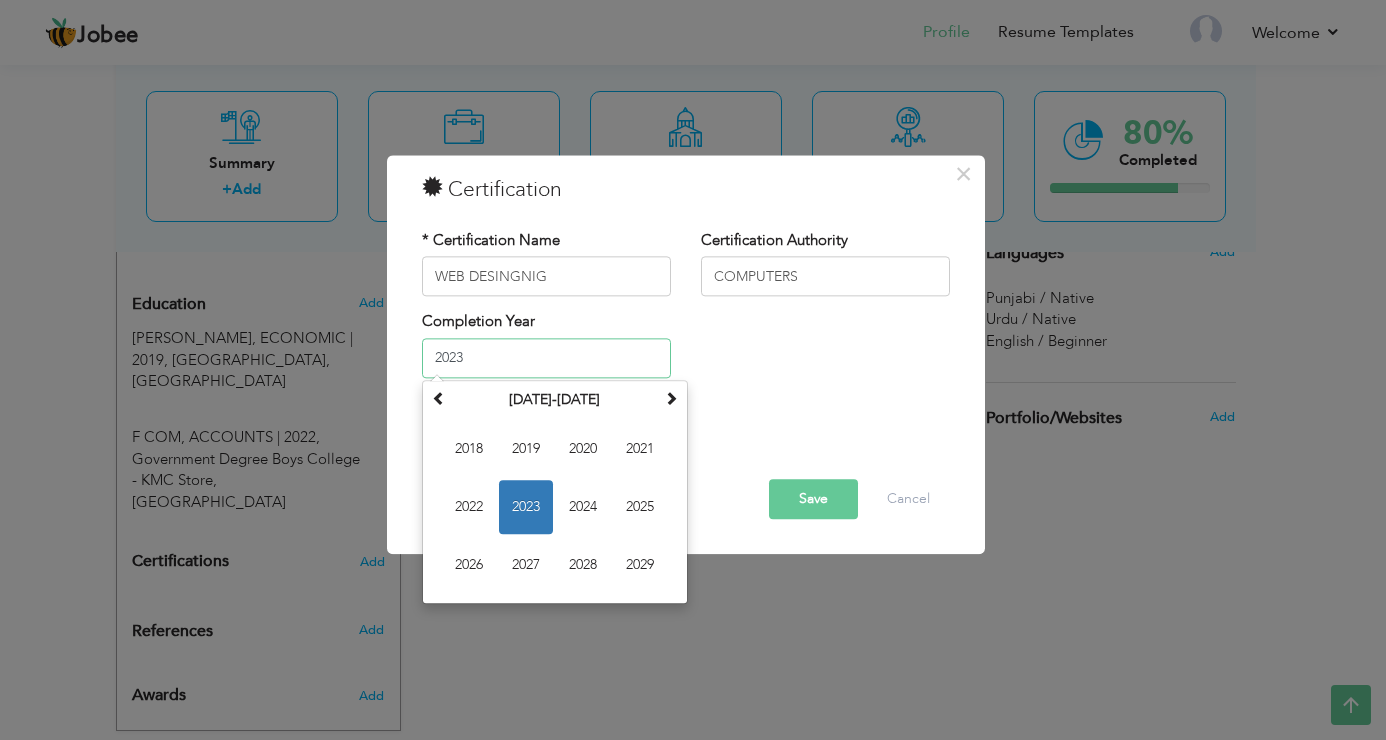 click on "2023" at bounding box center [546, 358] 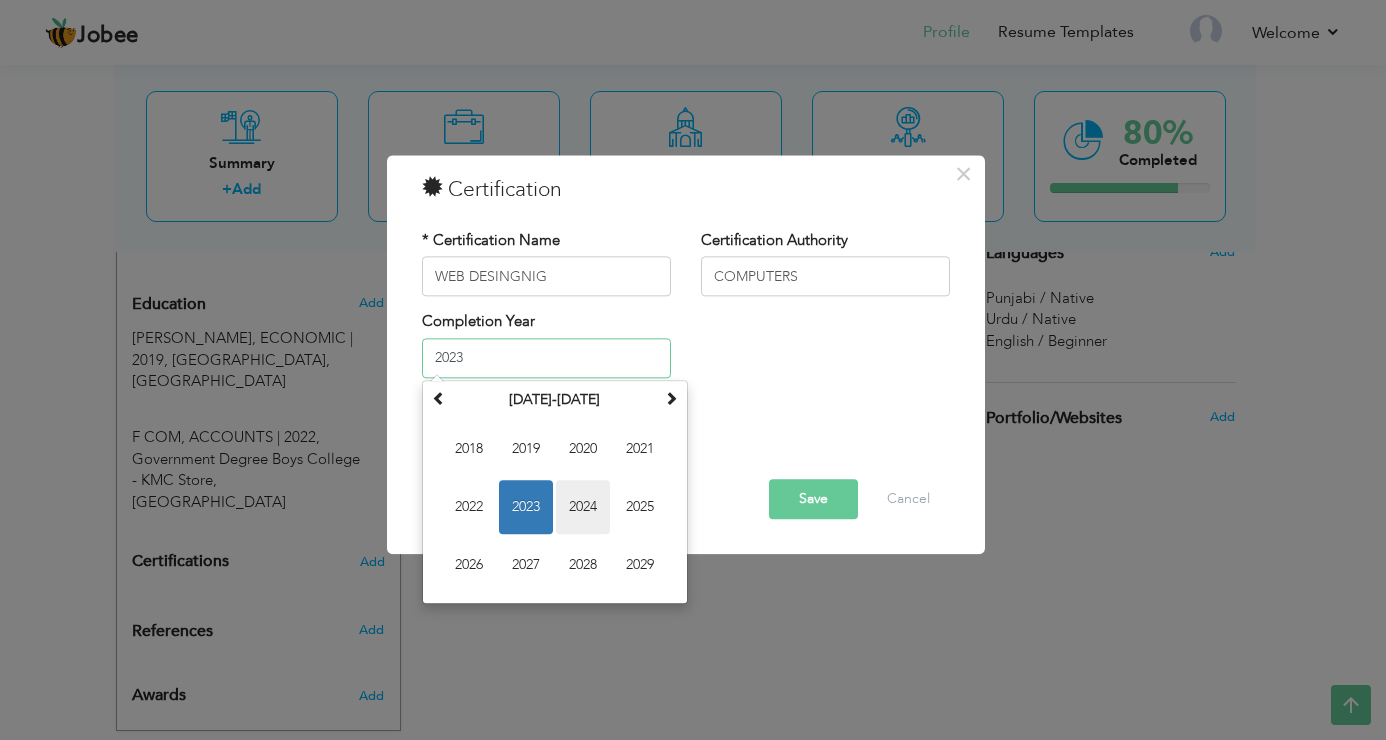 click on "2024" at bounding box center [583, 507] 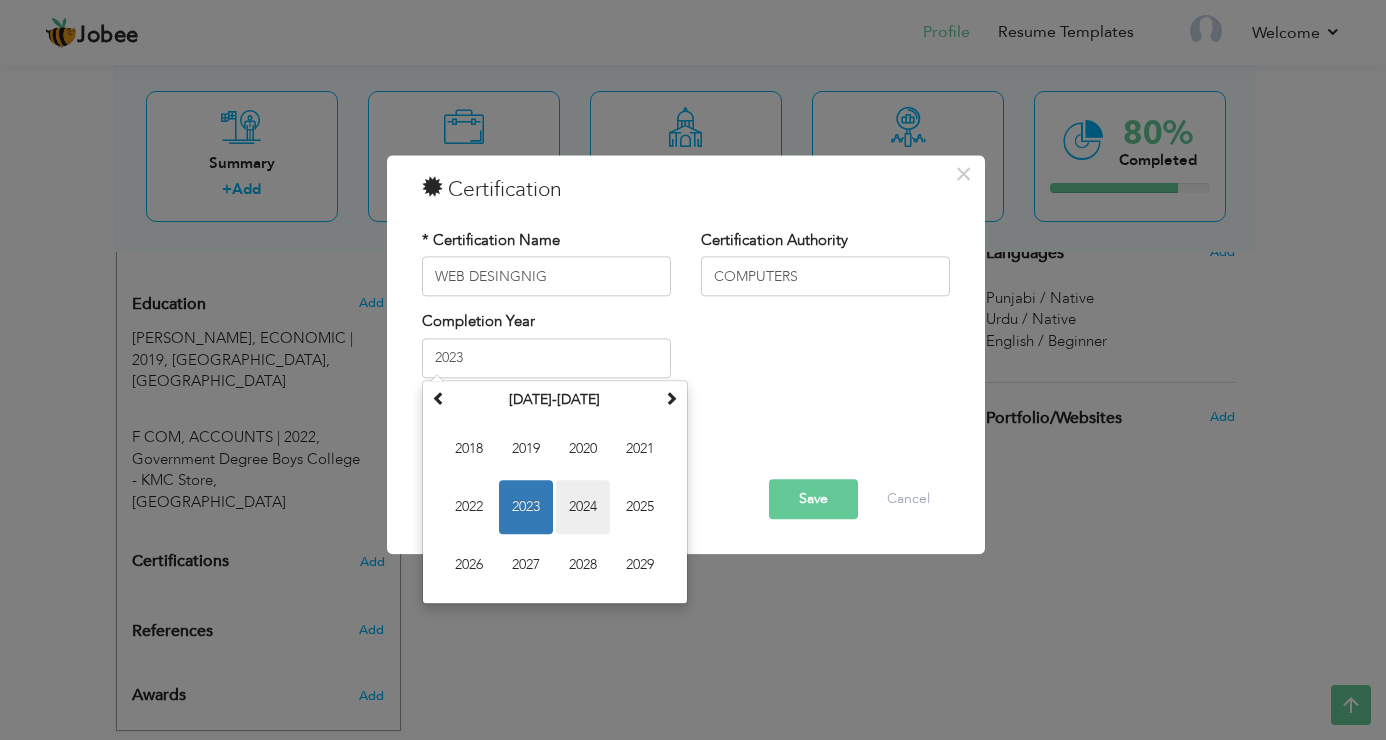 type on "2024" 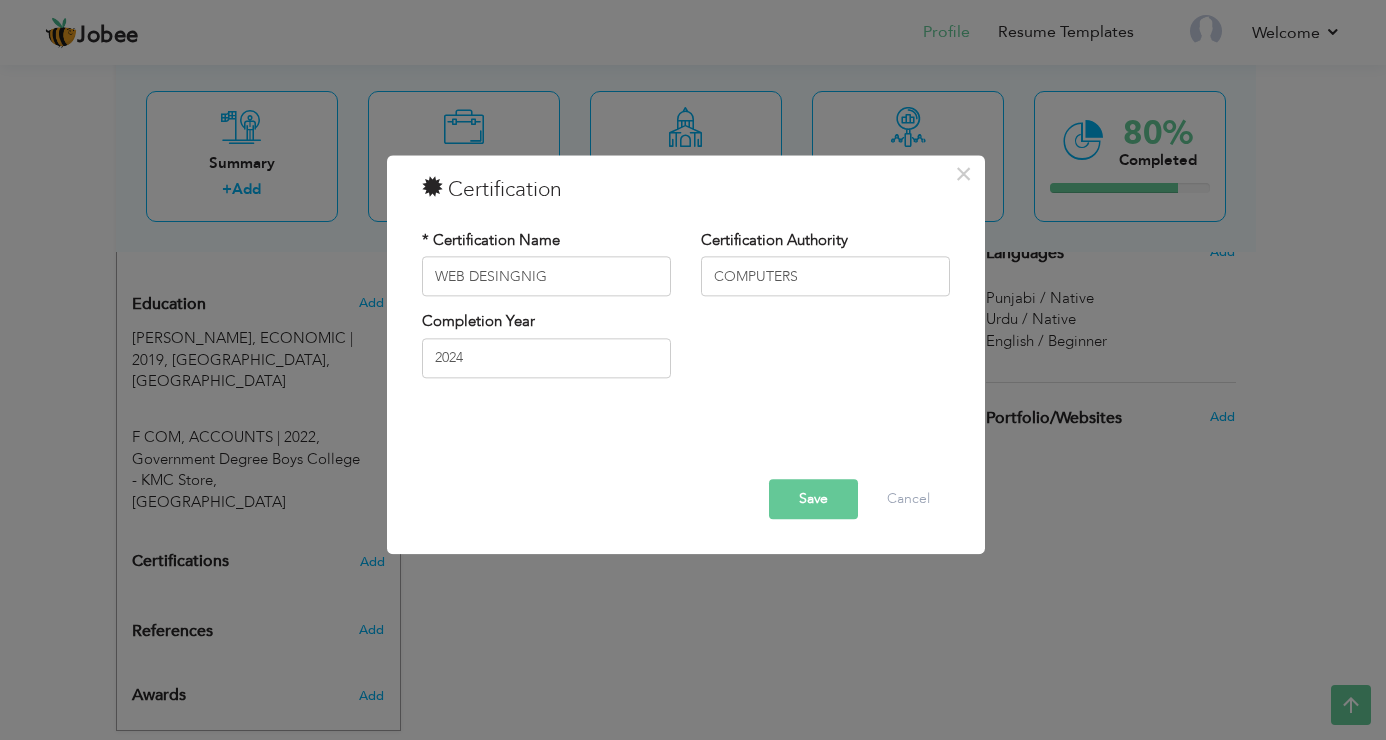 click on "Save" at bounding box center [813, 500] 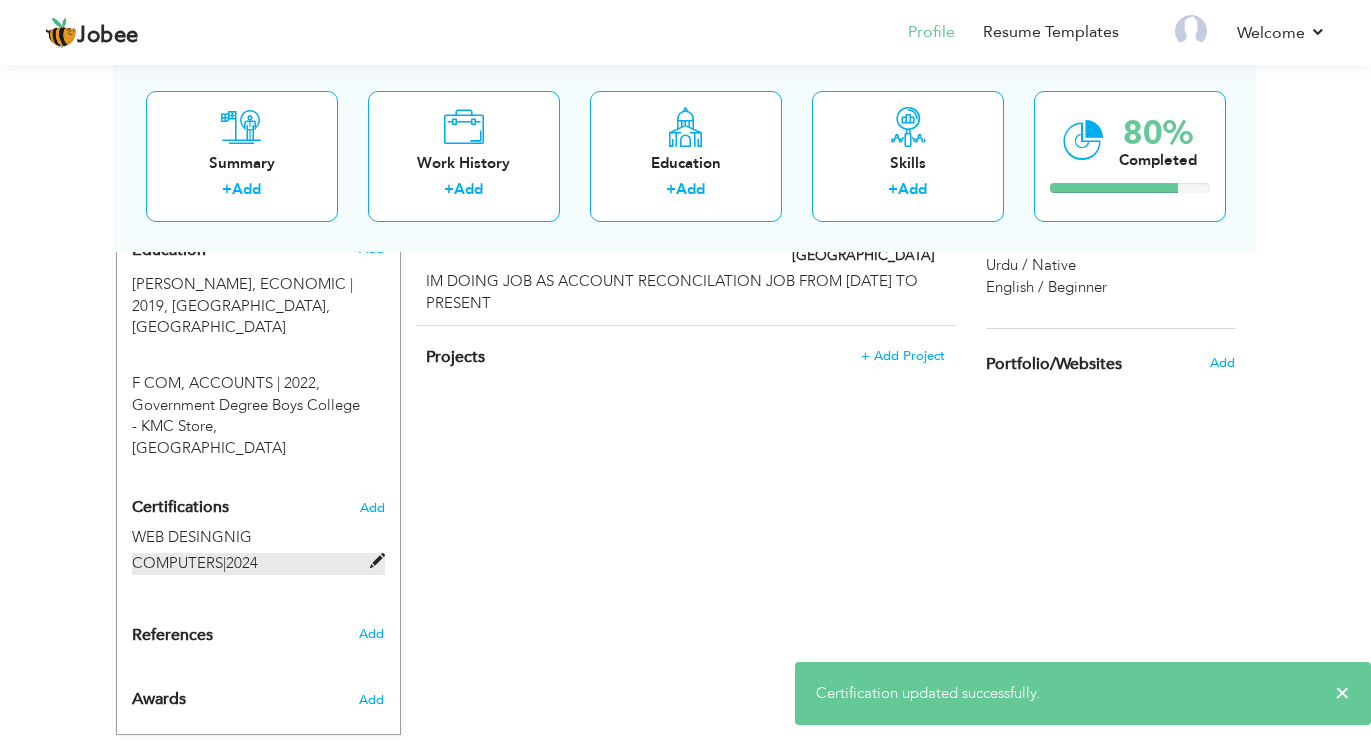 scroll, scrollTop: 899, scrollLeft: 0, axis: vertical 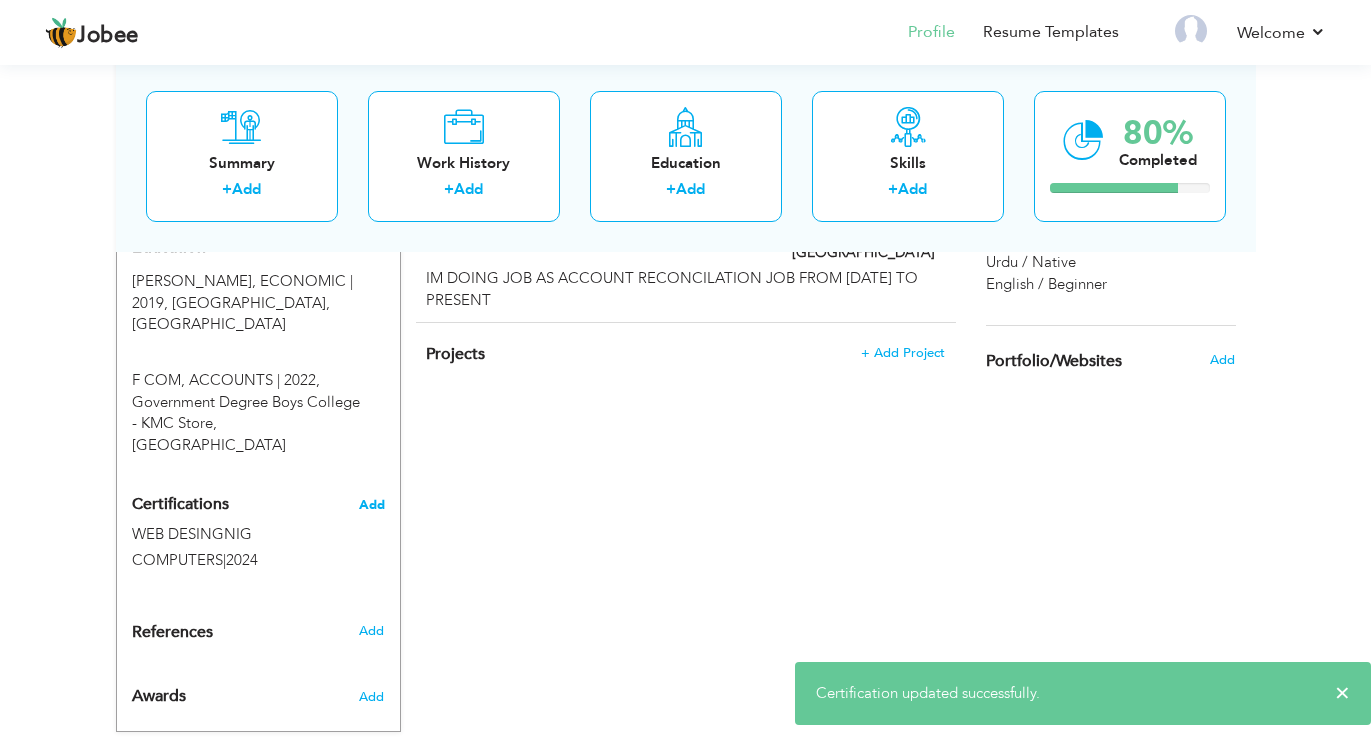 click on "Add" at bounding box center [372, 505] 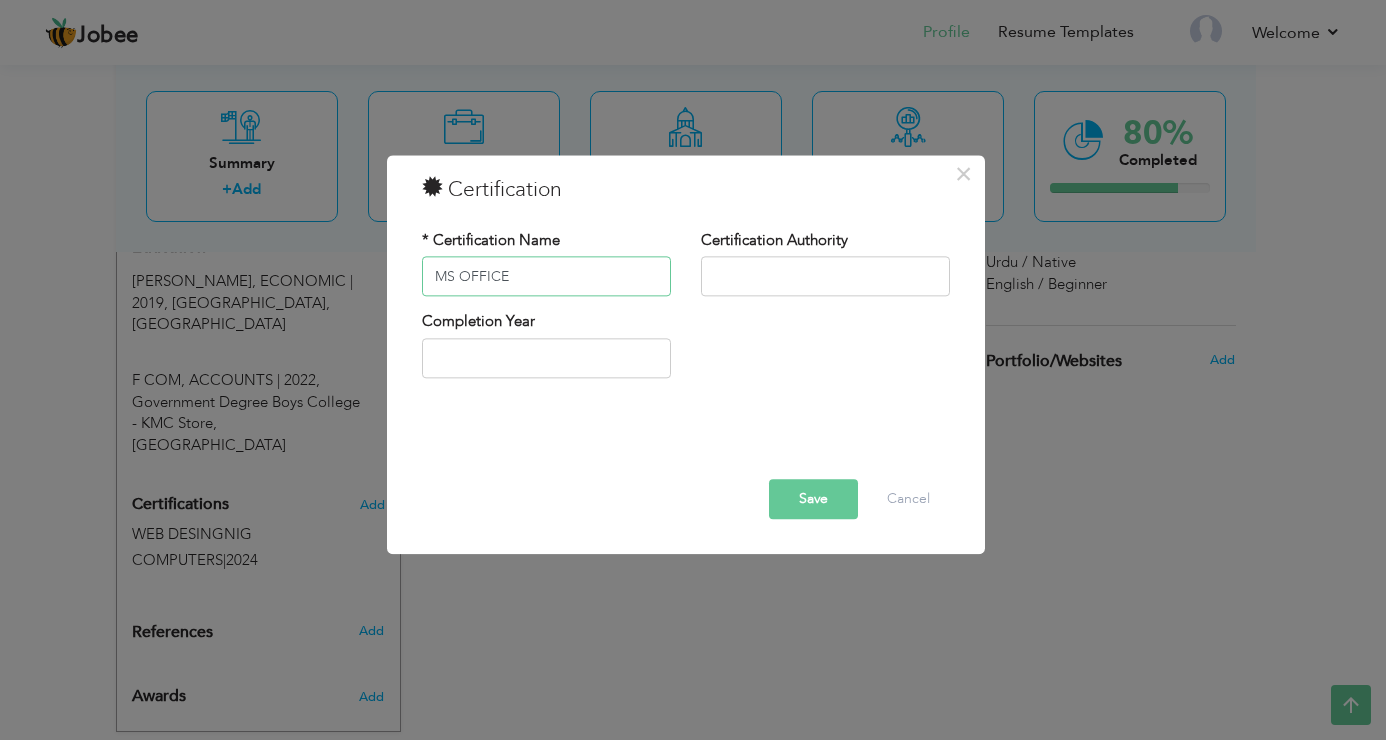 type on "MS OFFICE" 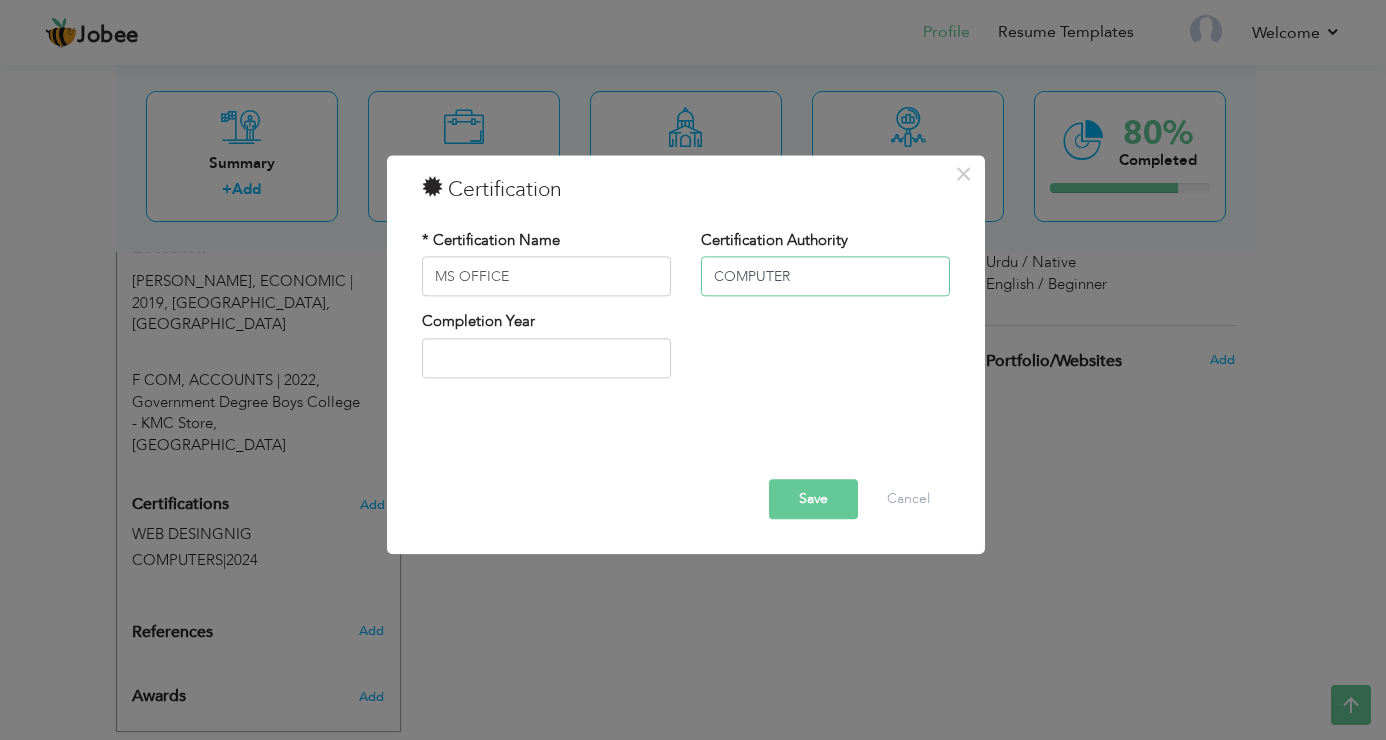 type on "COMPUTERS" 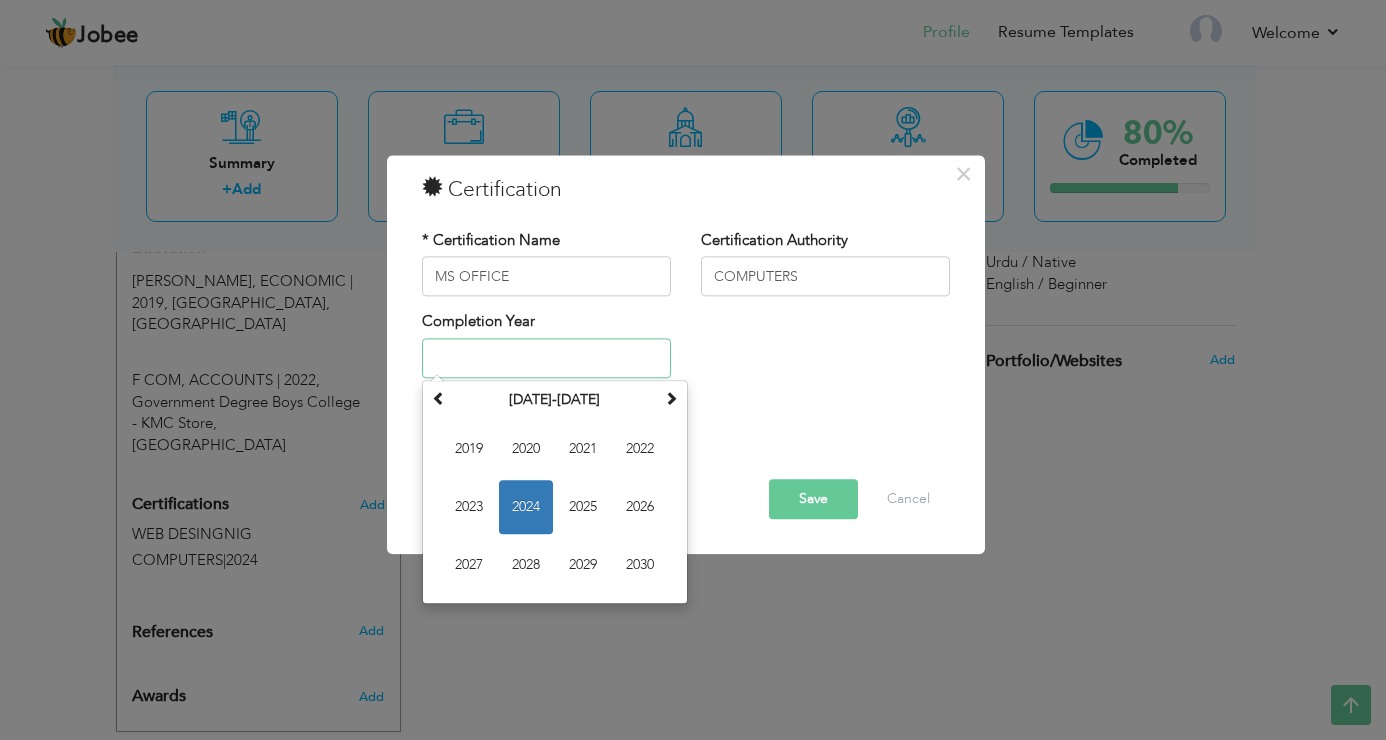 click at bounding box center (546, 358) 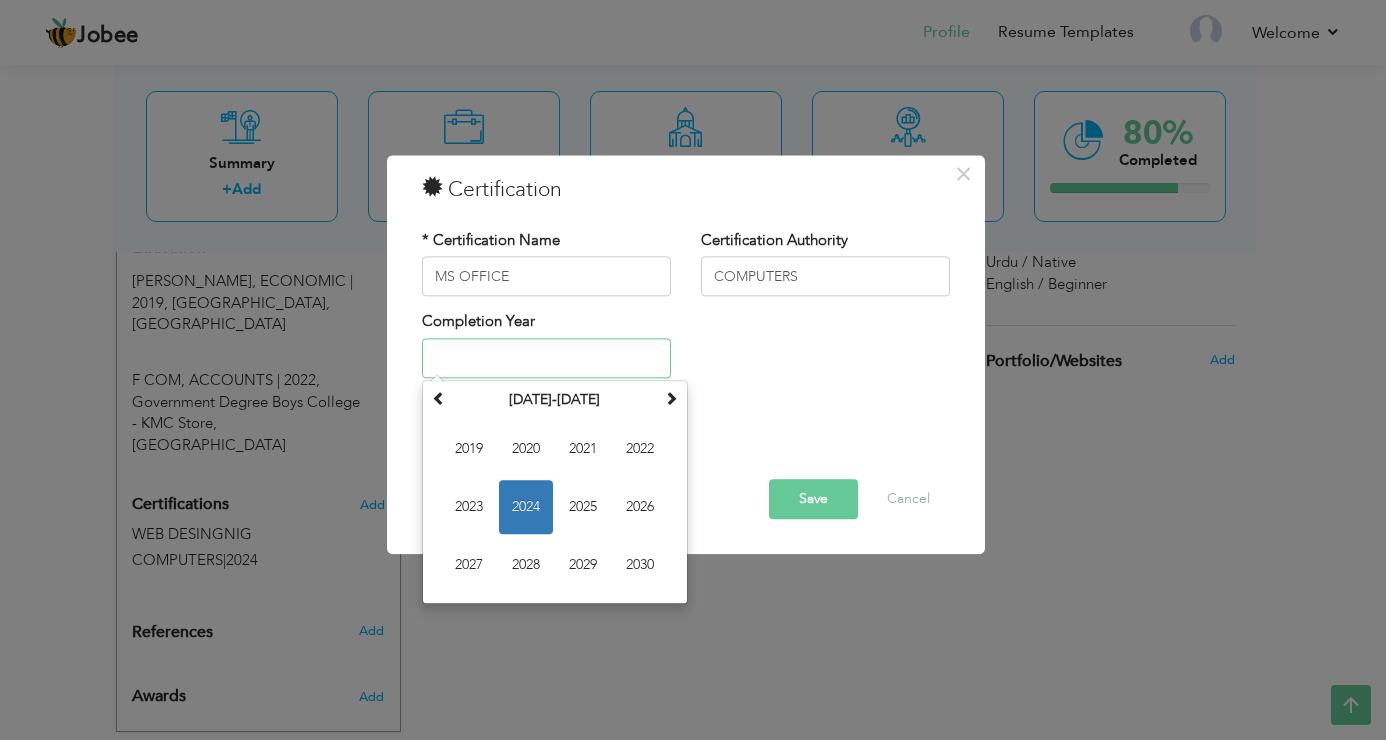 click on "2021" at bounding box center [583, 449] 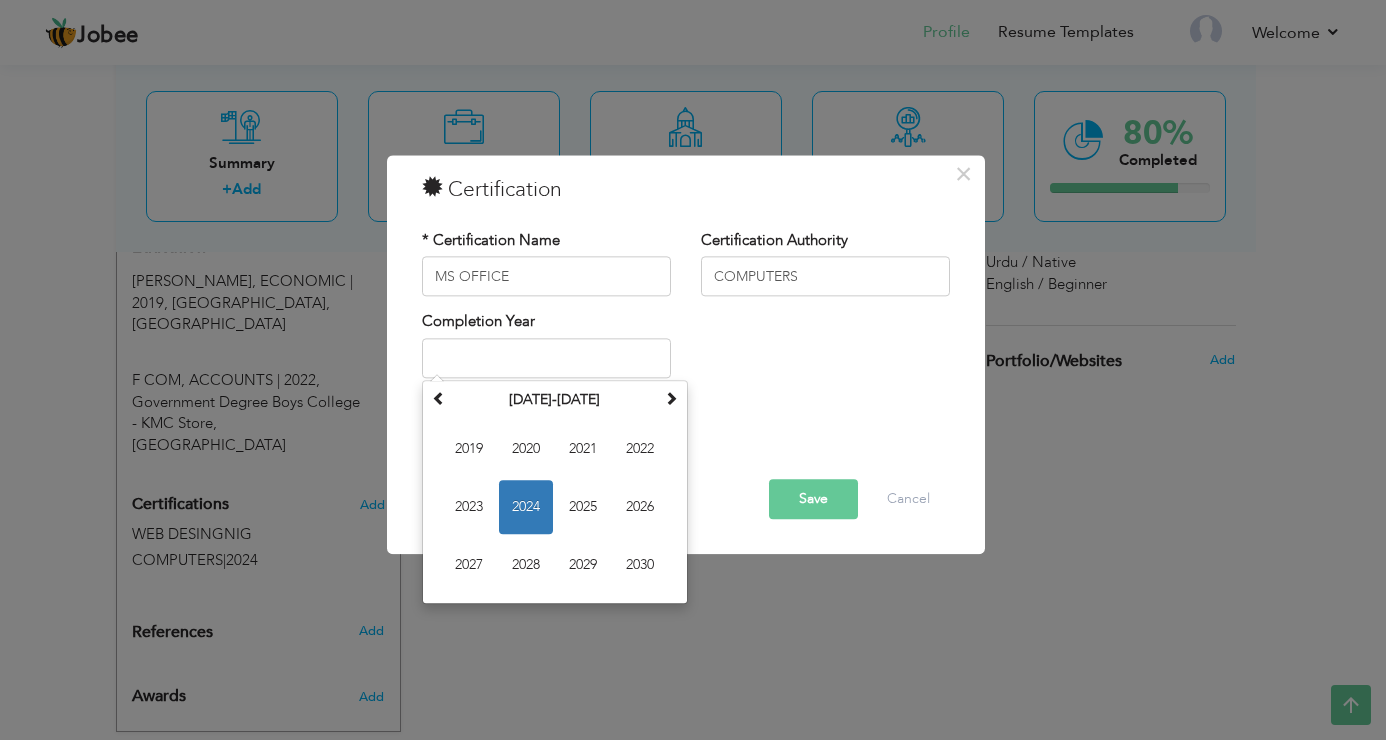 type on "2021" 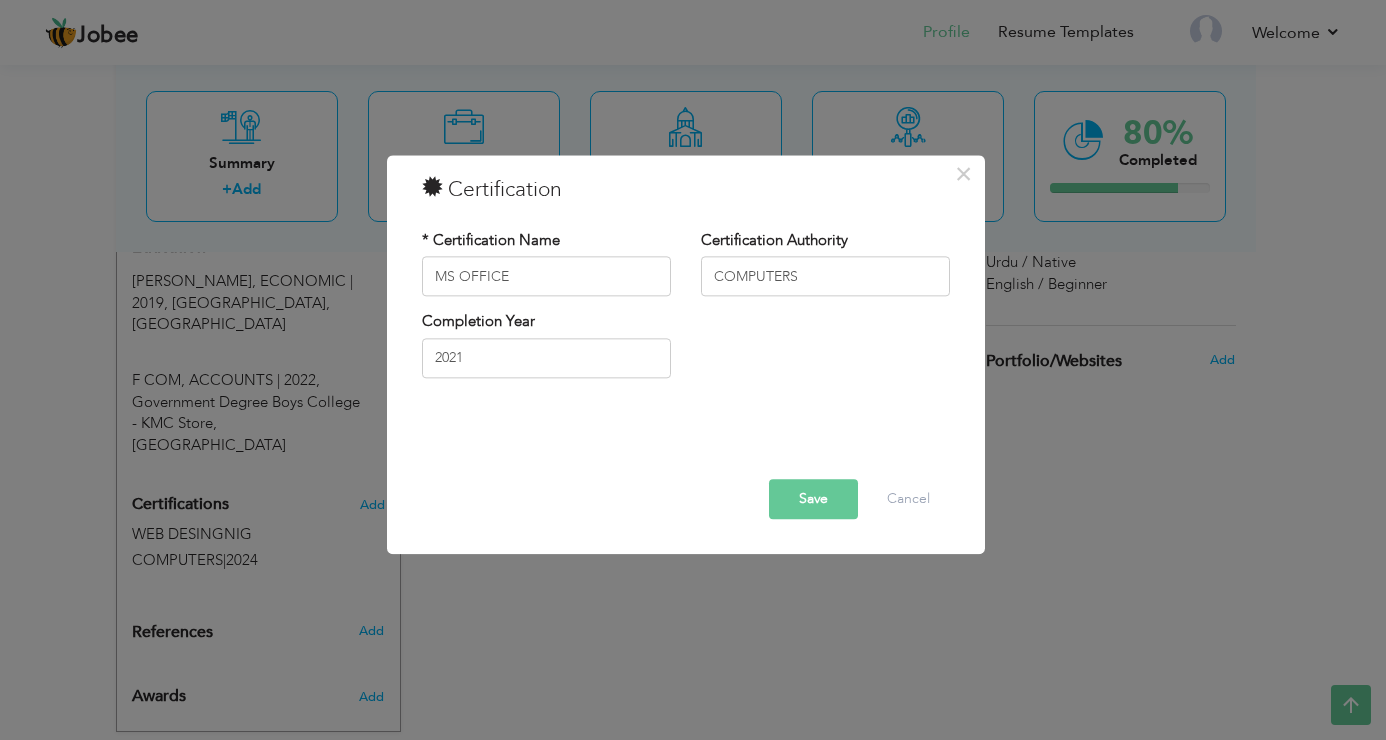 click on "Save" at bounding box center [813, 500] 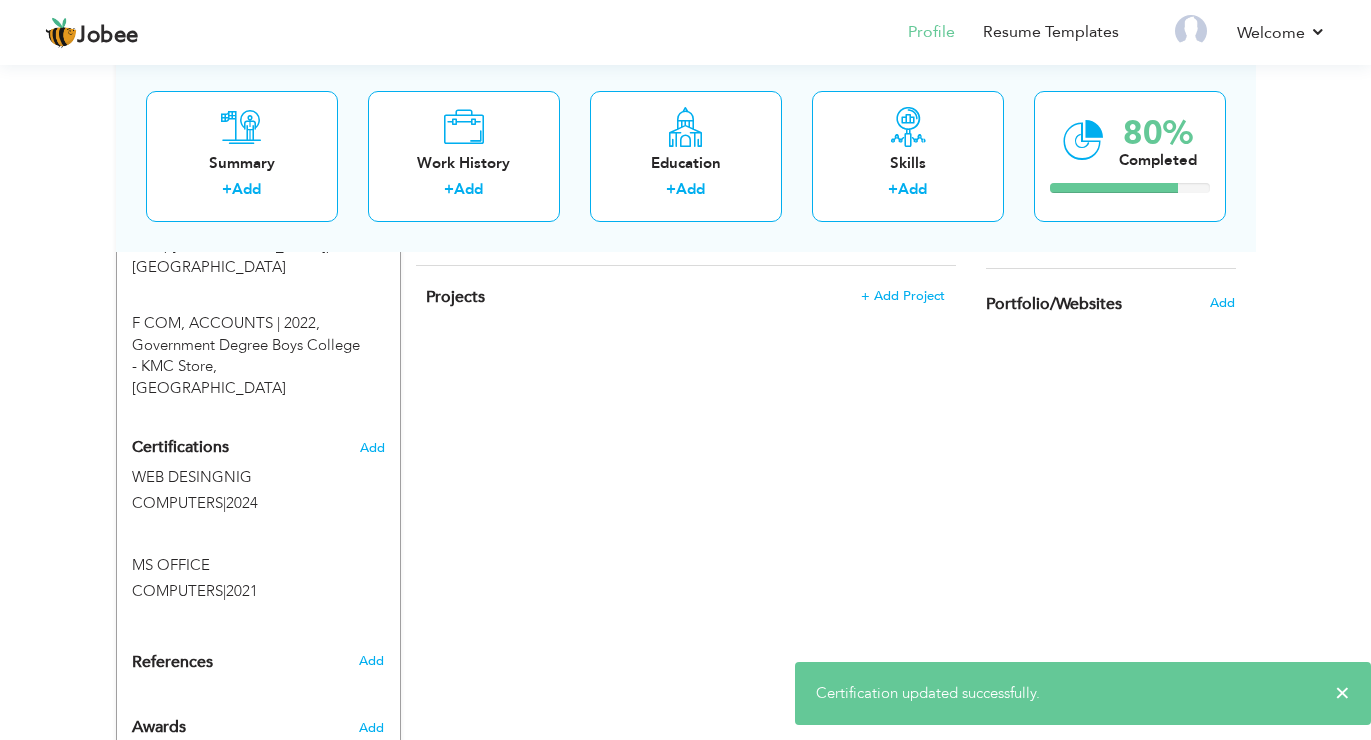 scroll, scrollTop: 987, scrollLeft: 0, axis: vertical 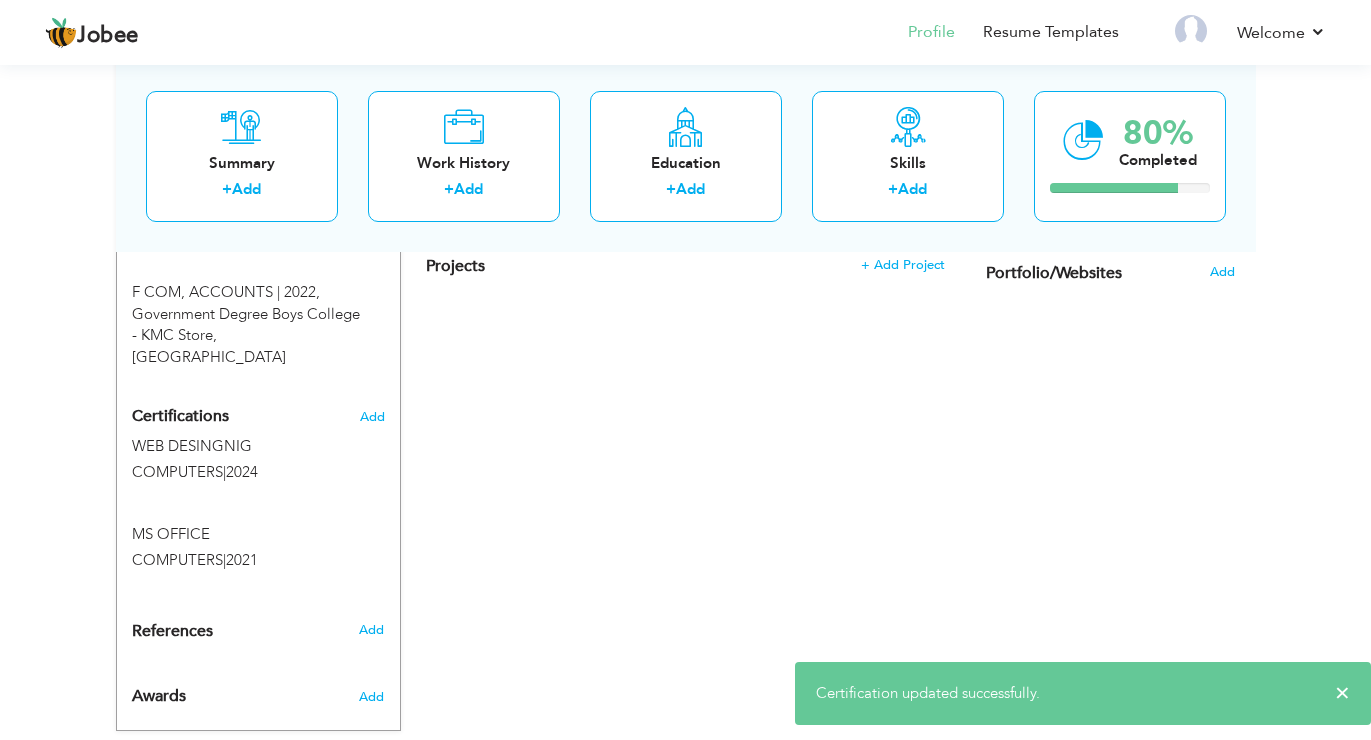 click on "Certifications
Add
WEB DESINGNIG
COMPUTERS  |  2024
WEB DESINGNIG
COMPUTERS  |  2024  MS OFFICE COMPUTERS  |  2021" at bounding box center [258, 489] 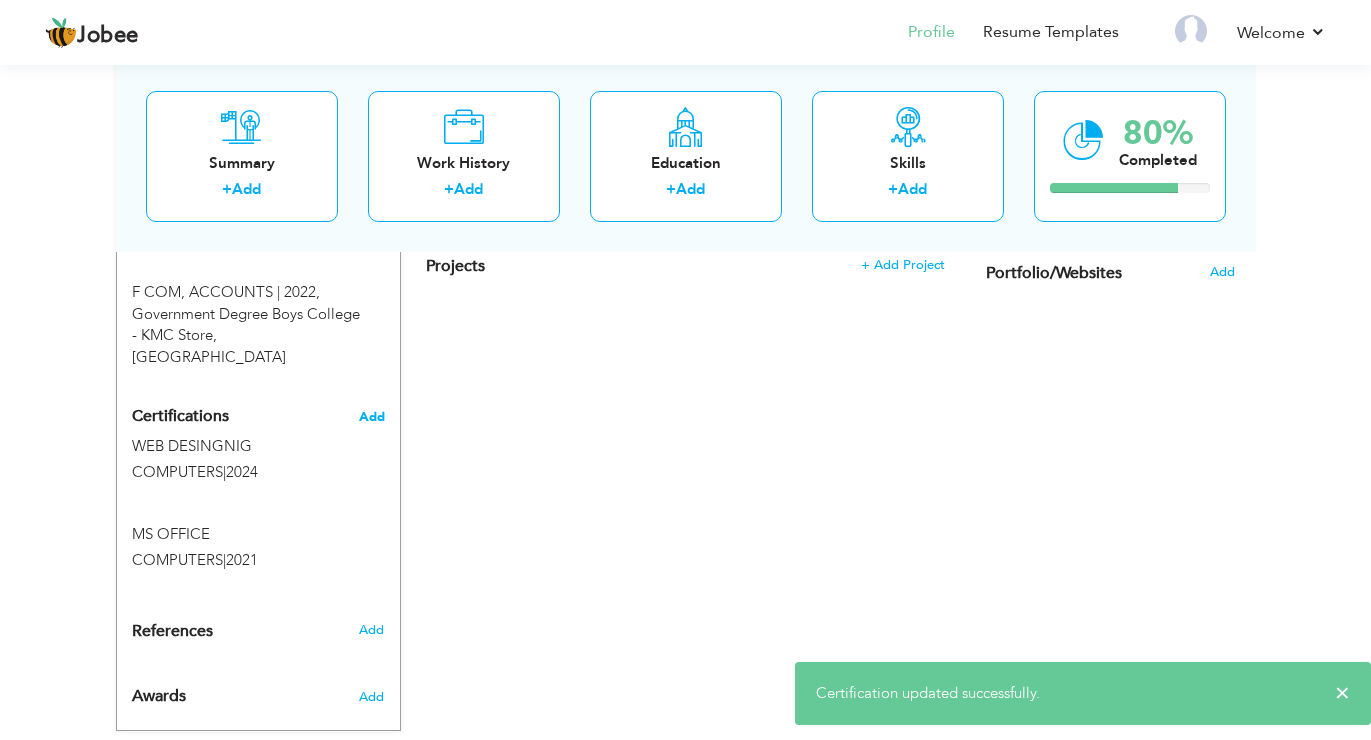 click on "Add" at bounding box center [372, 417] 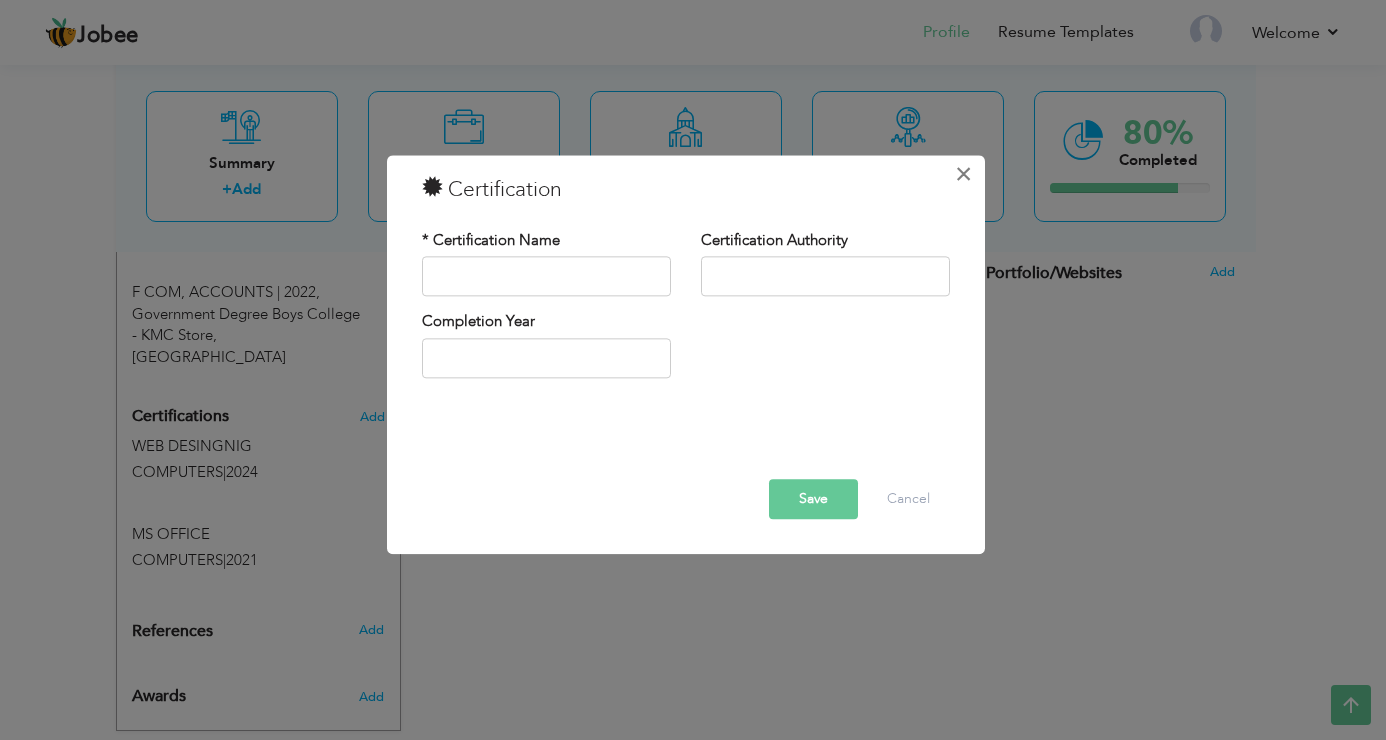 click on "×" at bounding box center [963, 174] 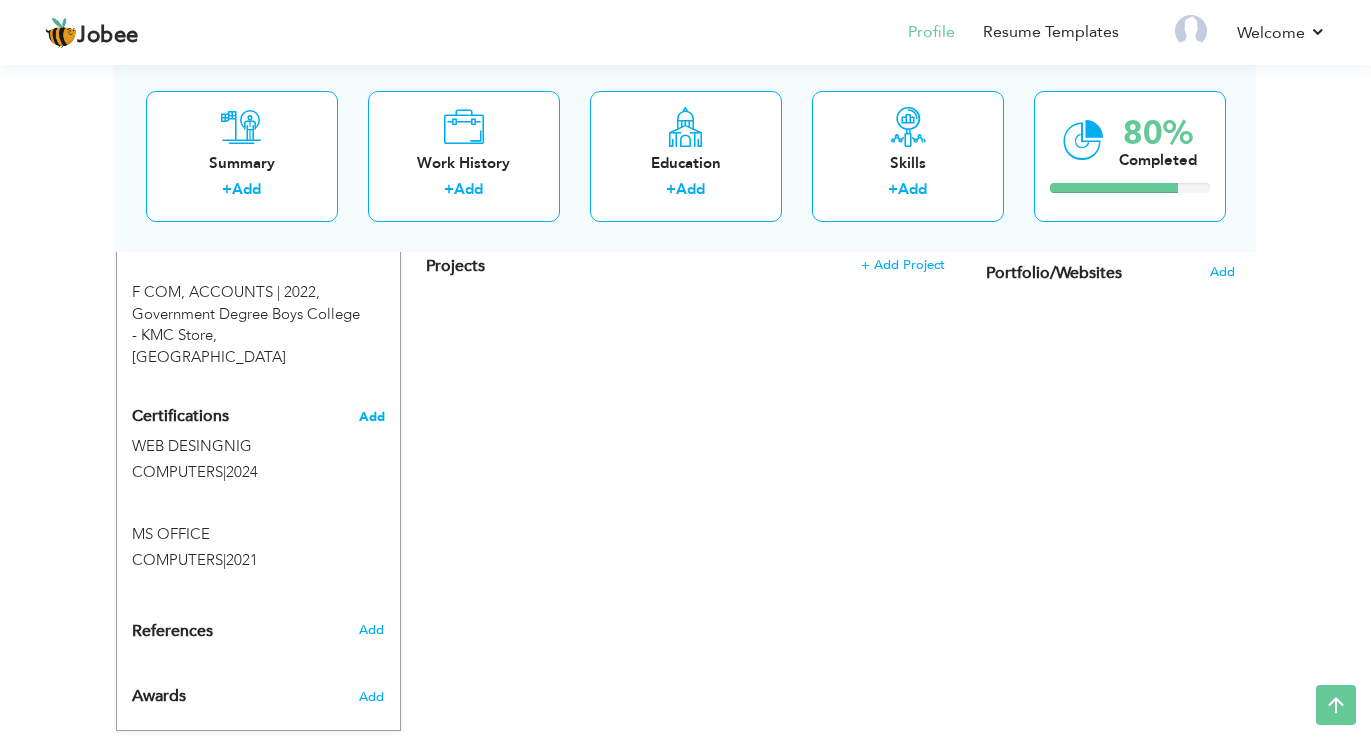 click on "Add" at bounding box center [372, 417] 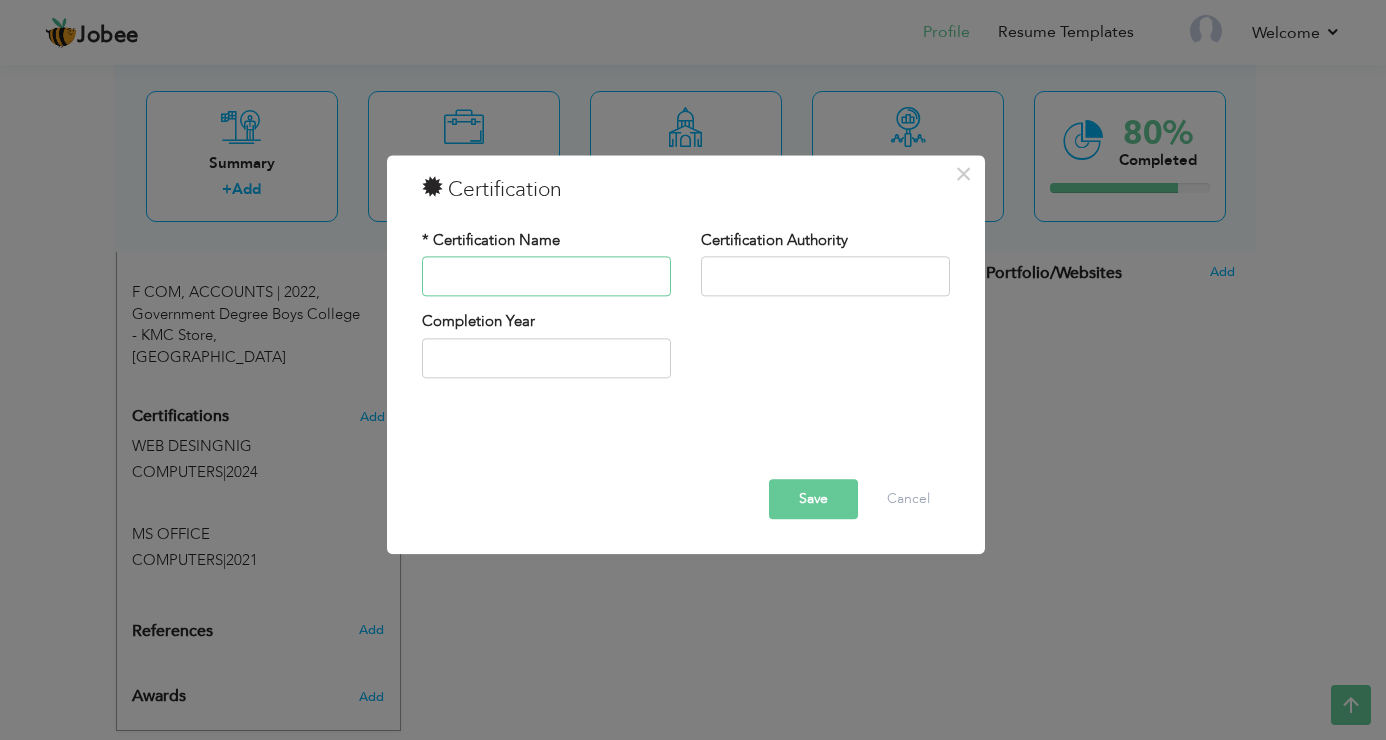 click at bounding box center (546, 277) 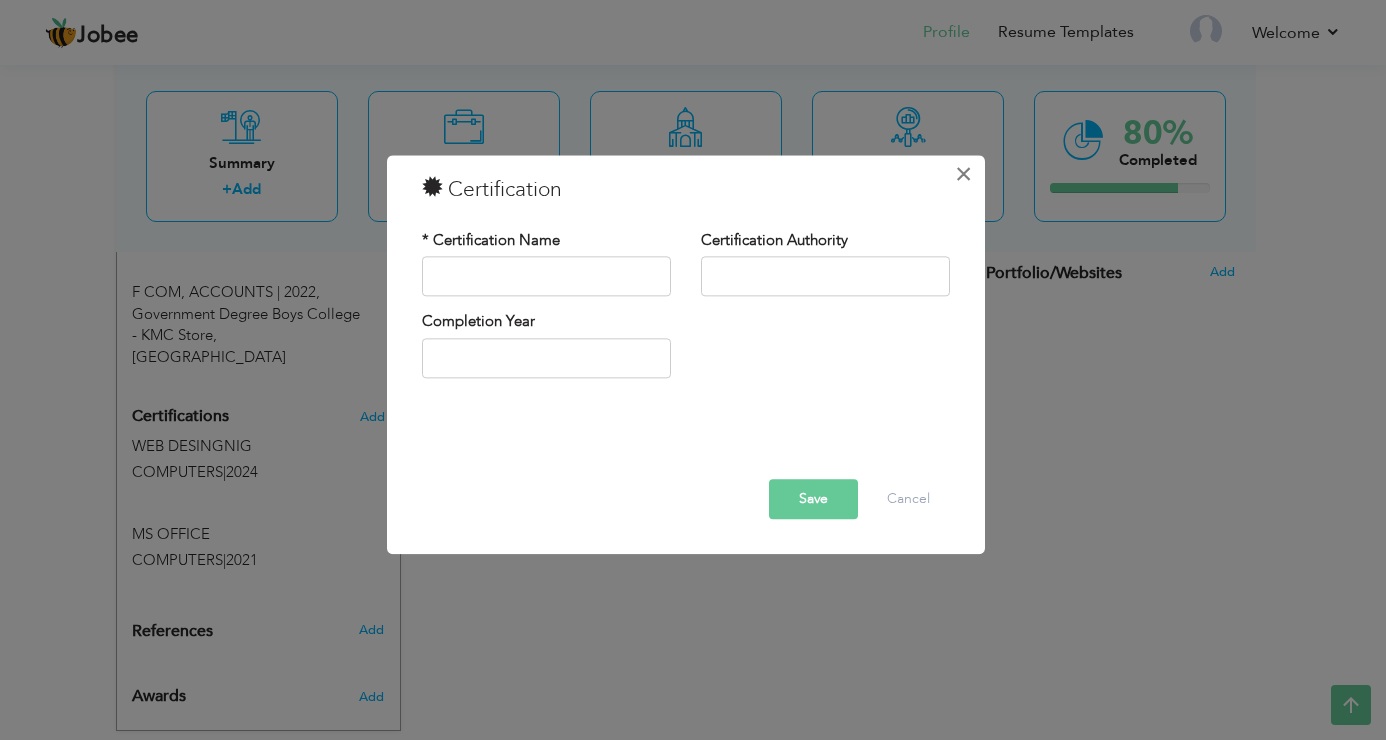 click on "×" at bounding box center (963, 174) 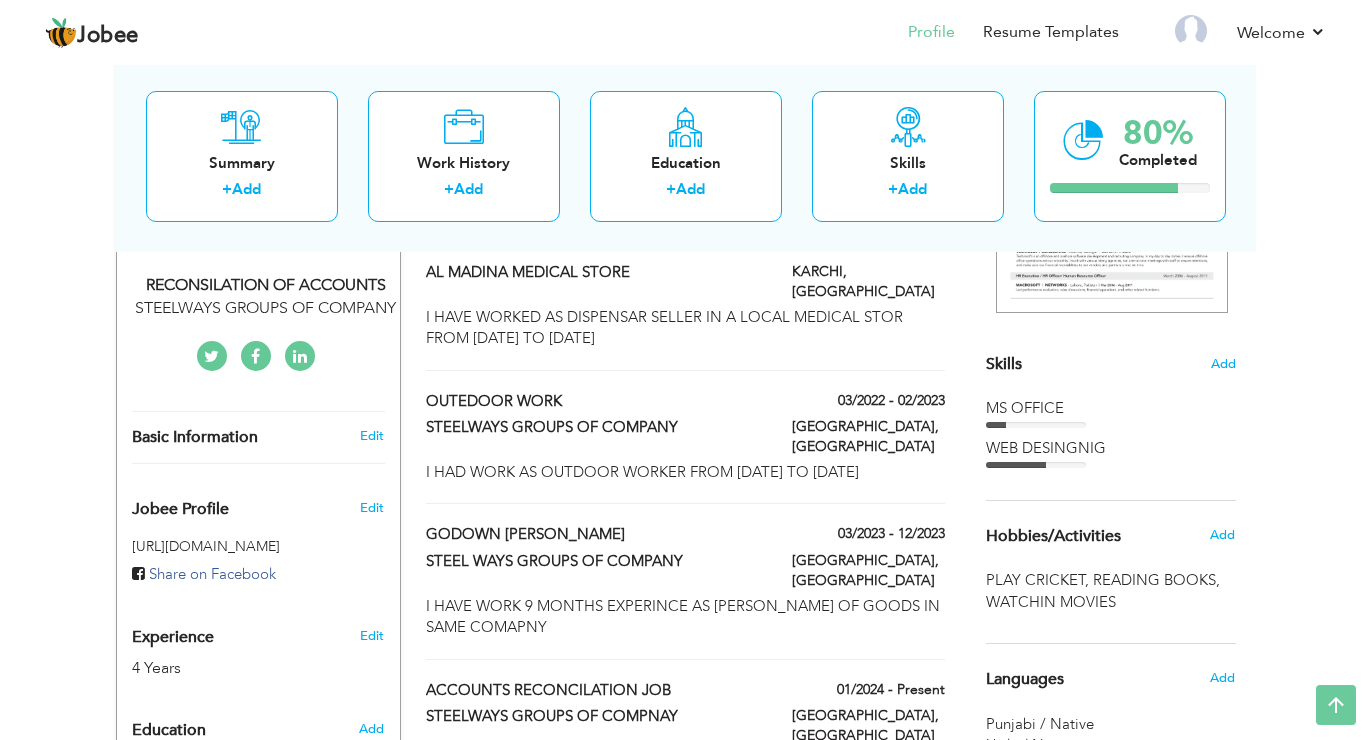 scroll, scrollTop: 87, scrollLeft: 0, axis: vertical 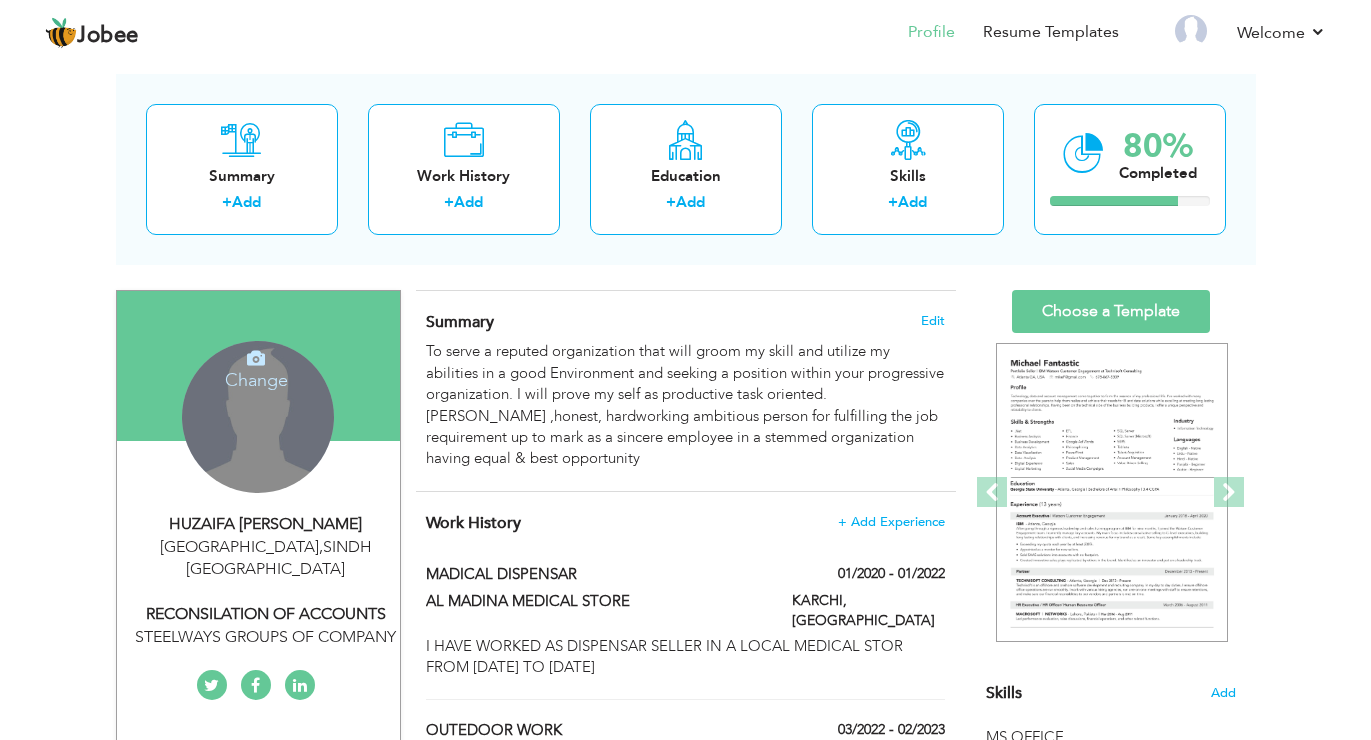 click on "Change" at bounding box center (256, 367) 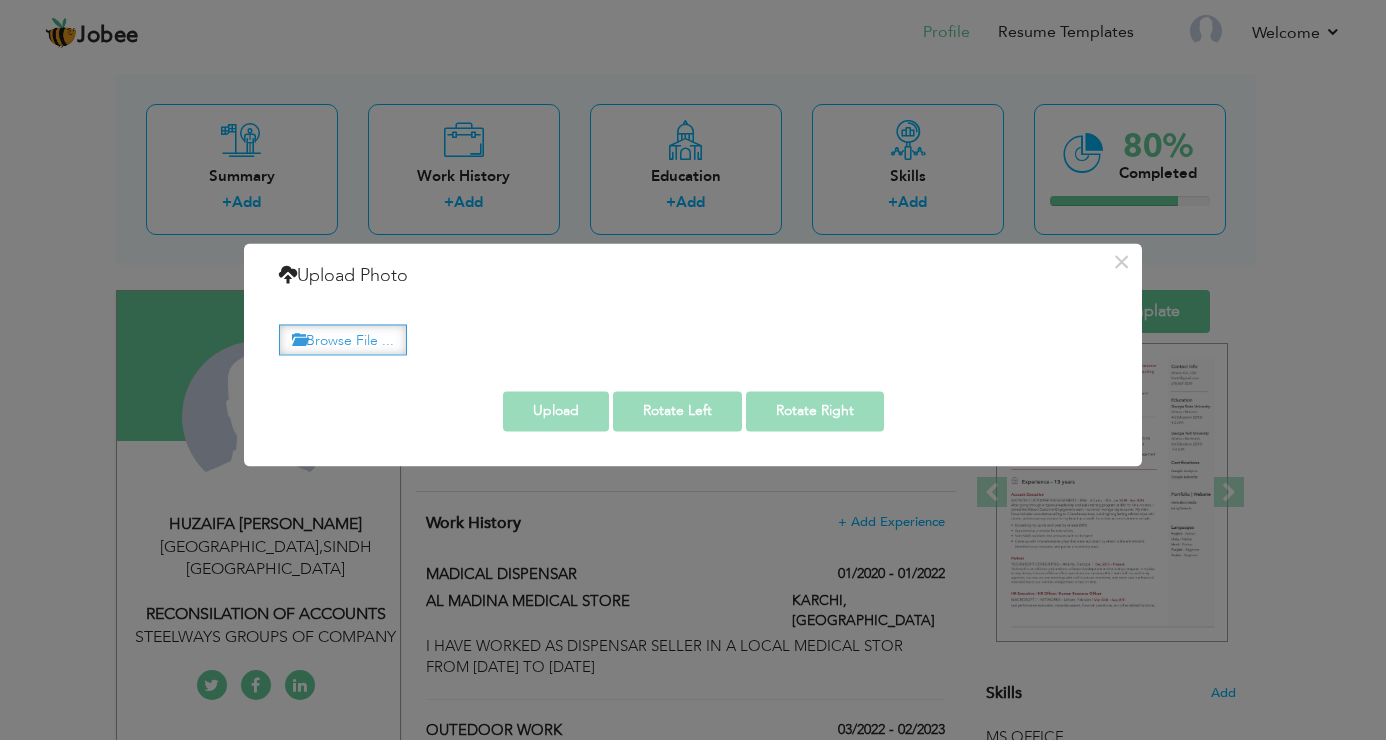 click on "Browse File ..." at bounding box center [343, 339] 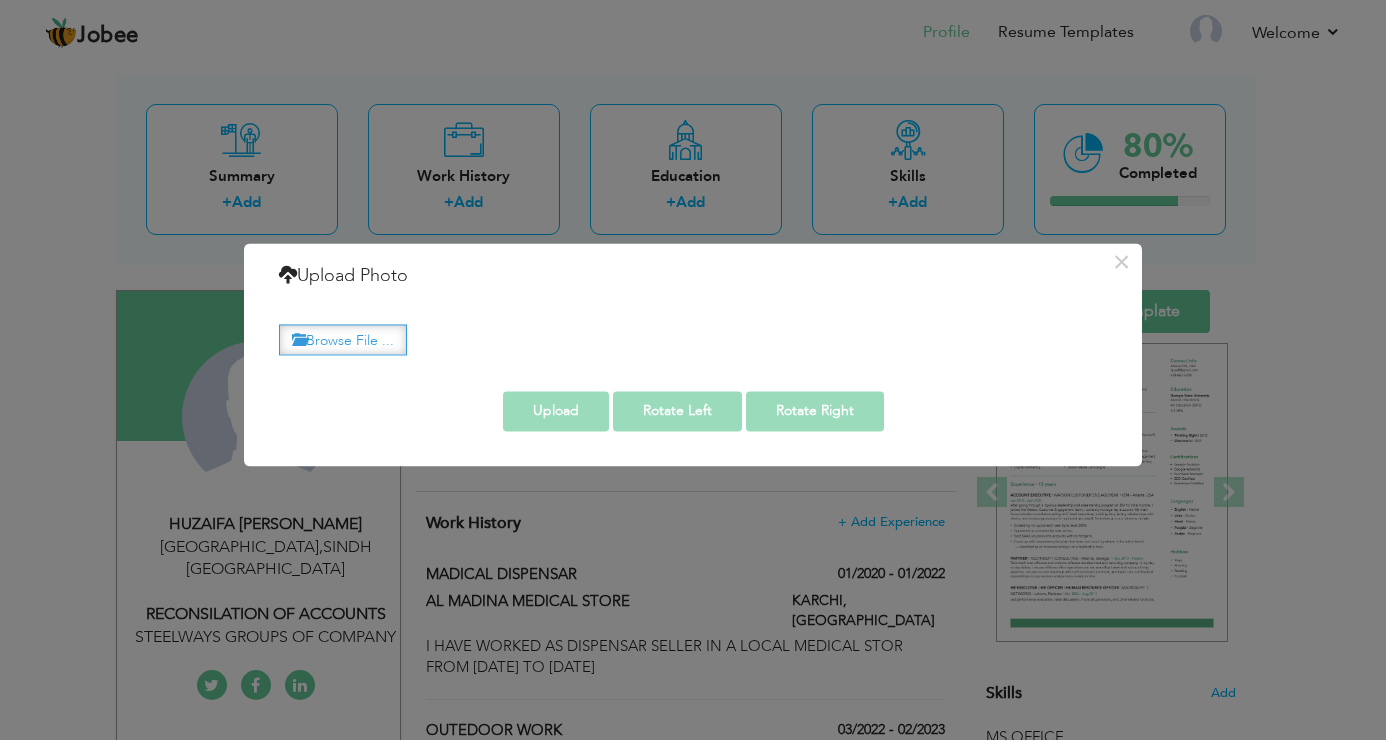 click on "Browse File ..." at bounding box center [343, 339] 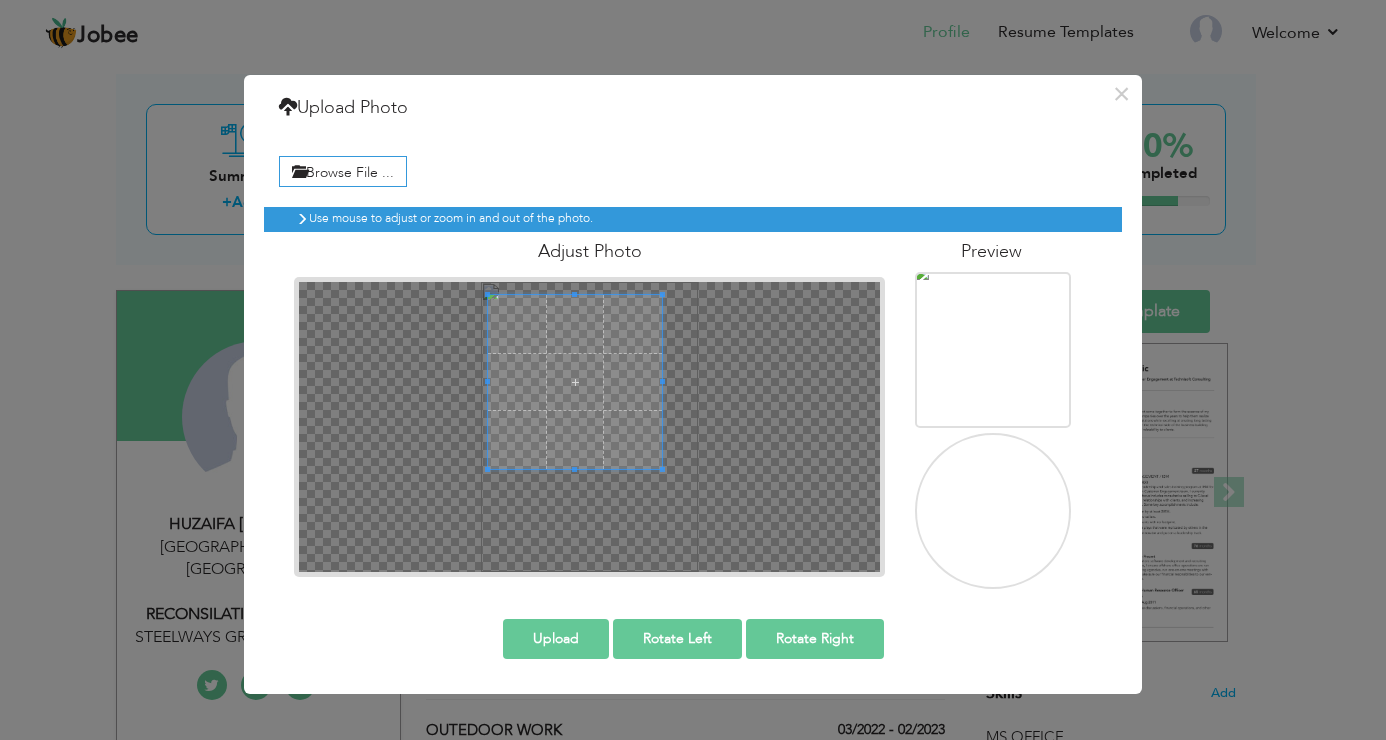 click at bounding box center (575, 382) 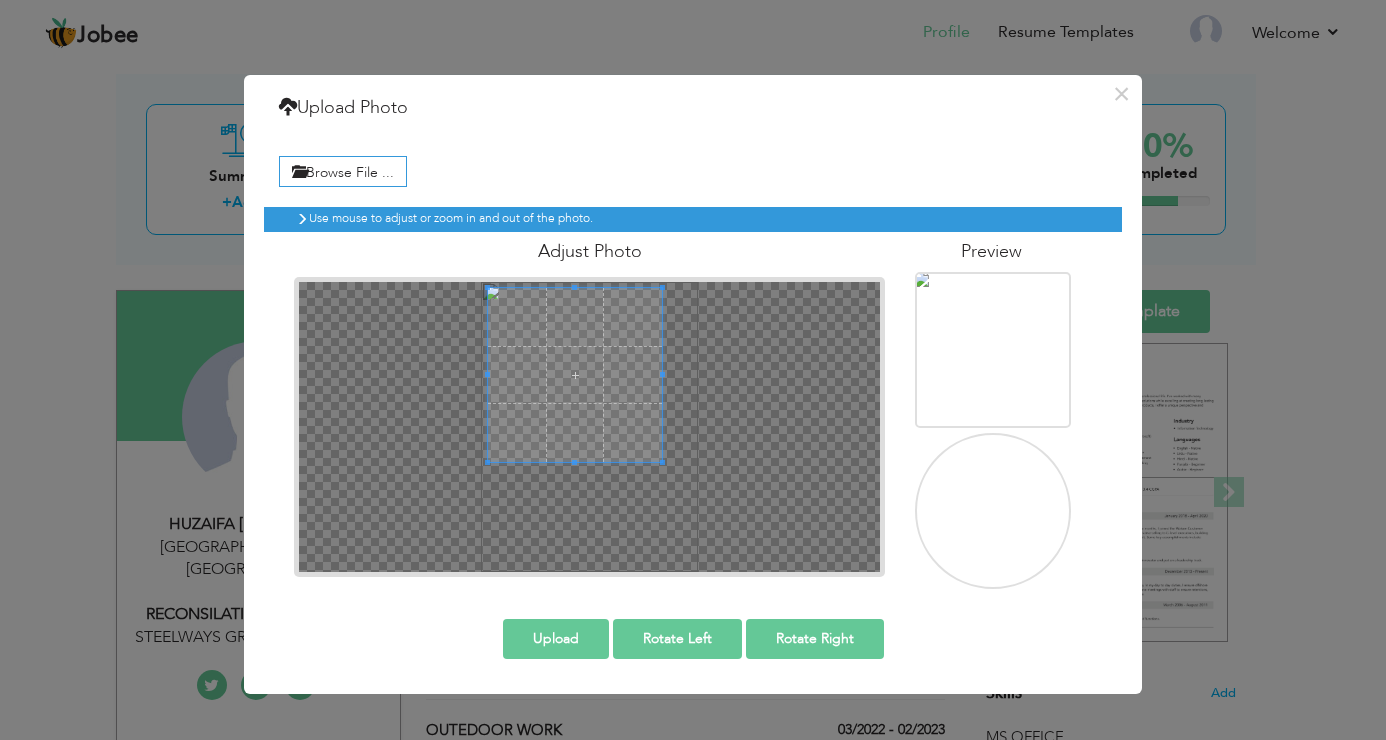 click at bounding box center [575, 375] 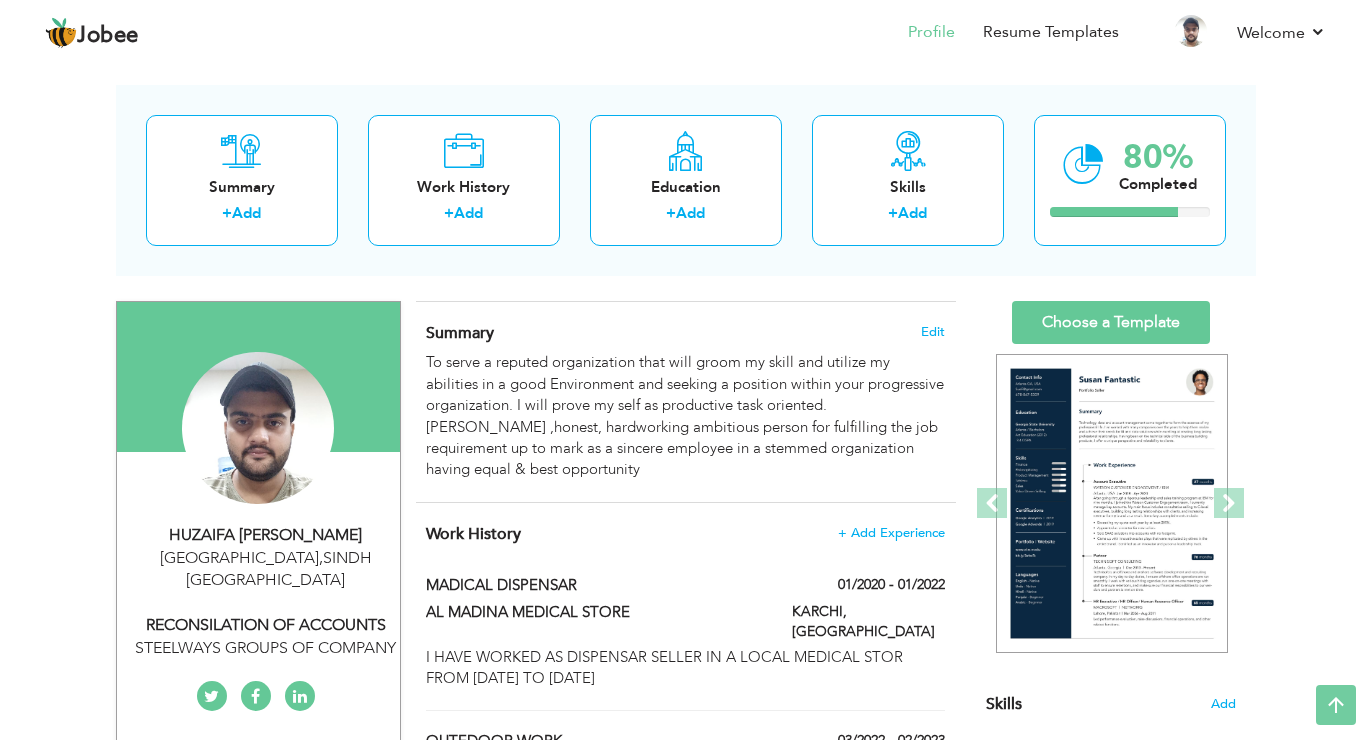 scroll, scrollTop: 0, scrollLeft: 0, axis: both 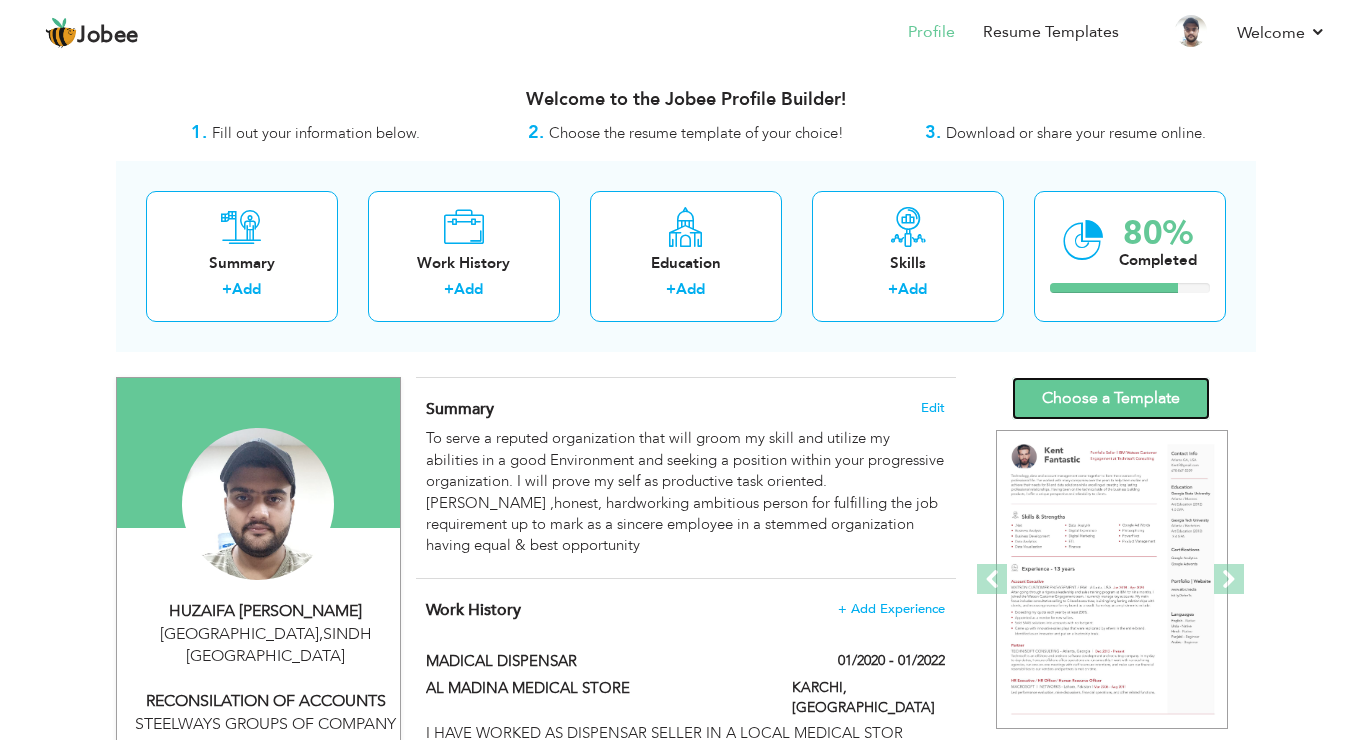click on "Choose a Template" at bounding box center [1111, 398] 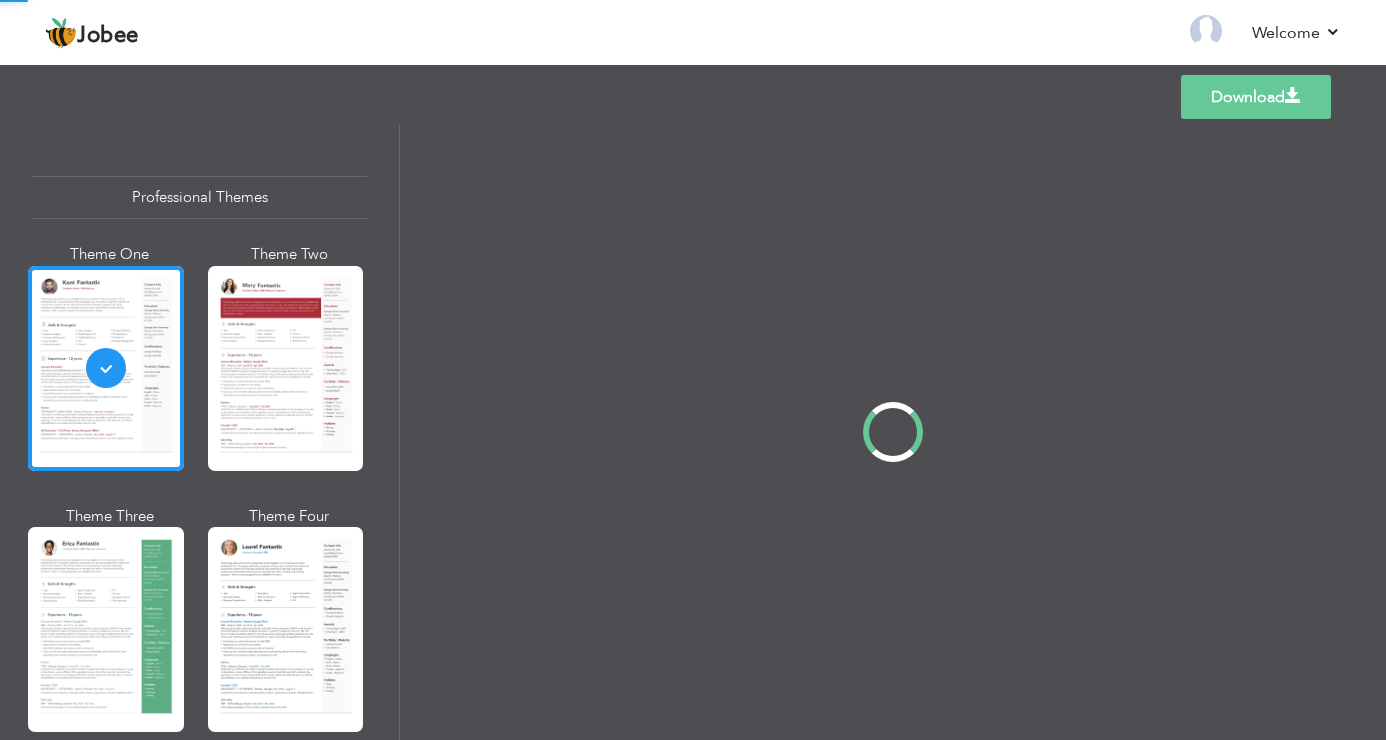 scroll, scrollTop: 0, scrollLeft: 0, axis: both 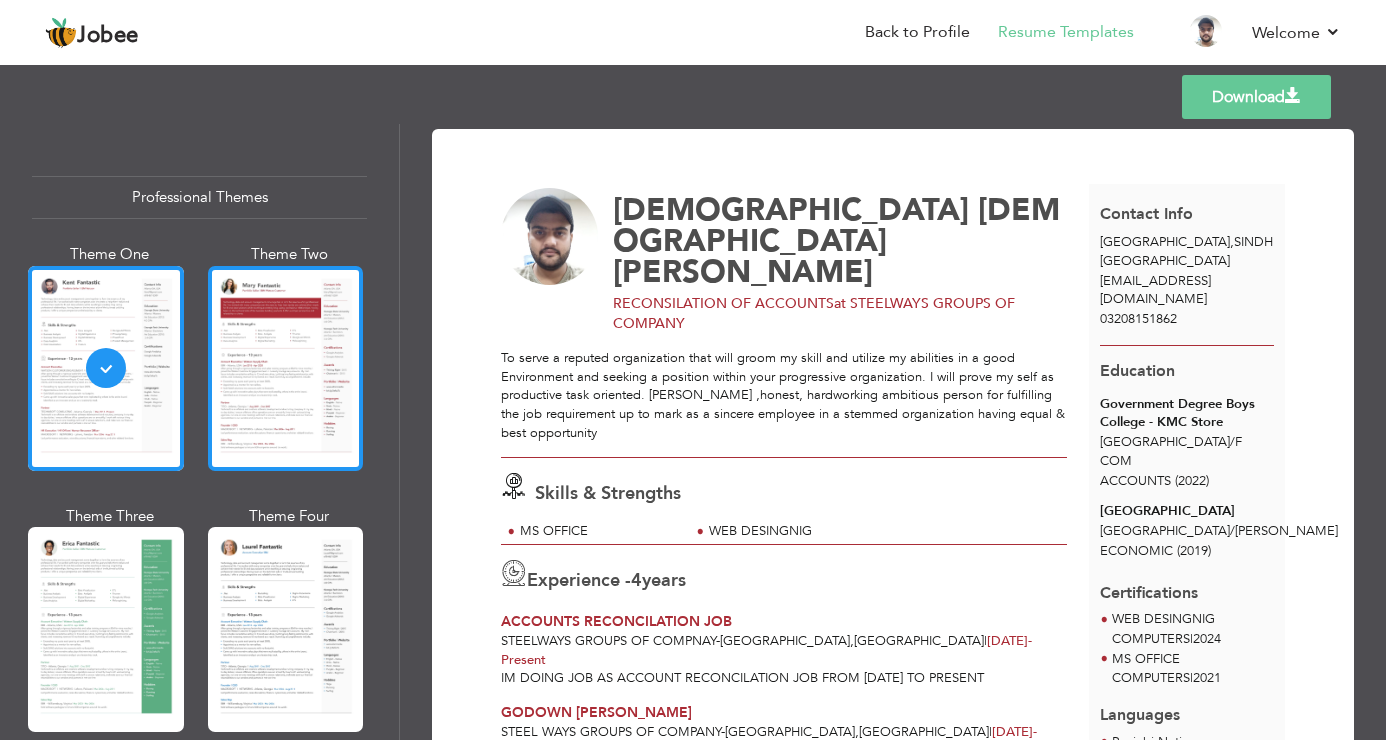 click at bounding box center (286, 368) 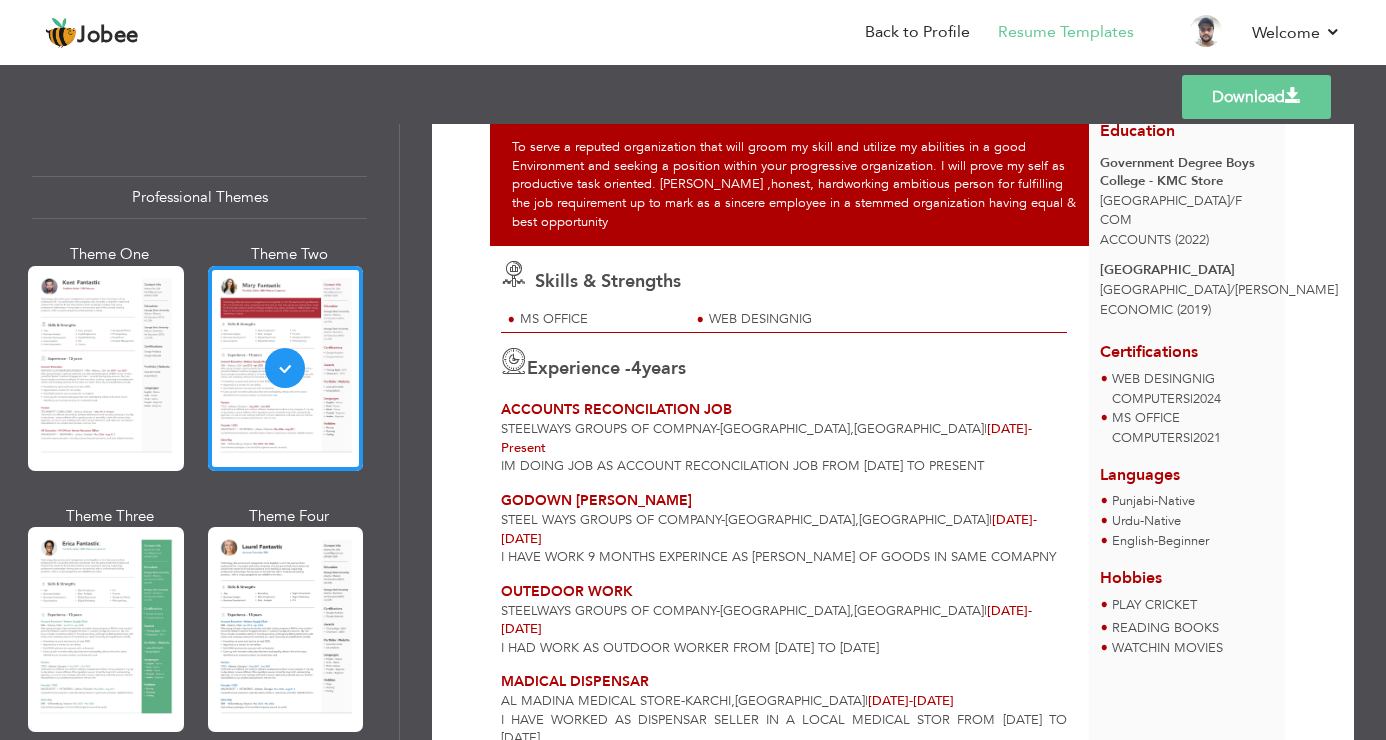 scroll, scrollTop: 126, scrollLeft: 0, axis: vertical 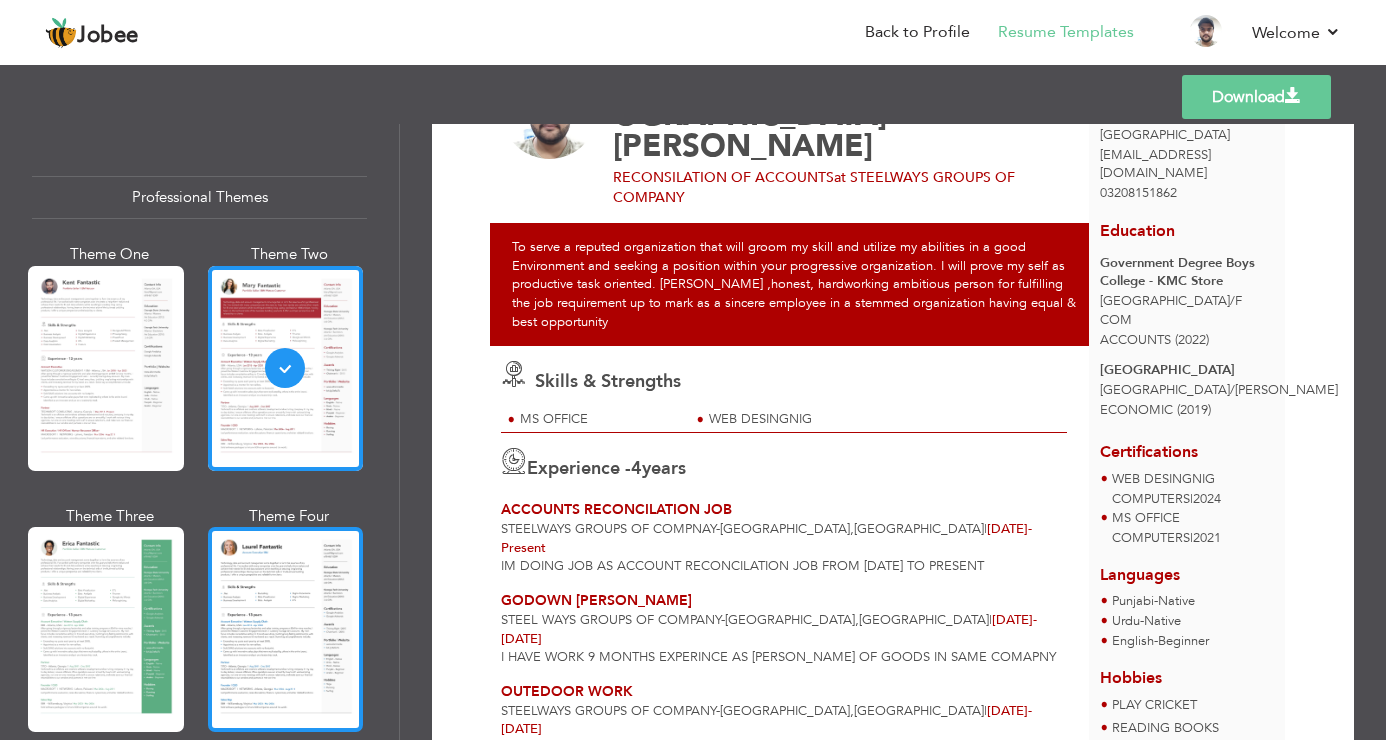 click at bounding box center [286, 629] 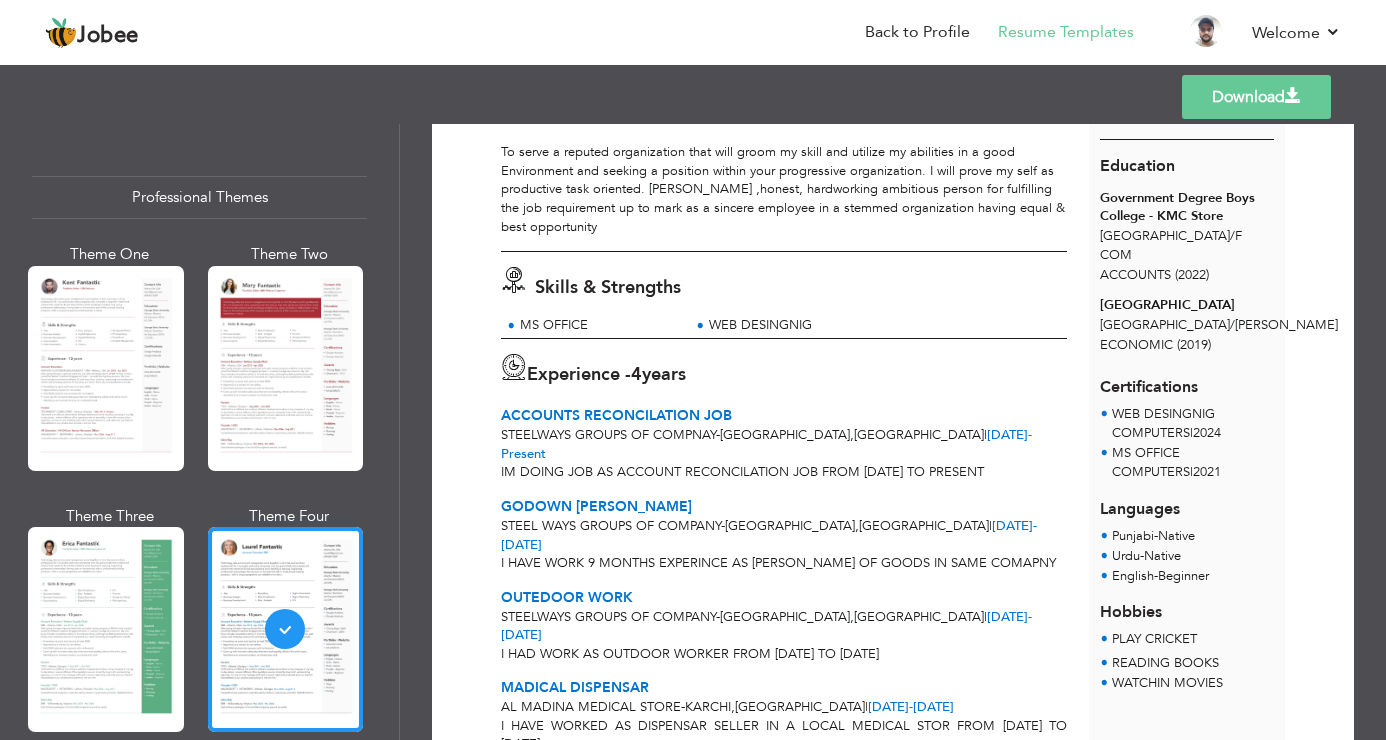 scroll, scrollTop: 219, scrollLeft: 0, axis: vertical 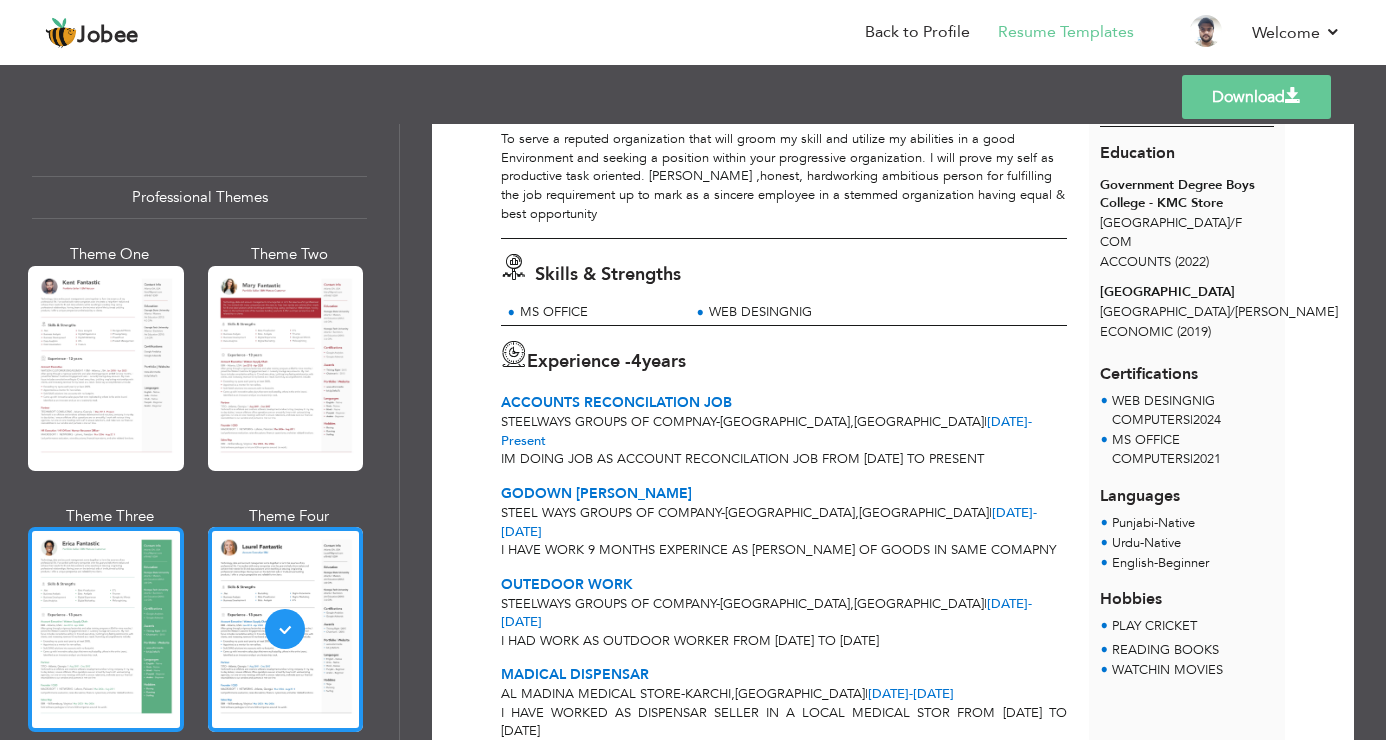 click at bounding box center [106, 629] 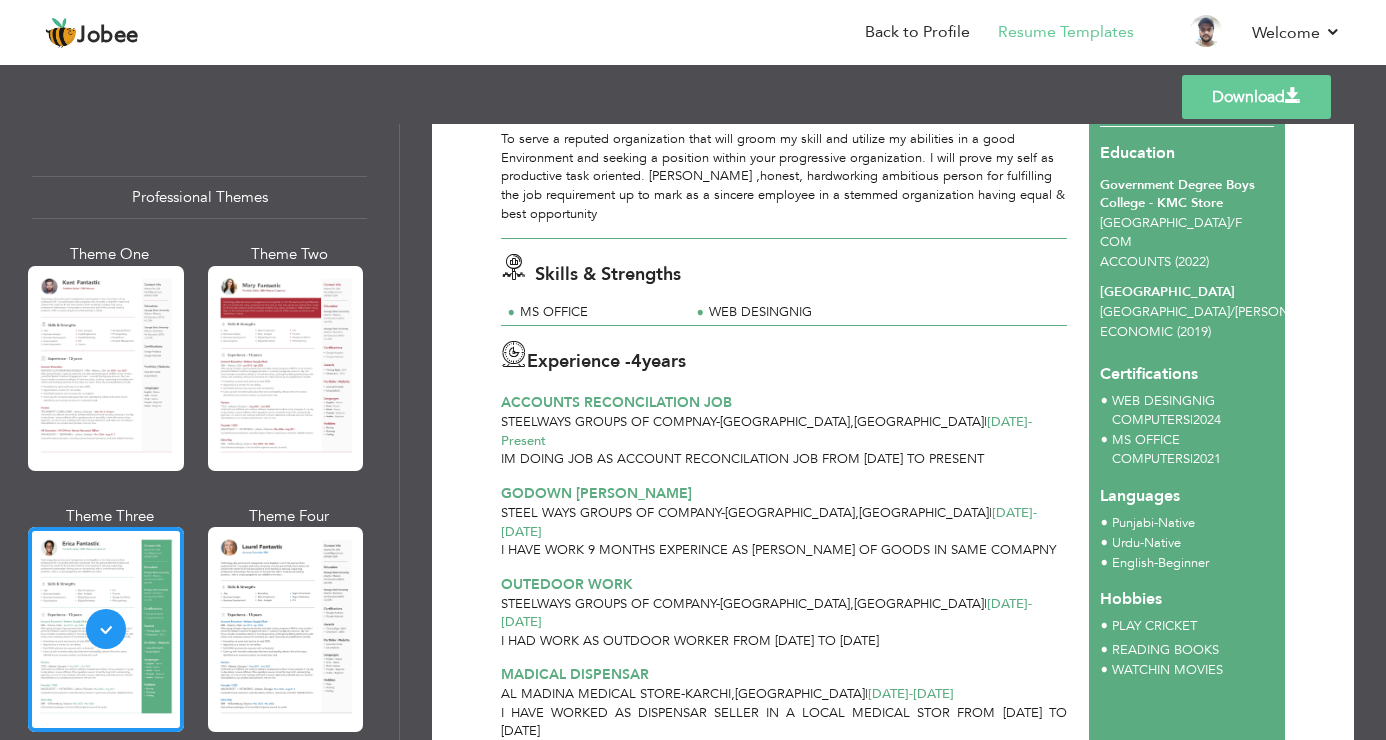 scroll, scrollTop: 119, scrollLeft: 0, axis: vertical 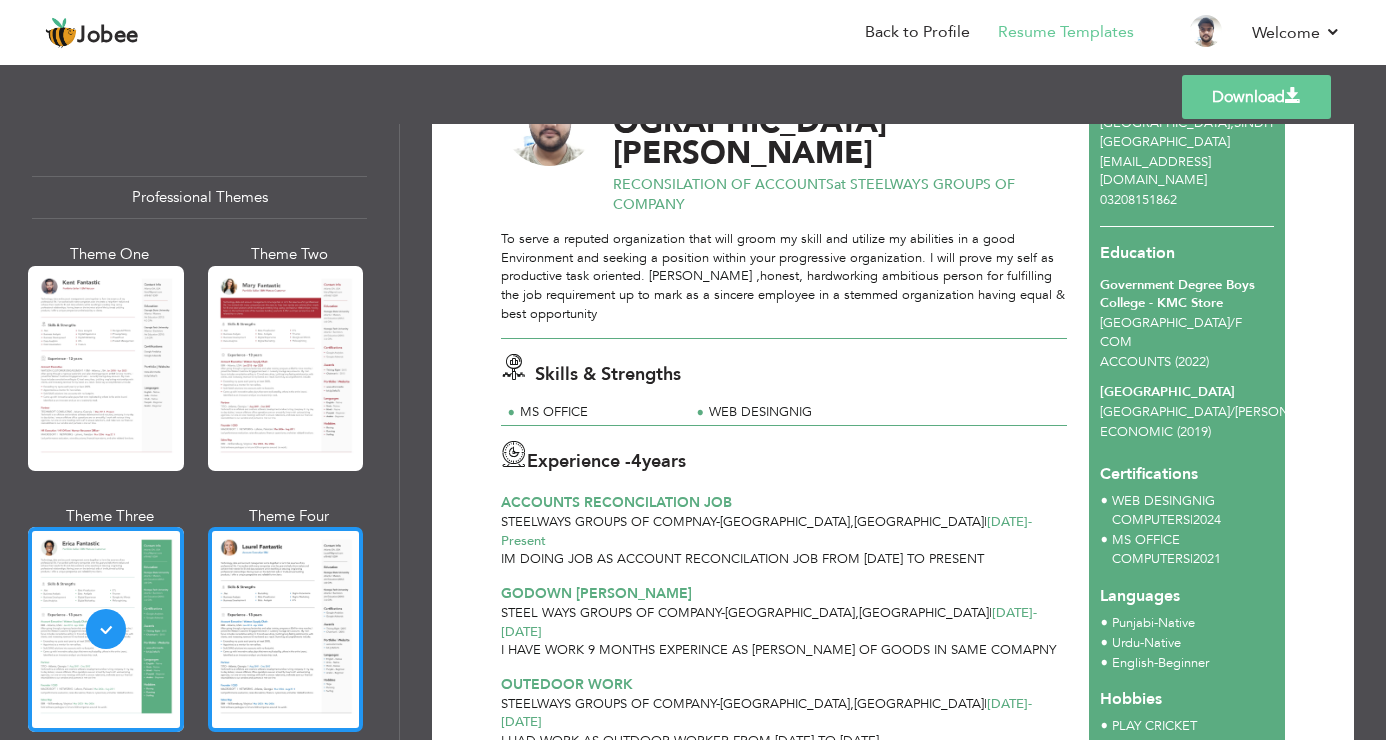 click at bounding box center [286, 629] 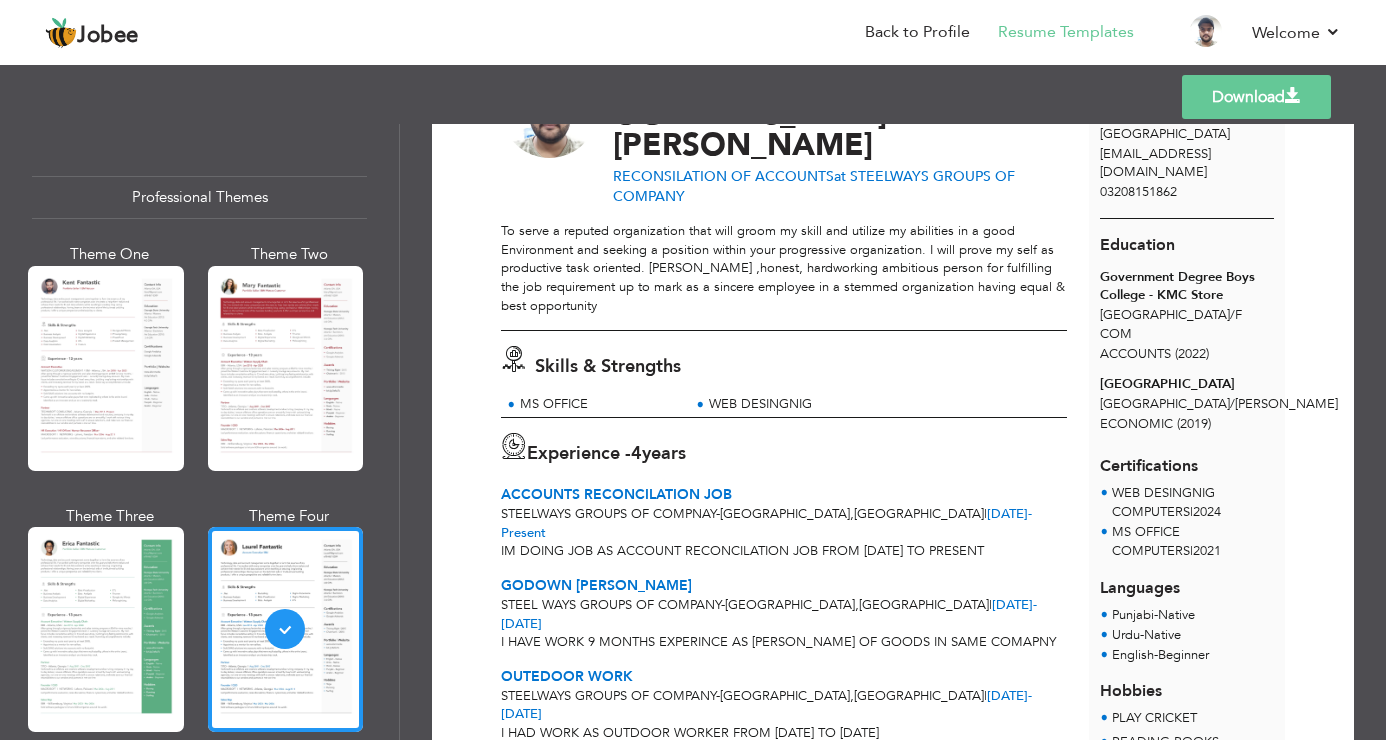 scroll, scrollTop: 219, scrollLeft: 0, axis: vertical 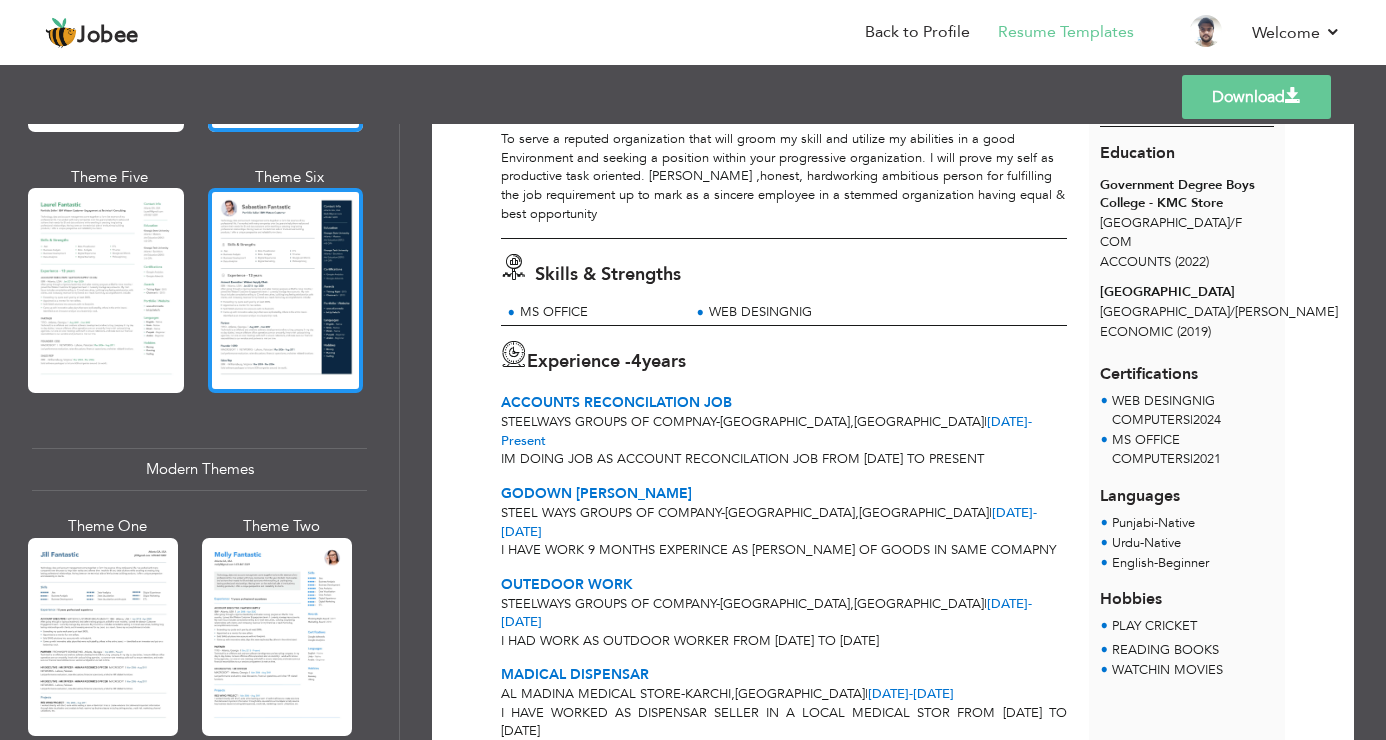 click at bounding box center [286, 290] 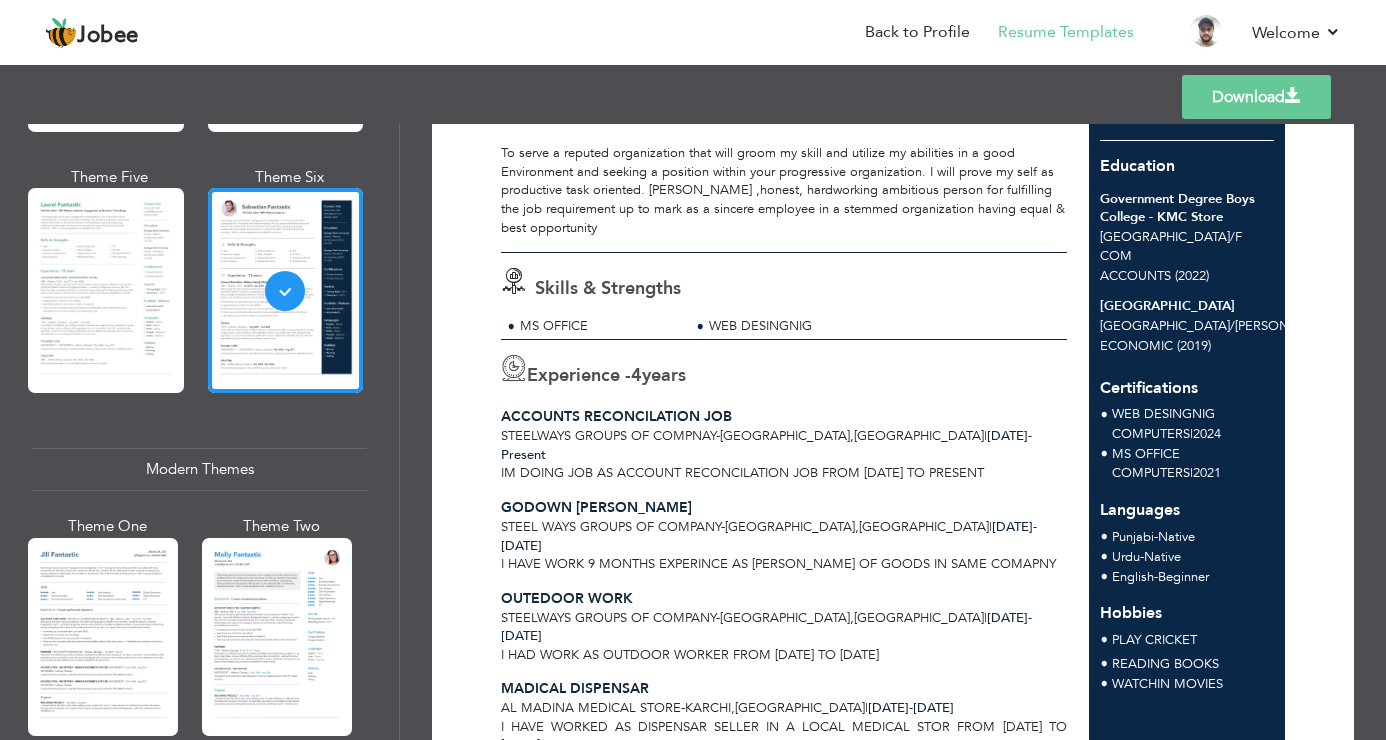 scroll, scrollTop: 219, scrollLeft: 0, axis: vertical 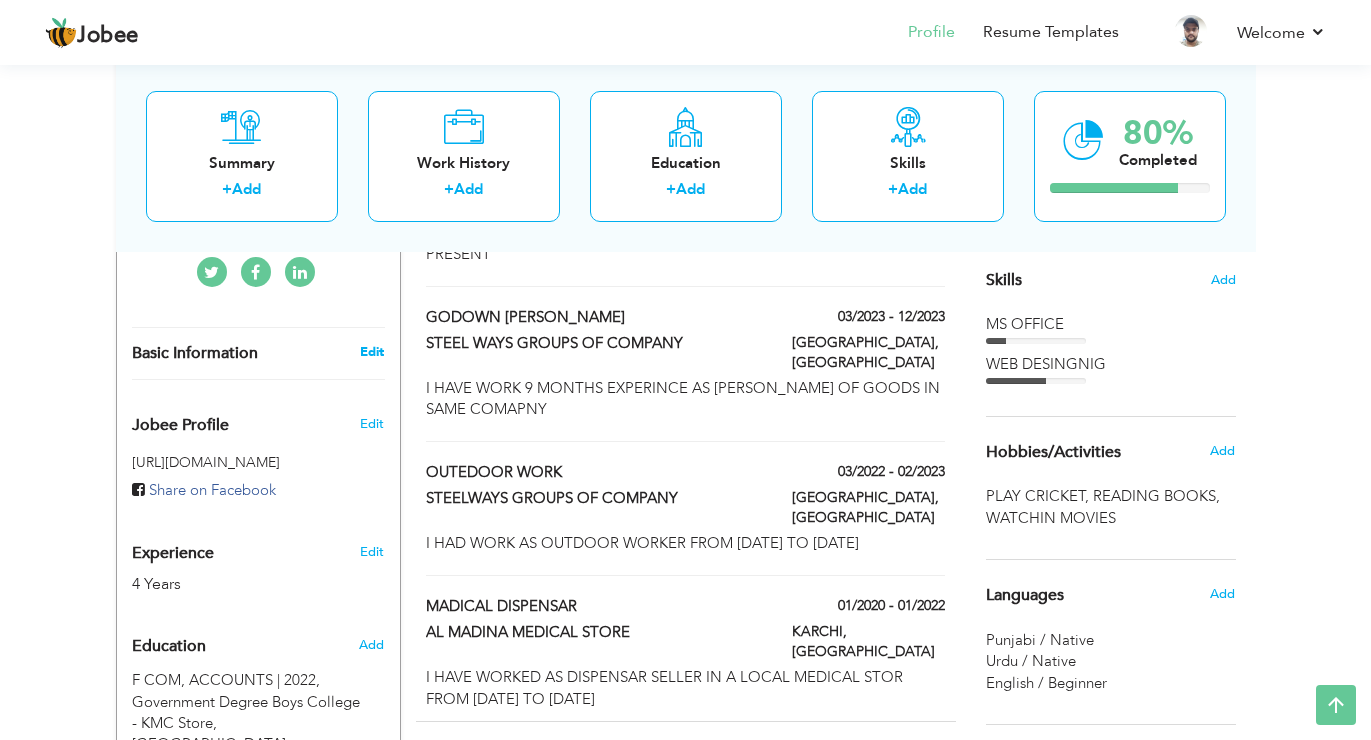 click on "Edit" at bounding box center (372, 352) 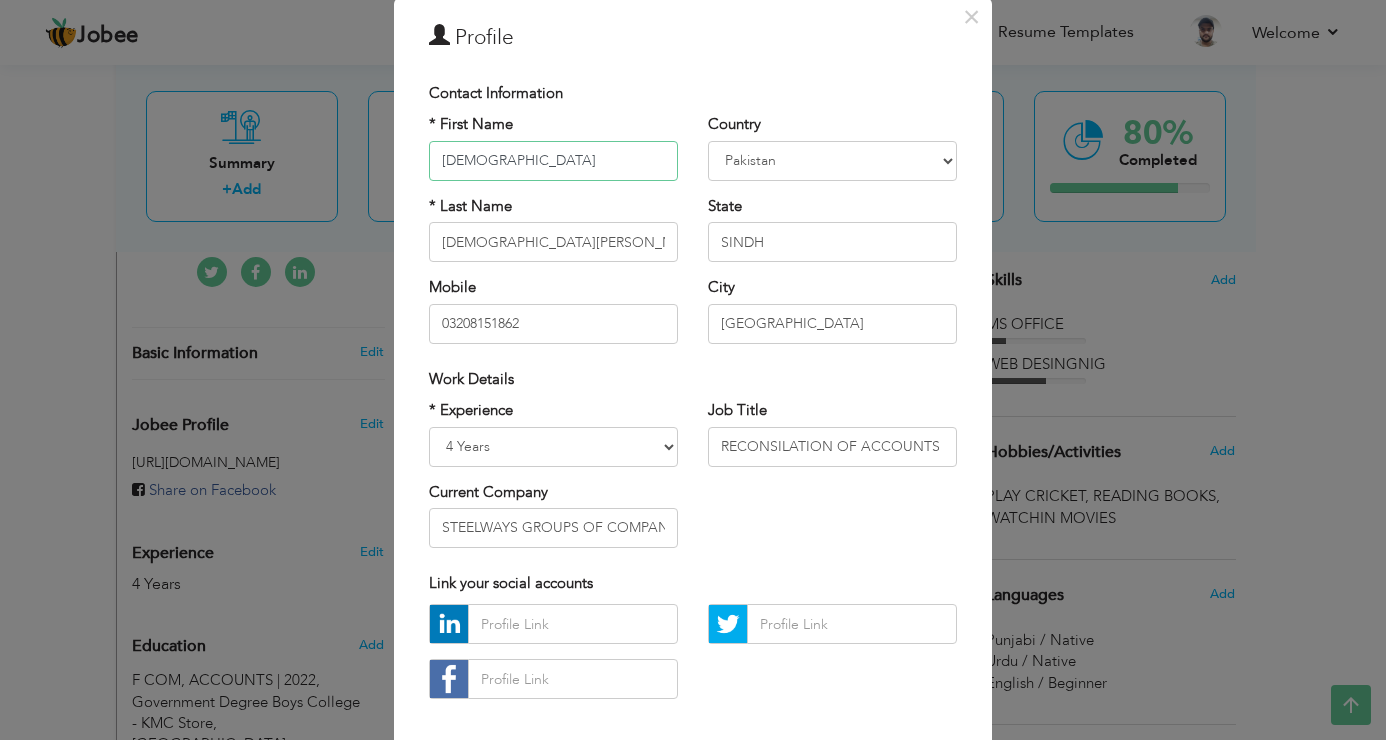 scroll, scrollTop: 0, scrollLeft: 0, axis: both 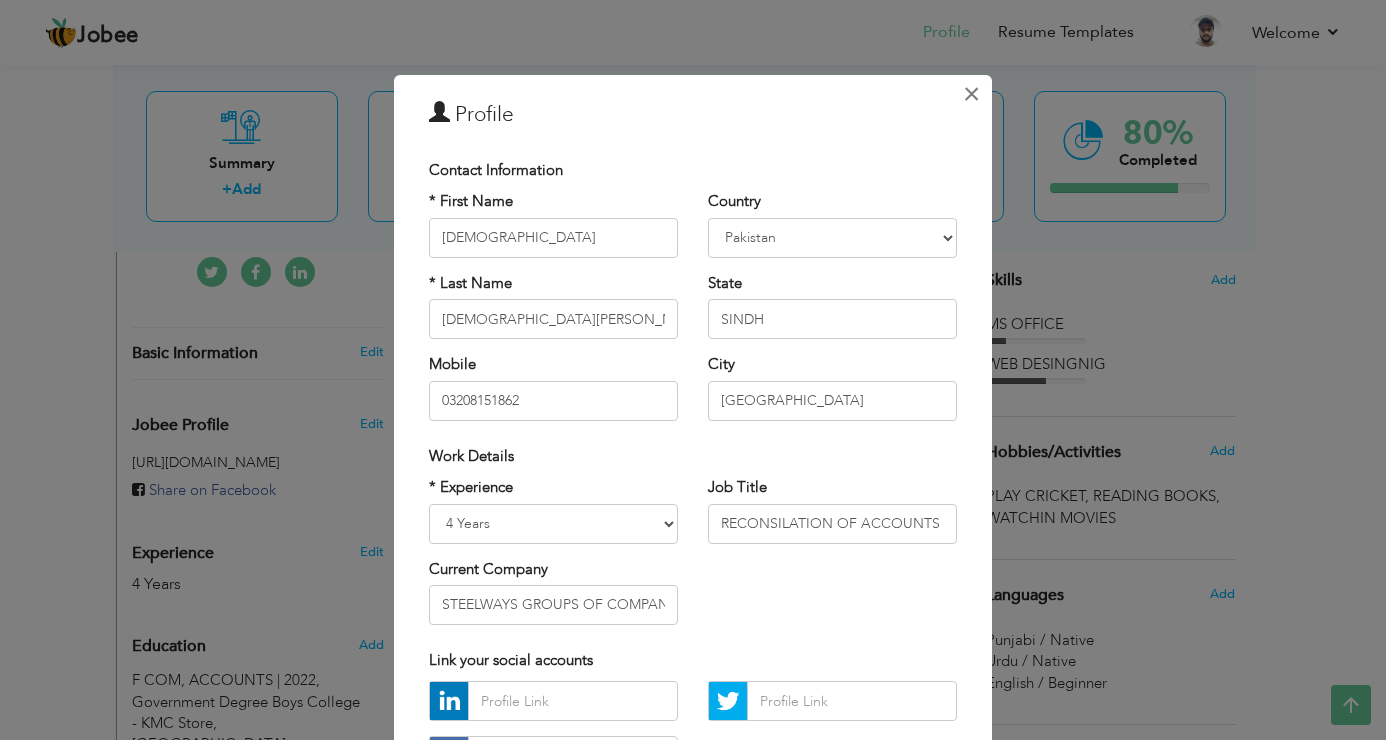 click on "×" at bounding box center (971, 94) 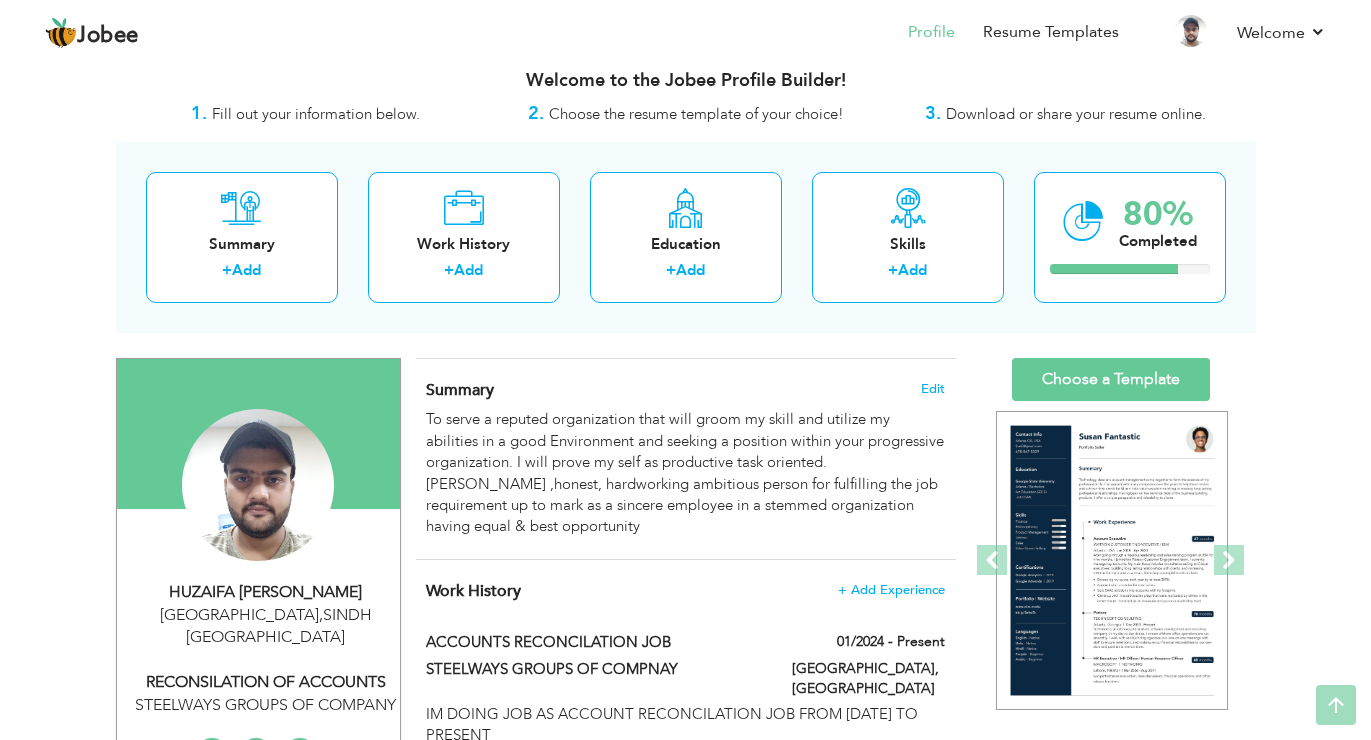 scroll, scrollTop: 0, scrollLeft: 0, axis: both 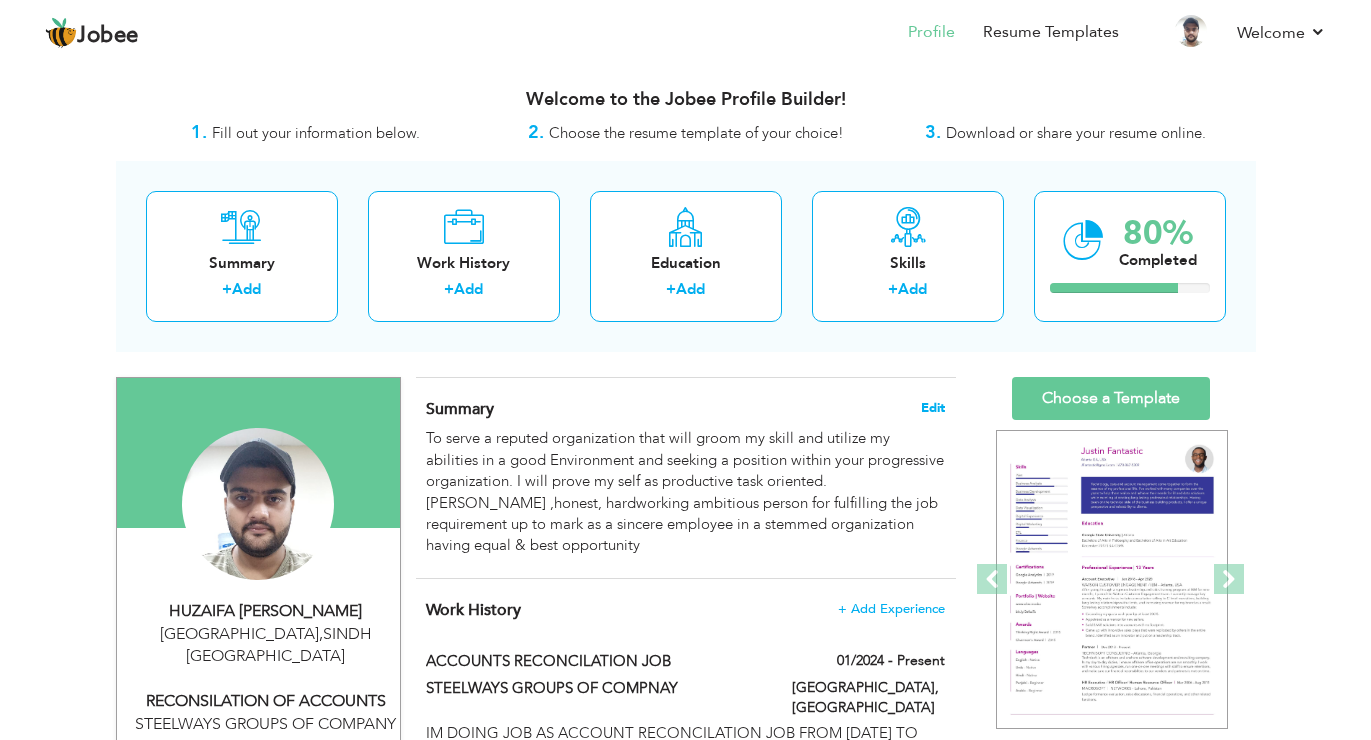 click on "Edit" at bounding box center [933, 408] 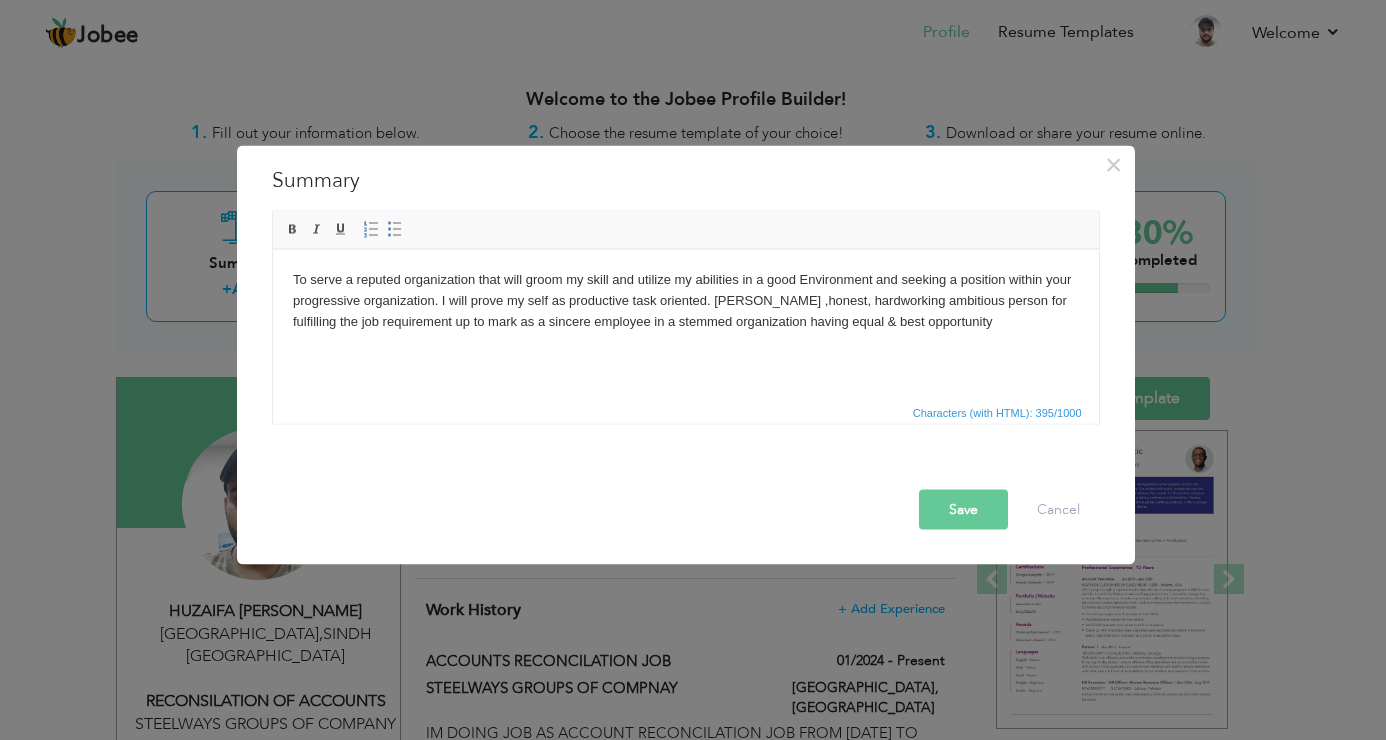 click on "Save" at bounding box center [963, 510] 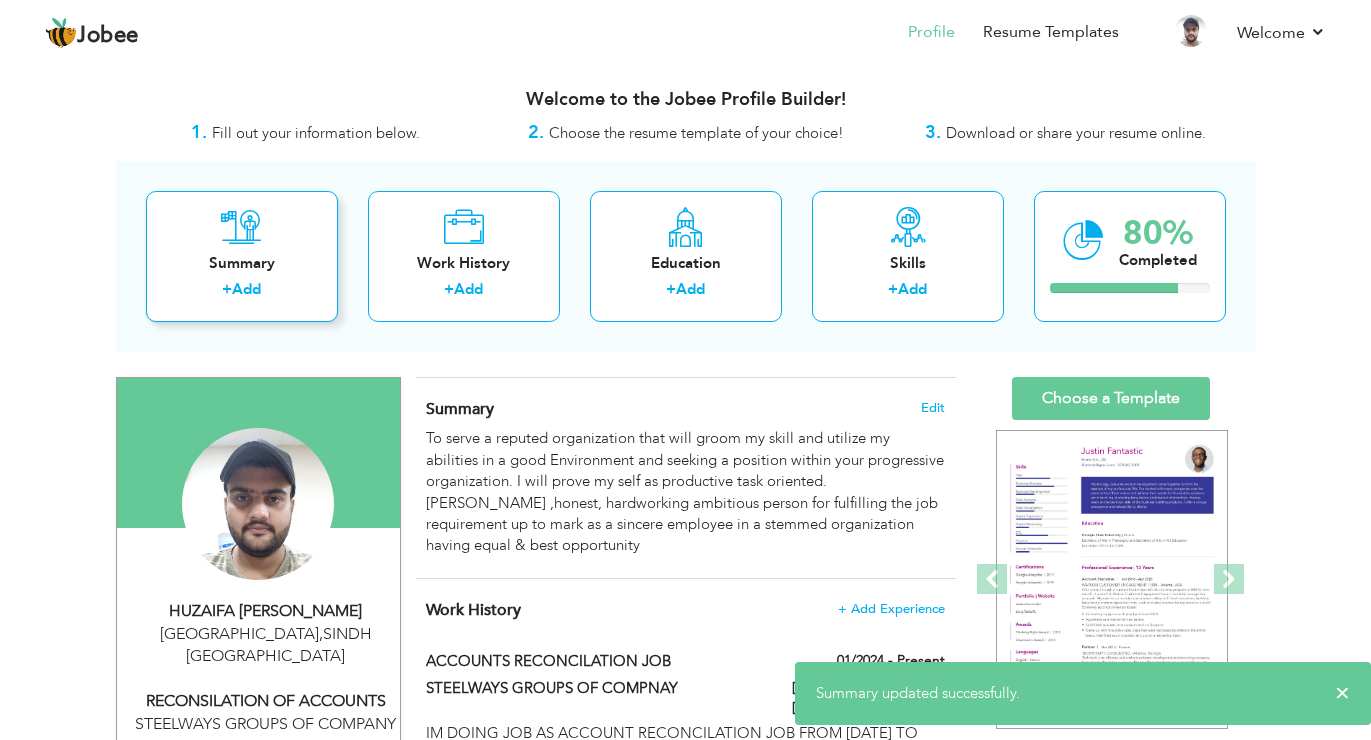 click on "+" at bounding box center [227, 289] 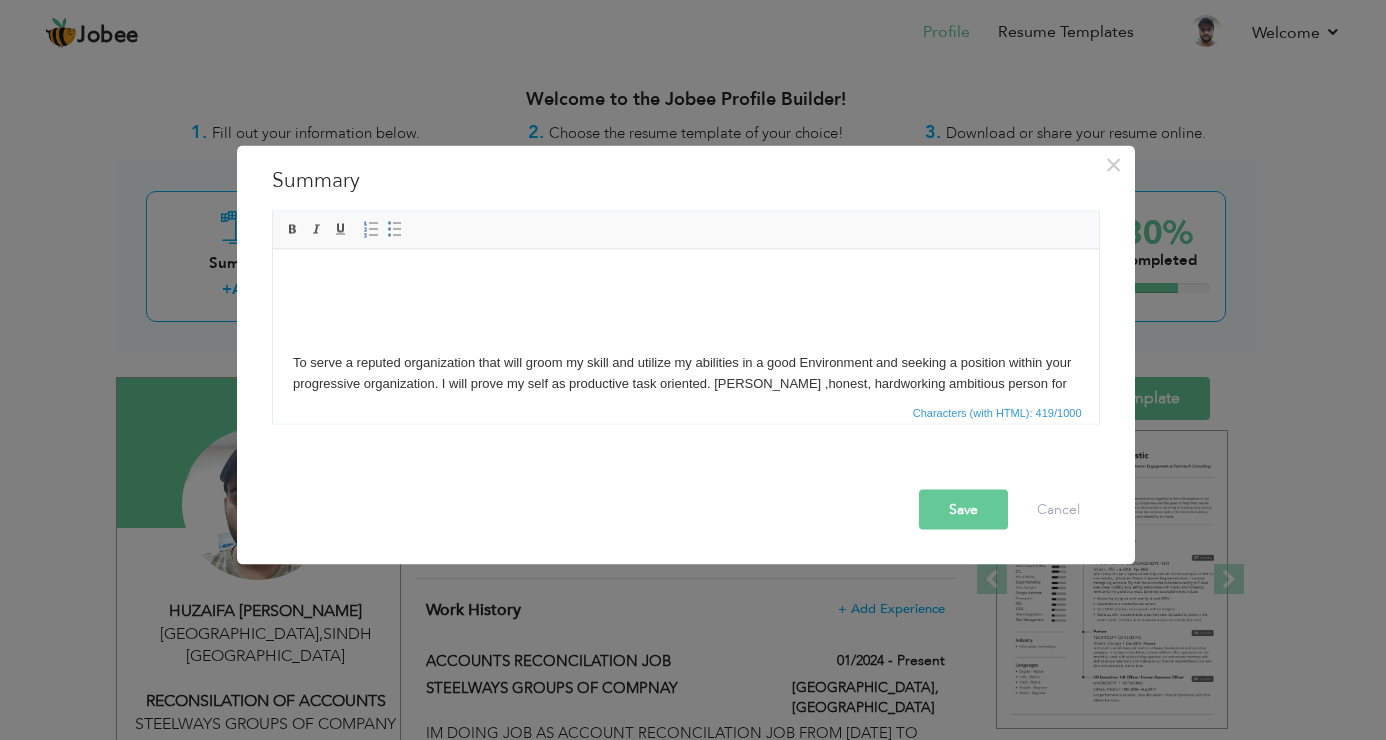 drag, startPoint x: 338, startPoint y: 285, endPoint x: 838, endPoint y: 257, distance: 500.7834 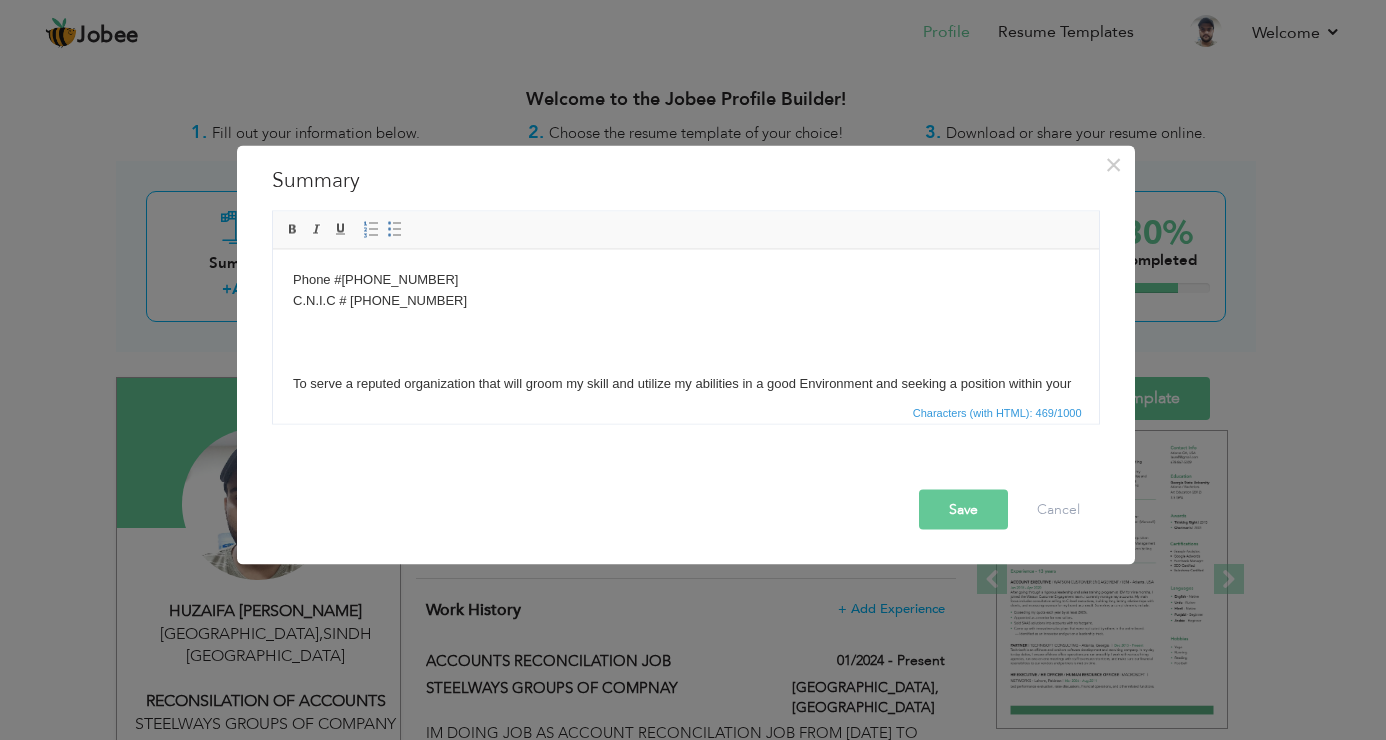 click on "Save" at bounding box center [963, 510] 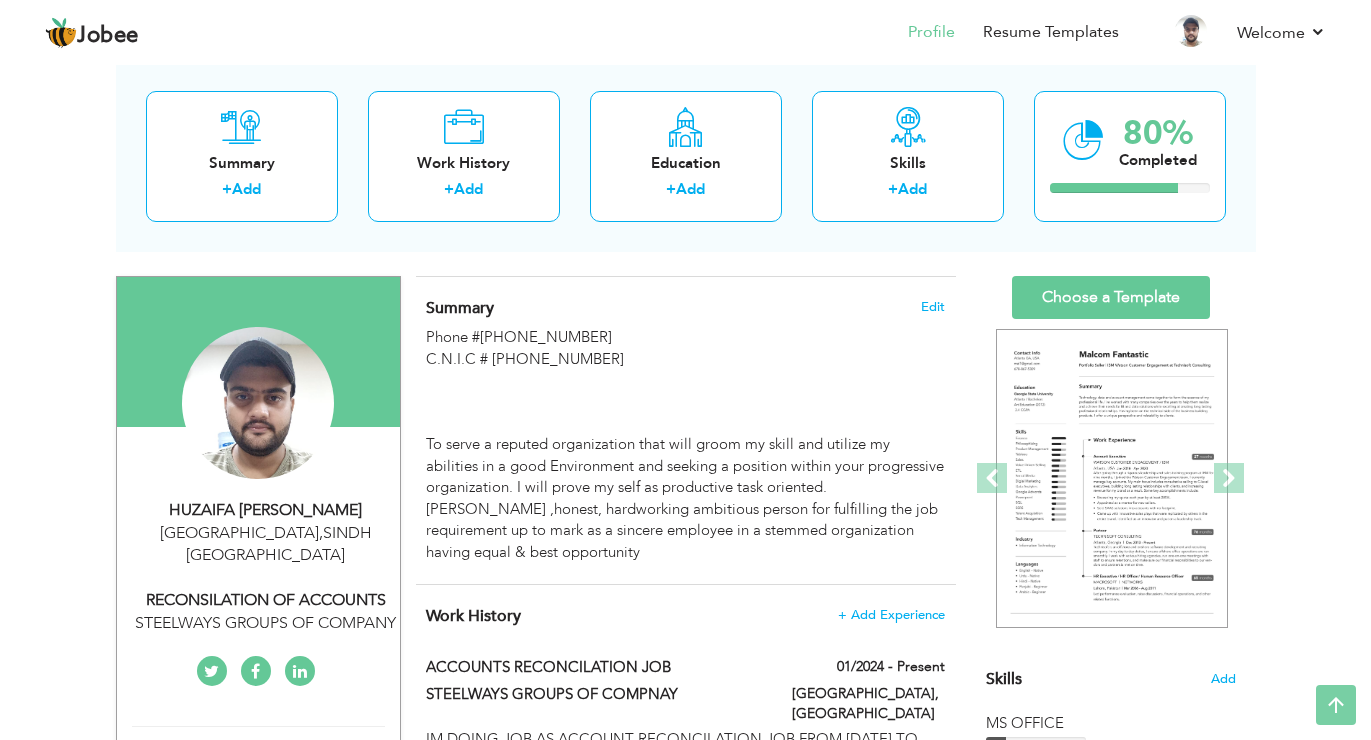 scroll, scrollTop: 0, scrollLeft: 0, axis: both 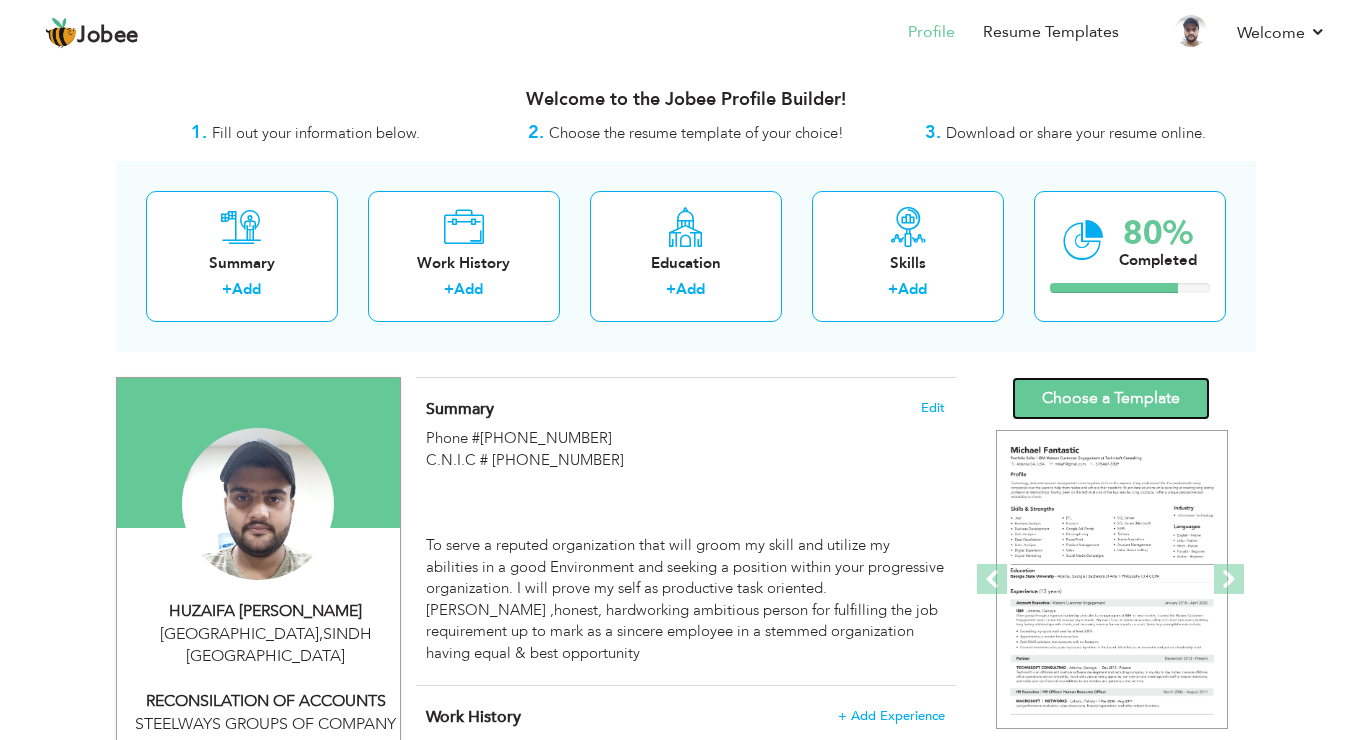 click on "Choose a Template" at bounding box center (1111, 398) 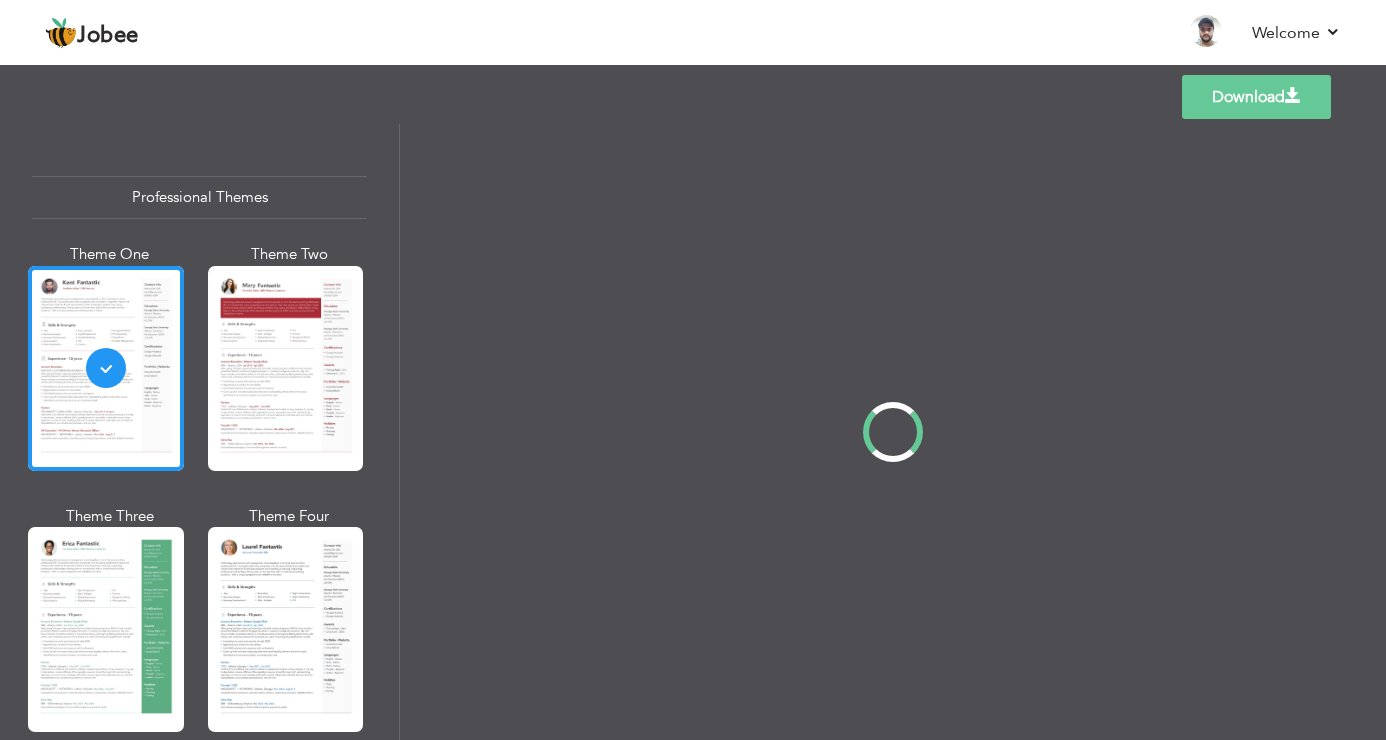 scroll, scrollTop: 0, scrollLeft: 0, axis: both 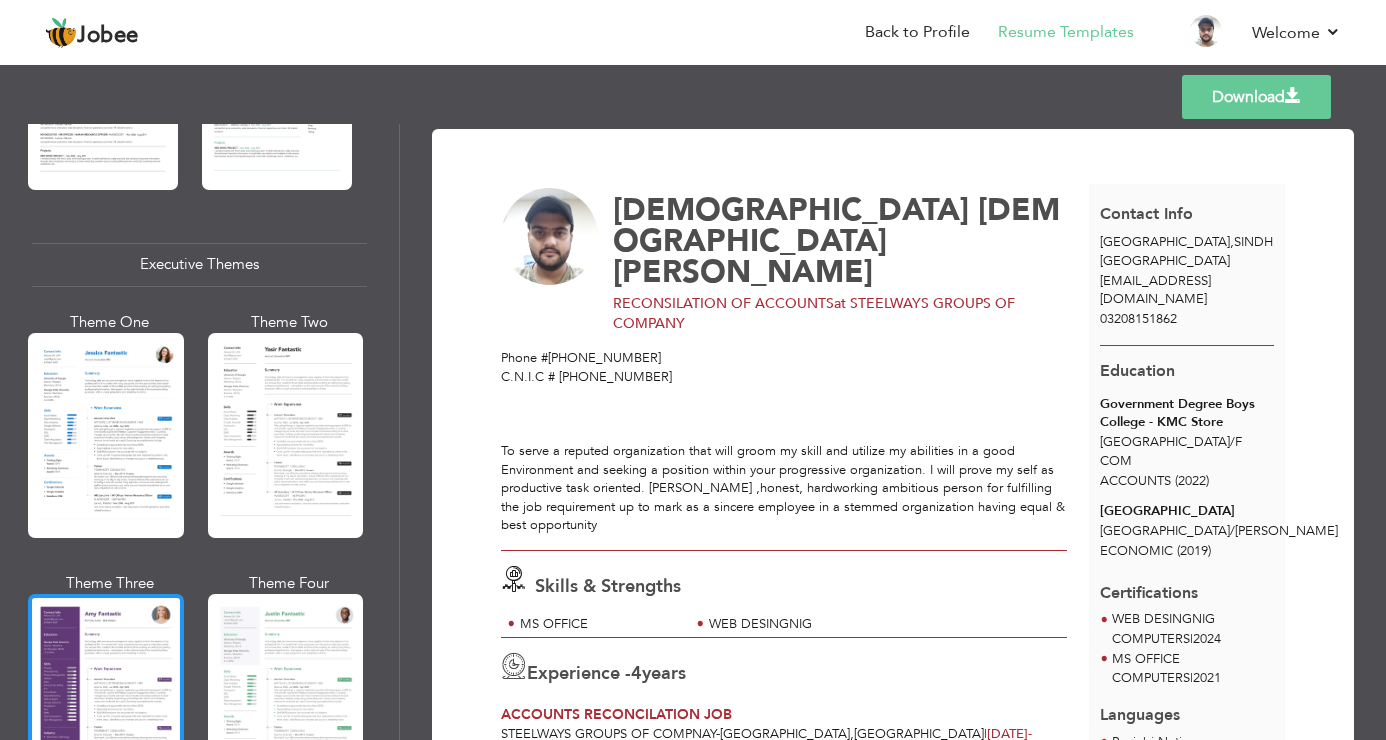 click at bounding box center (106, 696) 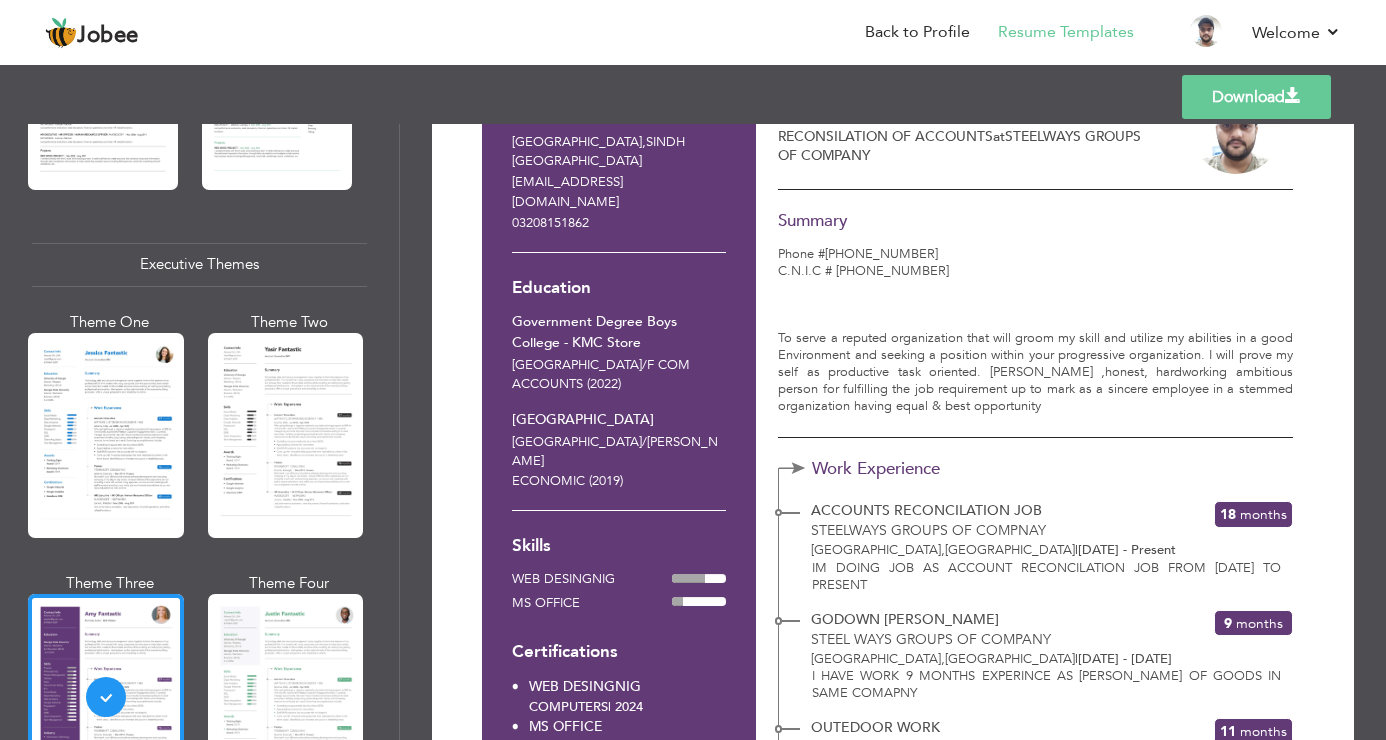 scroll, scrollTop: 0, scrollLeft: 0, axis: both 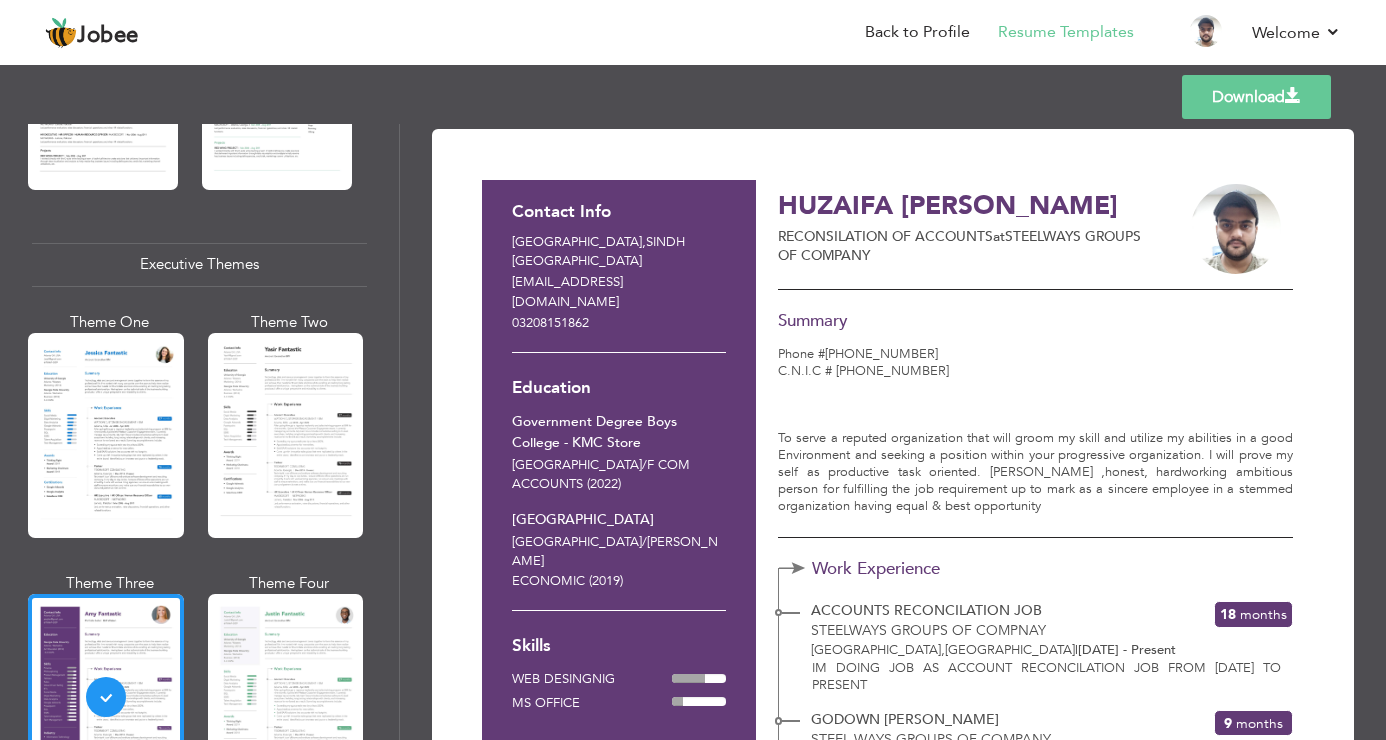 click on "Download" at bounding box center (1256, 97) 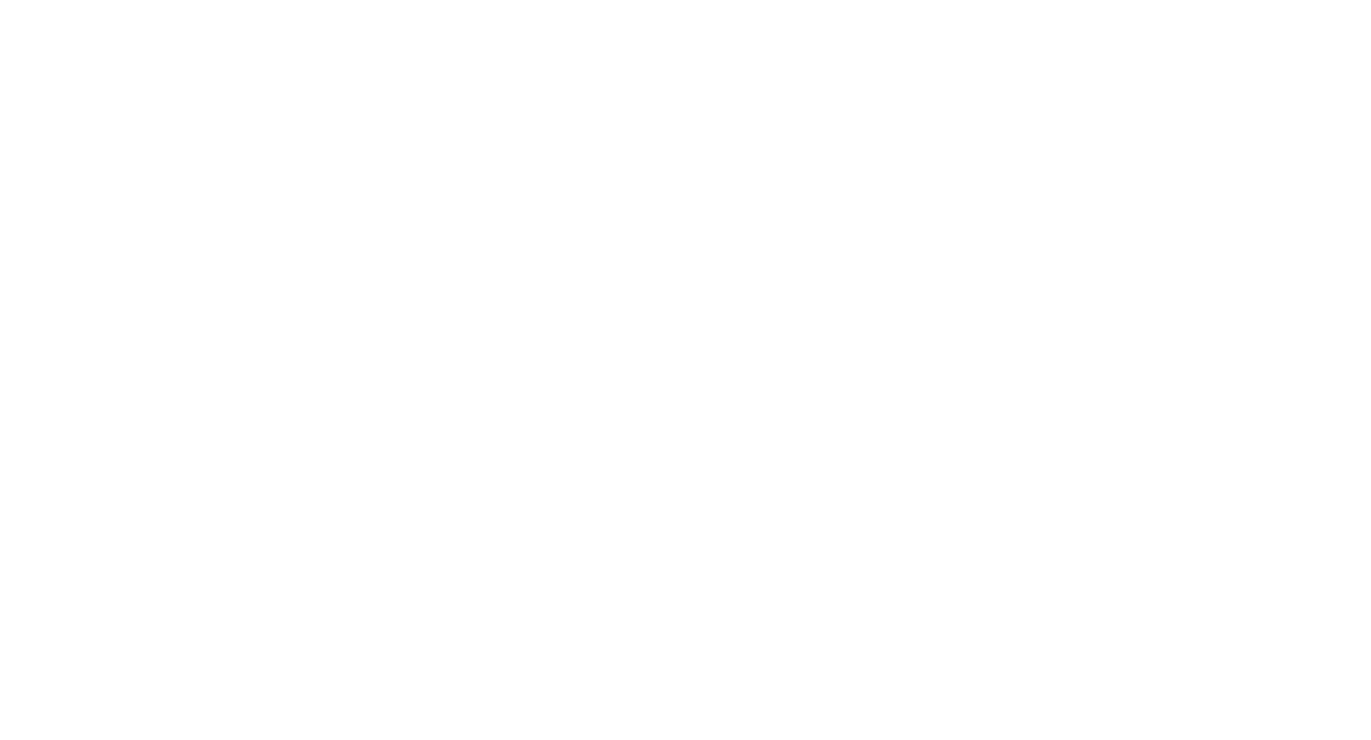 scroll, scrollTop: 0, scrollLeft: 0, axis: both 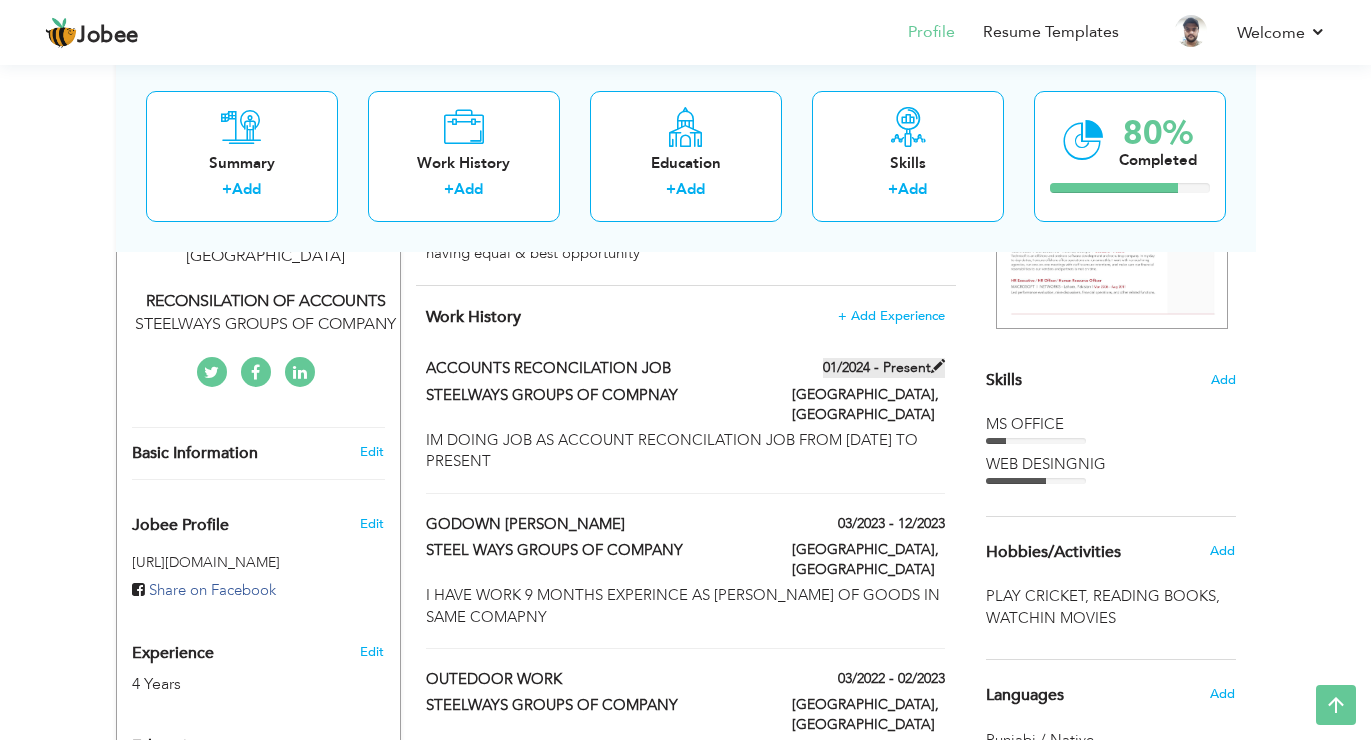 click at bounding box center [938, 366] 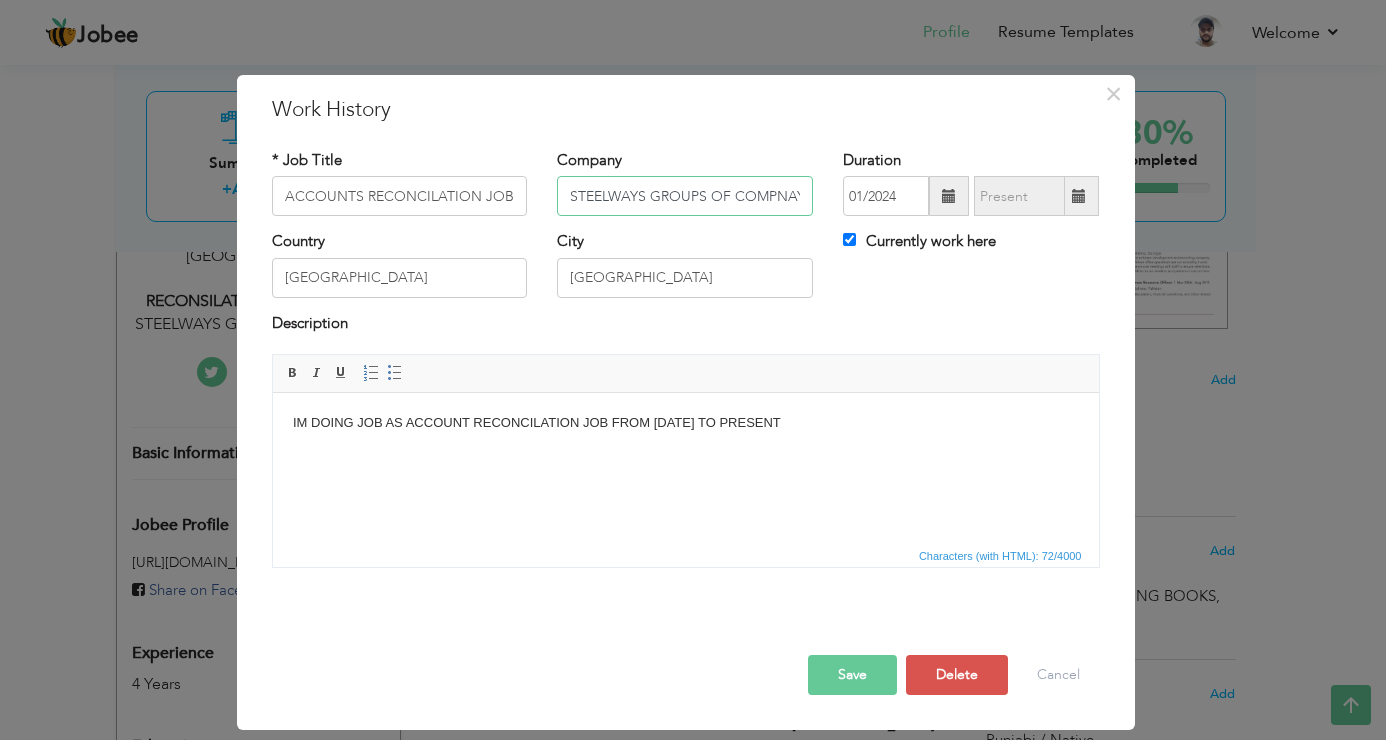 click on "STEELWAYS GROUPS OF COMPNAY" at bounding box center [685, 196] 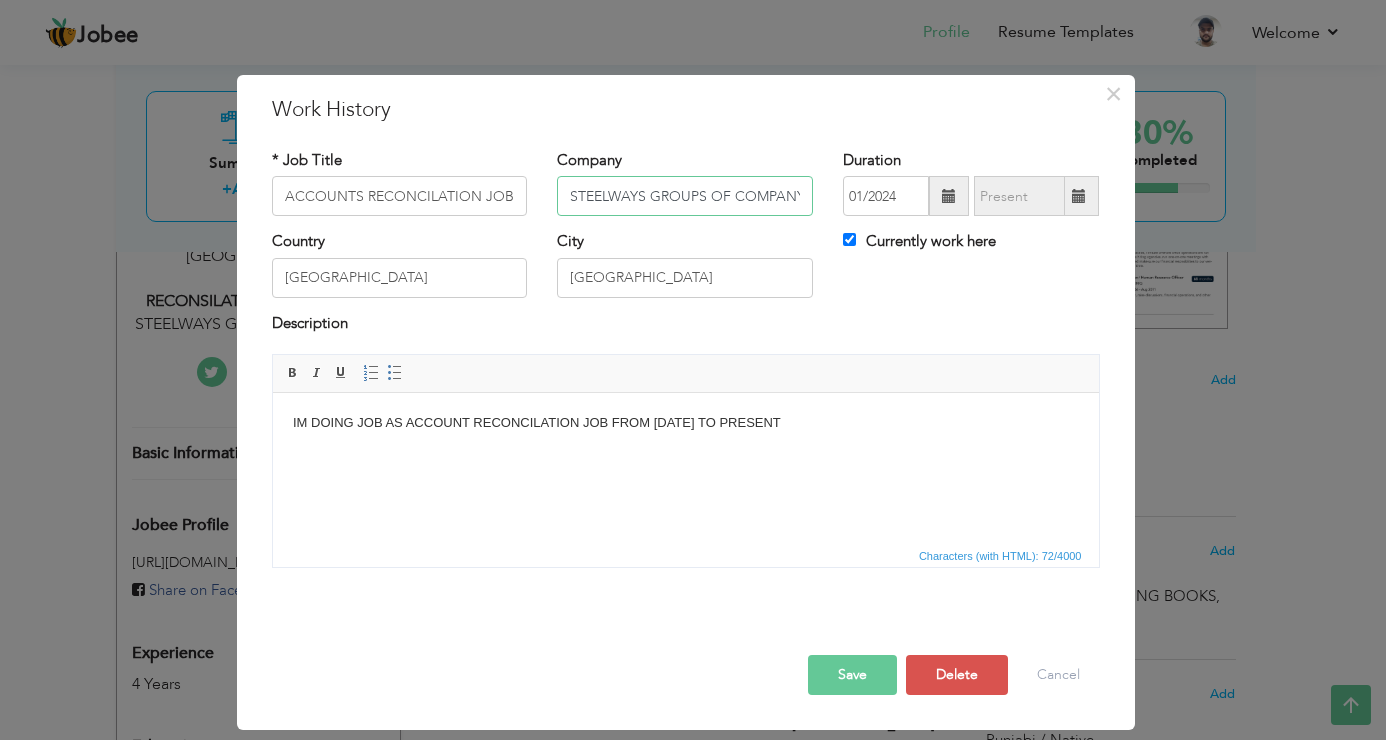 scroll, scrollTop: 0, scrollLeft: 4, axis: horizontal 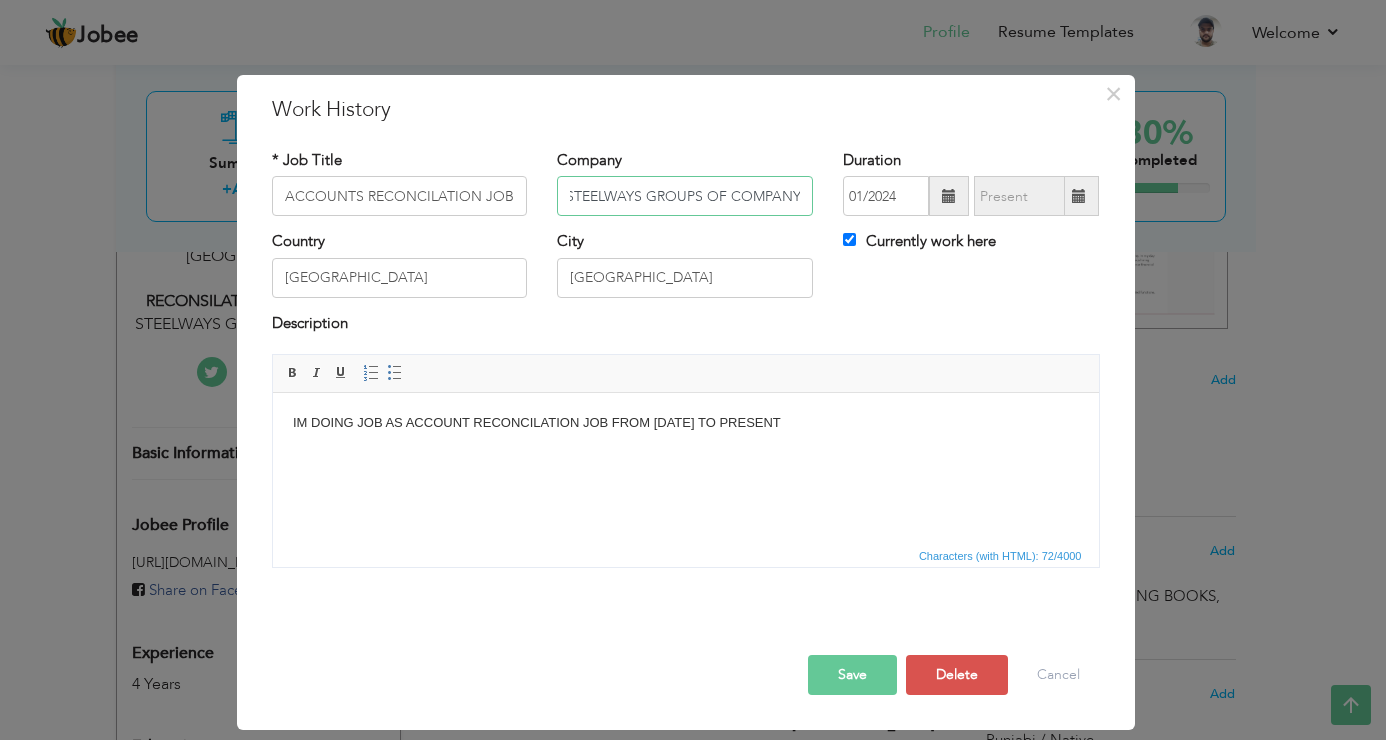 type on "STEELWAYS GROUPS OF COMPANYY" 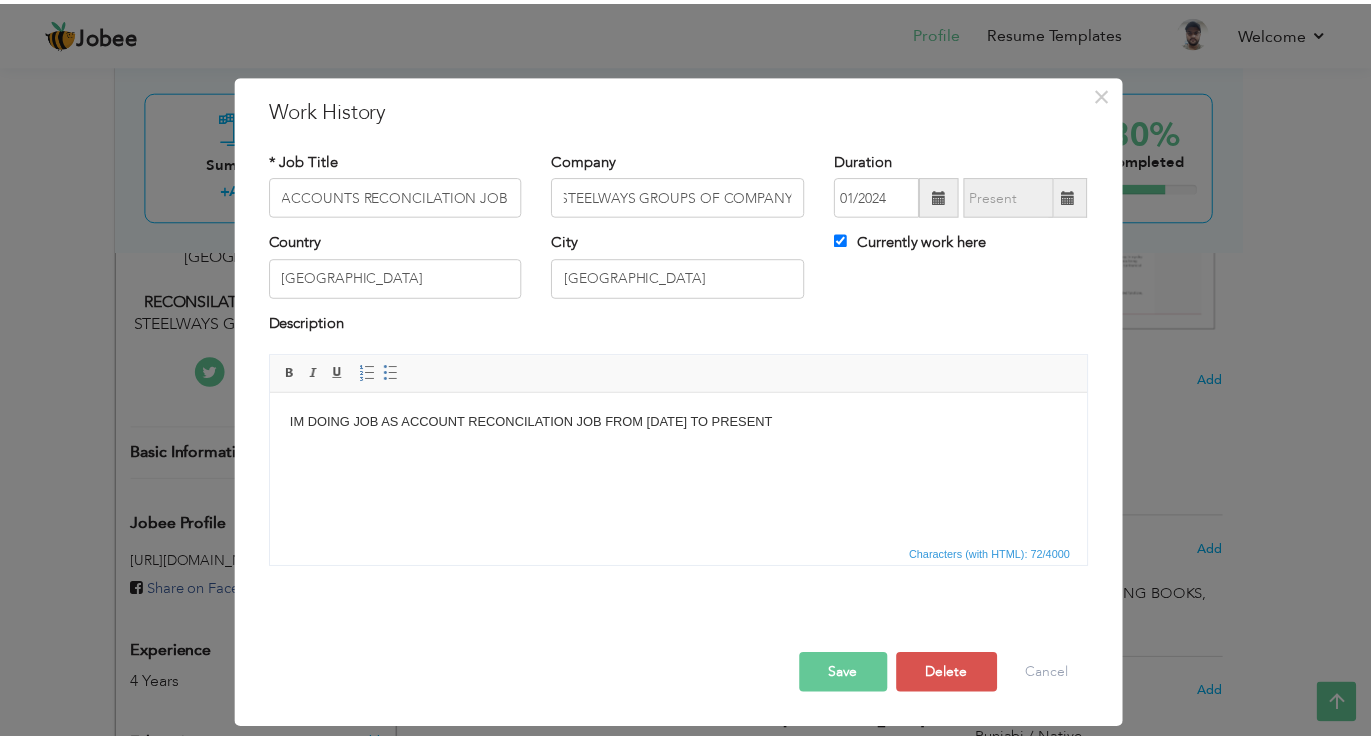 scroll, scrollTop: 0, scrollLeft: 0, axis: both 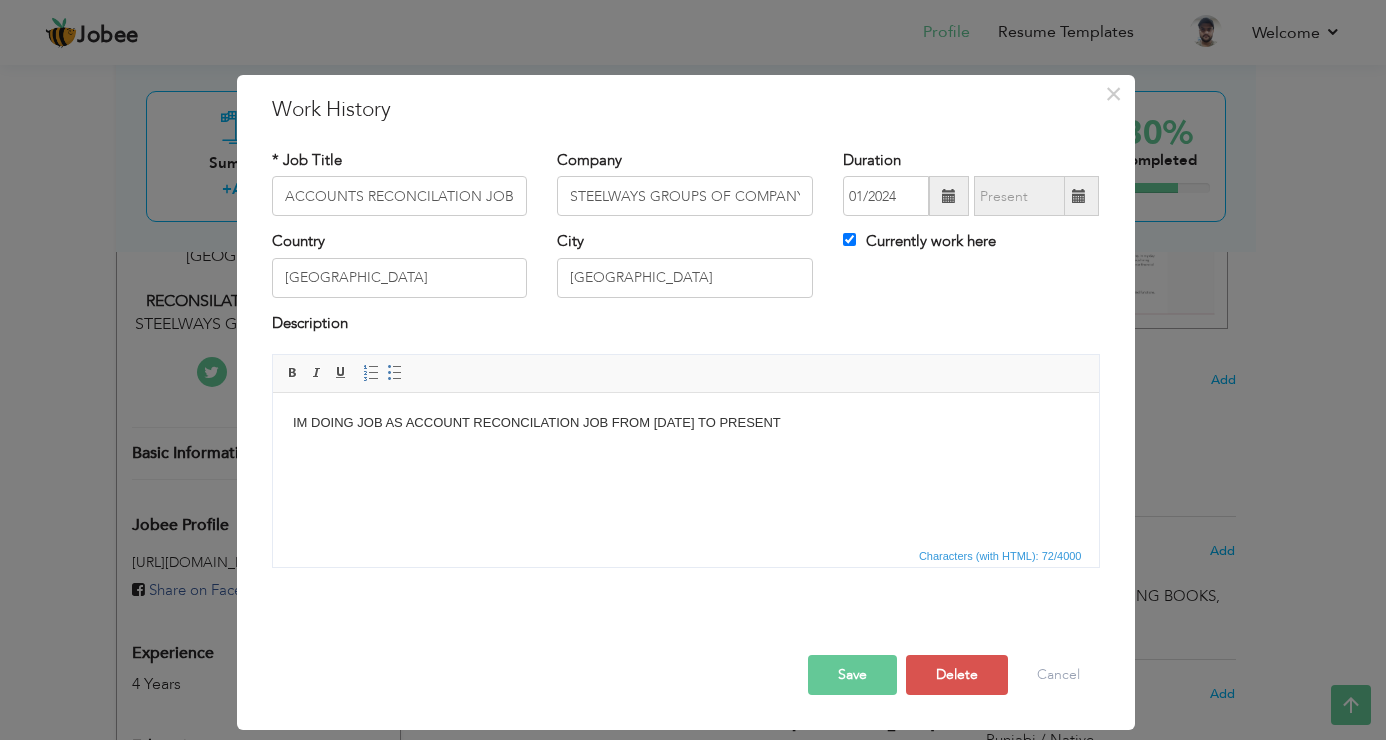 click on "Save" at bounding box center [852, 675] 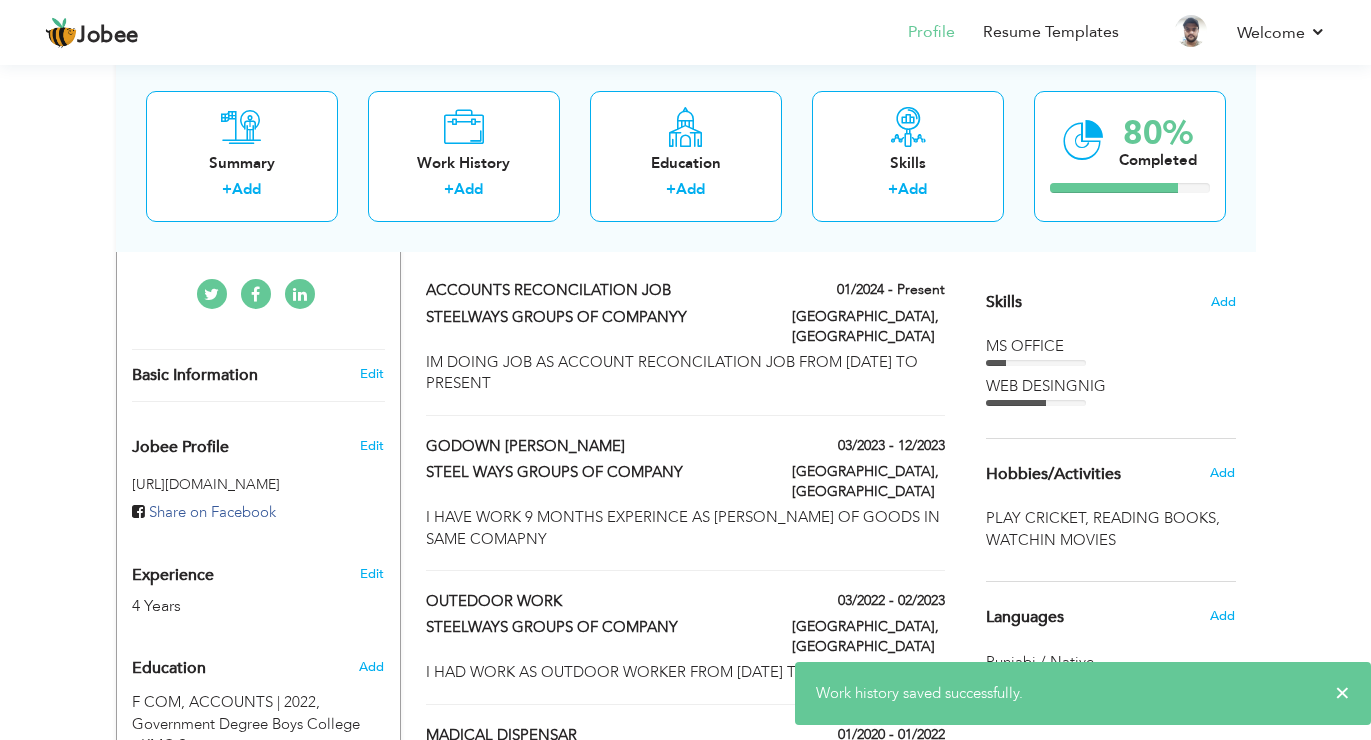 scroll, scrollTop: 600, scrollLeft: 0, axis: vertical 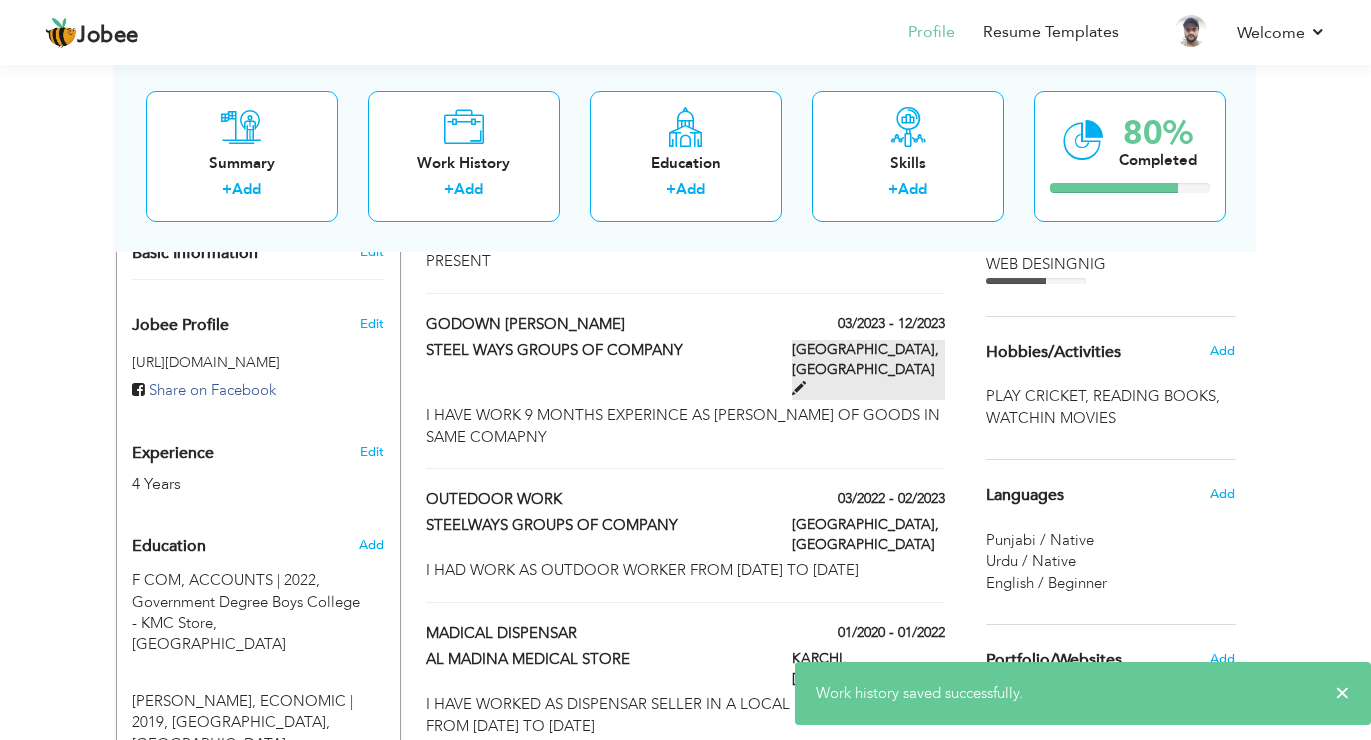 click at bounding box center [799, 388] 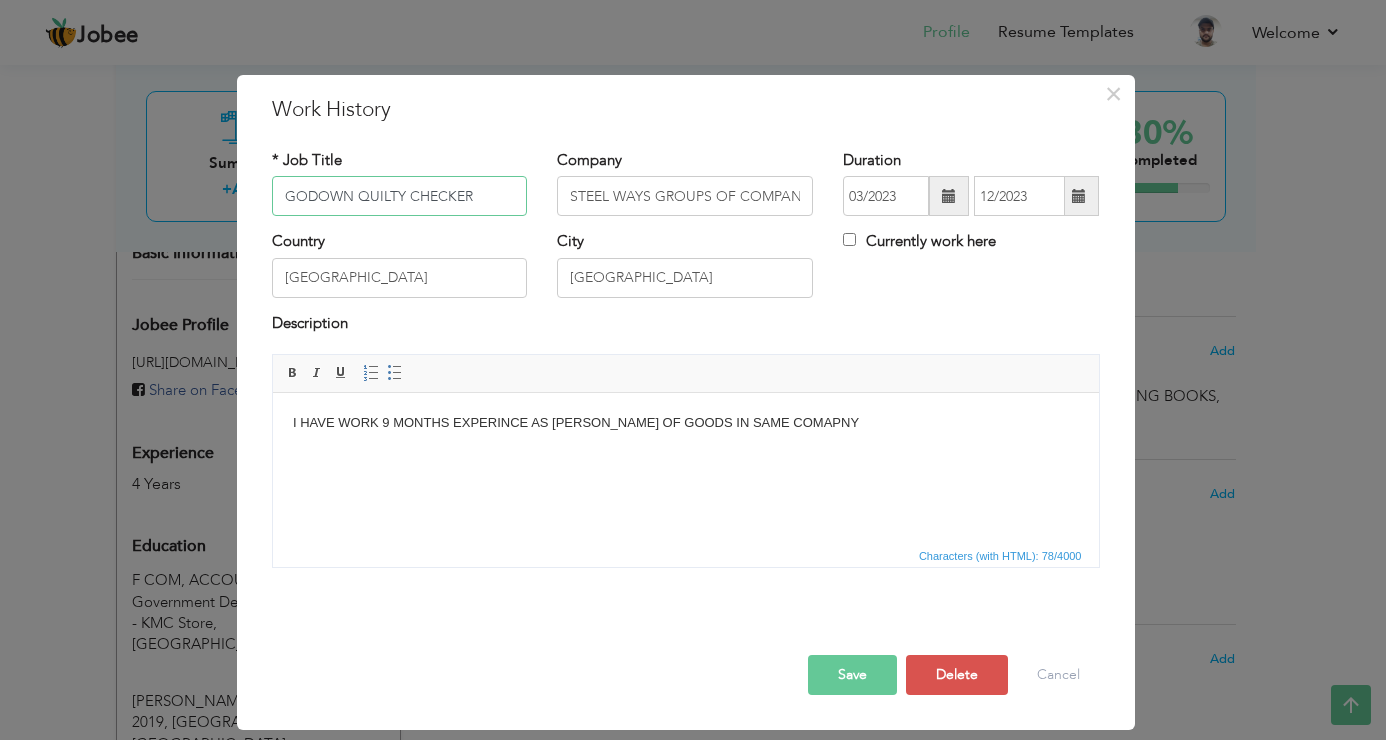 click on "GODOWN QUILTY CHECKER" at bounding box center [400, 196] 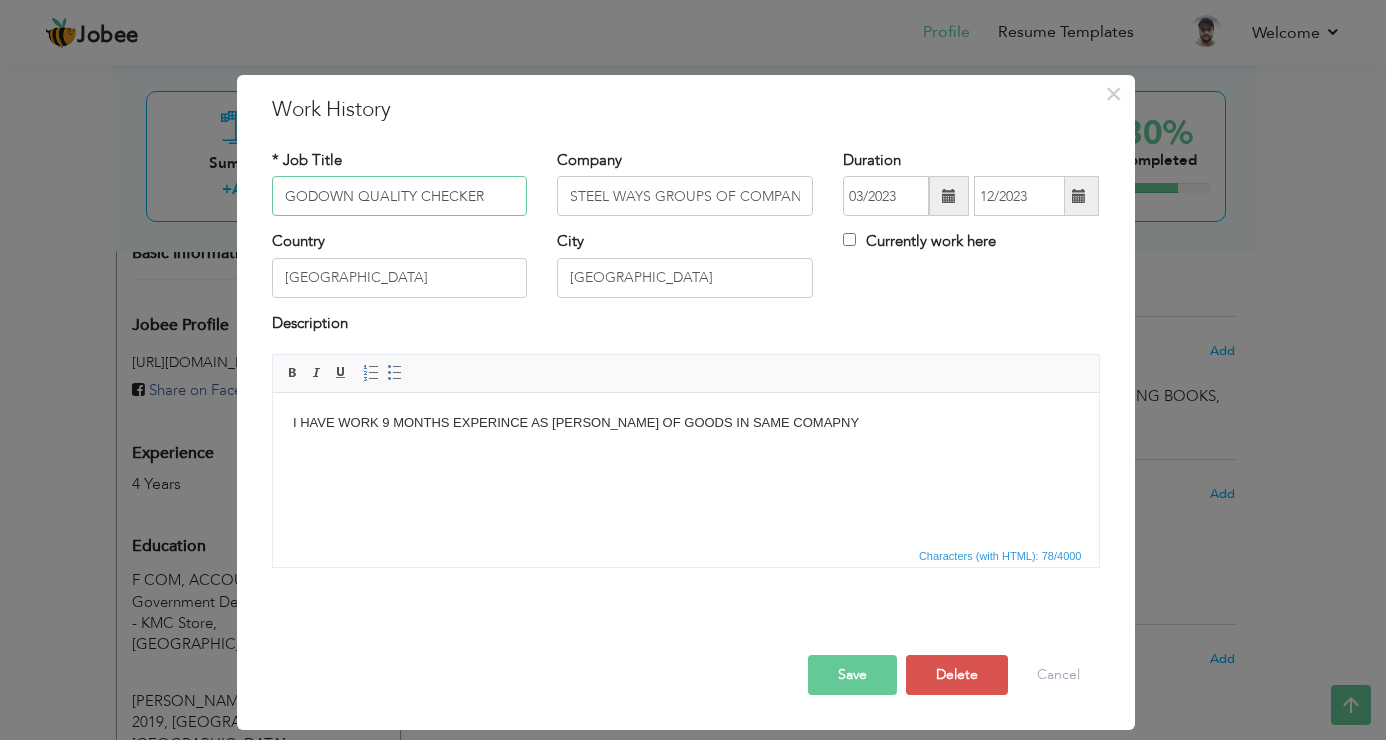 type on "GODOWN QUALITY CHECKER" 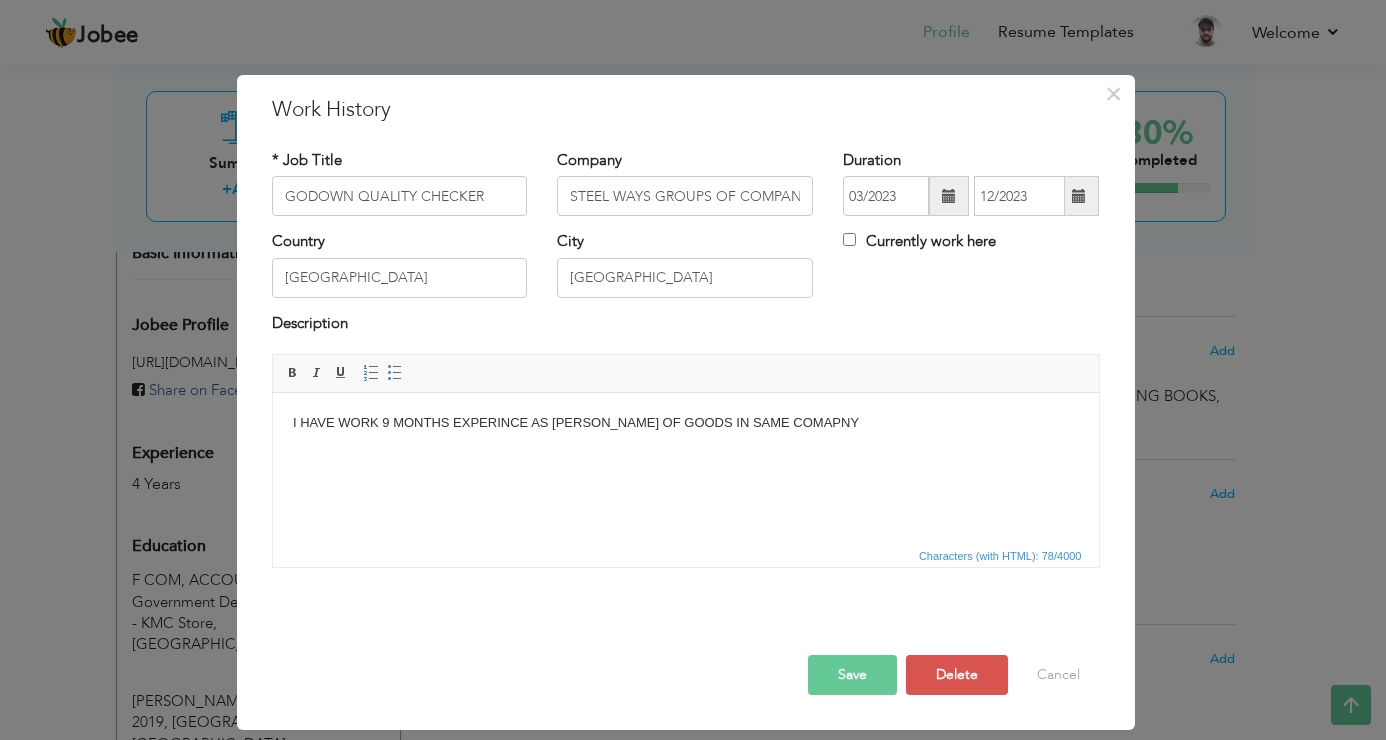 click on "I HAVE WORK 9 MONTHS EXPERINCE AS QUILTY CHAKER OF GOODS IN SAME COMAPNY" at bounding box center (685, 423) 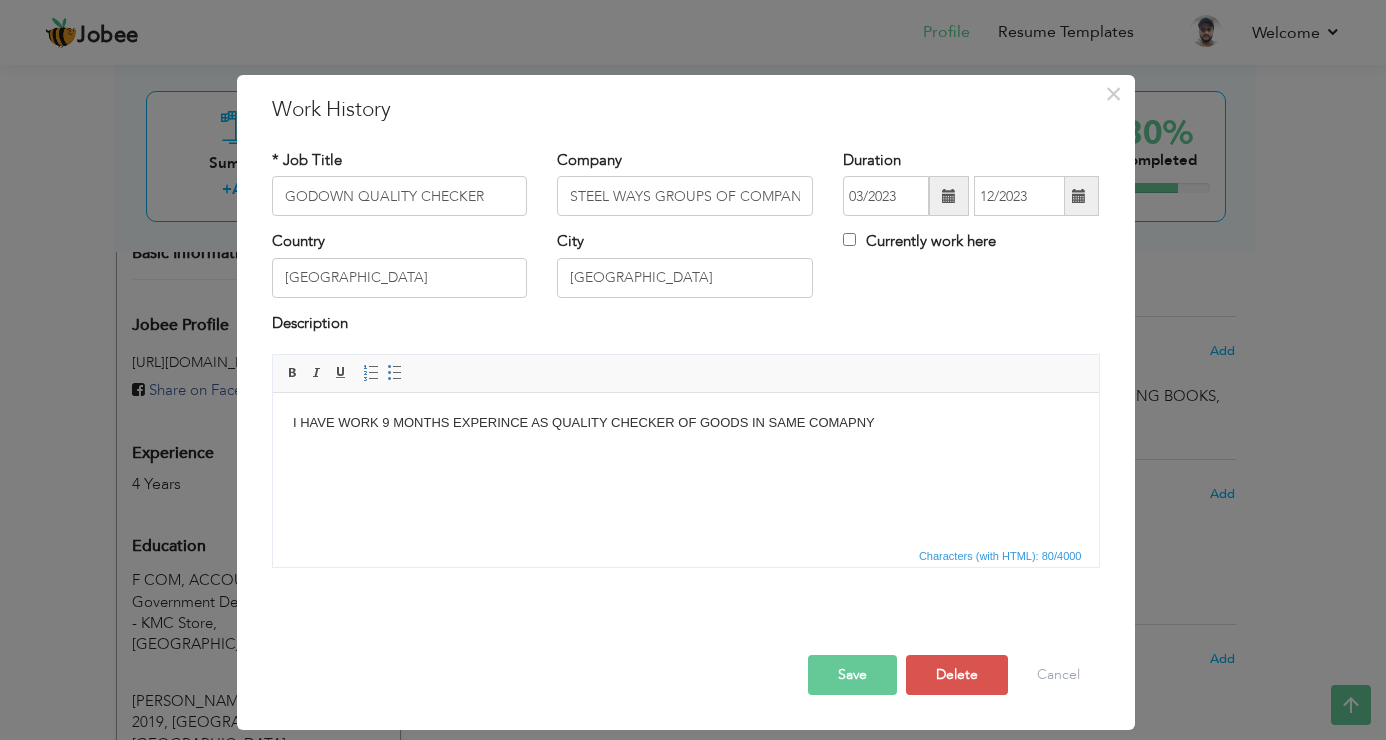 click on "Save" at bounding box center (852, 675) 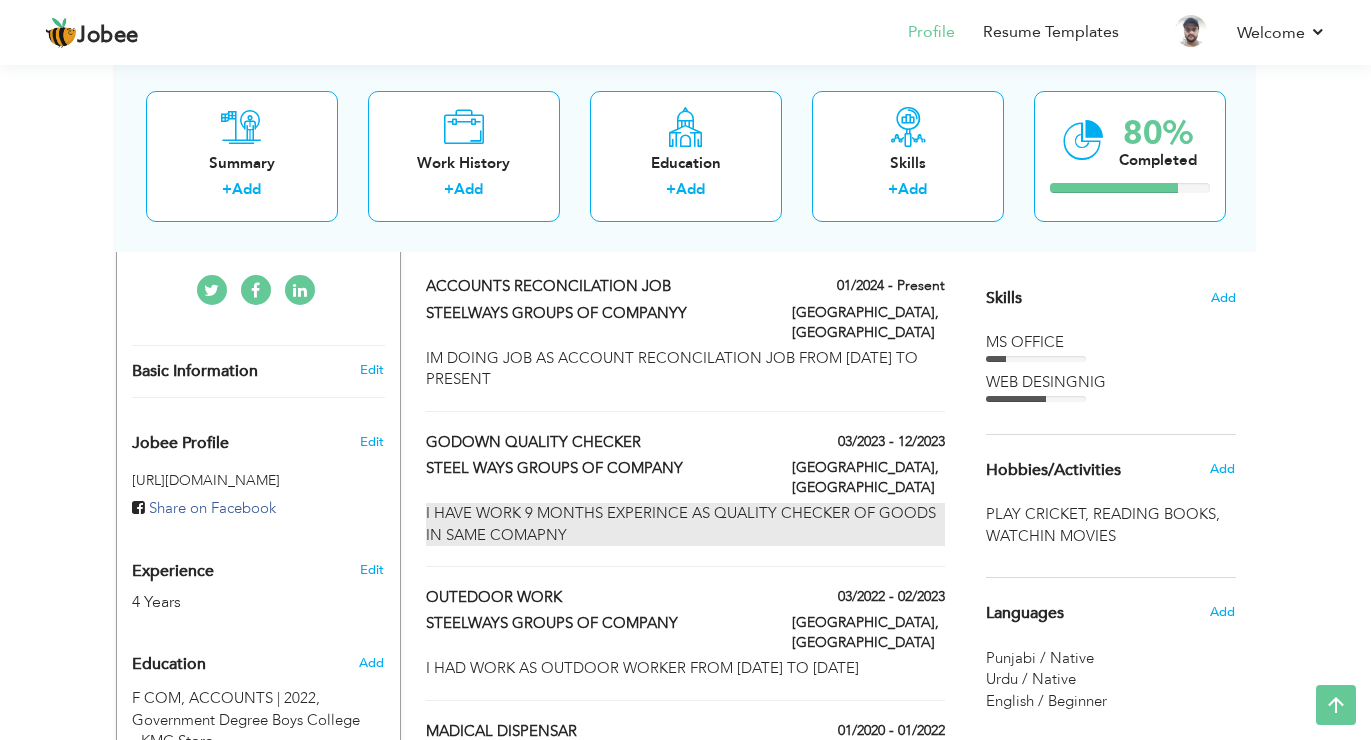 scroll, scrollTop: 400, scrollLeft: 0, axis: vertical 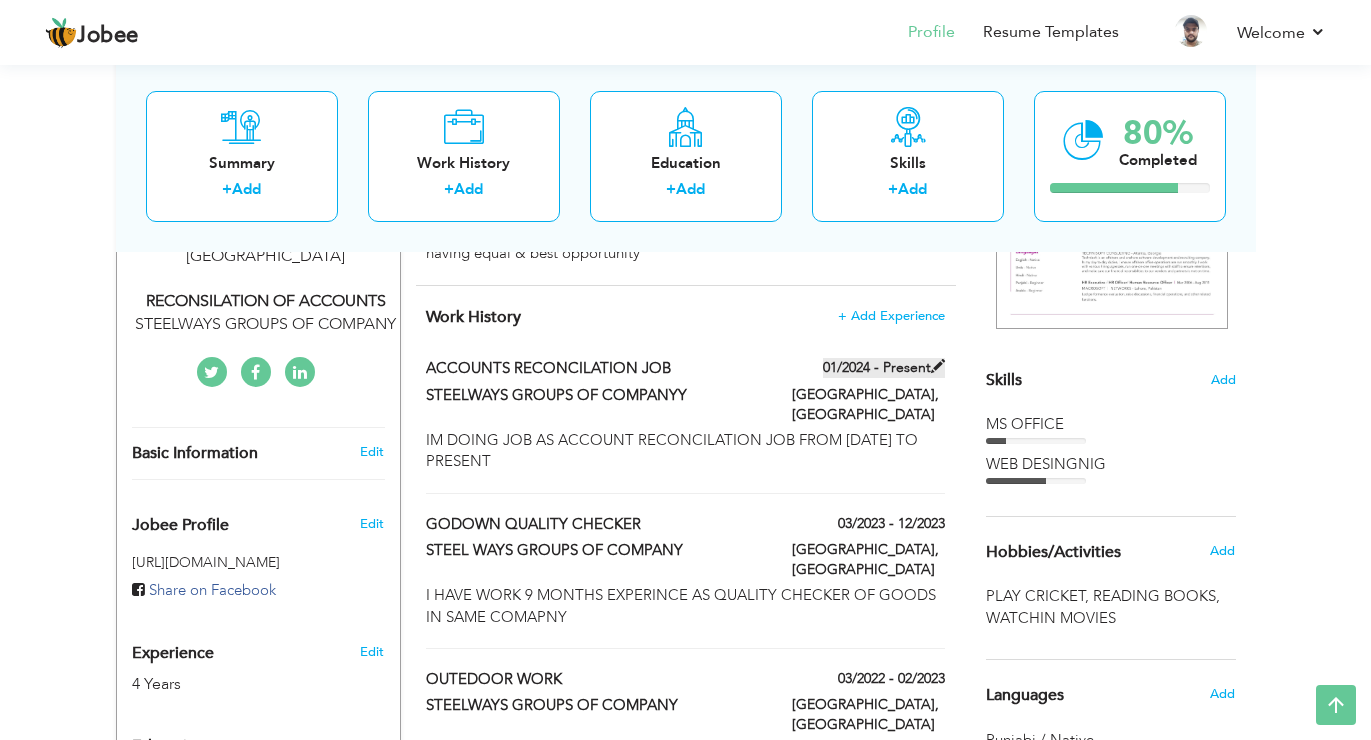 click at bounding box center [938, 366] 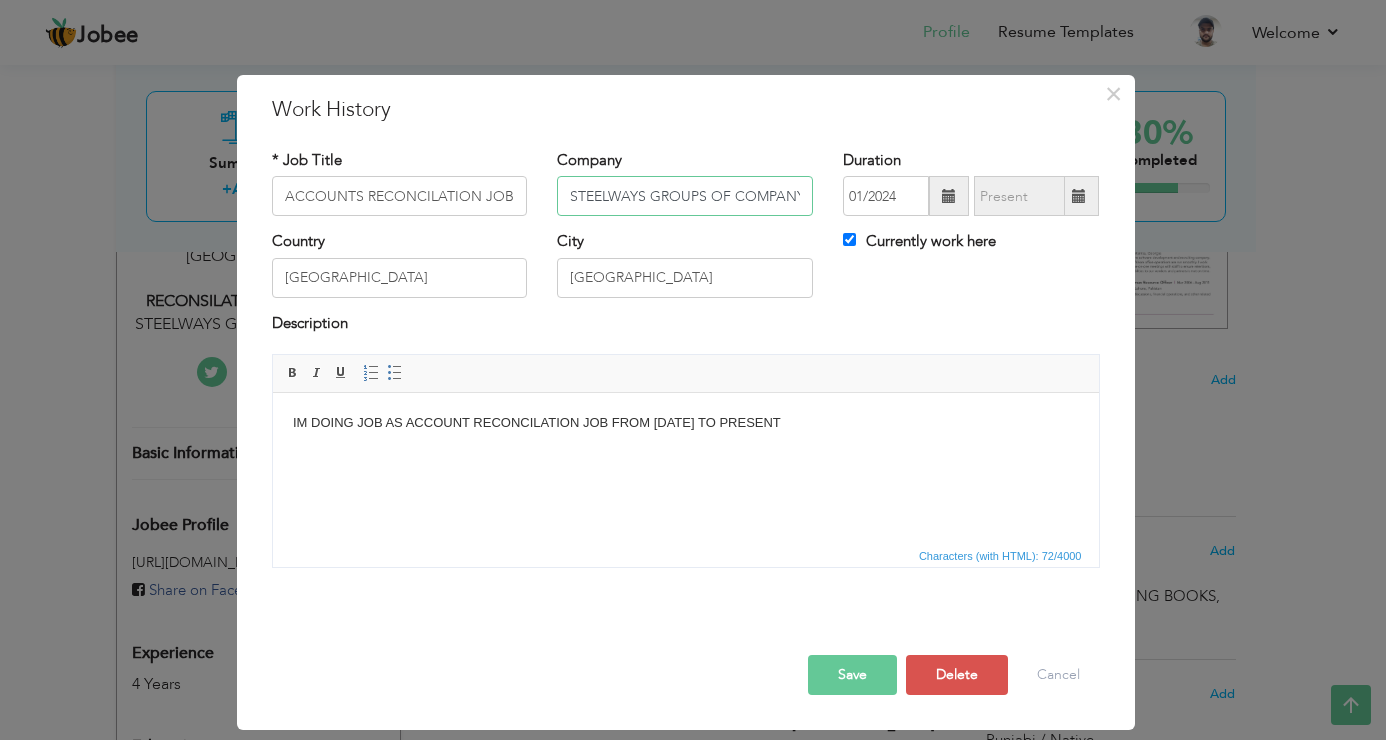 click on "STEELWAYS GROUPS OF COMPANYY" at bounding box center (685, 196) 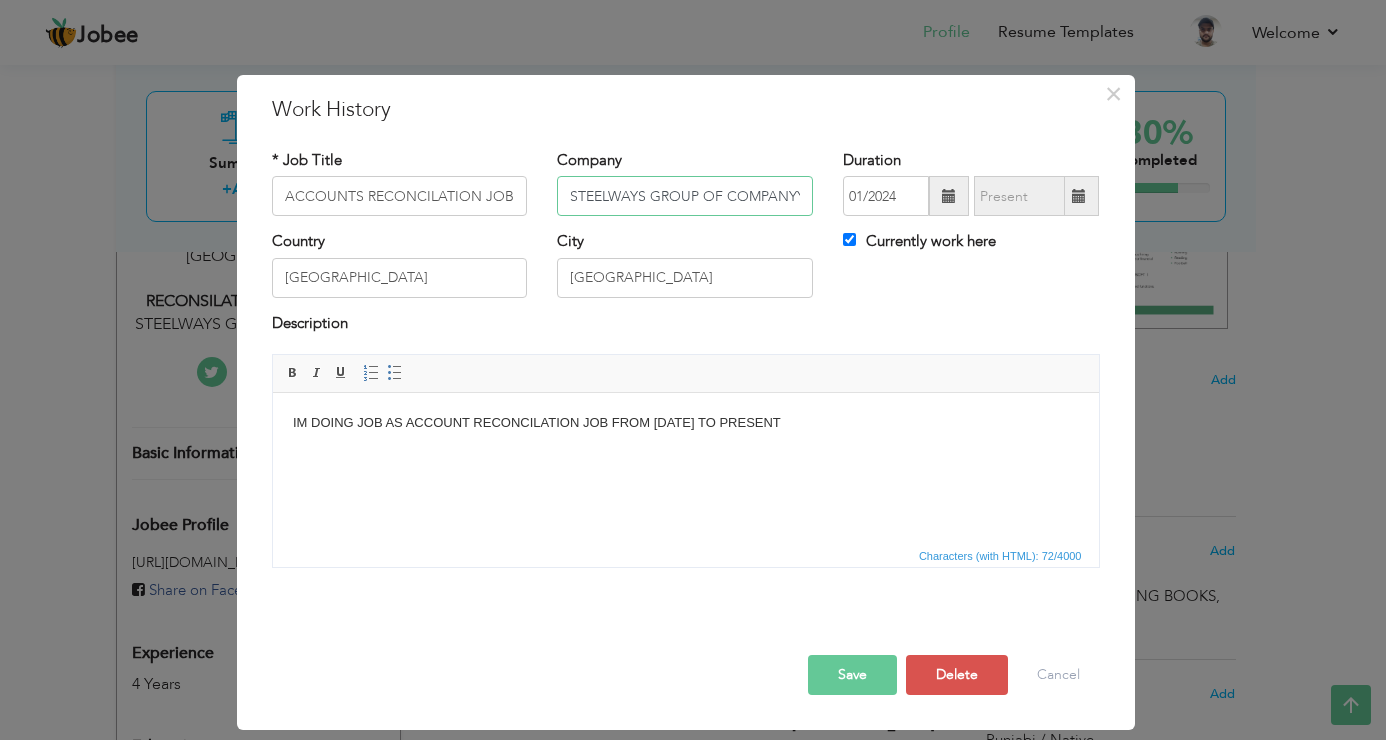 type on "STEELWAYS GROUP OF COMPANYY" 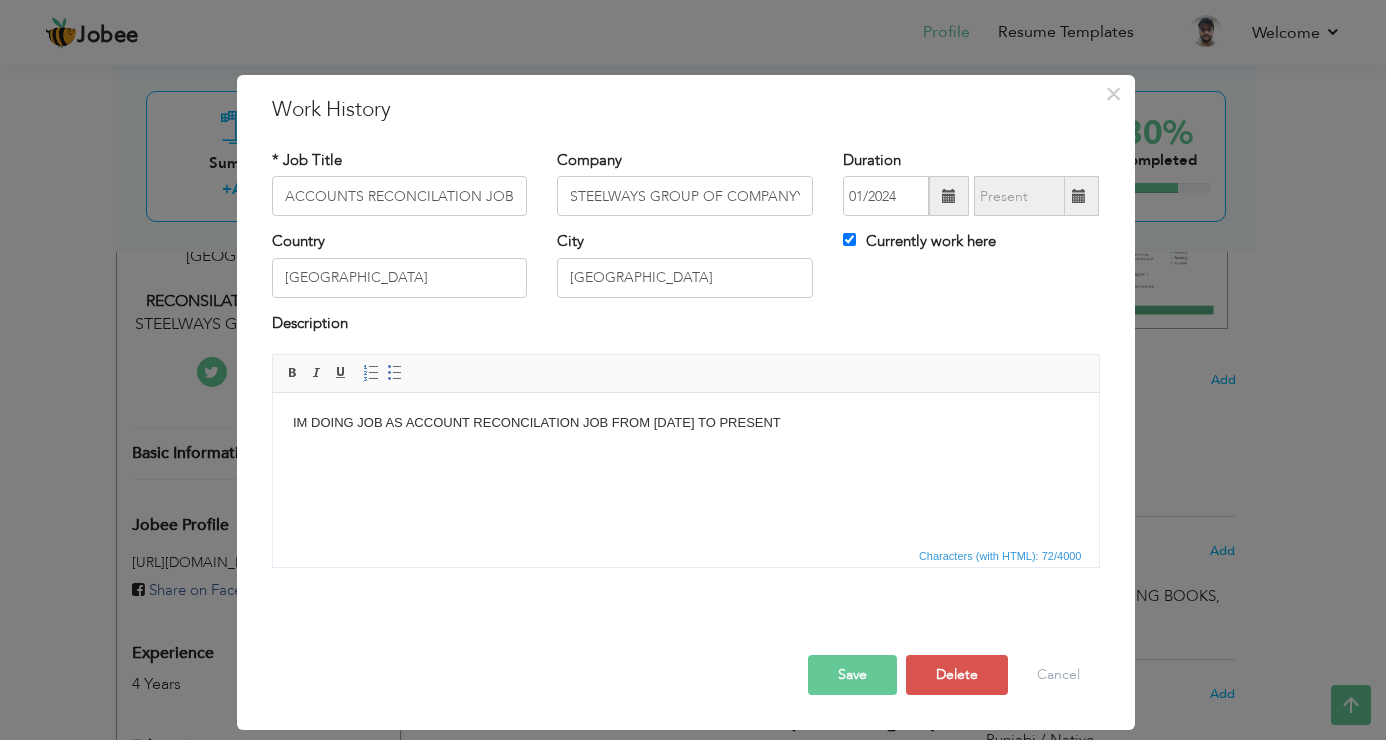 click on "Save" at bounding box center [852, 675] 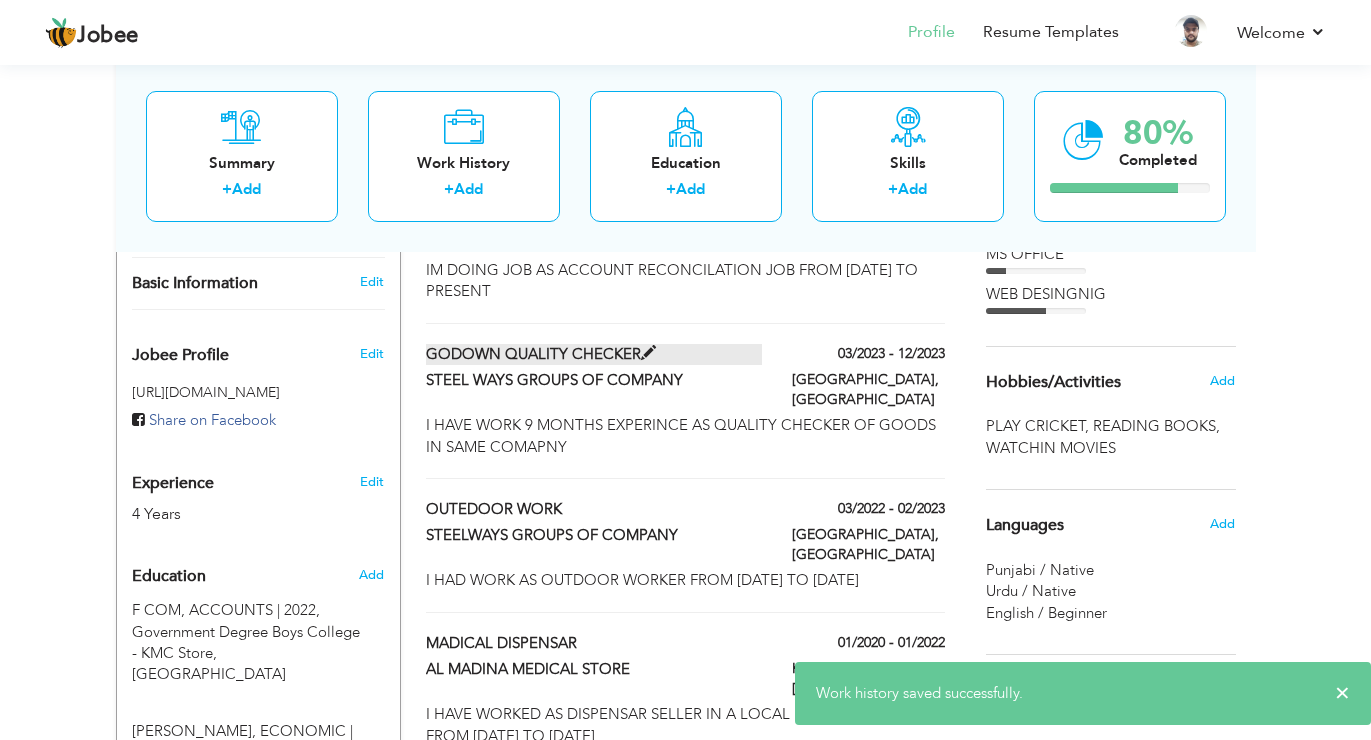 scroll, scrollTop: 600, scrollLeft: 0, axis: vertical 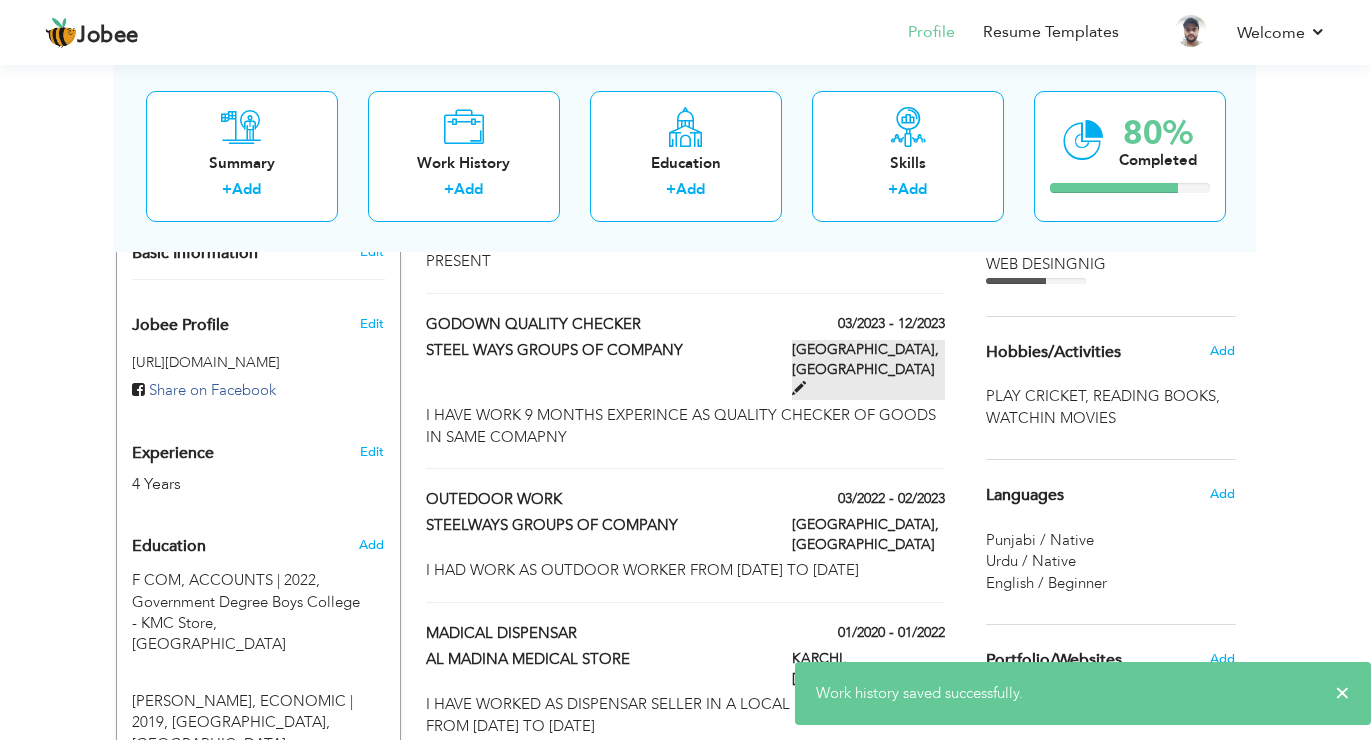 click at bounding box center [799, 388] 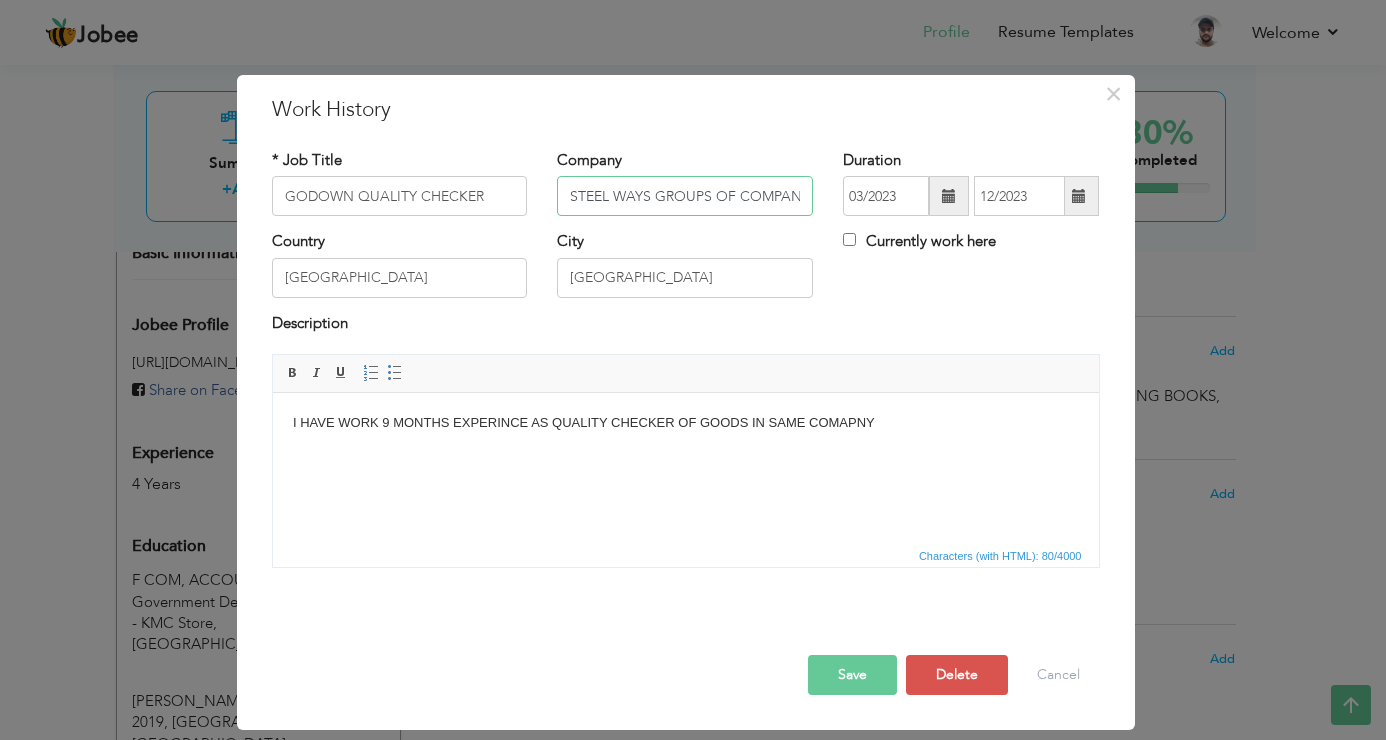 click on "STEEL WAYS GROUPS OF COMPANY" at bounding box center (685, 196) 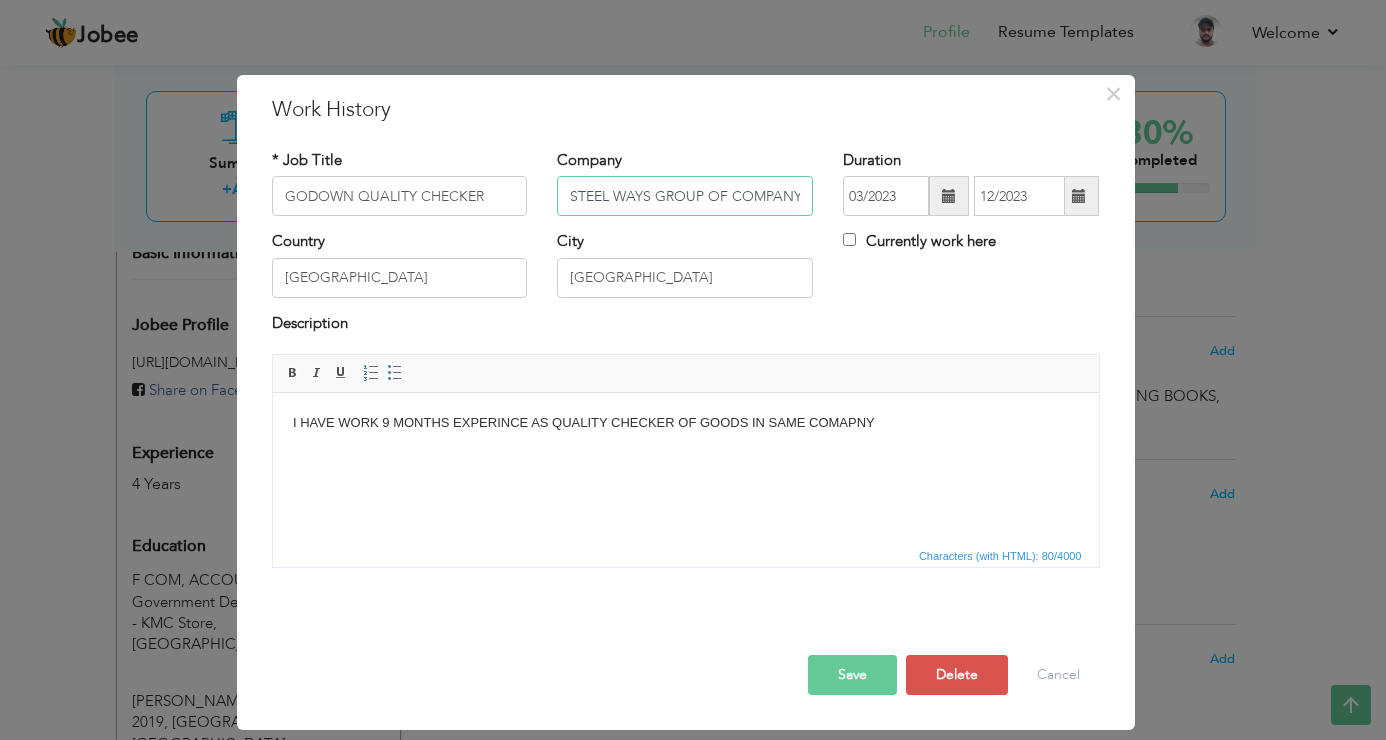 type on "STEEL WAYS GROUP OF COMPANY" 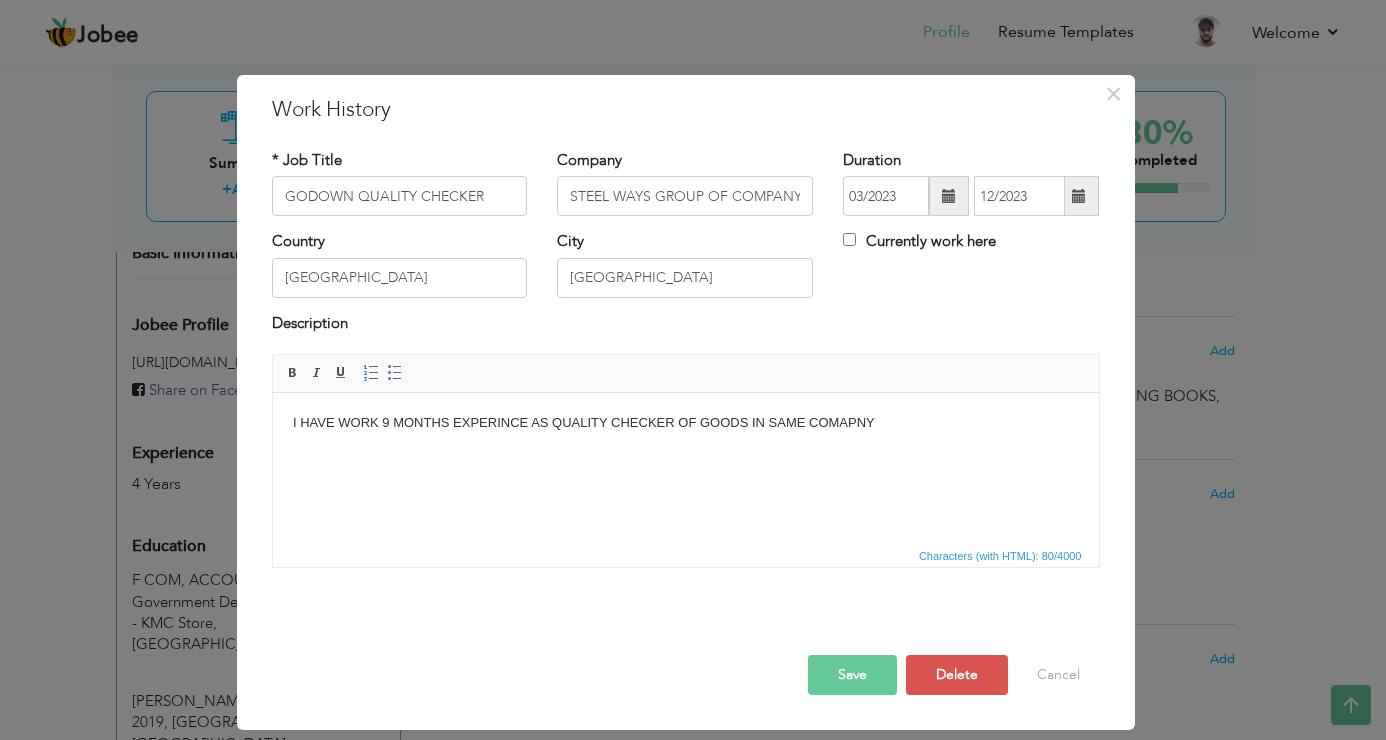 click on "Save" at bounding box center [852, 675] 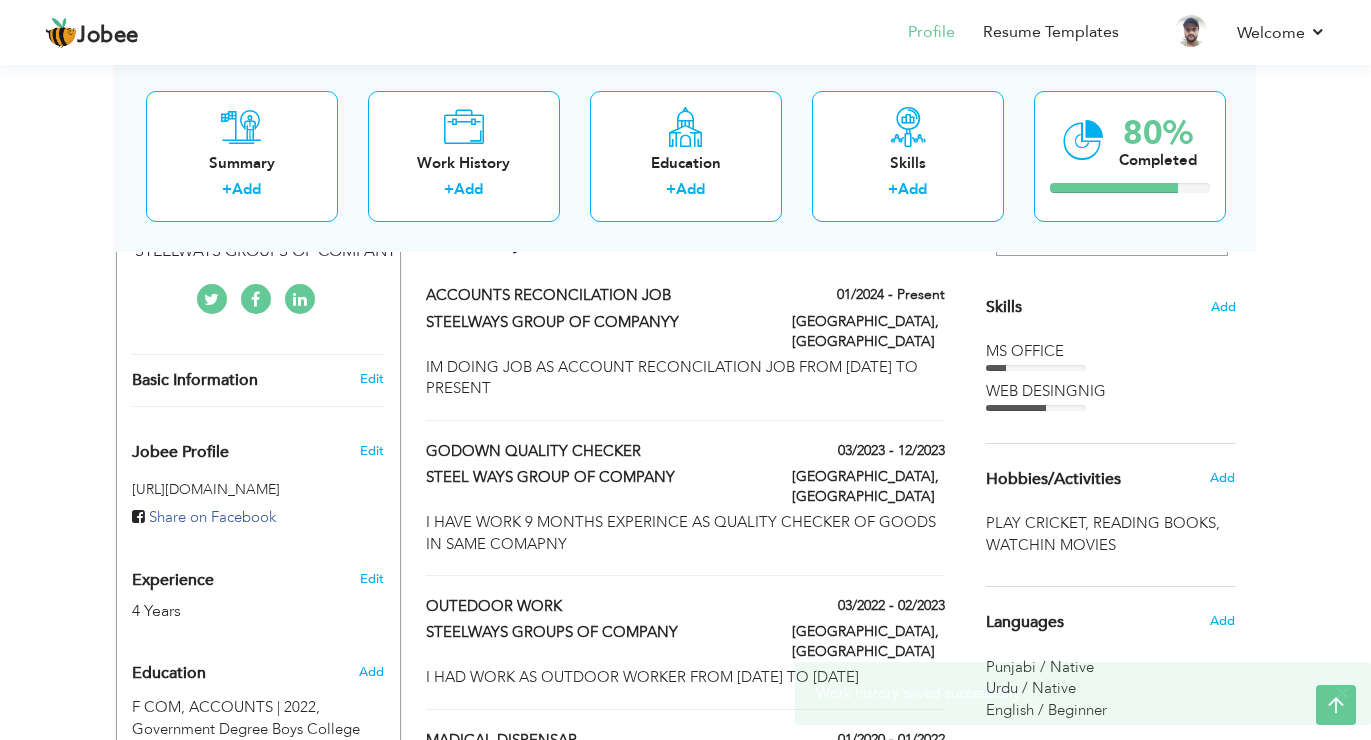 scroll, scrollTop: 600, scrollLeft: 0, axis: vertical 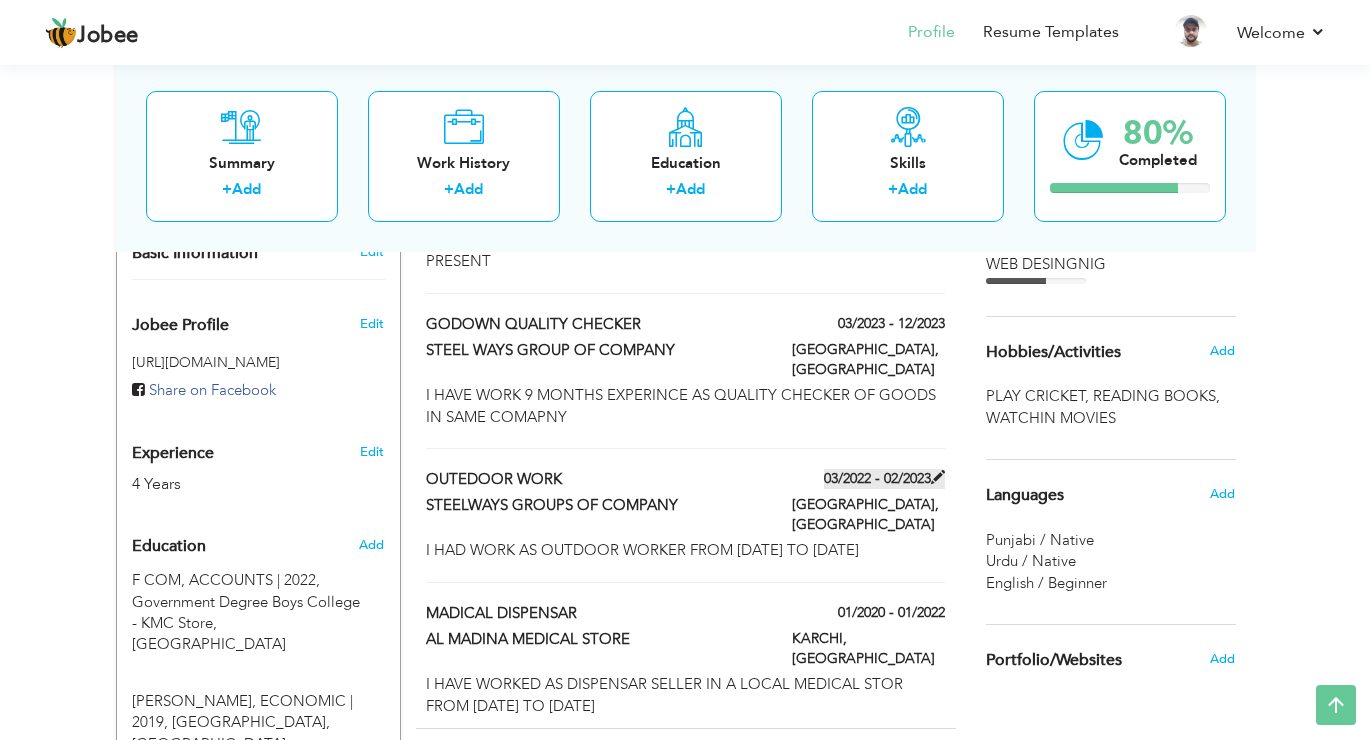 click at bounding box center (938, 477) 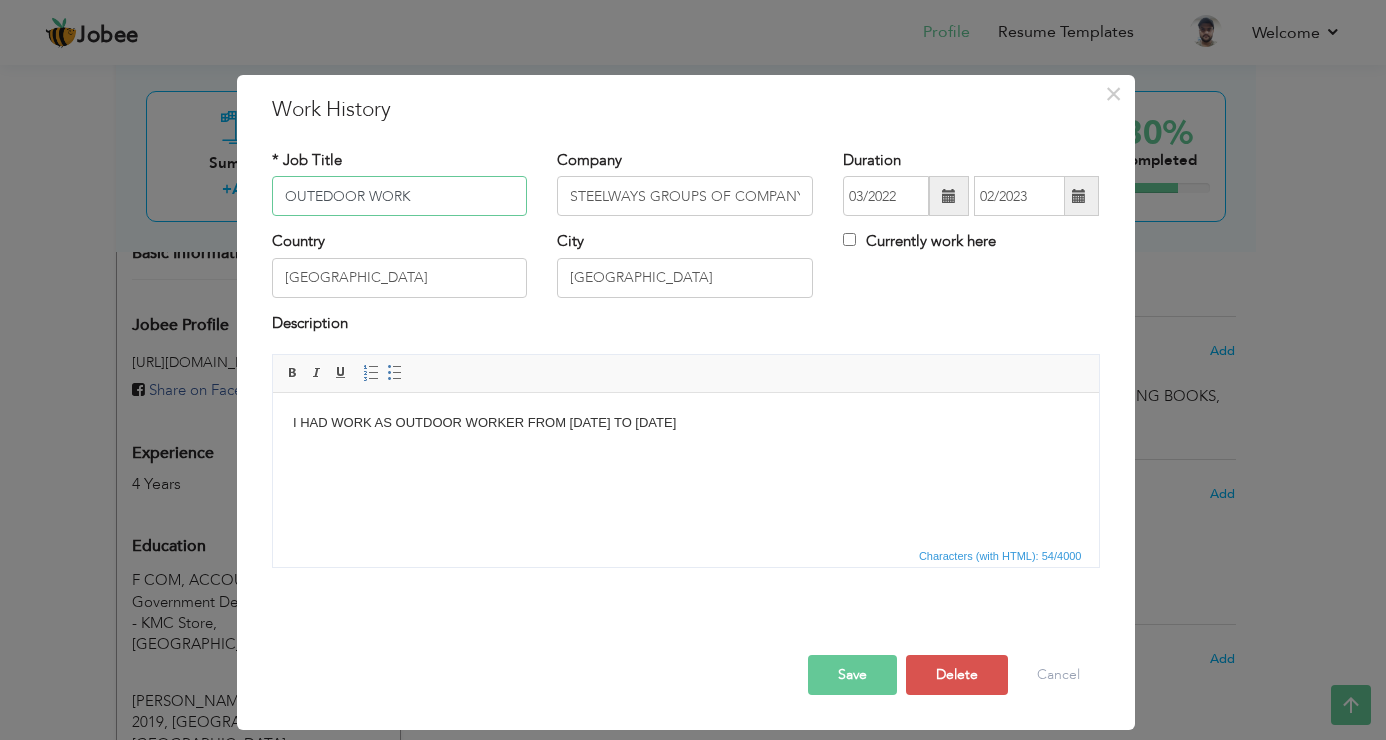 click on "OUTEDOOR WORK" at bounding box center [400, 196] 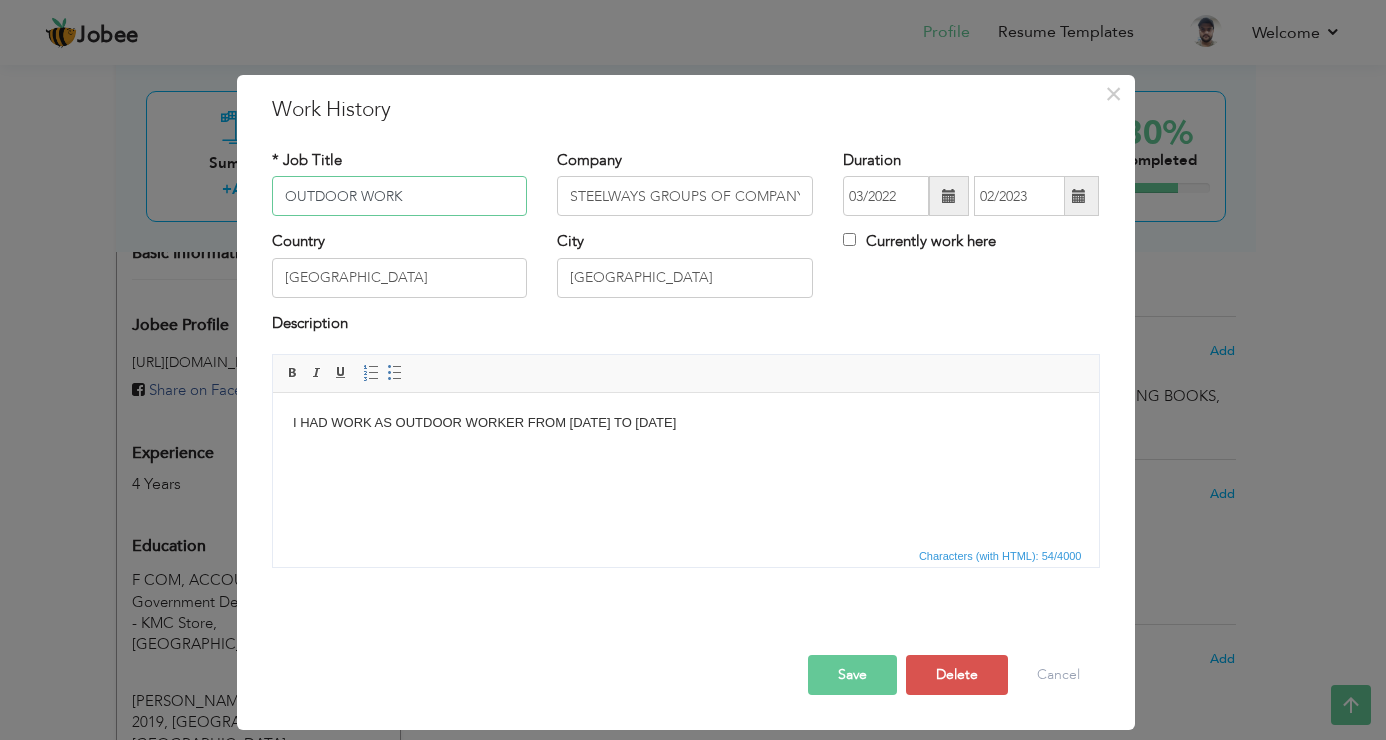 type on "OUTDOOR WORK" 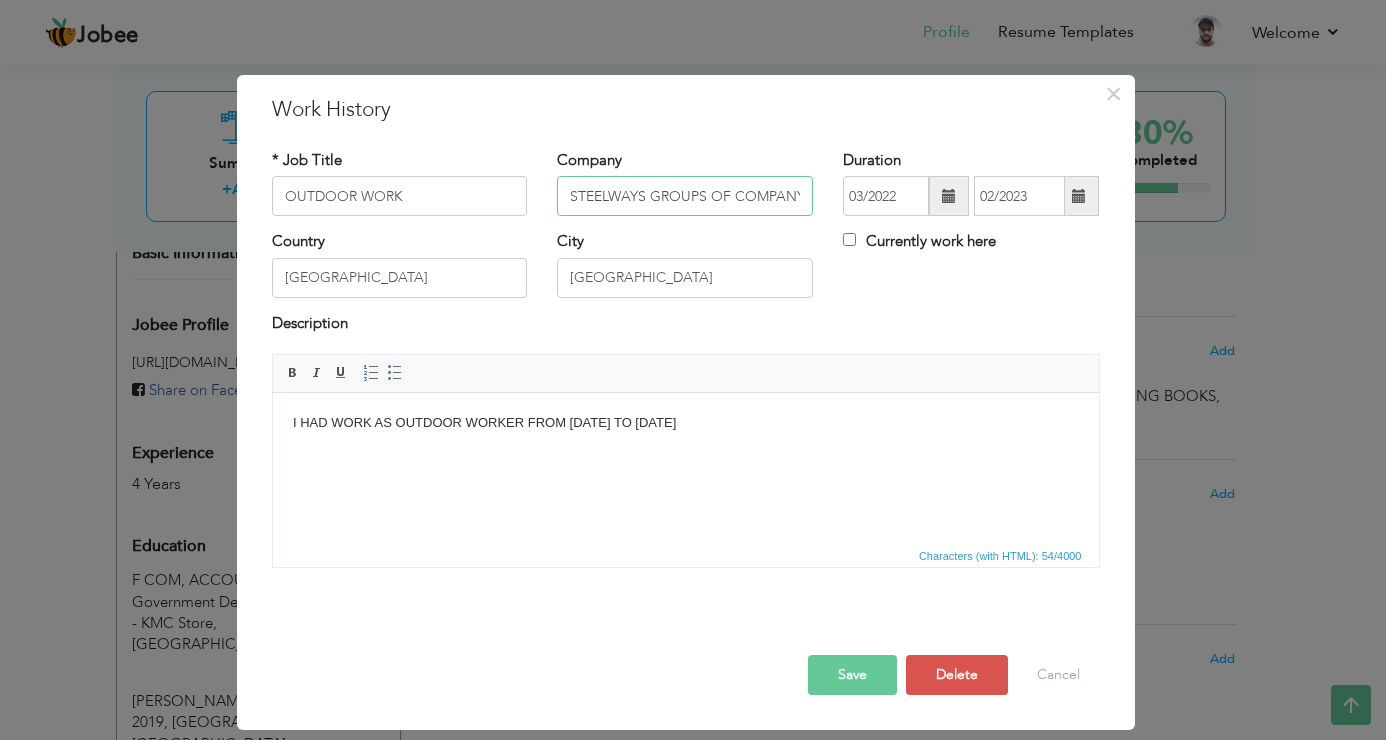 click on "STEELWAYS GROUPS OF COMPANY" at bounding box center (685, 196) 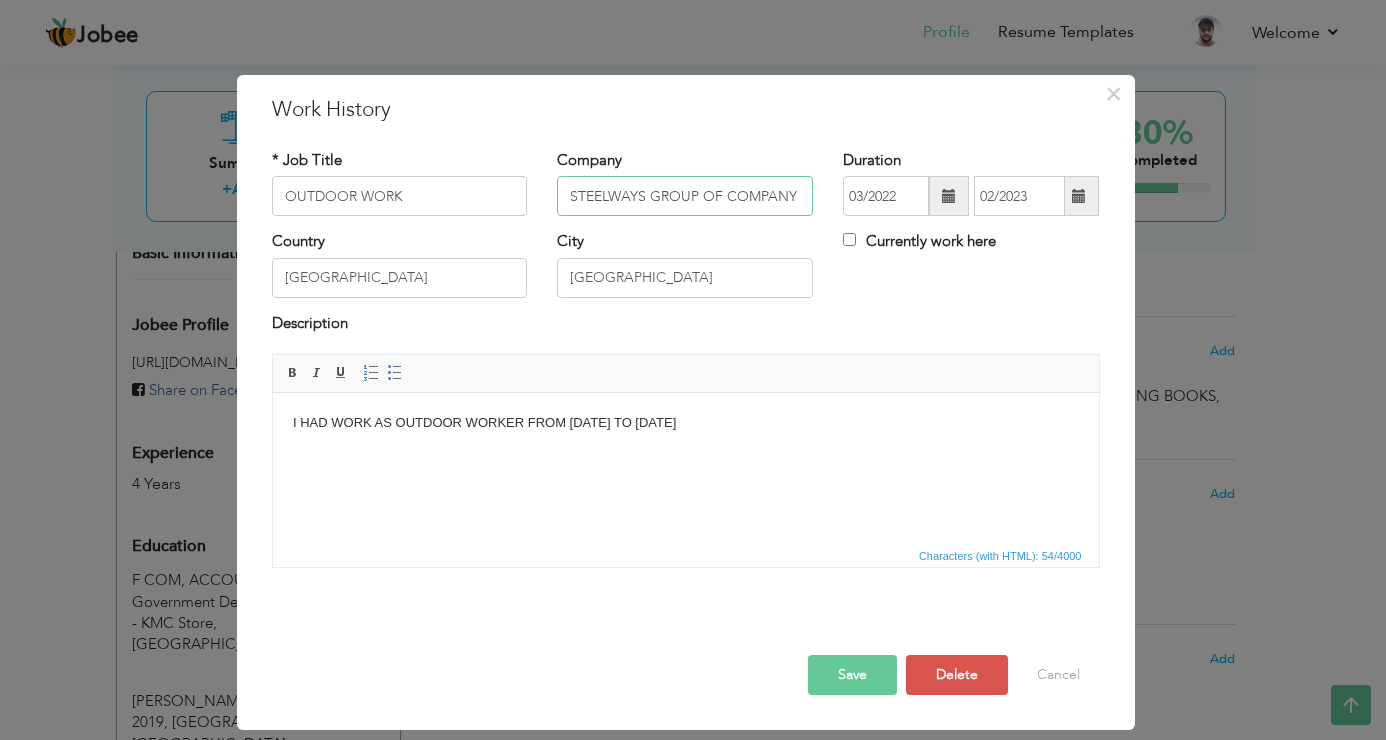 type on "STEELWAYS GROUP OF COMPANY" 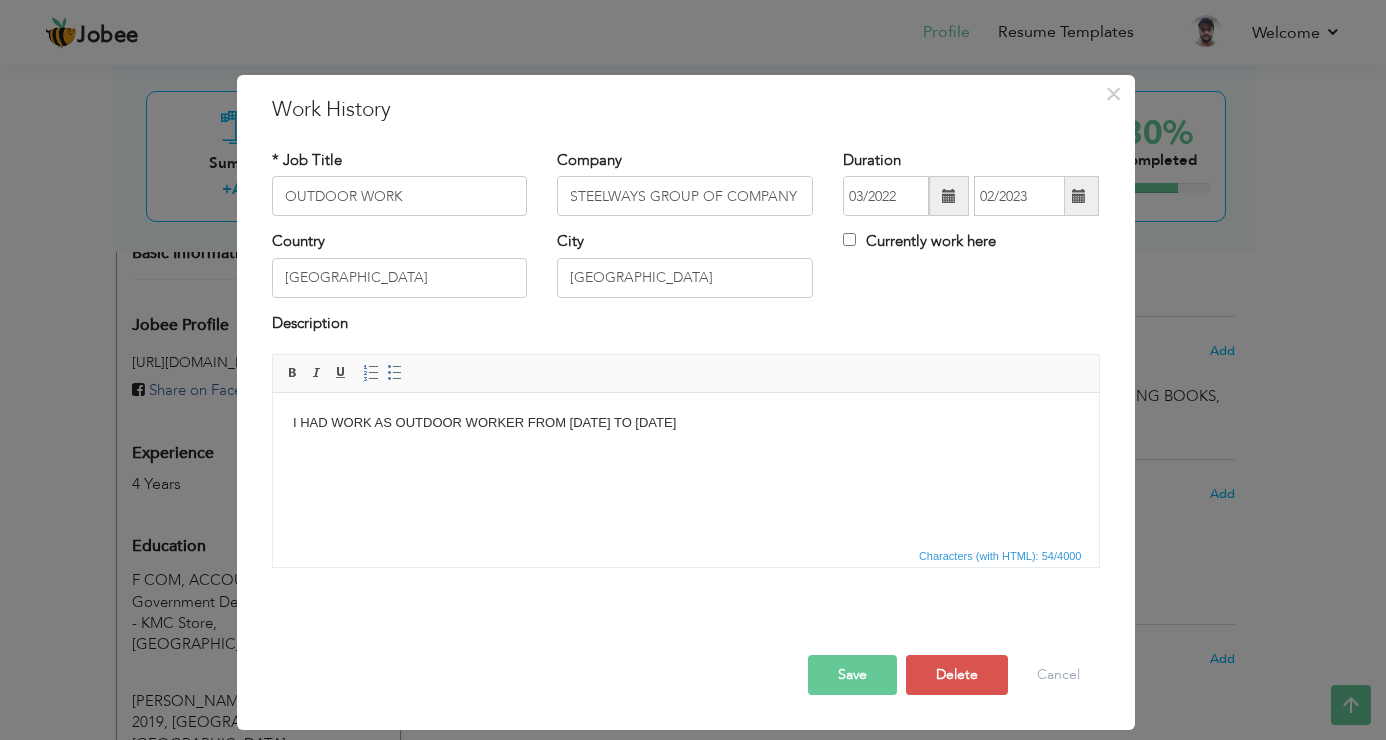 click on "Save" at bounding box center (852, 675) 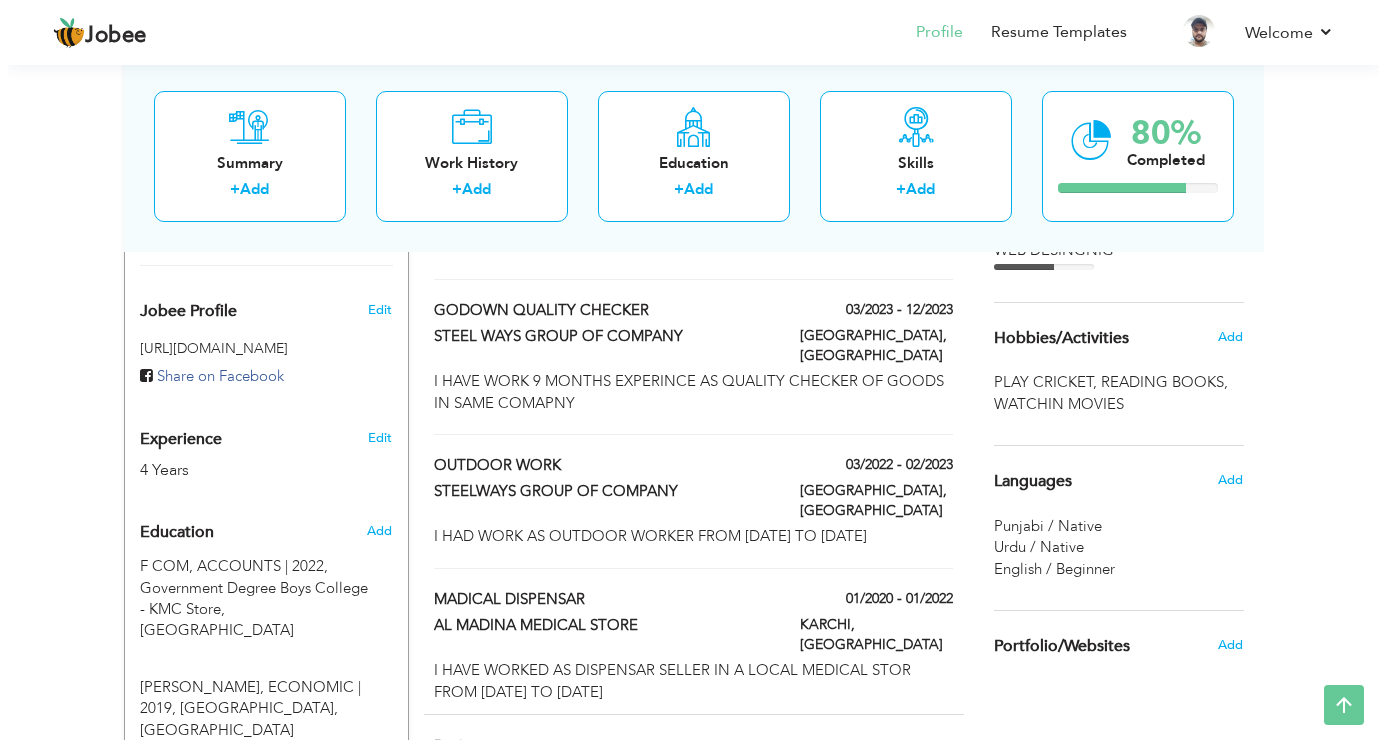 scroll, scrollTop: 487, scrollLeft: 0, axis: vertical 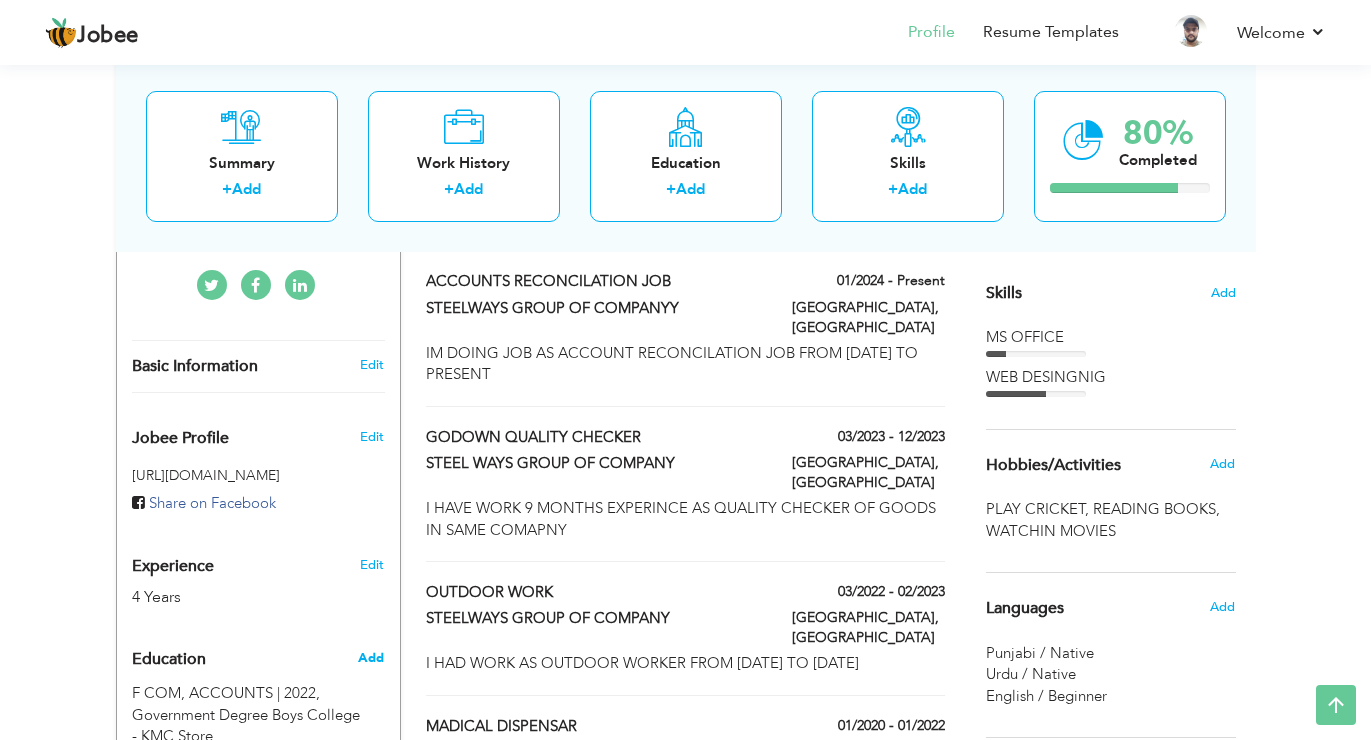 click on "Add" at bounding box center [371, 658] 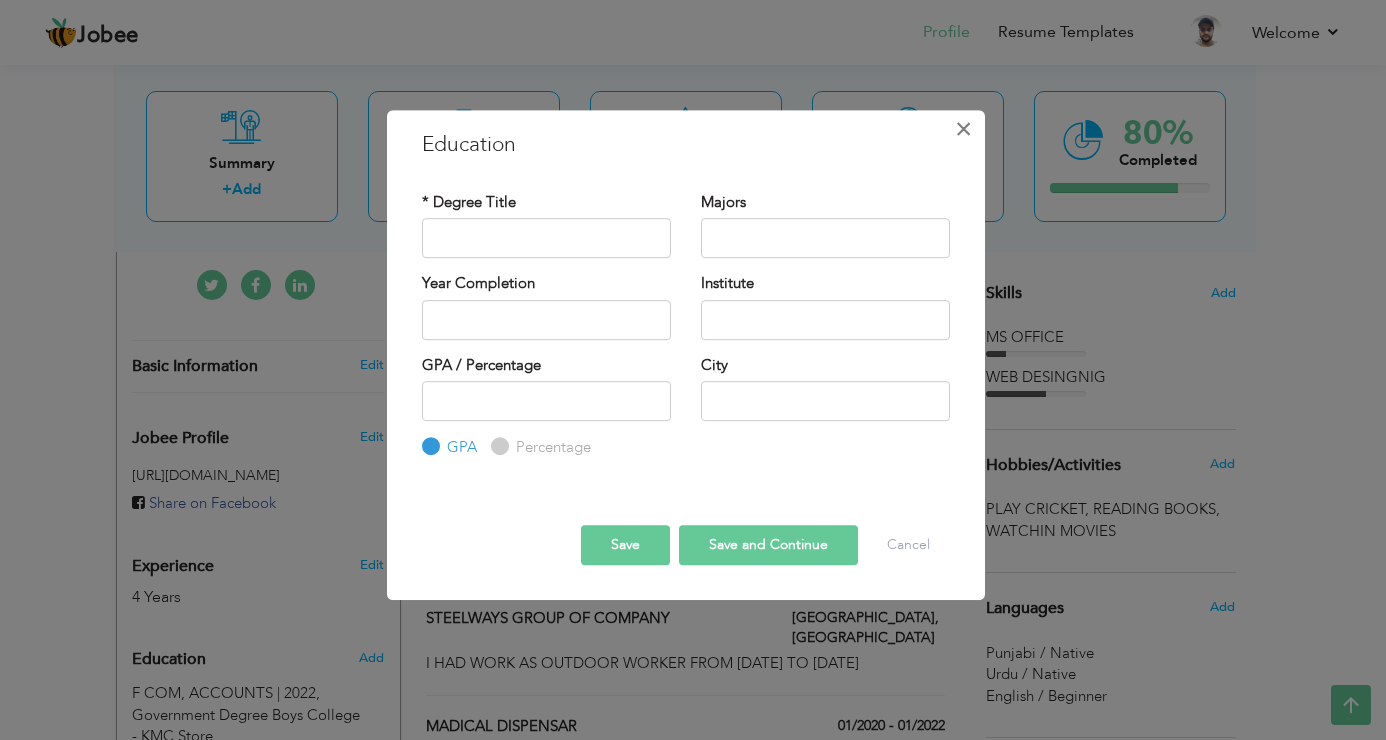 click on "×" at bounding box center (963, 129) 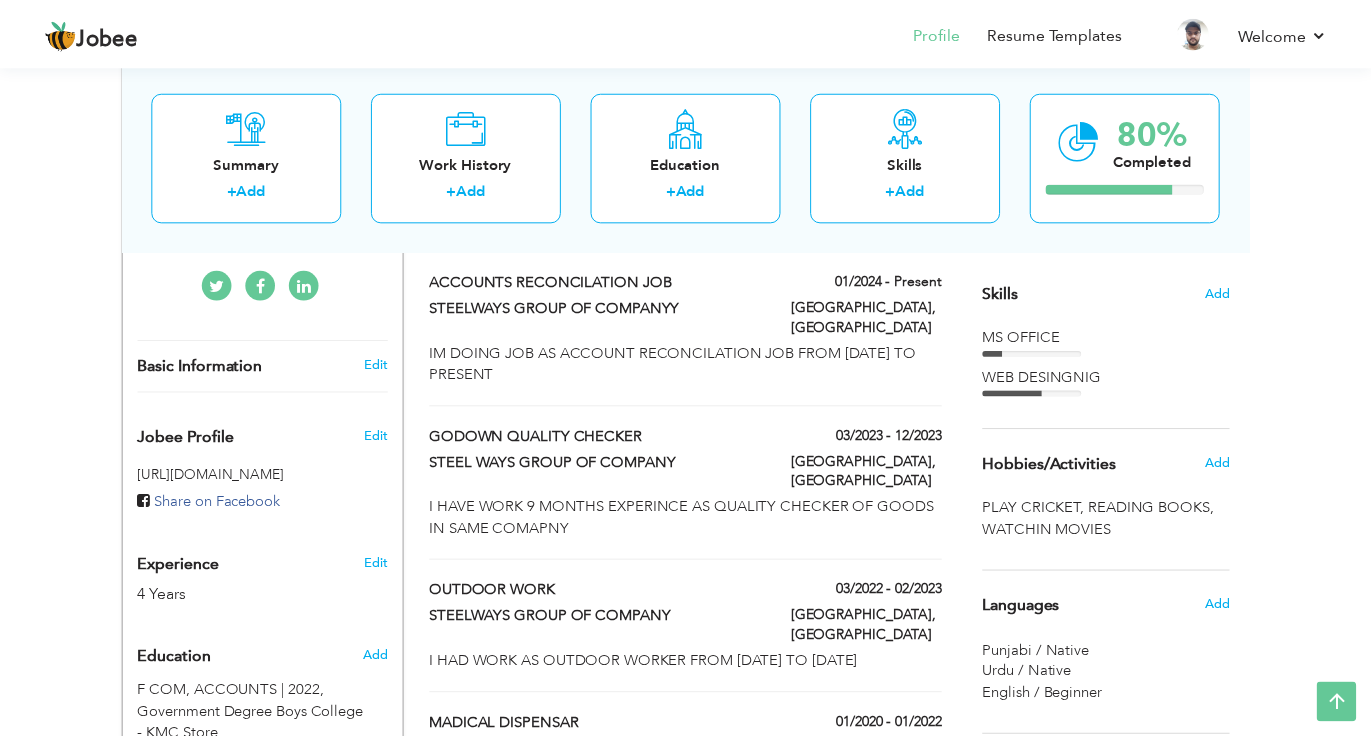 scroll, scrollTop: 687, scrollLeft: 0, axis: vertical 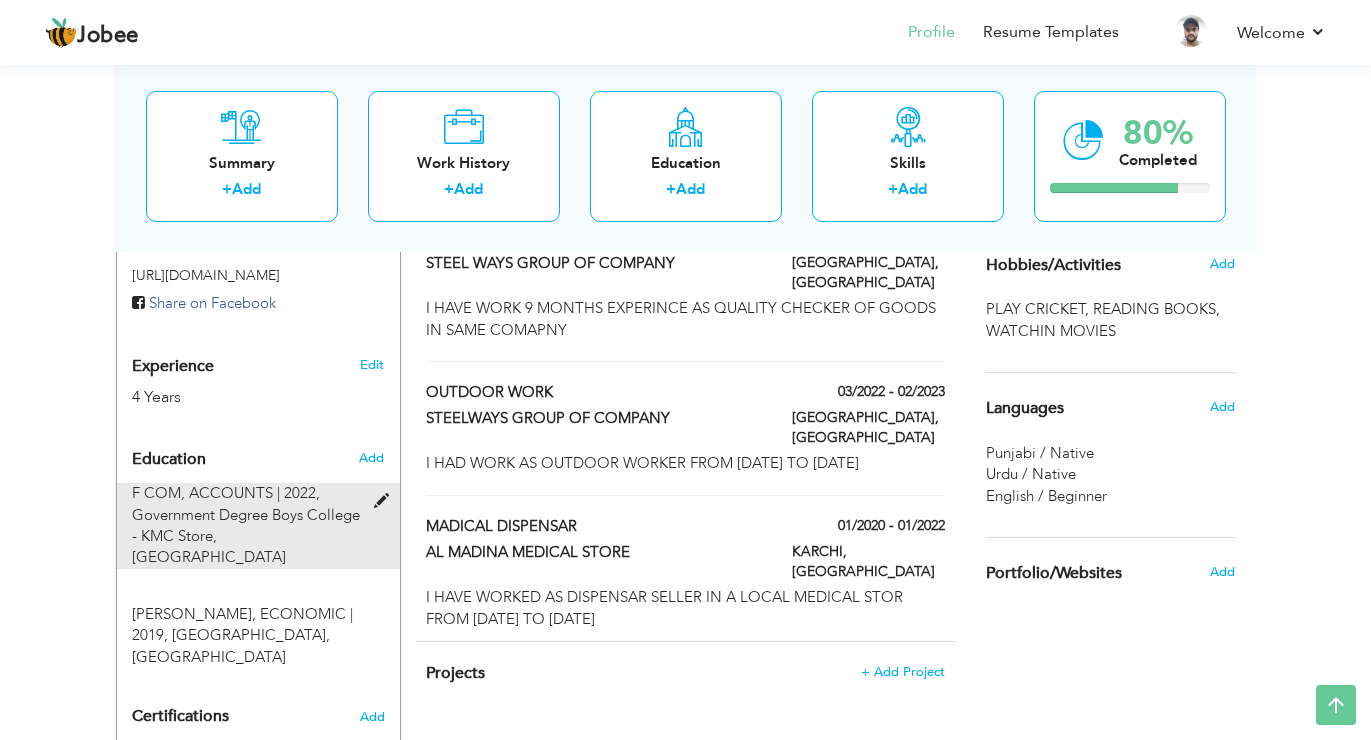 click at bounding box center (386, 501) 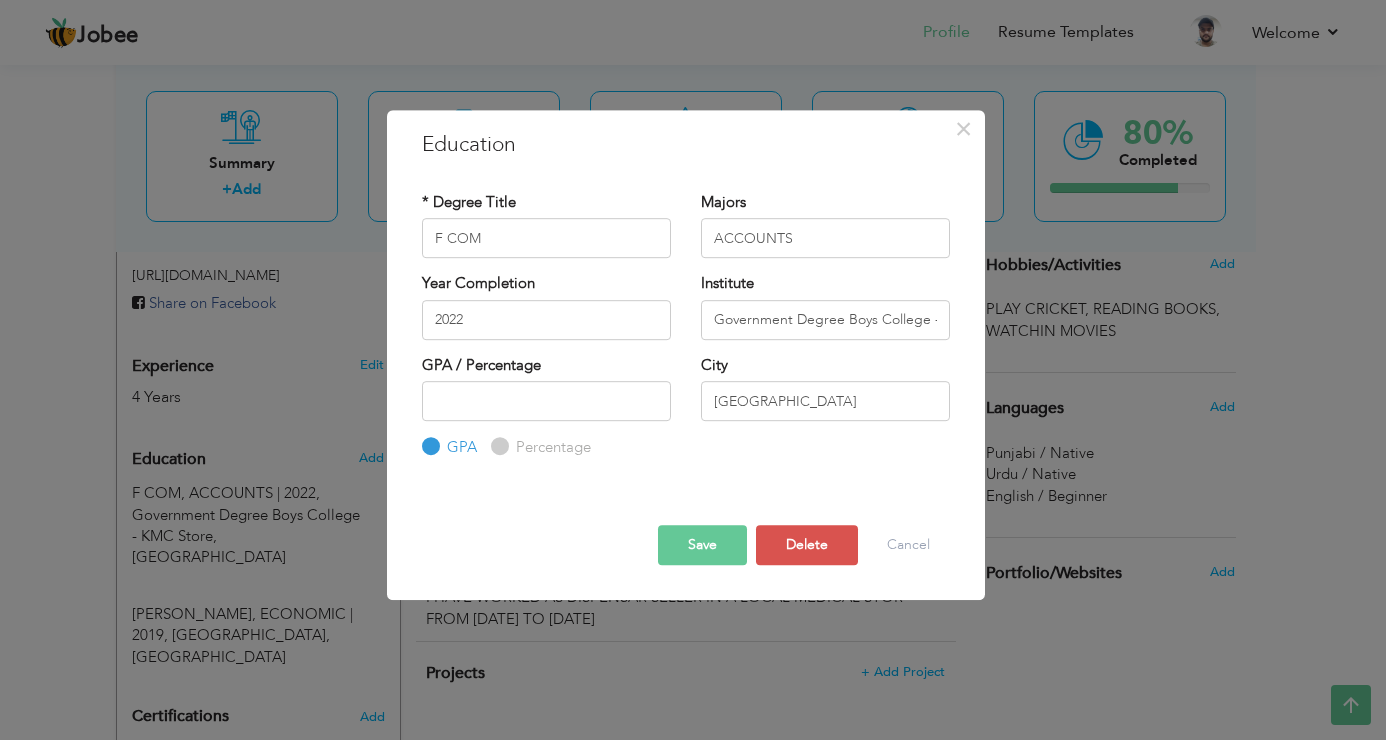 click on "Save" at bounding box center [702, 545] 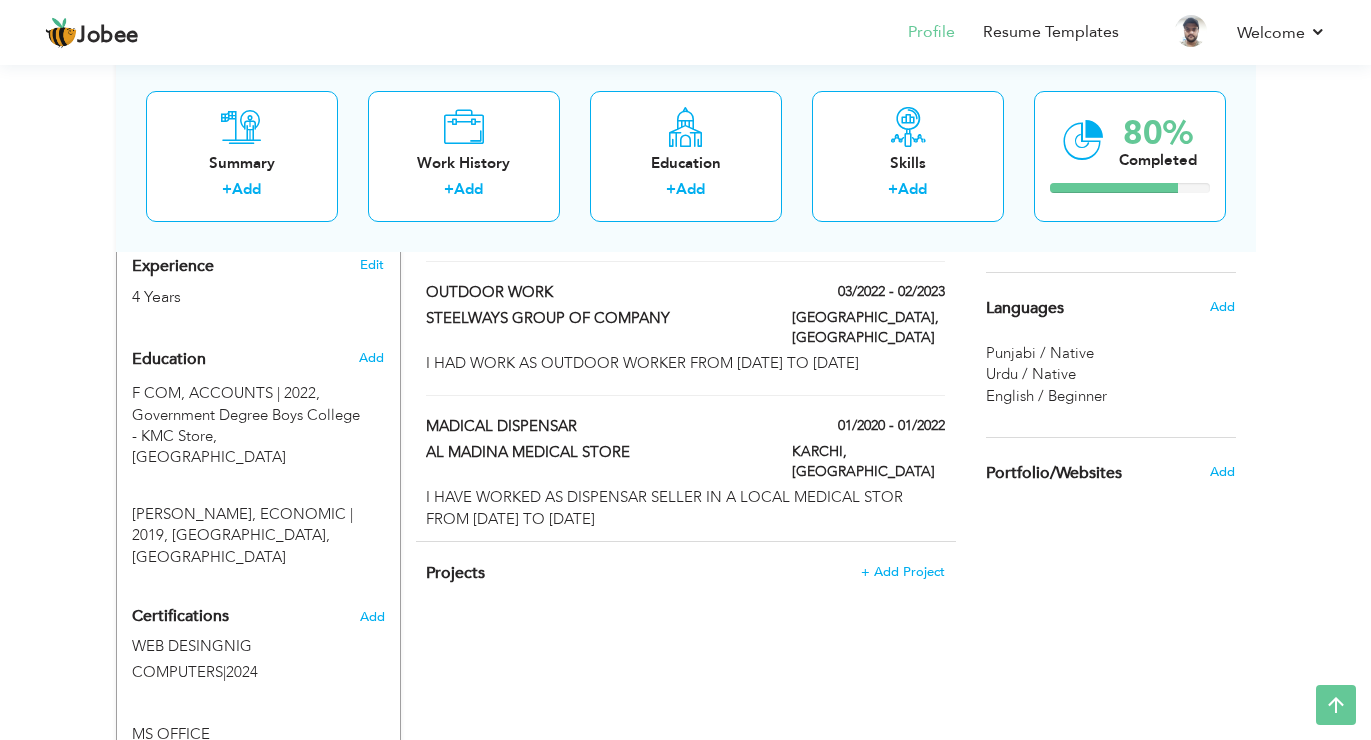 scroll, scrollTop: 887, scrollLeft: 0, axis: vertical 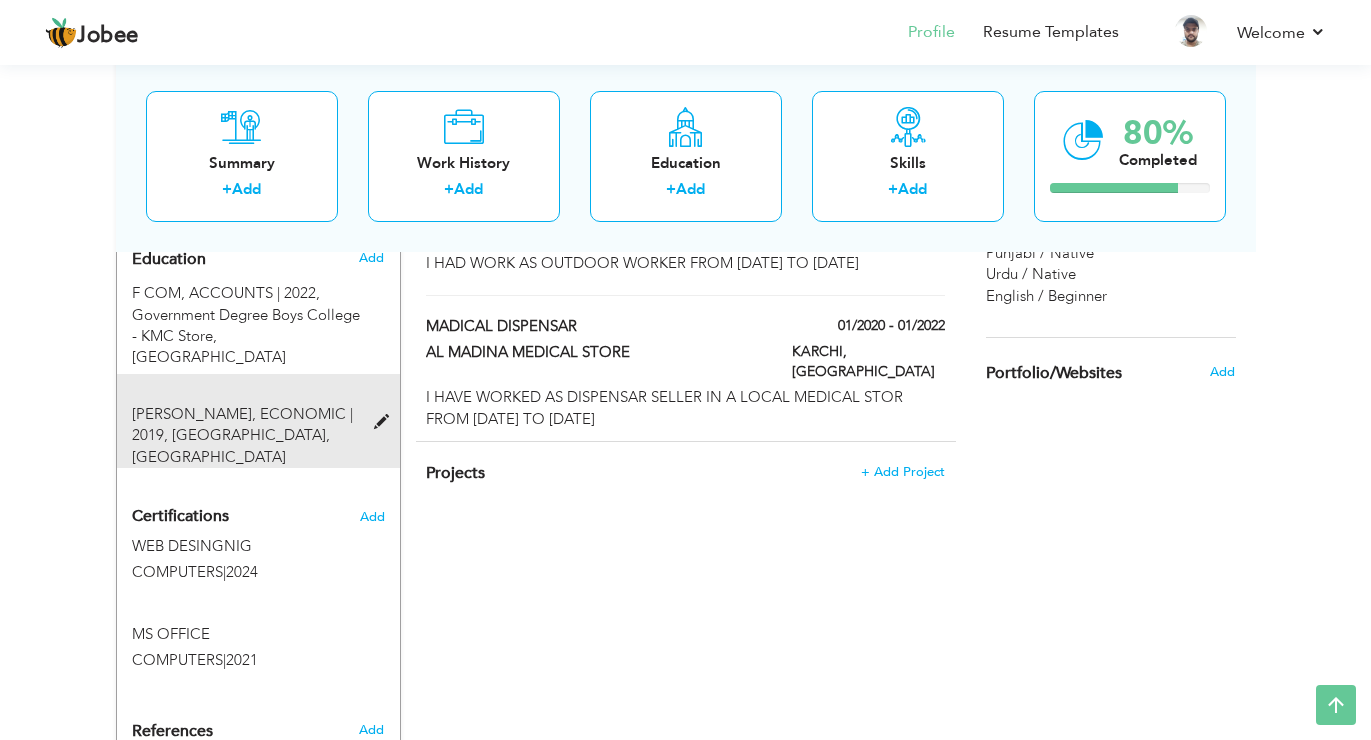 click on "COMMERS,  ECONOMIC  |  2019,
SMA PERADISE SCHOOL, KARACHI" at bounding box center (246, 436) 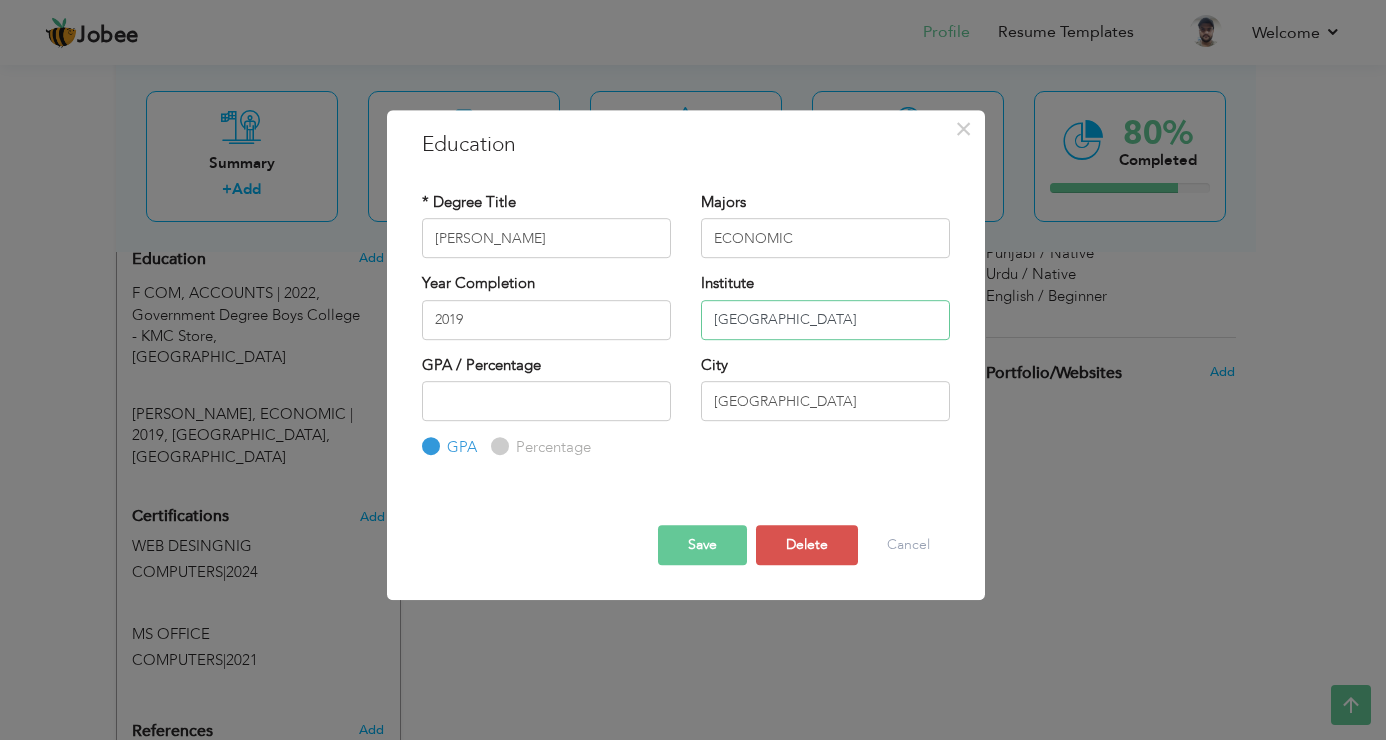 click on "SMA PERADISE SCHOOL" at bounding box center [825, 320] 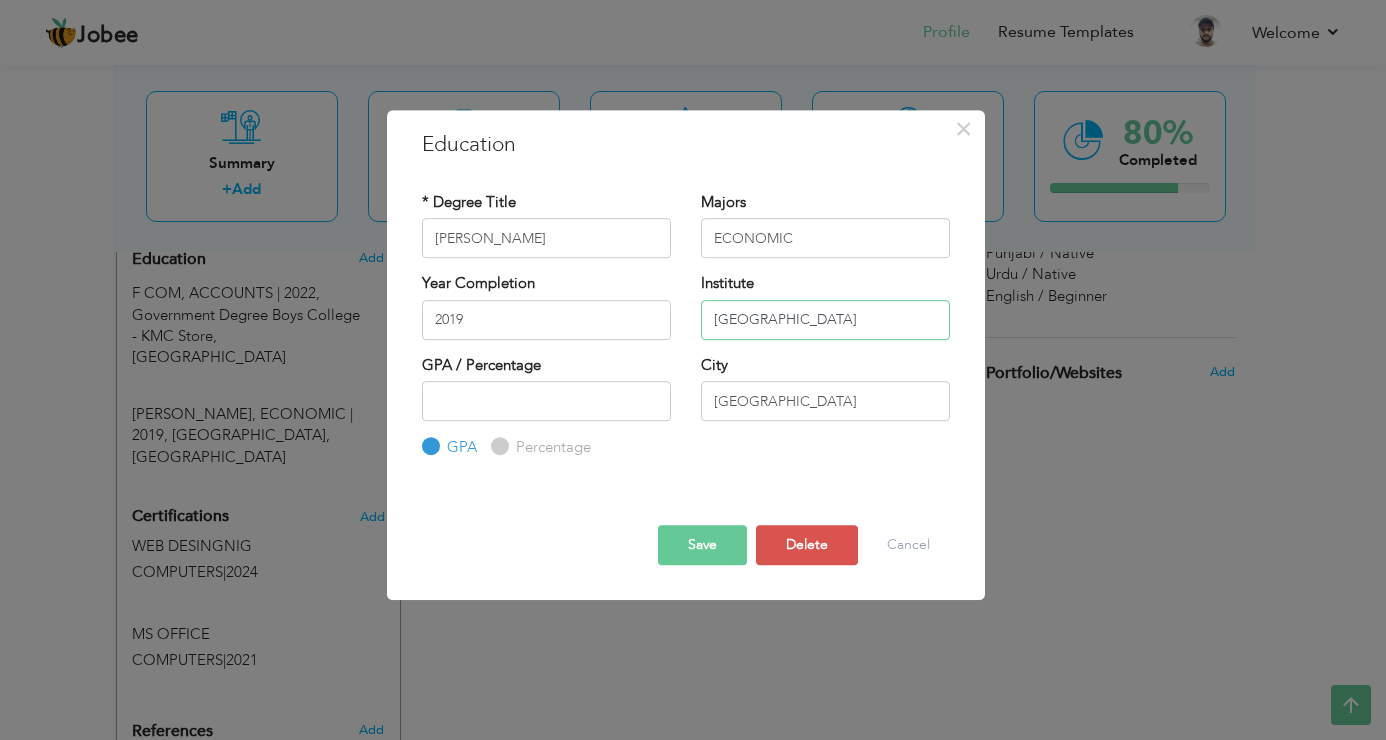 type on "[GEOGRAPHIC_DATA]" 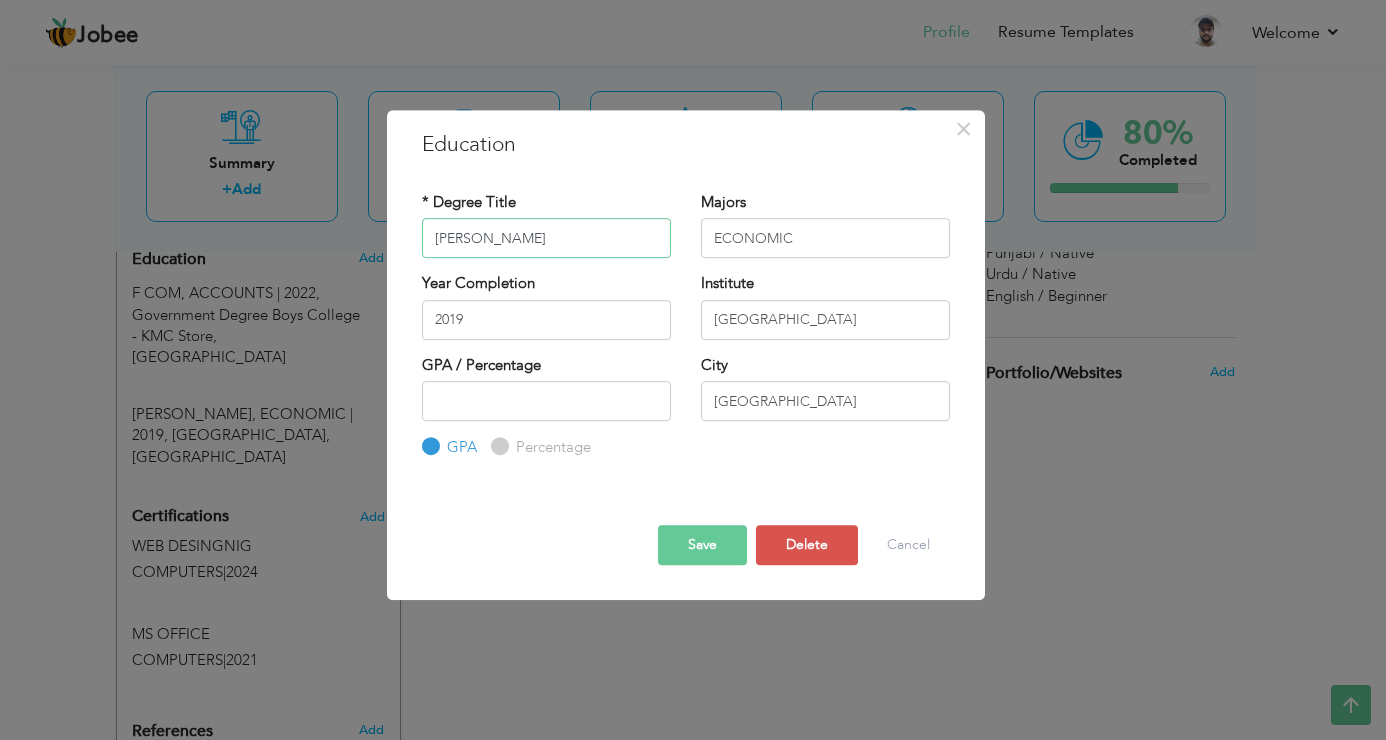 click on "COMMERS" at bounding box center (546, 238) 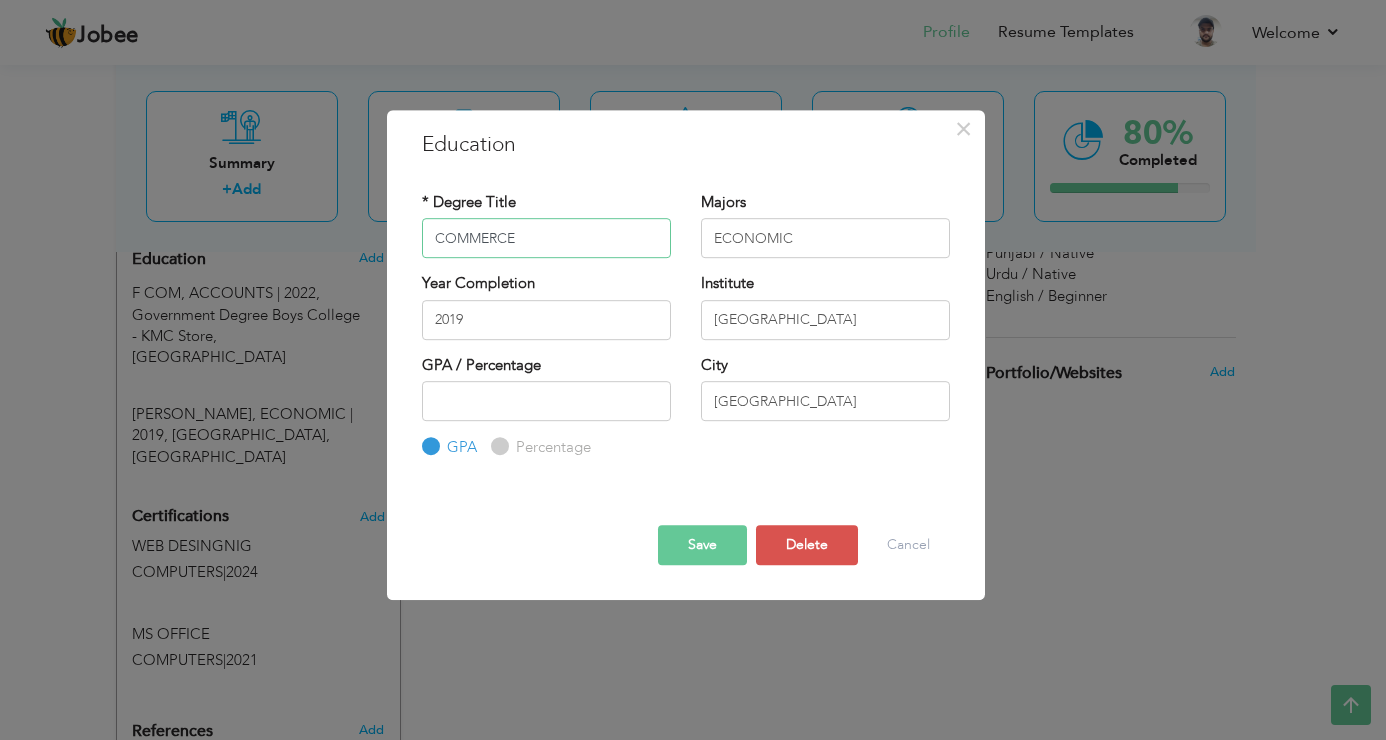 type on "COMMERCE" 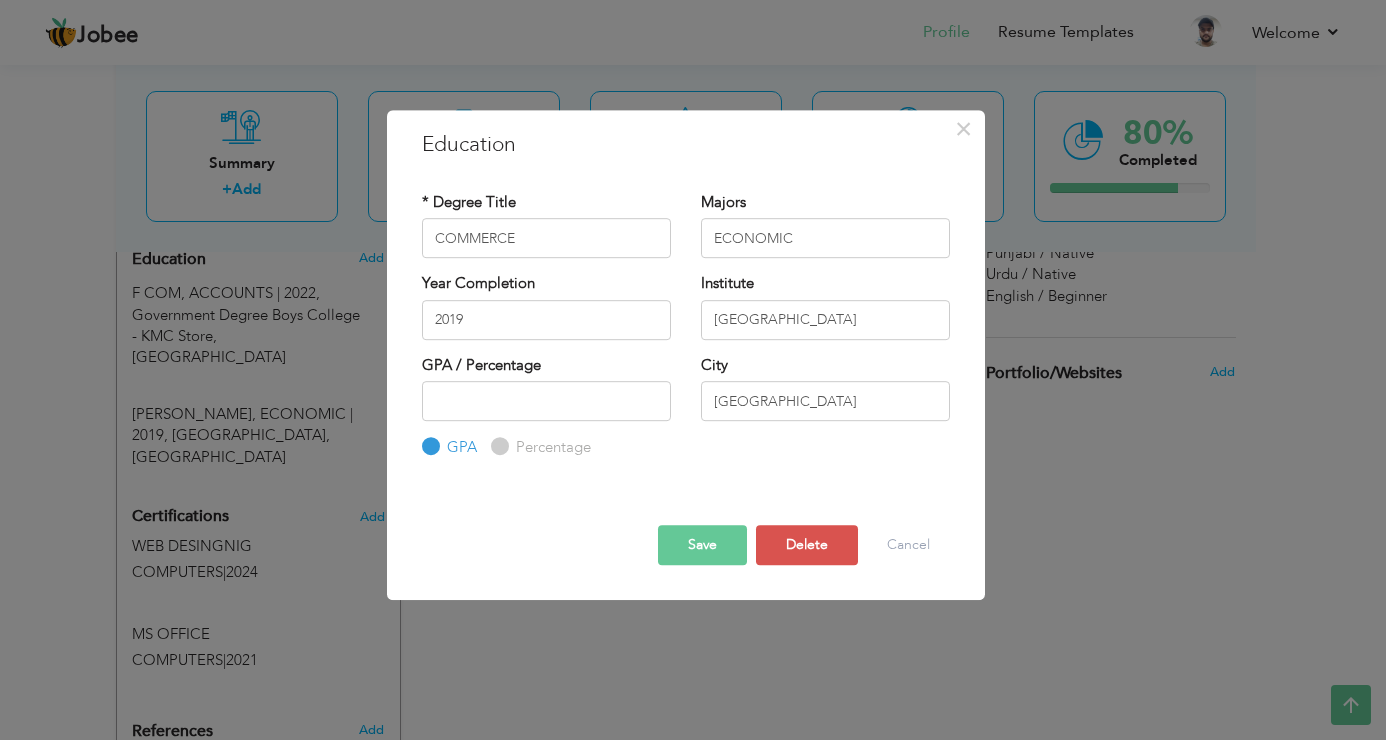 click on "Save" at bounding box center [702, 545] 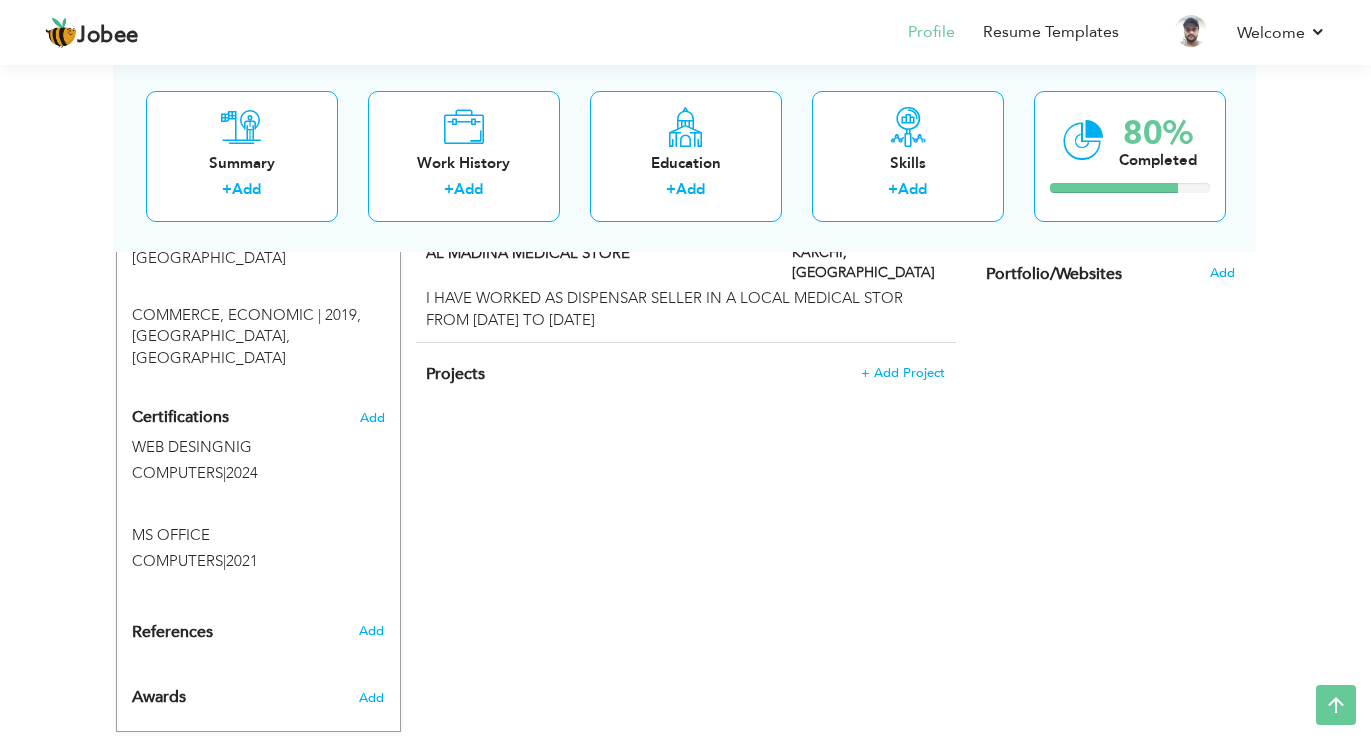 scroll, scrollTop: 987, scrollLeft: 0, axis: vertical 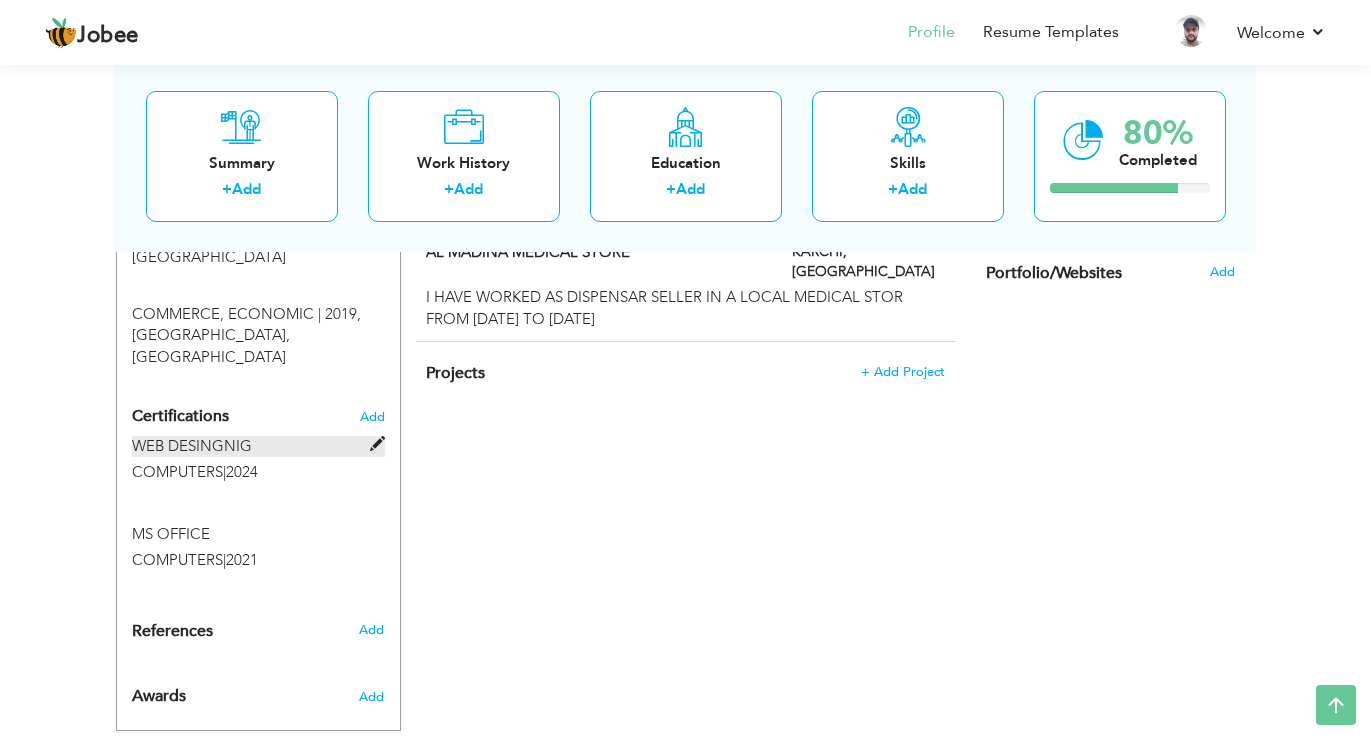 click at bounding box center (377, 444) 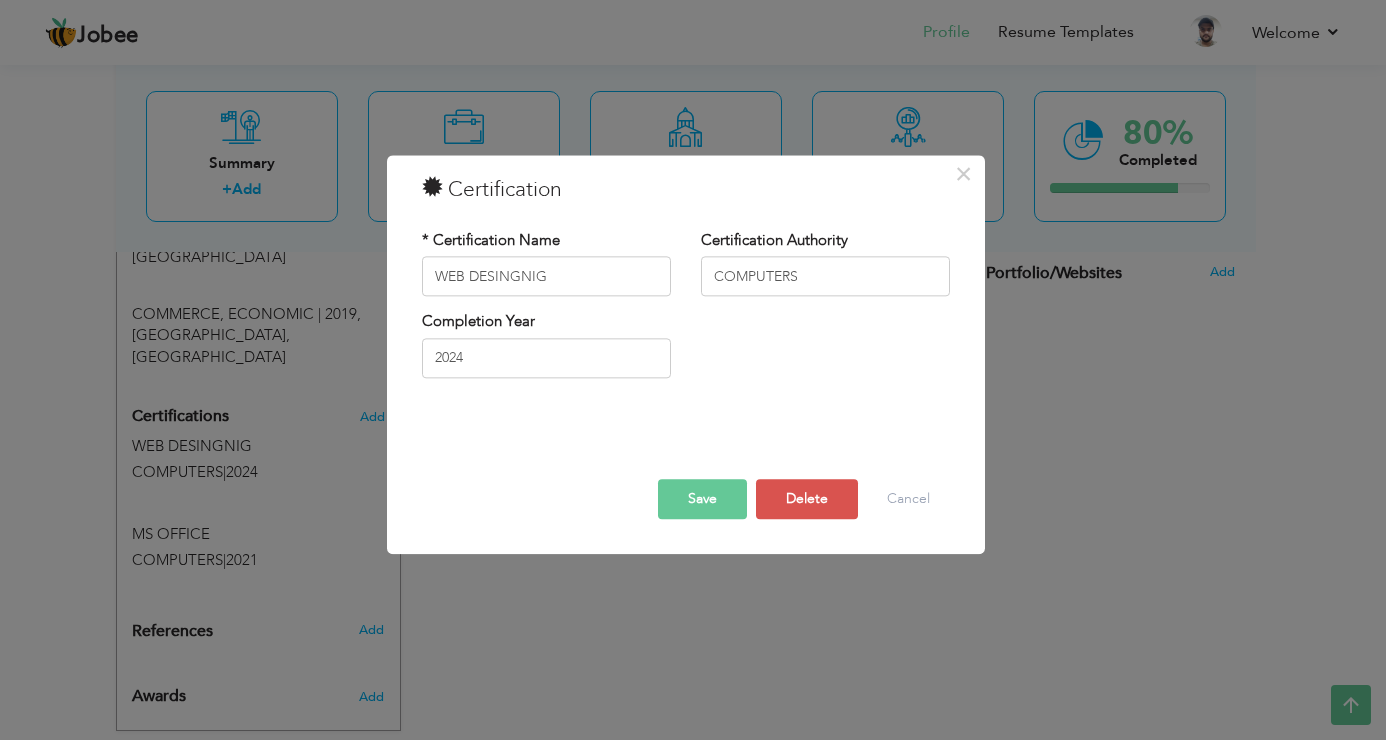 click on "Save" at bounding box center (702, 500) 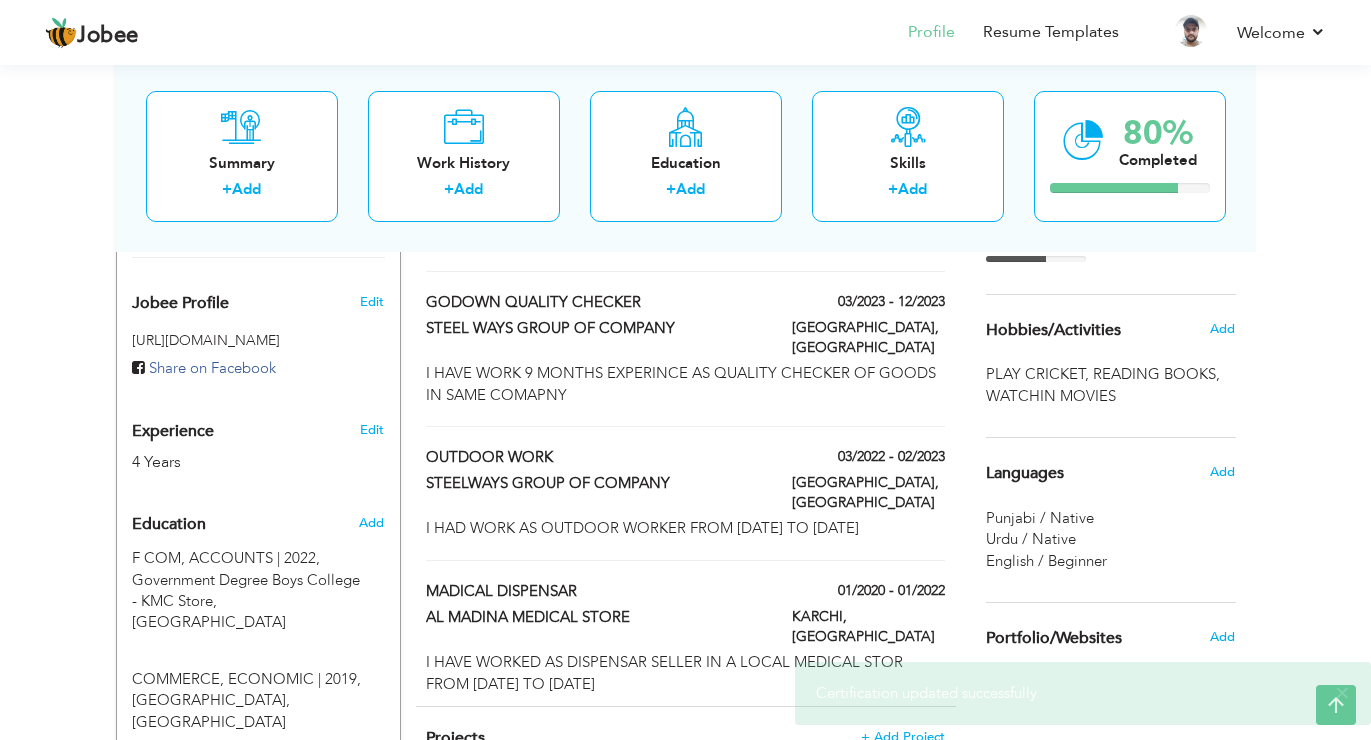 scroll, scrollTop: 587, scrollLeft: 0, axis: vertical 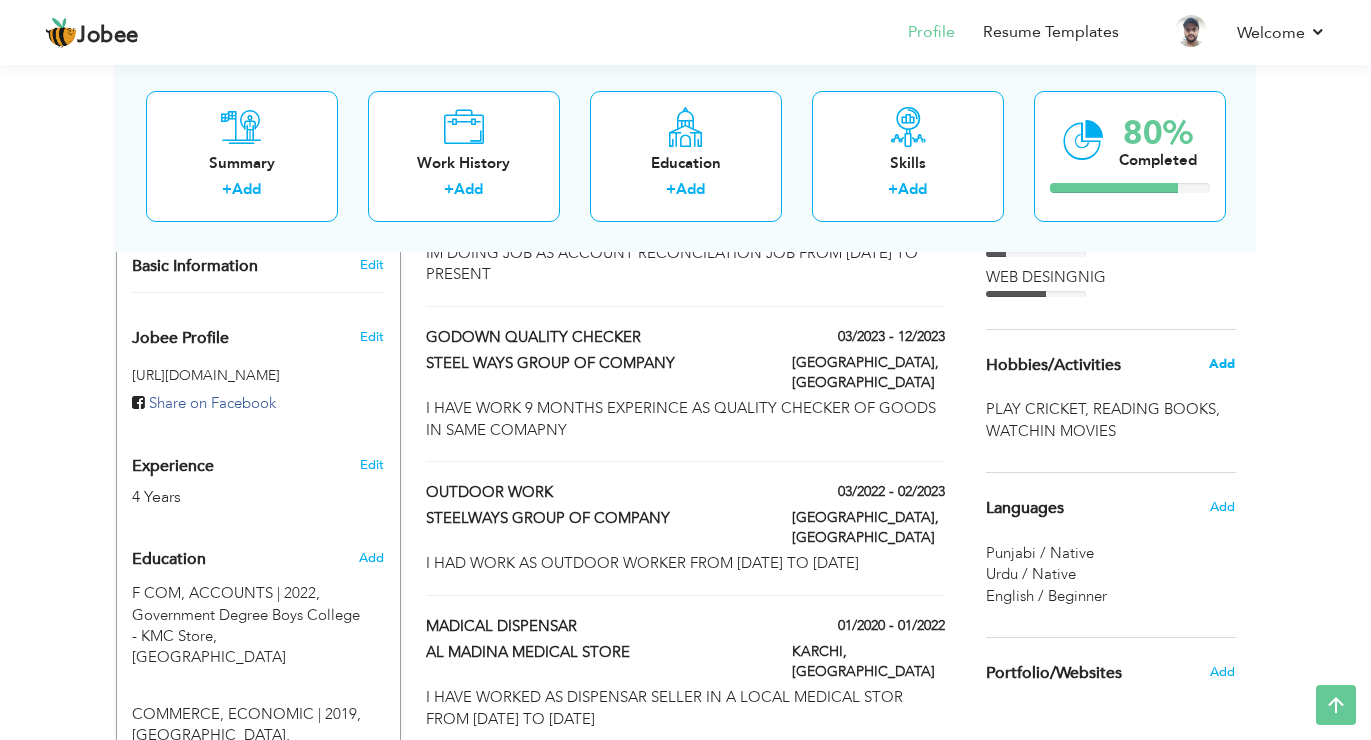 click on "Add" at bounding box center (1222, 364) 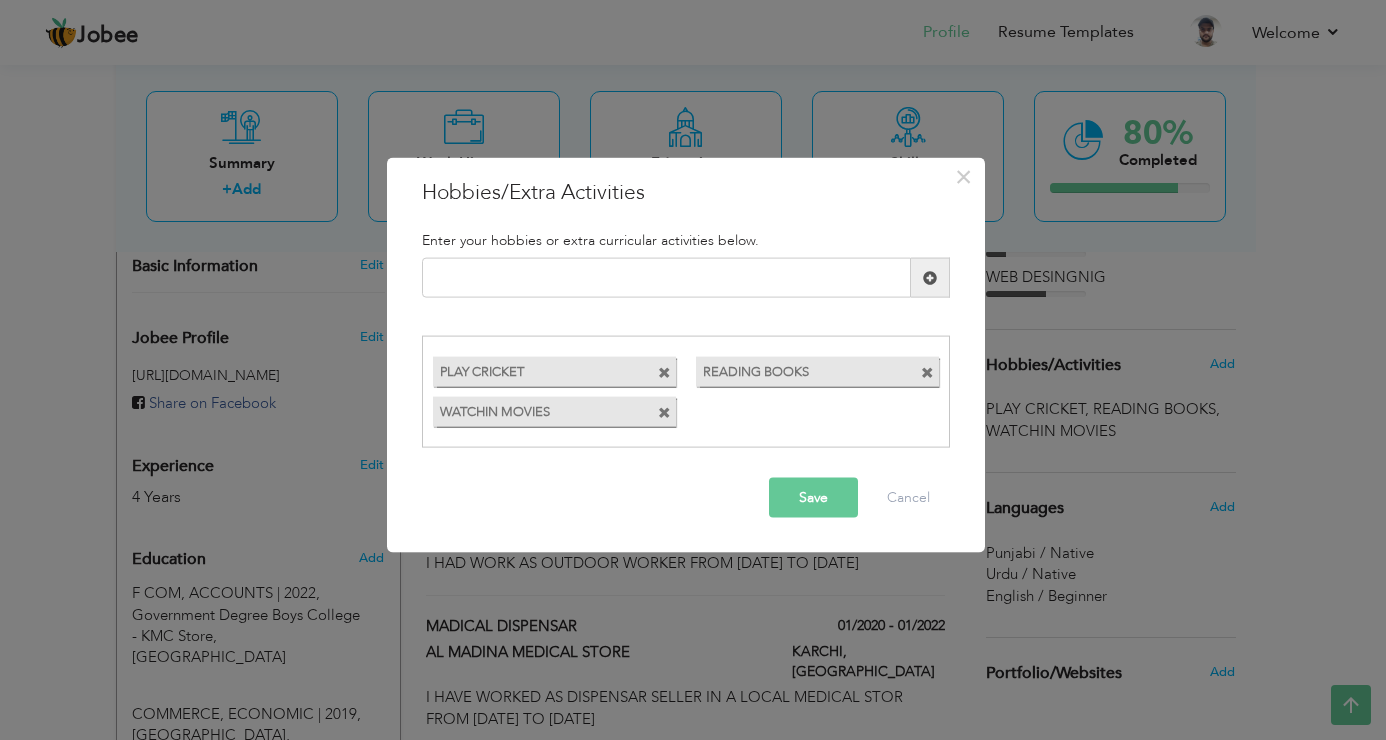 click on "WATCHIN MOVIES" at bounding box center [536, 408] 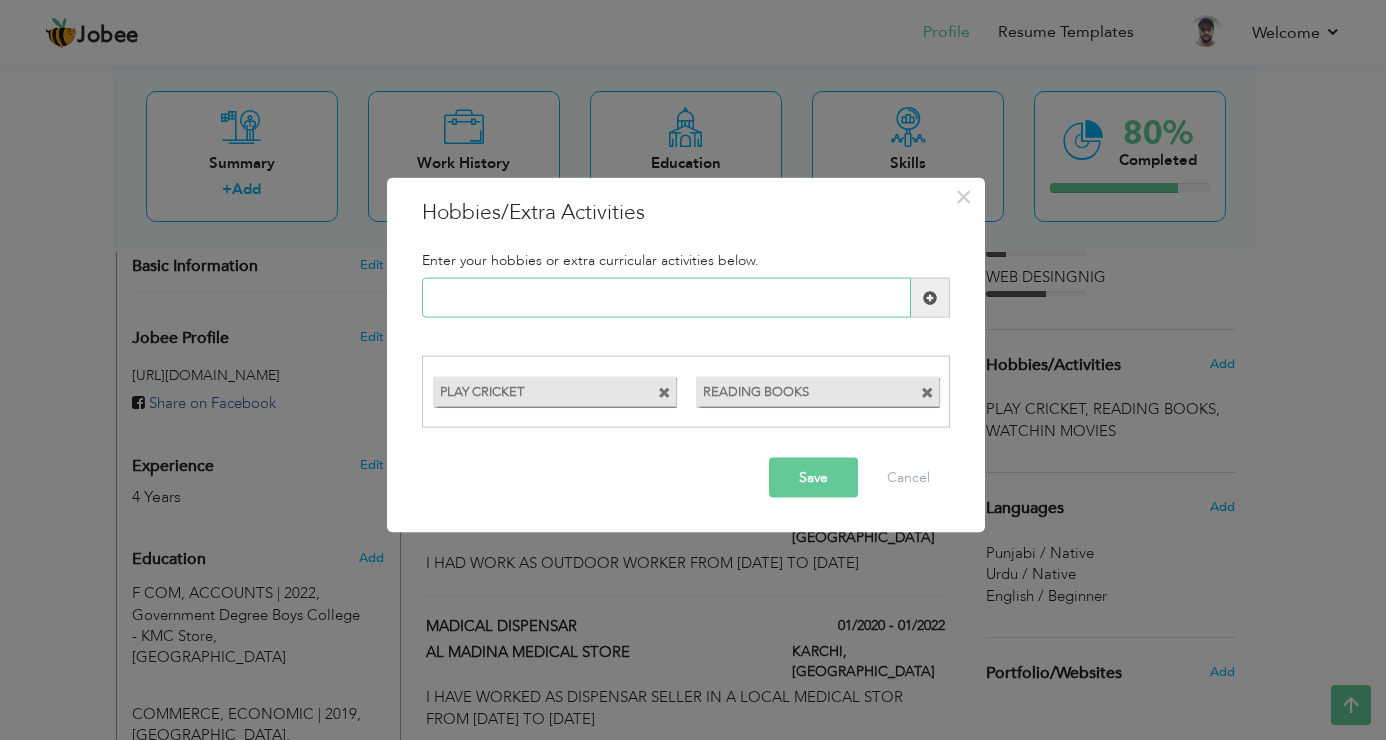 click at bounding box center [666, 298] 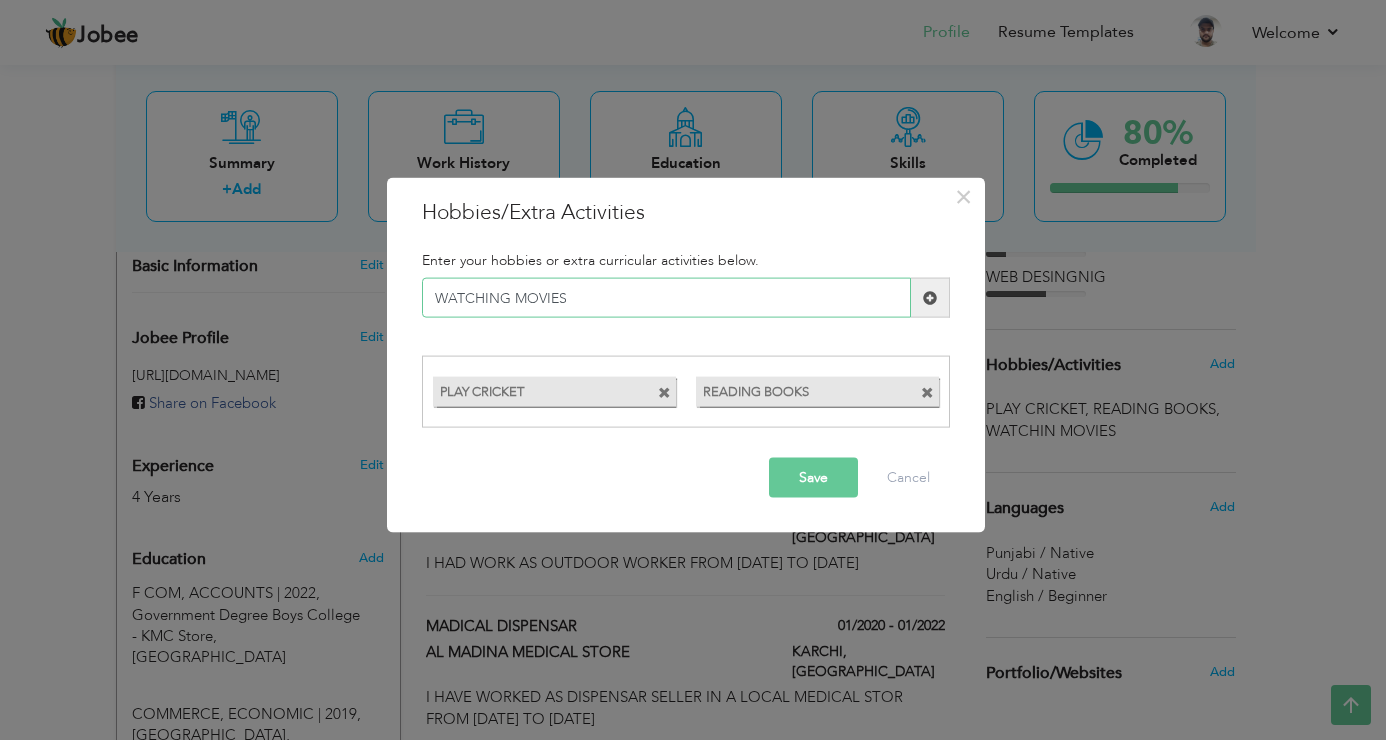 type on "WATCHING MOVIES" 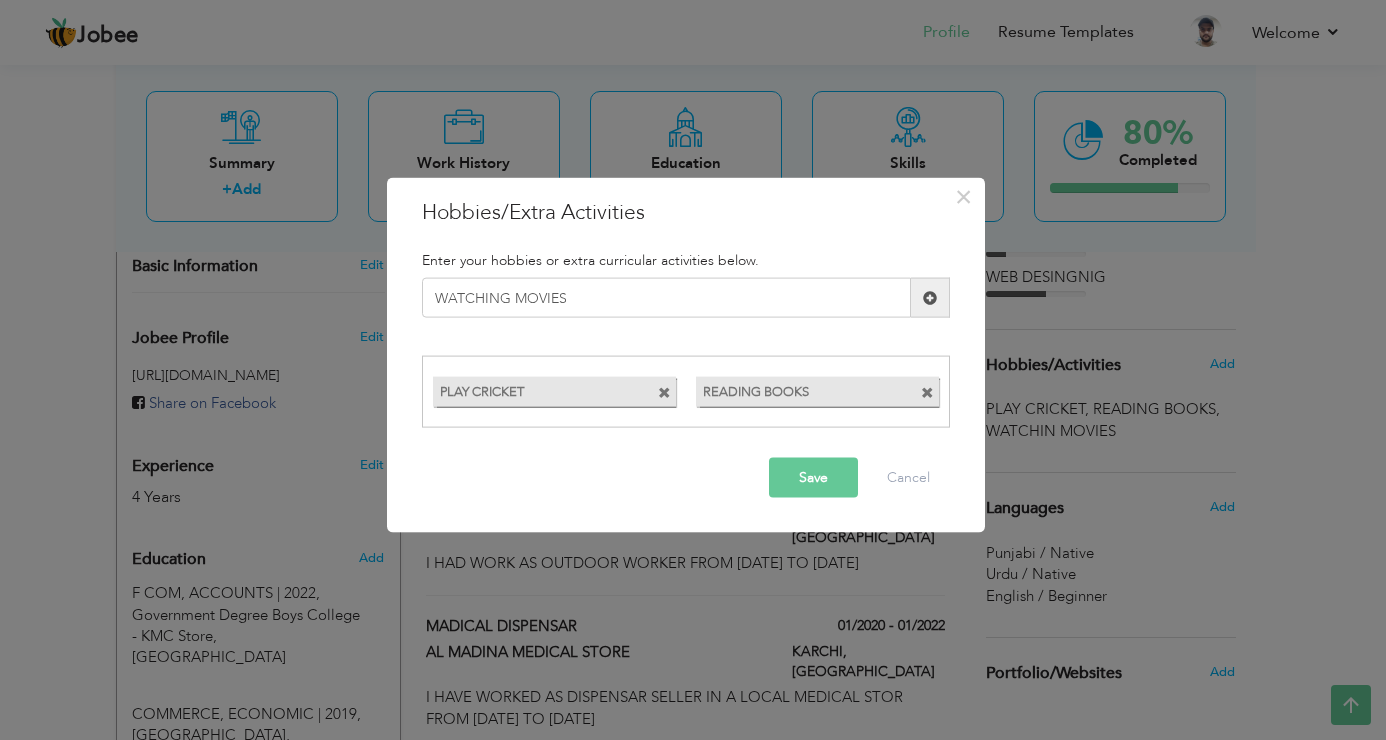 click on "Save" at bounding box center (813, 477) 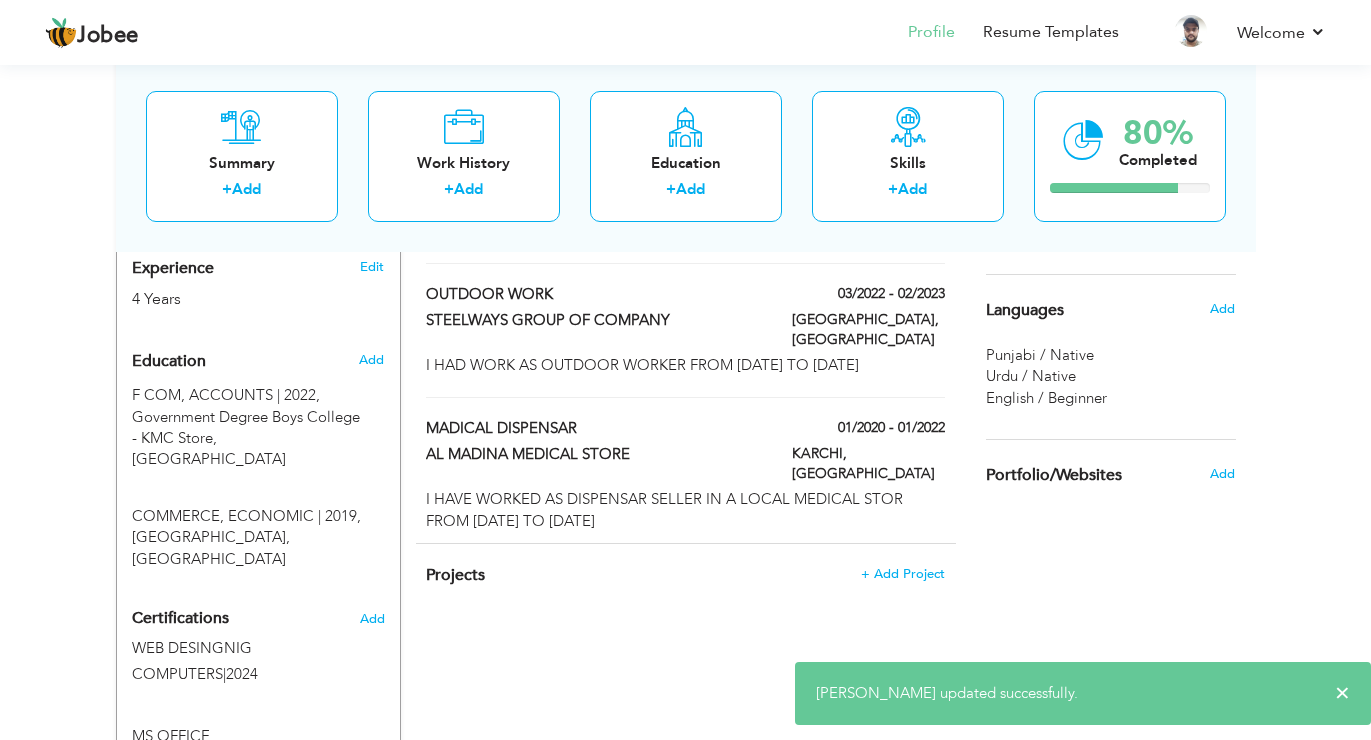 scroll, scrollTop: 787, scrollLeft: 0, axis: vertical 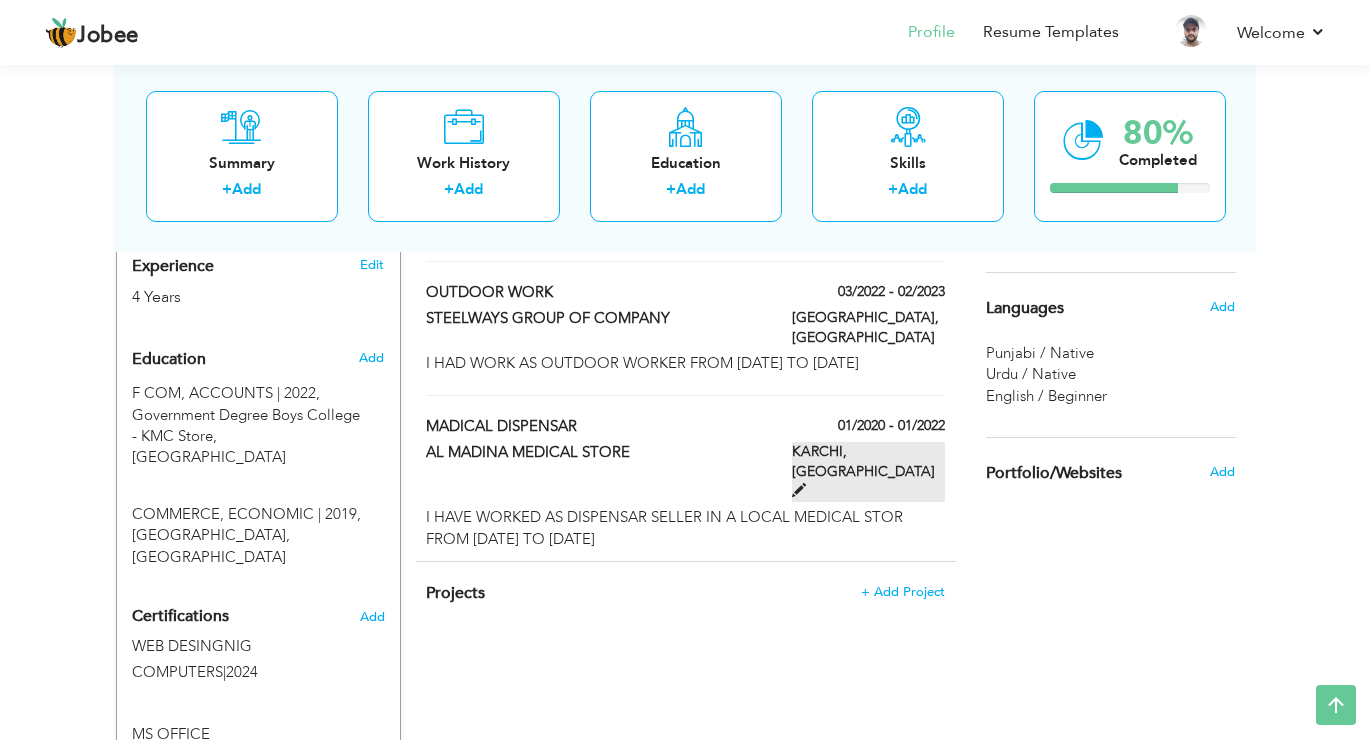 click at bounding box center [799, 490] 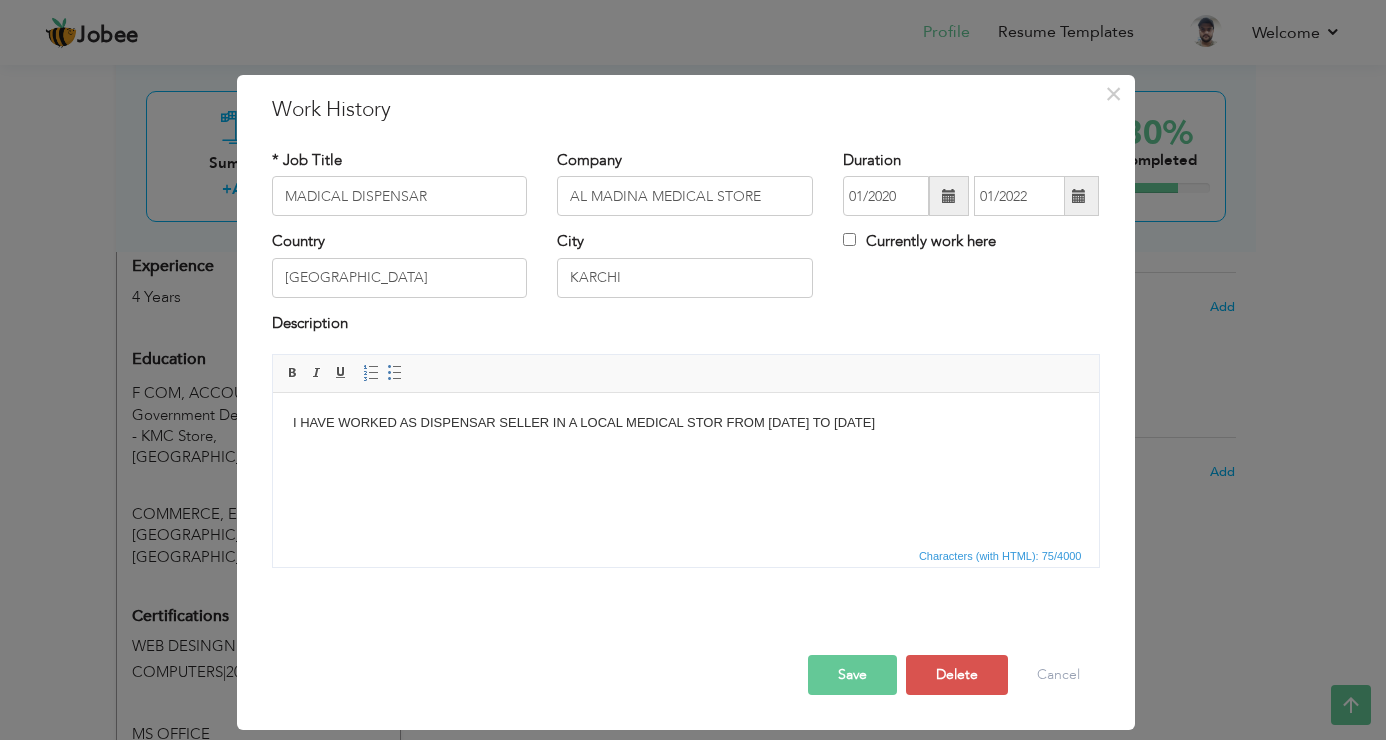 click on "I HAVE WORKED AS DISPENSAR SELLER IN A LOCAL MEDICAL STOR FROM 2020 TO 2022" at bounding box center [685, 423] 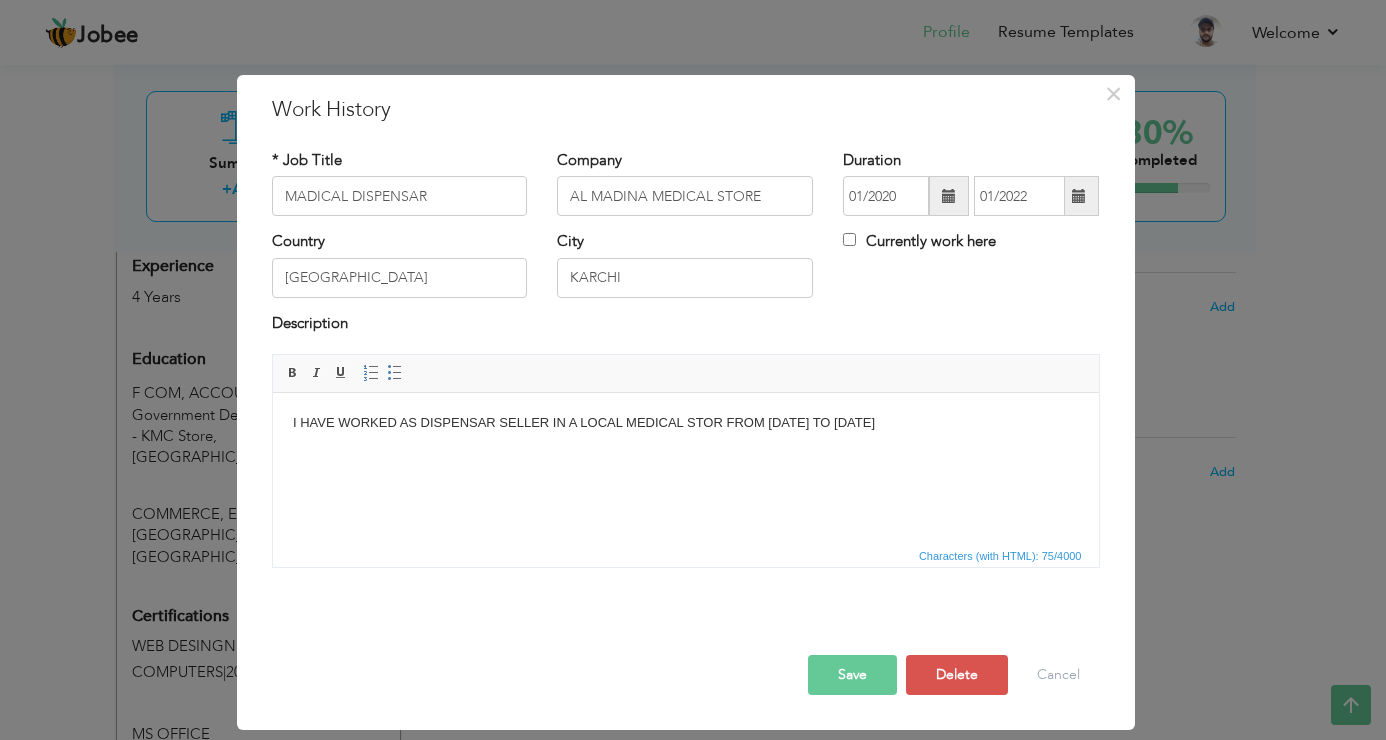 type 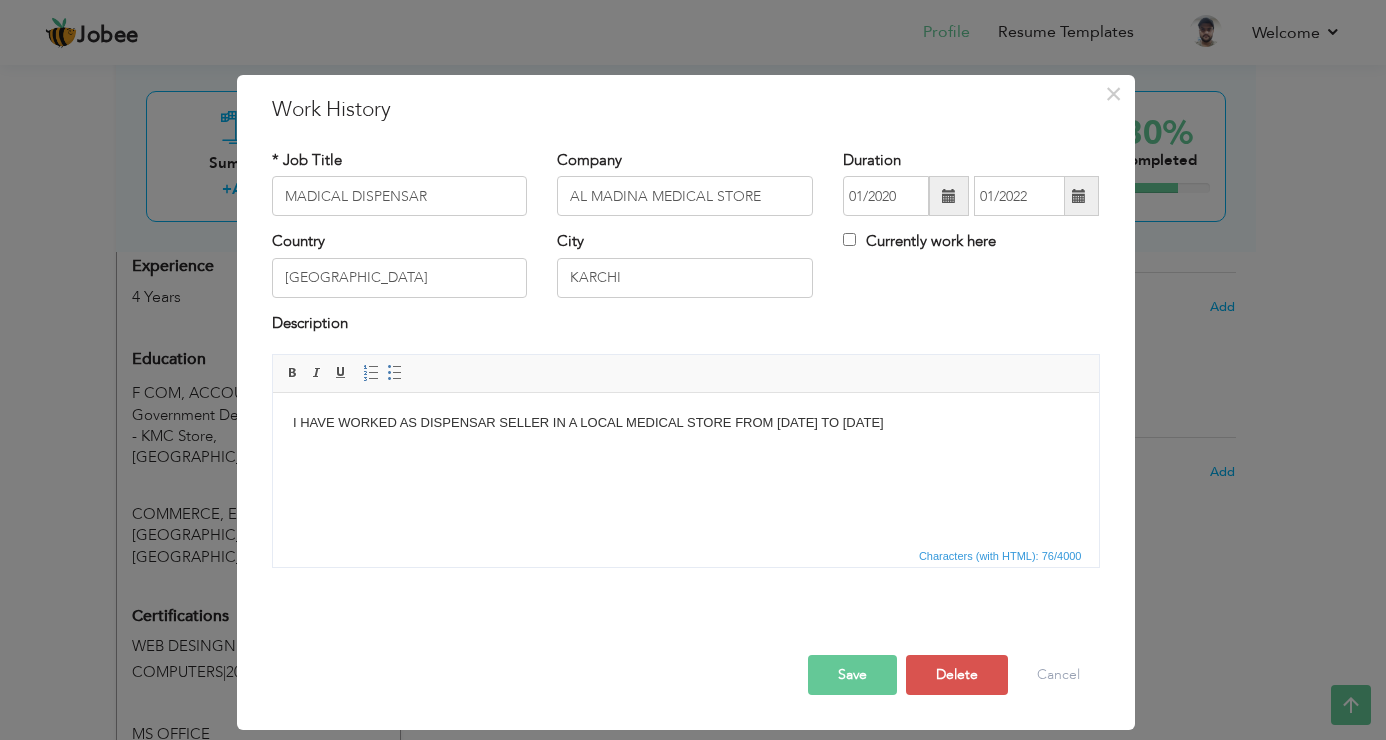 click on "Save" at bounding box center [852, 675] 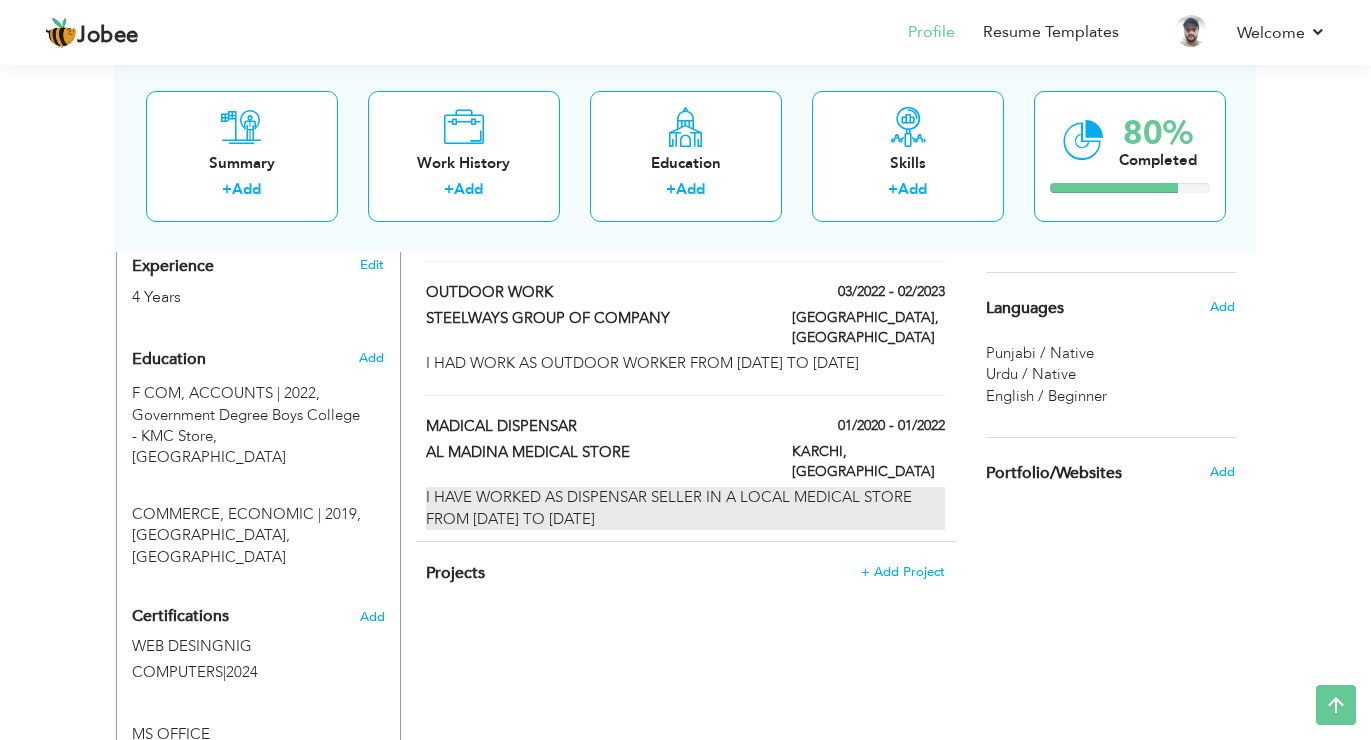 click on "I HAVE WORKED AS DISPENSAR SELLER IN A LOCAL MEDICAL STORE FROM [DATE] TO [DATE]" at bounding box center (685, 508) 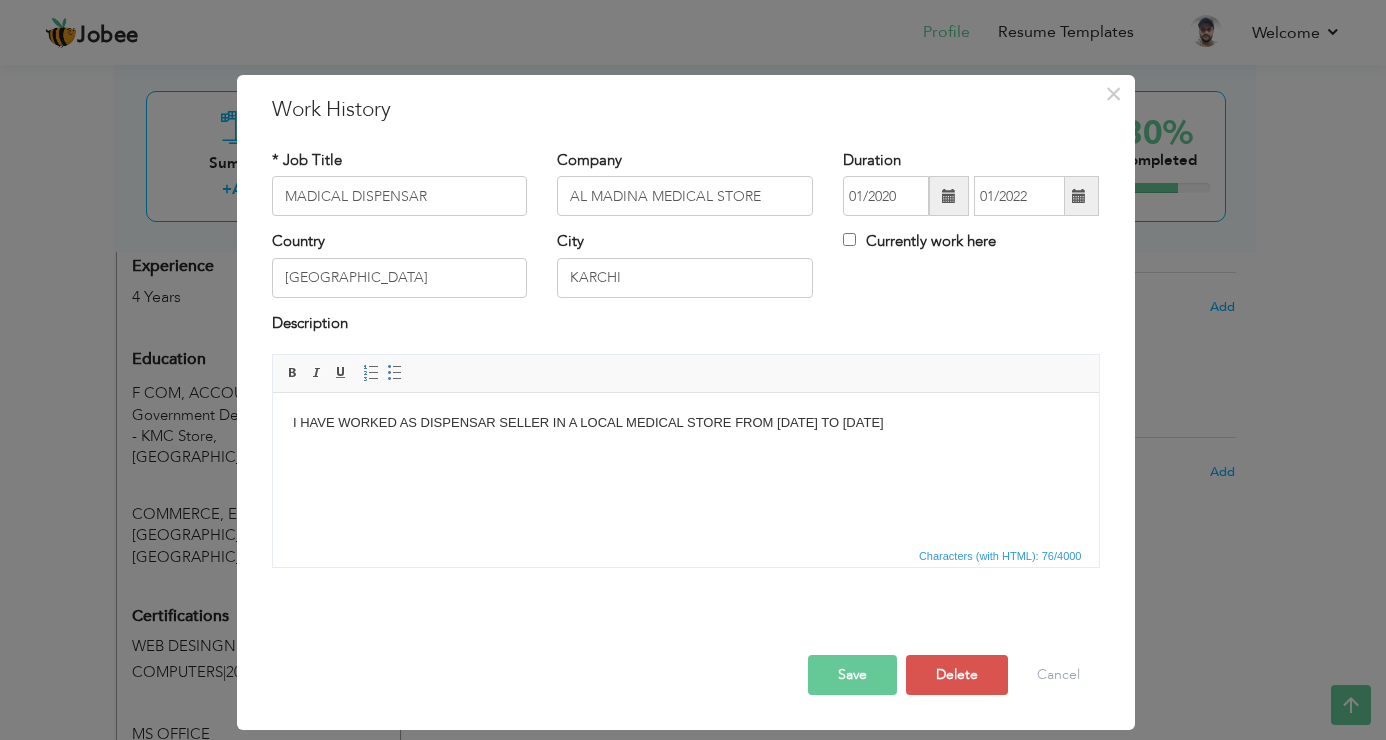 click on "Save" at bounding box center (852, 675) 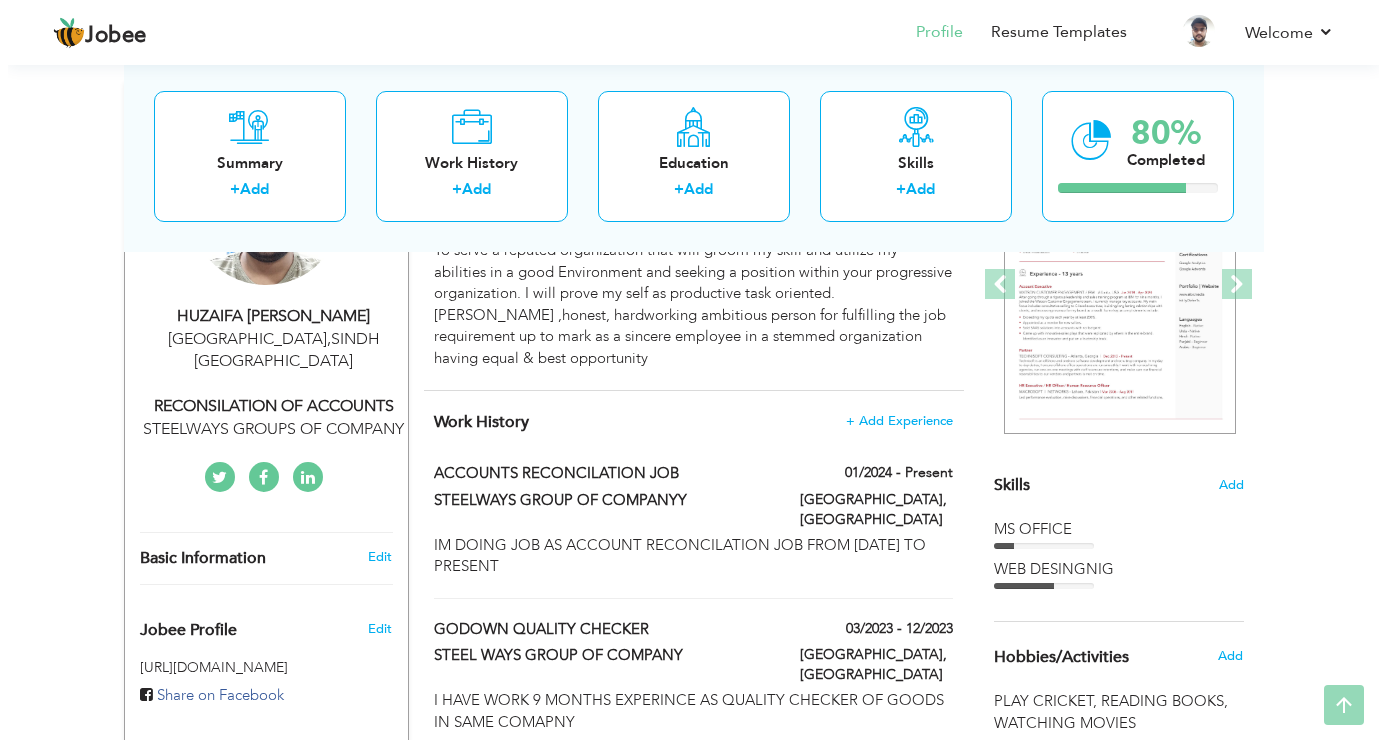 scroll, scrollTop: 300, scrollLeft: 0, axis: vertical 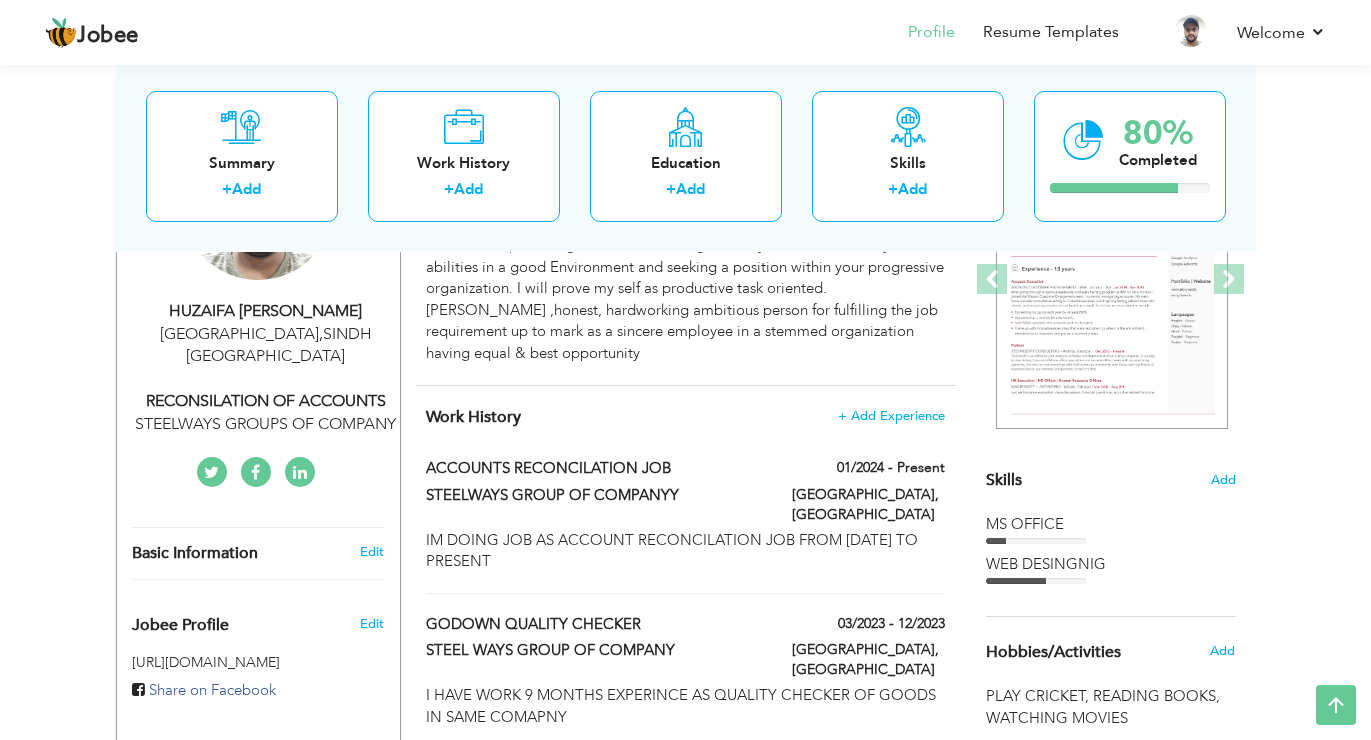 click on "HUZAIFA MUHAMMAD YOUSUF
KARACHI ,  SINDH Pakistan
RECONSILATION OF ACCOUNTS
STEELWAYS GROUPS OF COMPANY" at bounding box center (258, 368) 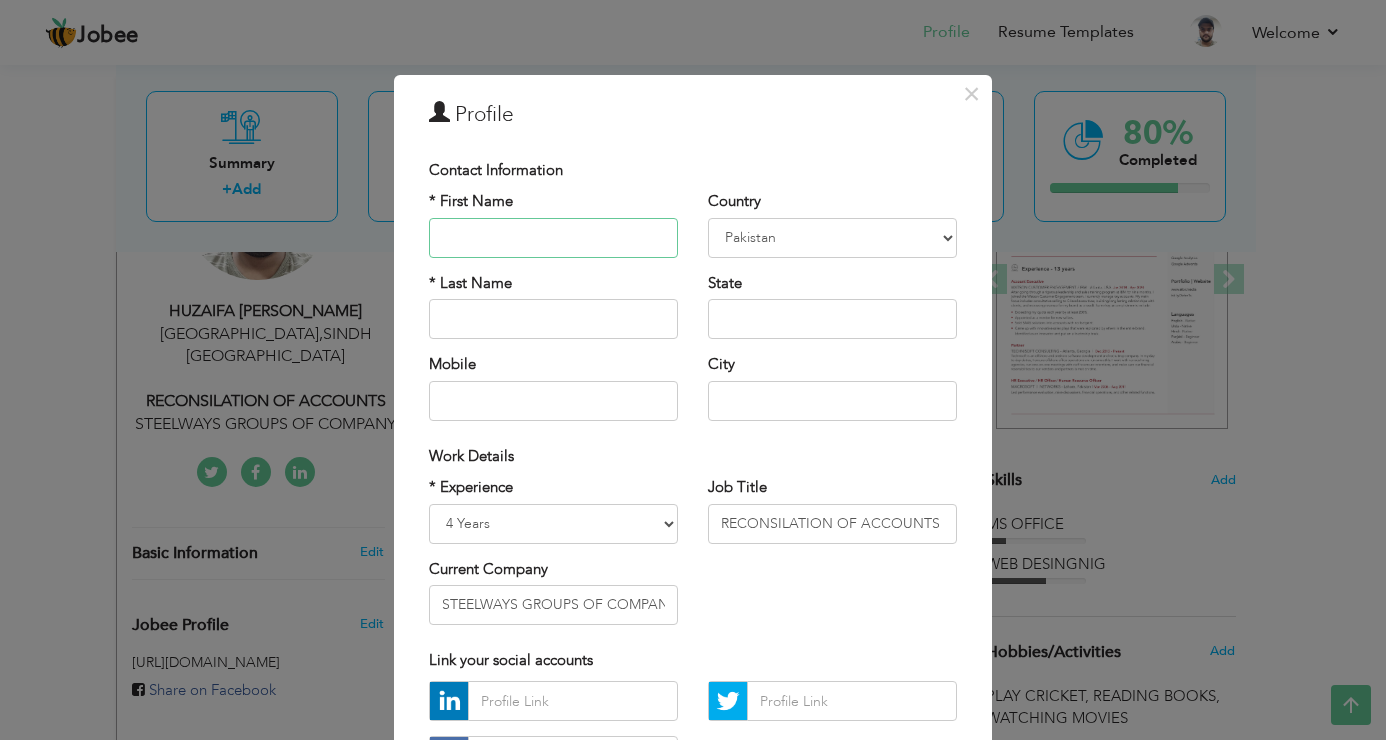 scroll, scrollTop: 172, scrollLeft: 0, axis: vertical 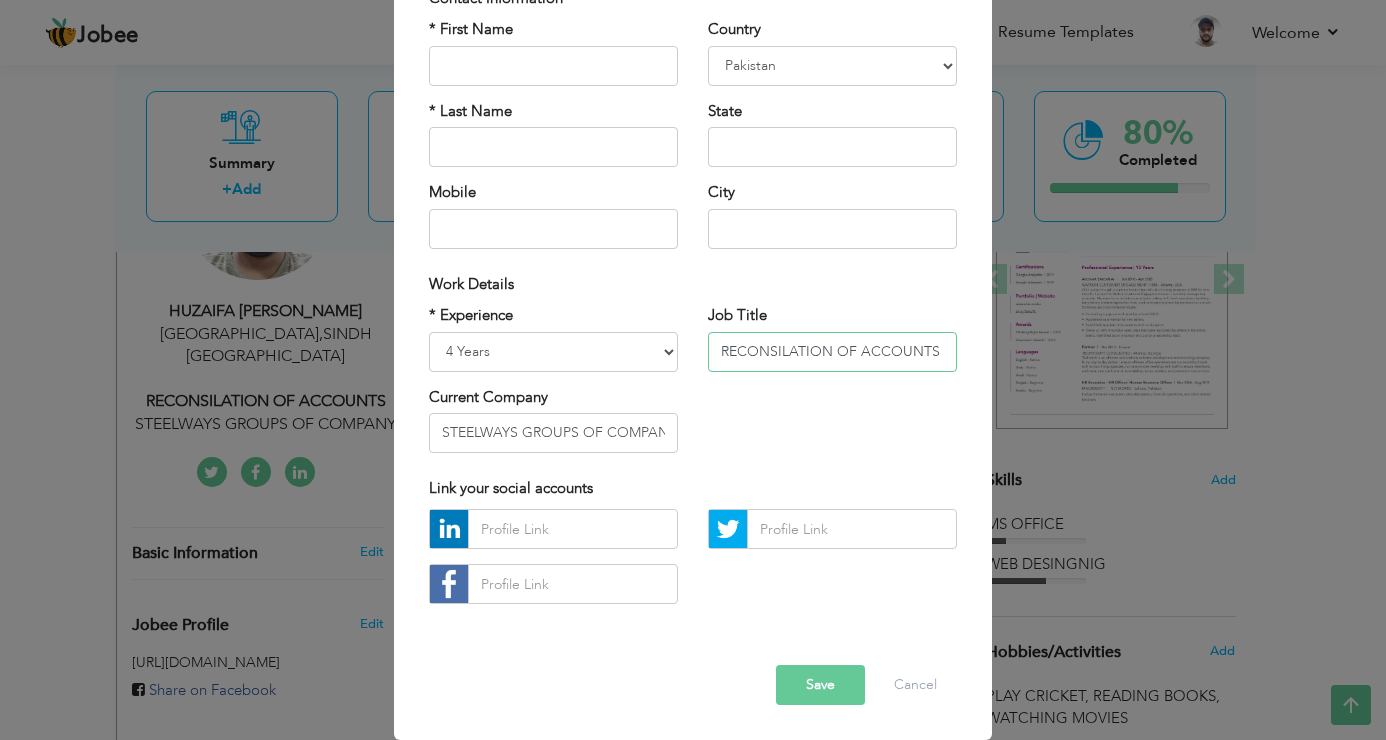 click on "RECONSILATION OF ACCOUNTS" at bounding box center (832, 352) 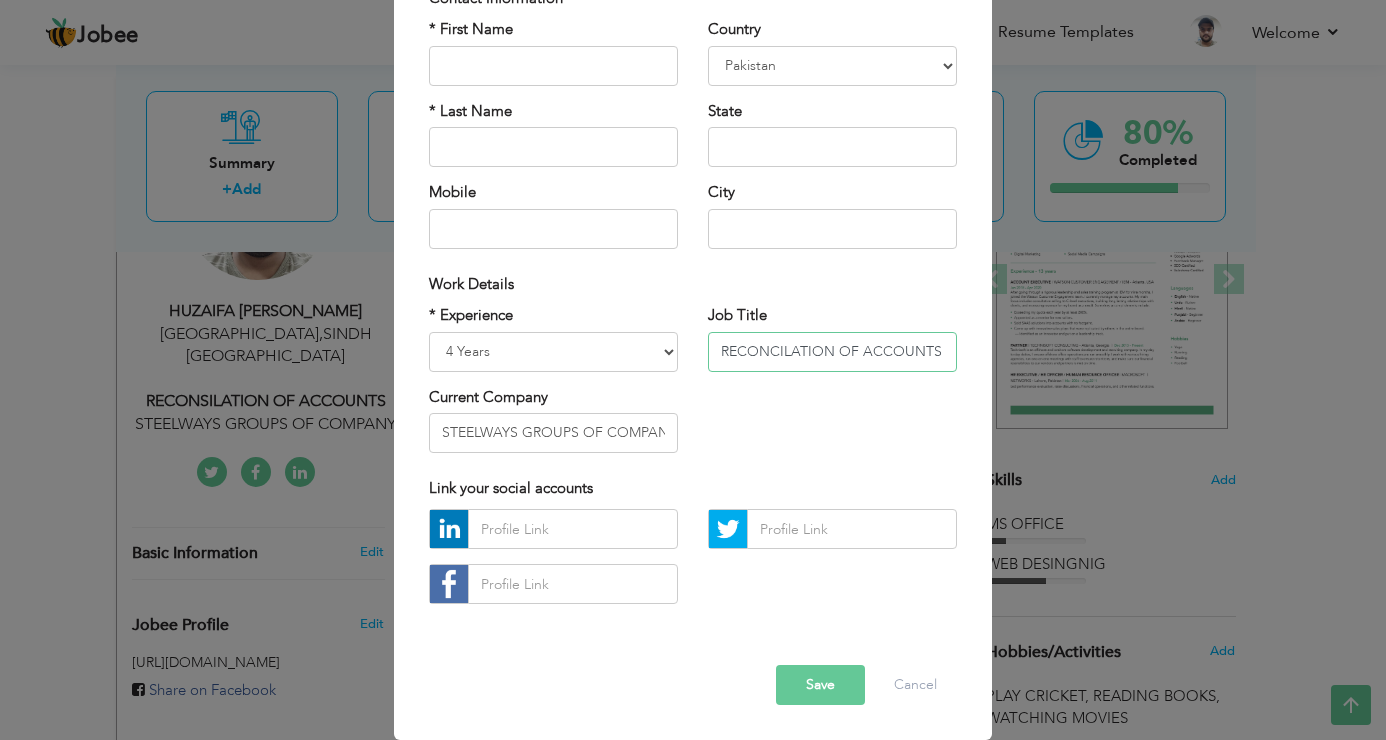 type on "RECONCILATION OF ACCOUNTS" 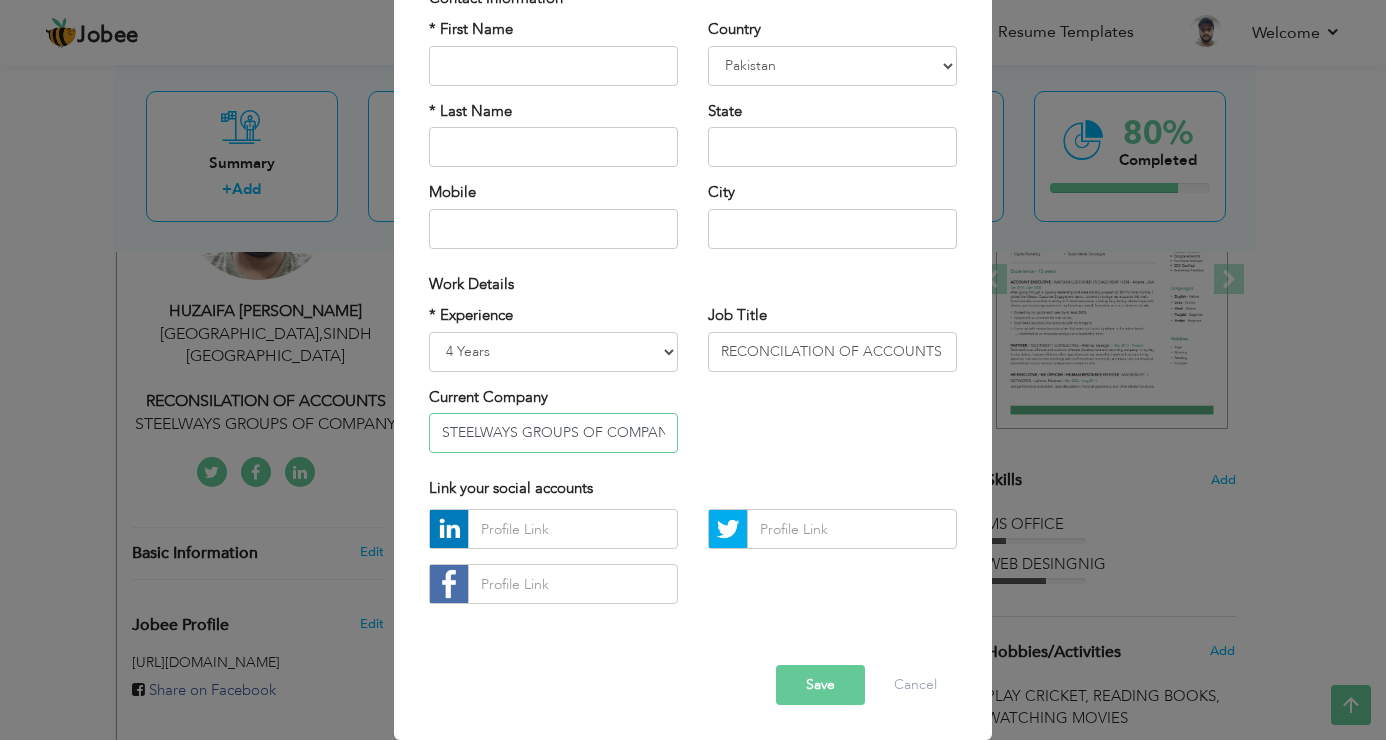 click on "STEELWAYS GROUPS OF COMPANY" at bounding box center [553, 433] 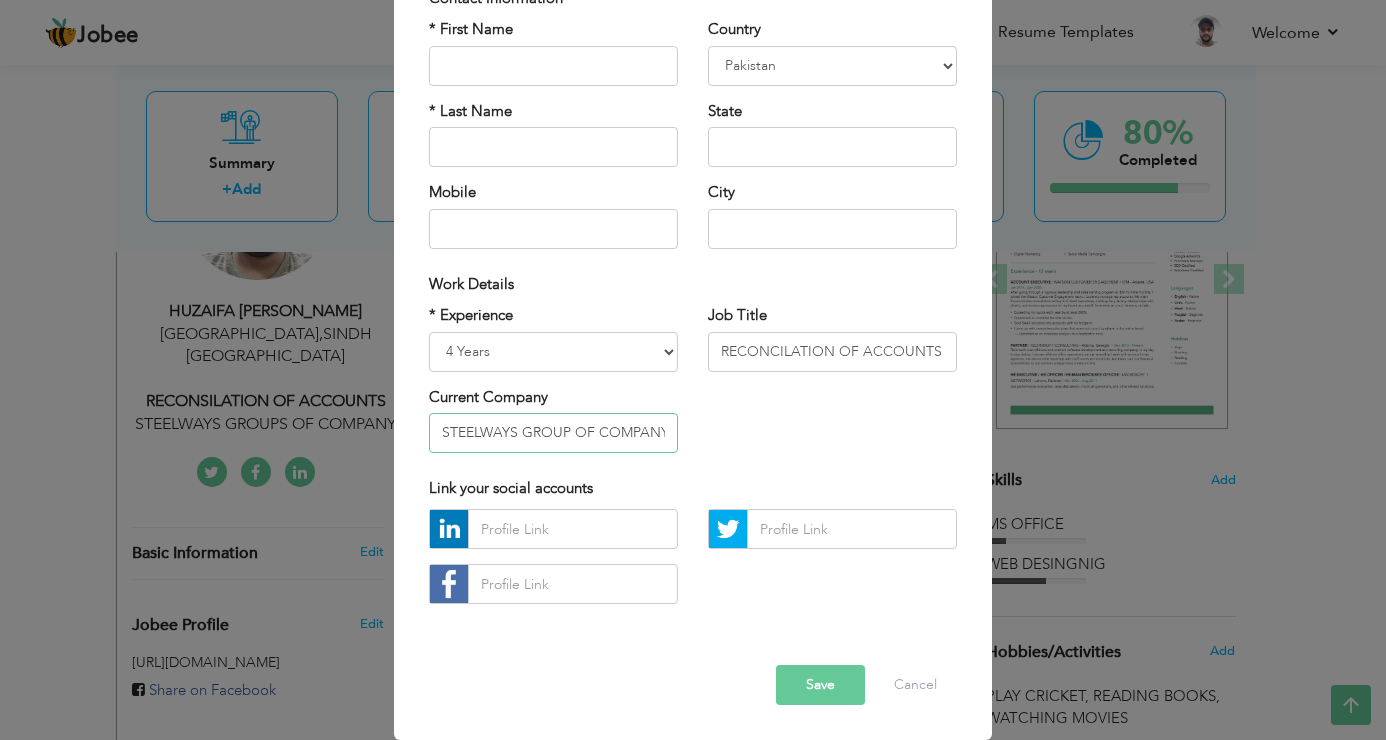 scroll, scrollTop: 0, scrollLeft: 0, axis: both 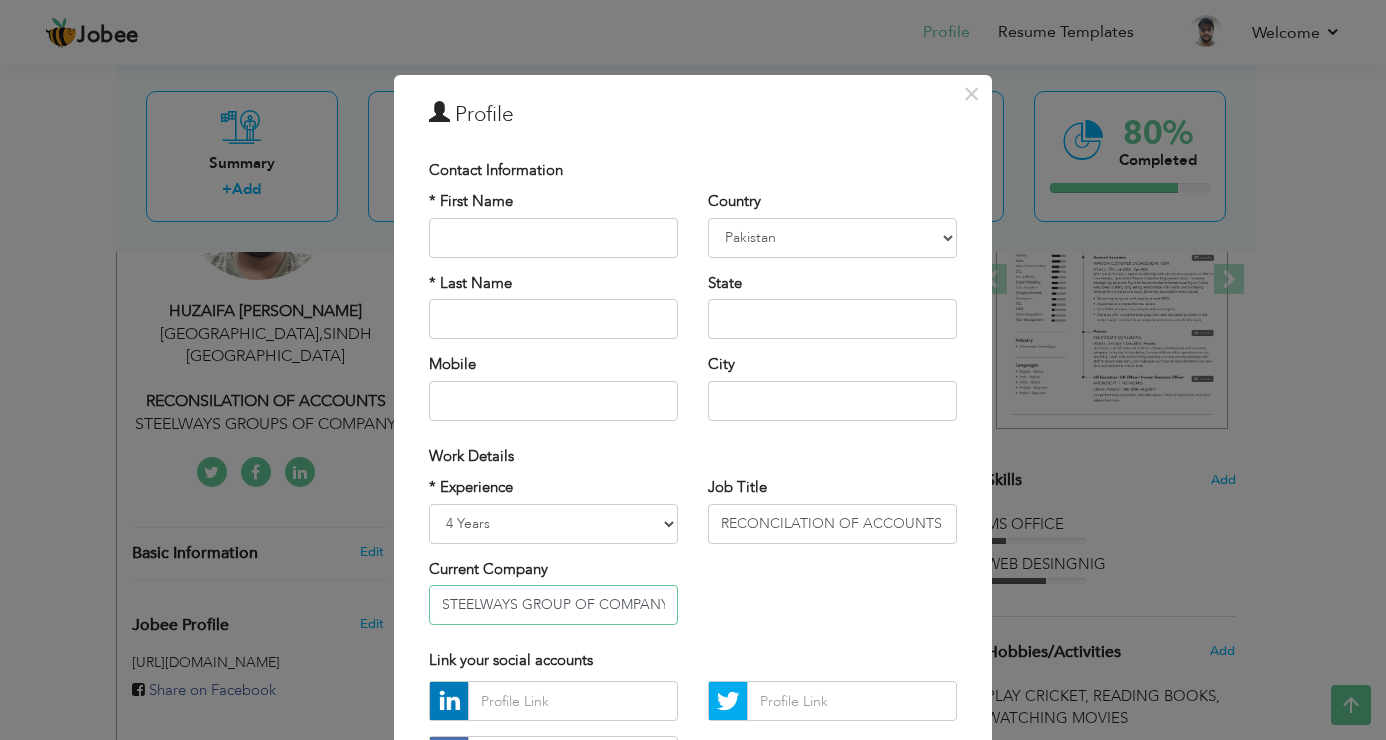 type on "STEELWAYS GROUP OF COMPANY" 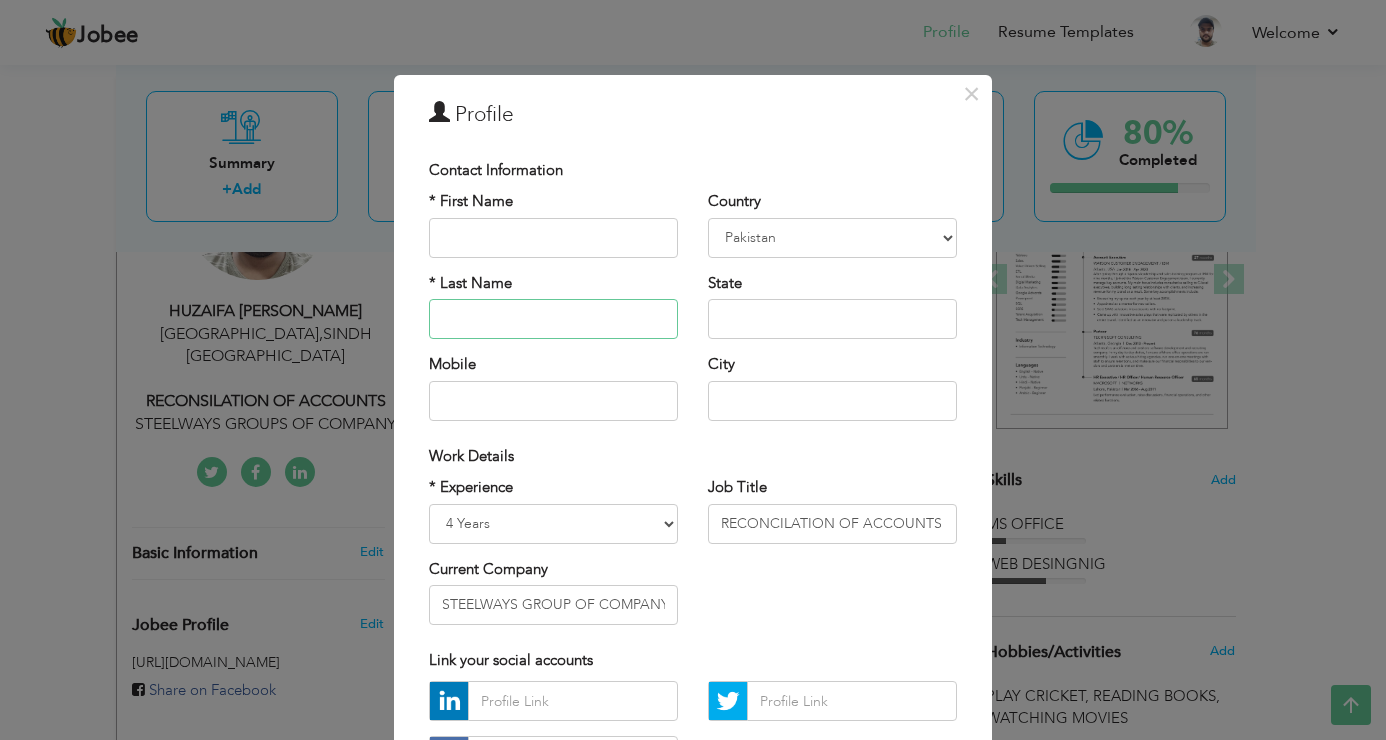 click at bounding box center [553, 319] 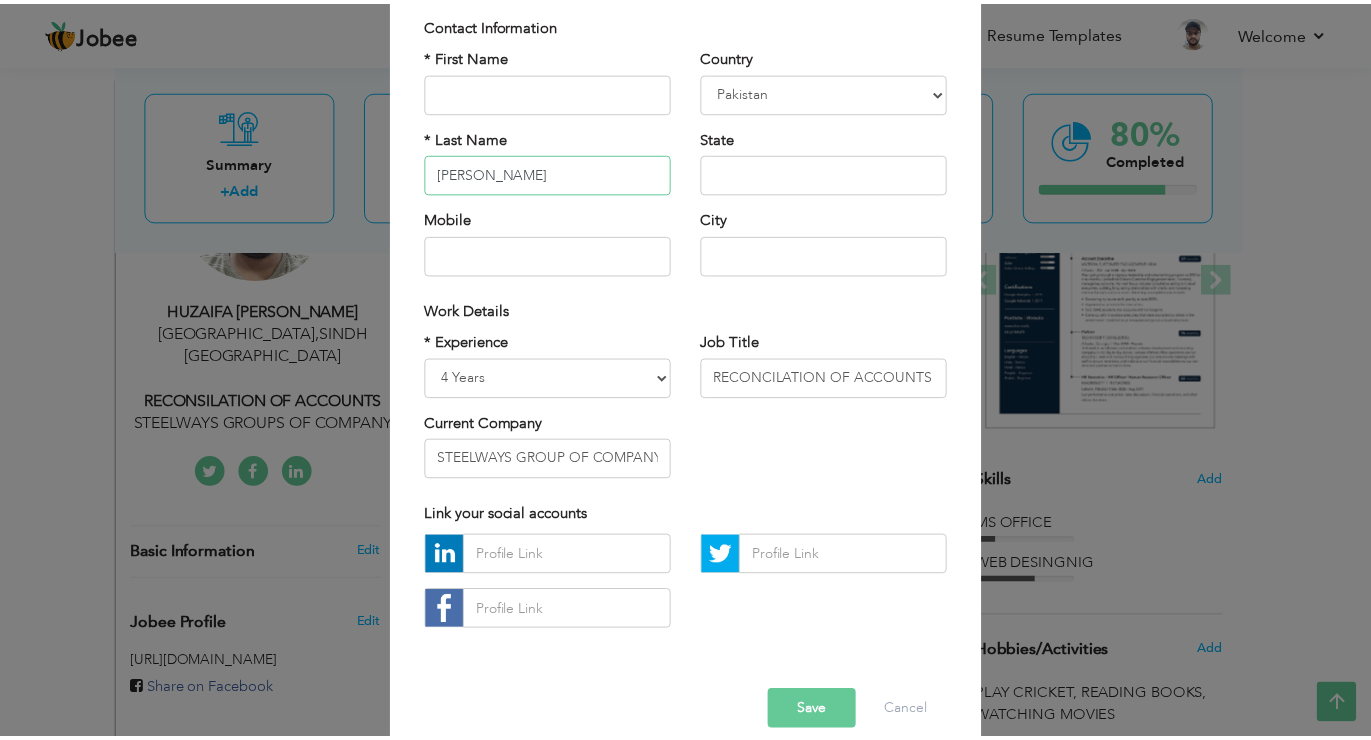scroll, scrollTop: 172, scrollLeft: 0, axis: vertical 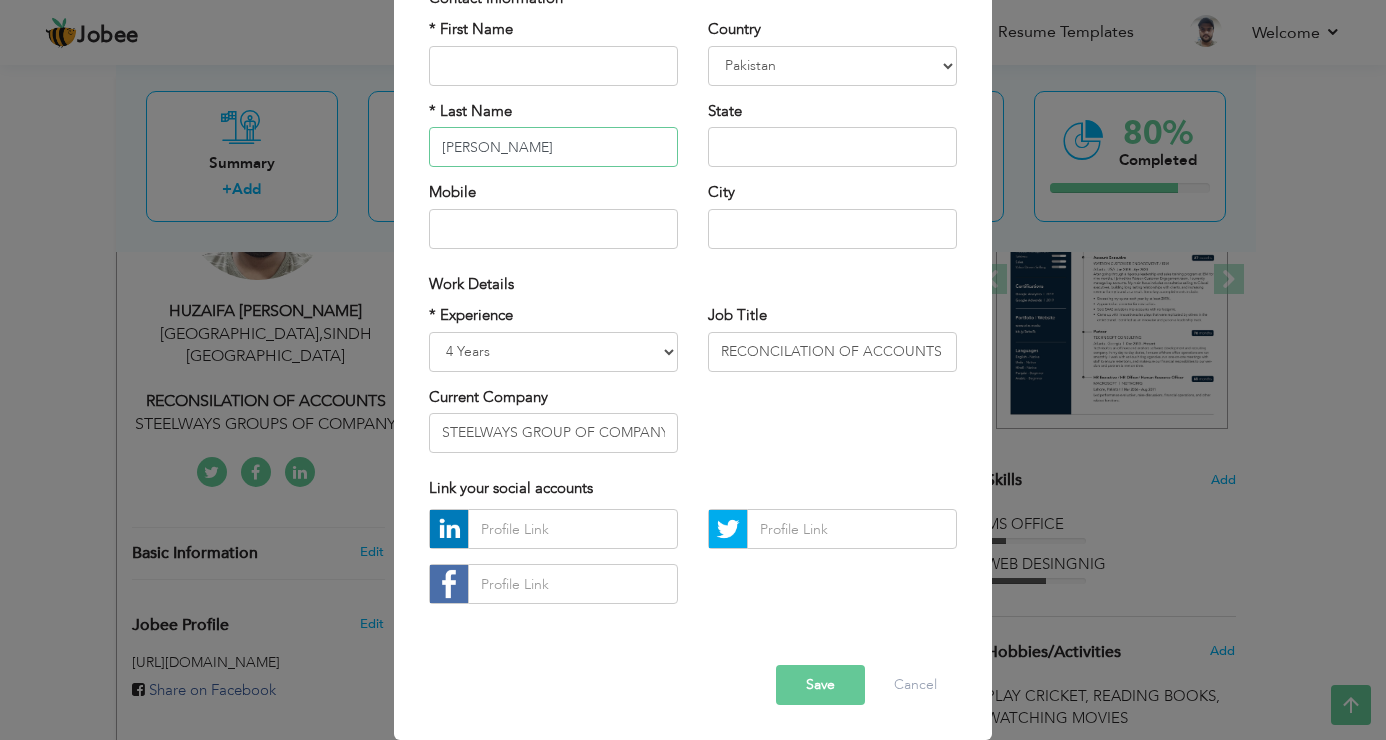type on "[PERSON_NAME]" 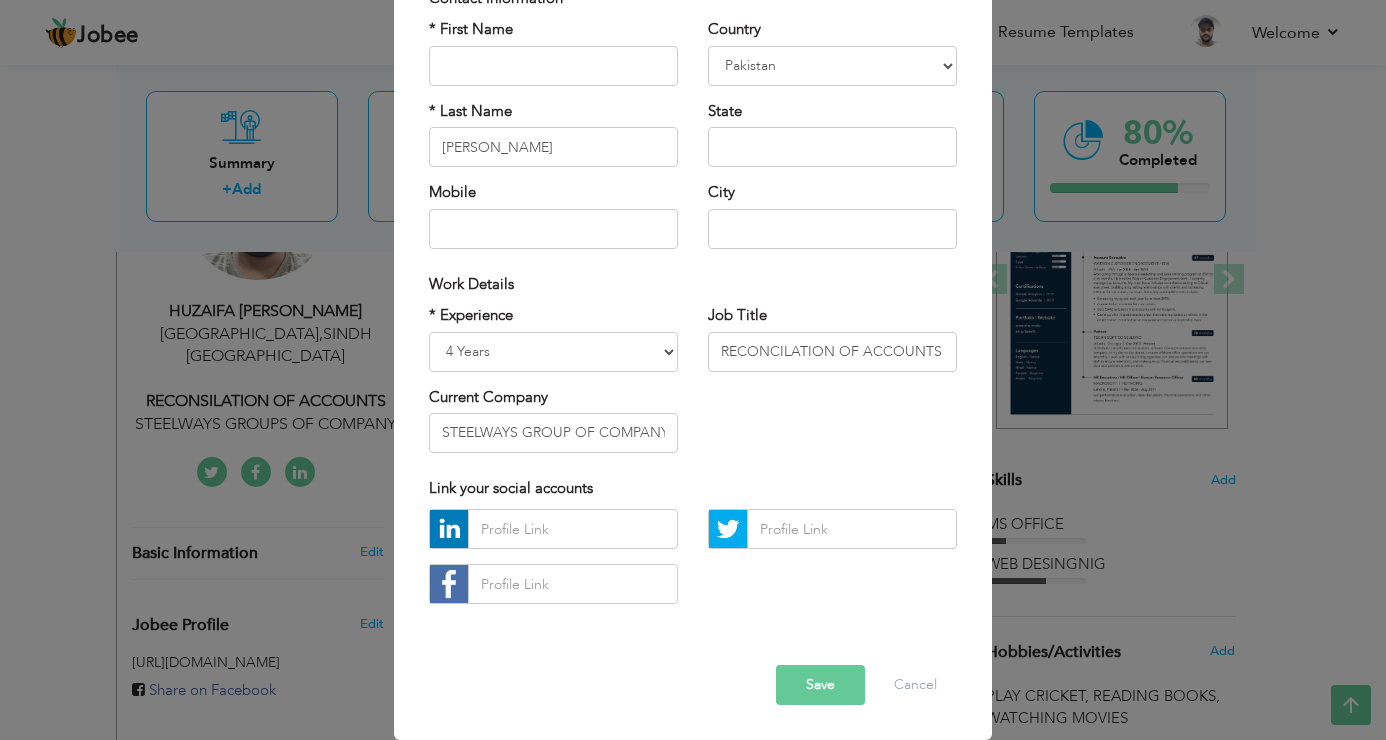 click on "Save" at bounding box center [820, 685] 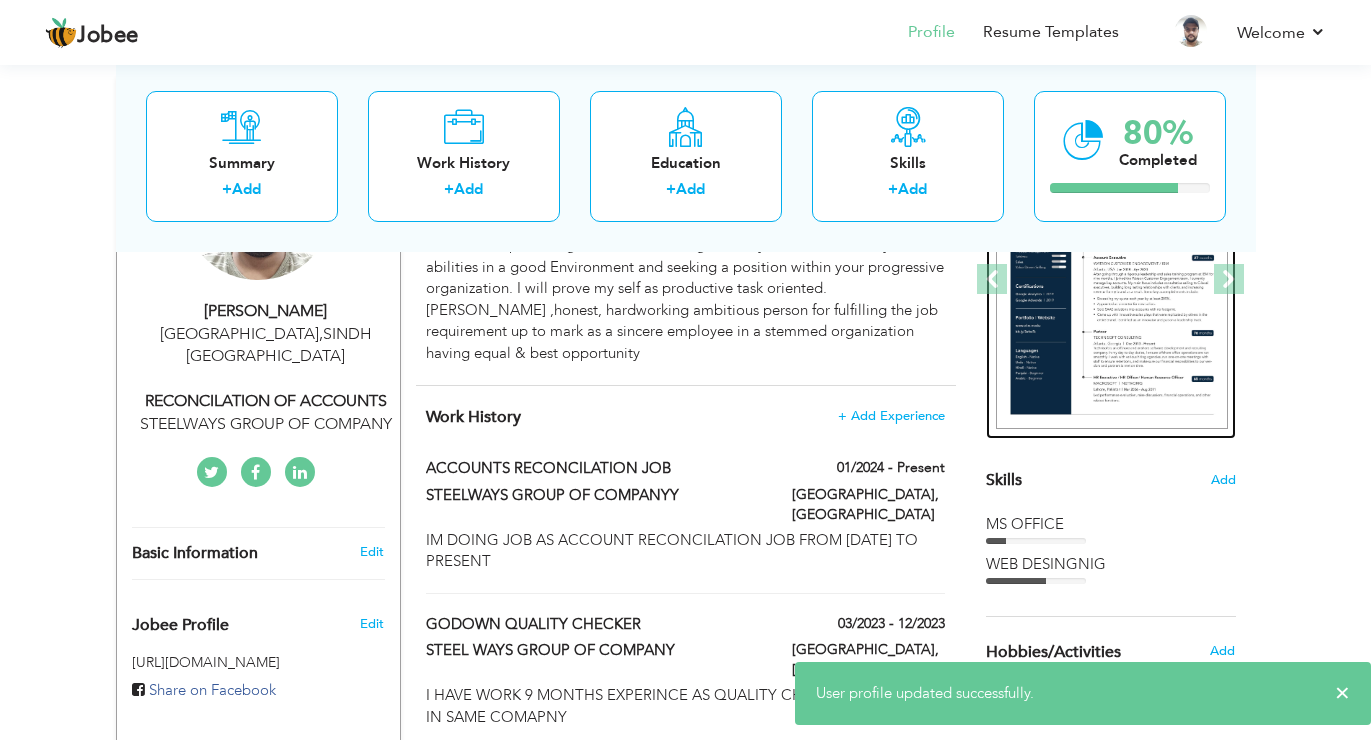 click at bounding box center [1112, 280] 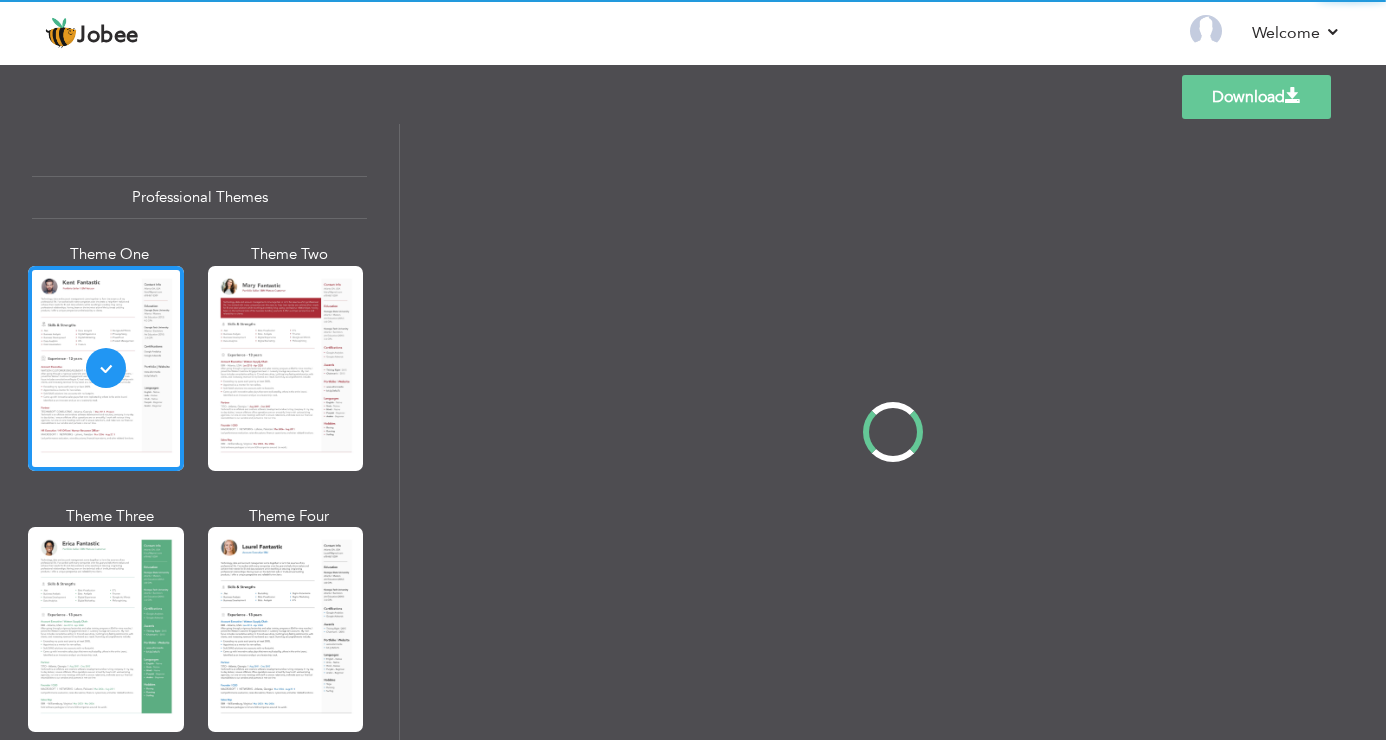 scroll, scrollTop: 0, scrollLeft: 0, axis: both 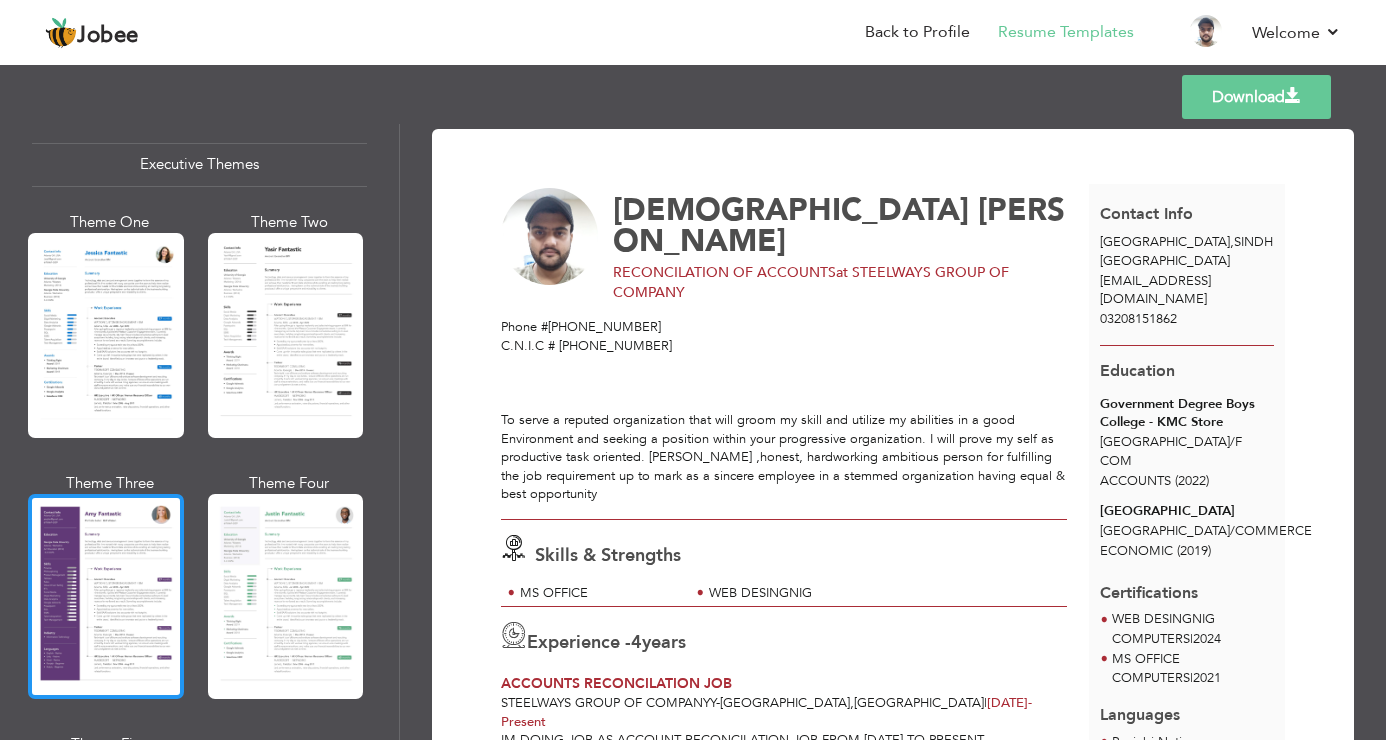 click at bounding box center [106, 596] 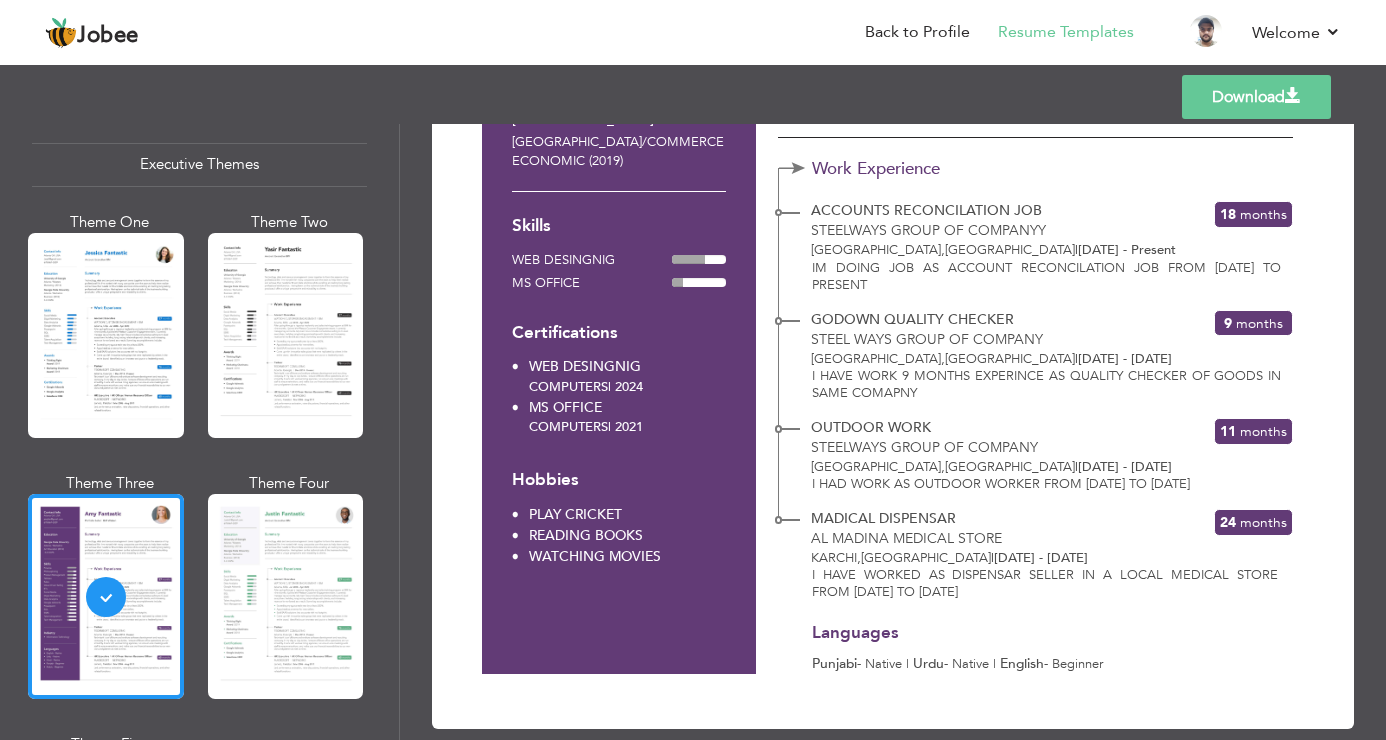 scroll, scrollTop: 0, scrollLeft: 0, axis: both 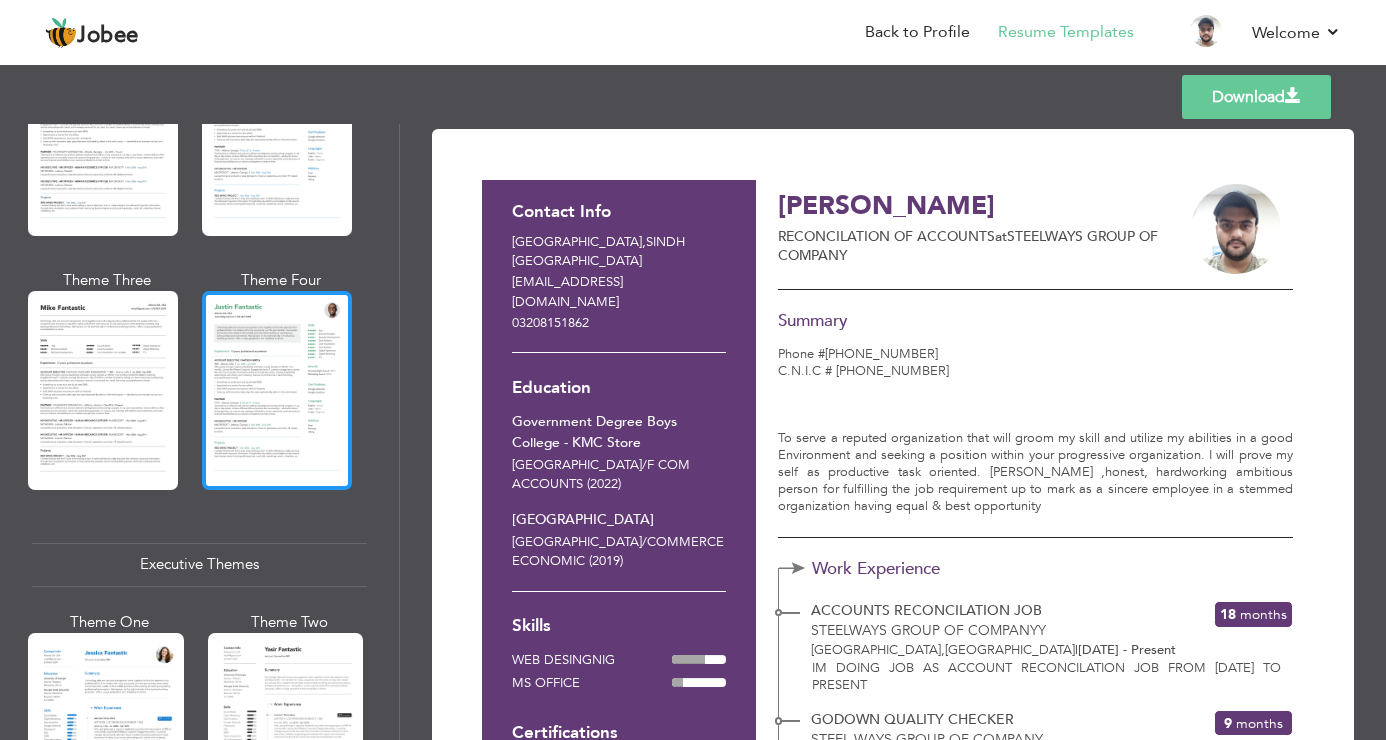 click at bounding box center (277, 390) 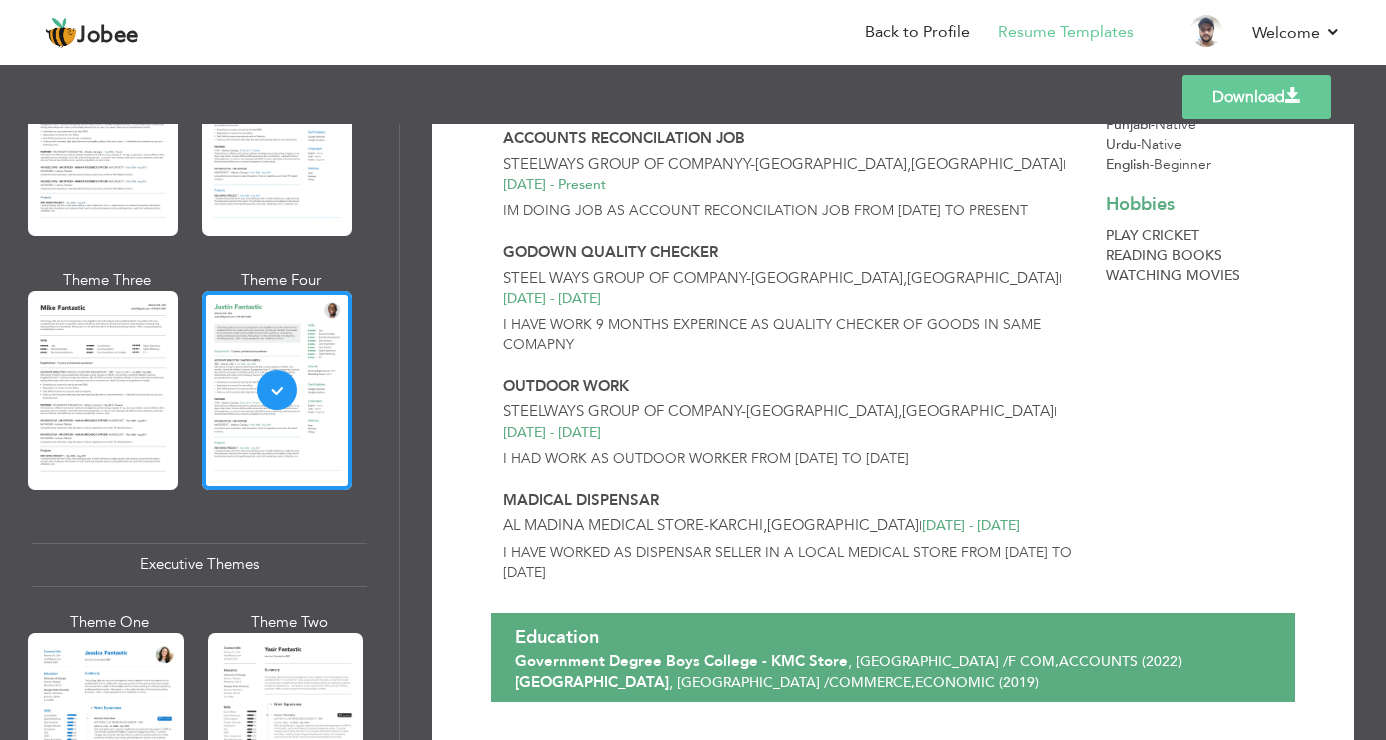 scroll, scrollTop: 0, scrollLeft: 0, axis: both 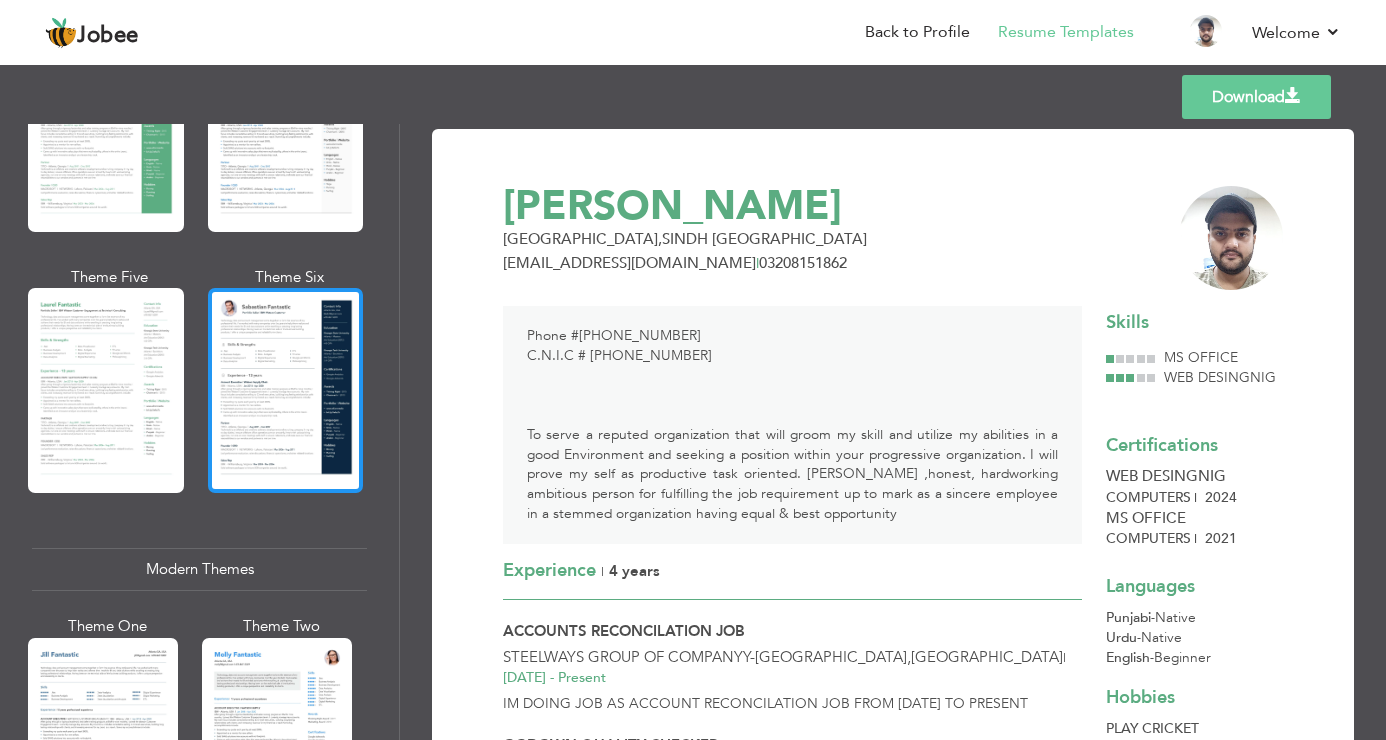 click at bounding box center [286, 390] 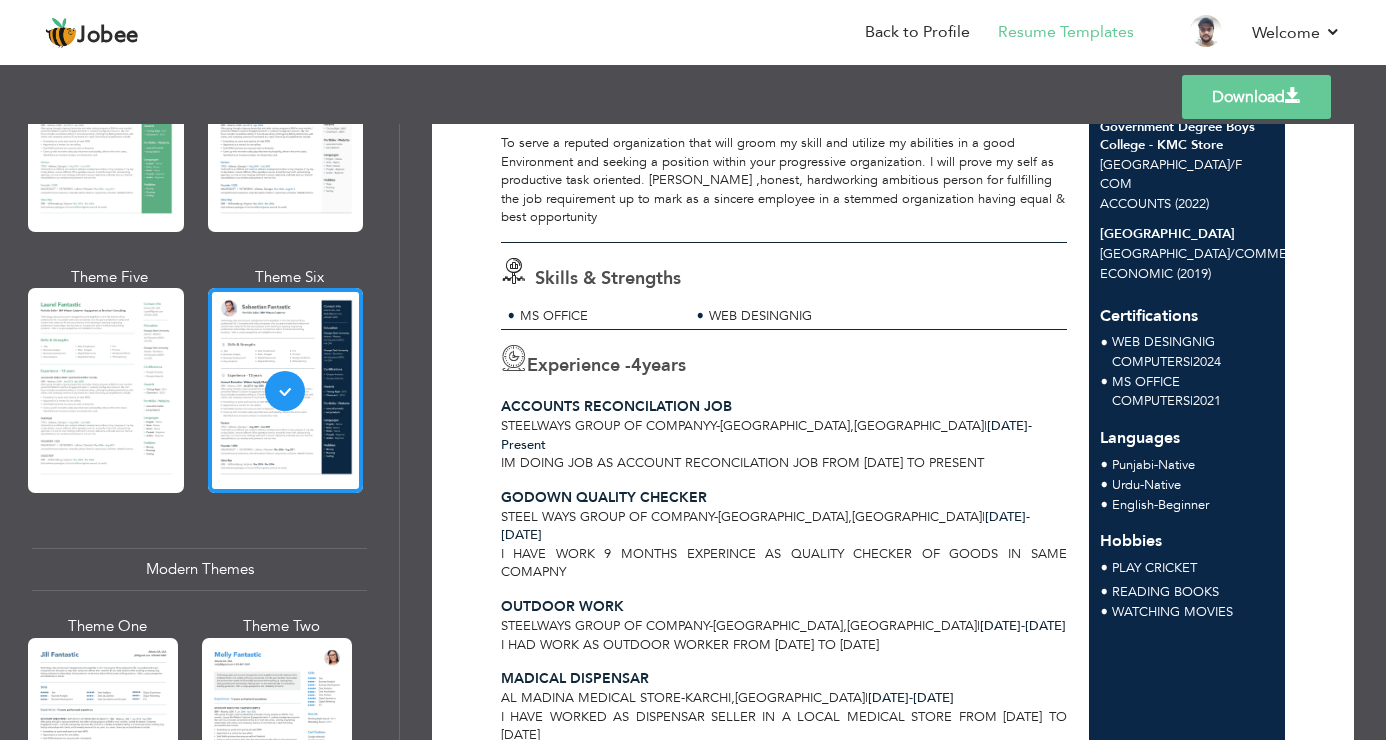 scroll, scrollTop: 305, scrollLeft: 0, axis: vertical 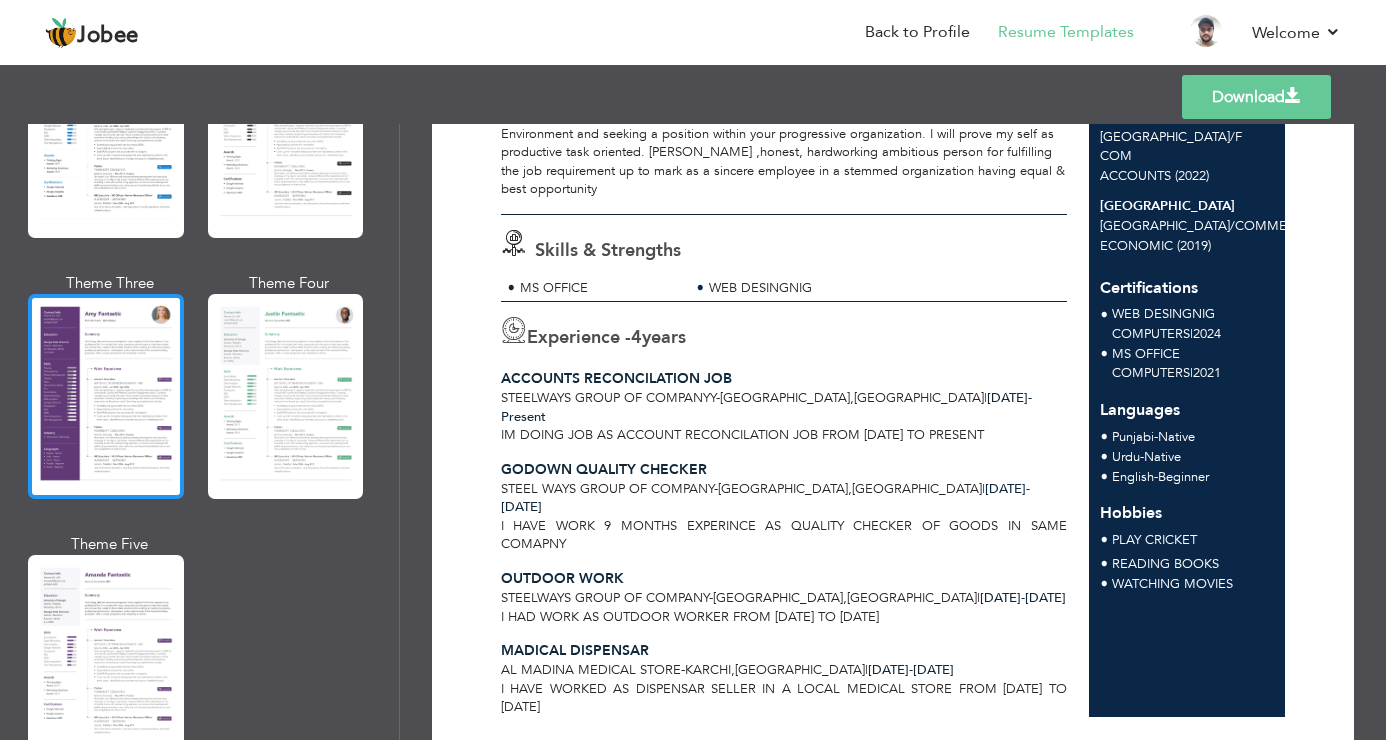 click at bounding box center (106, 396) 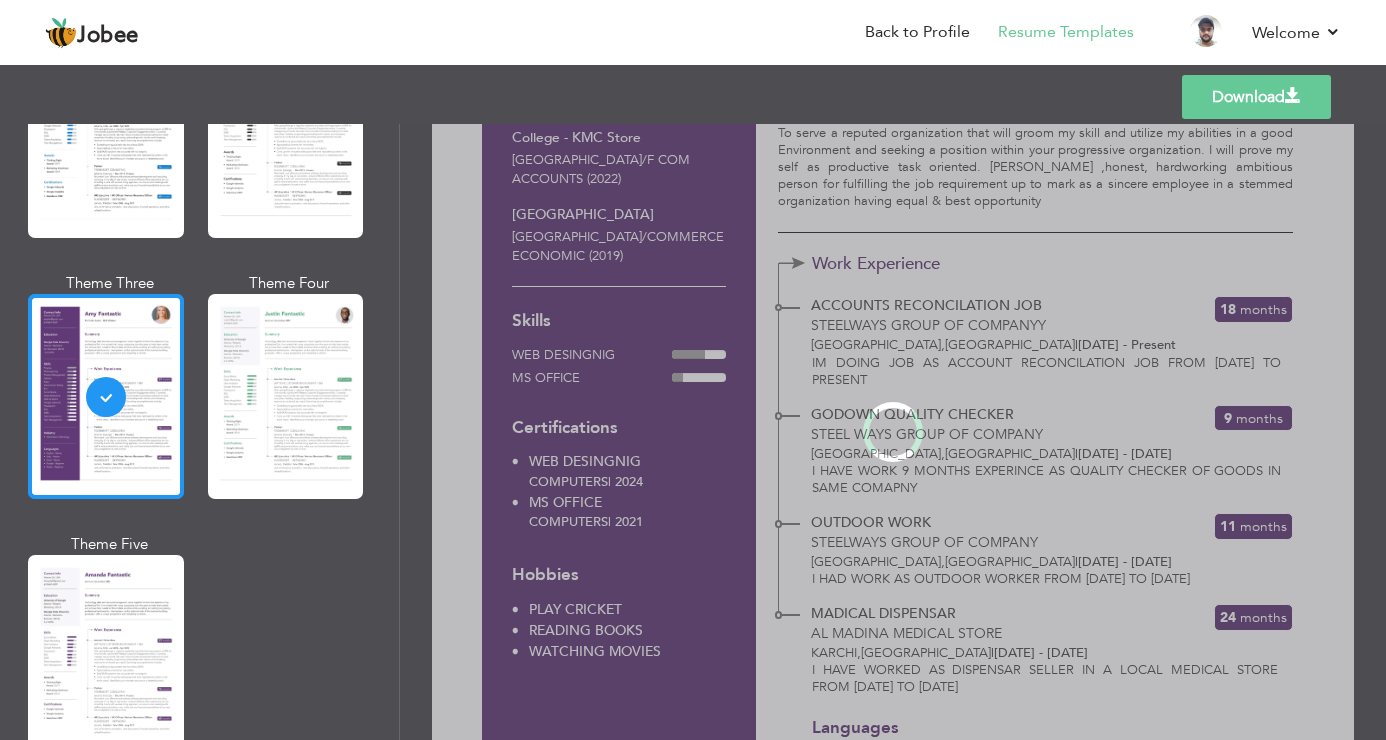 scroll, scrollTop: 0, scrollLeft: 0, axis: both 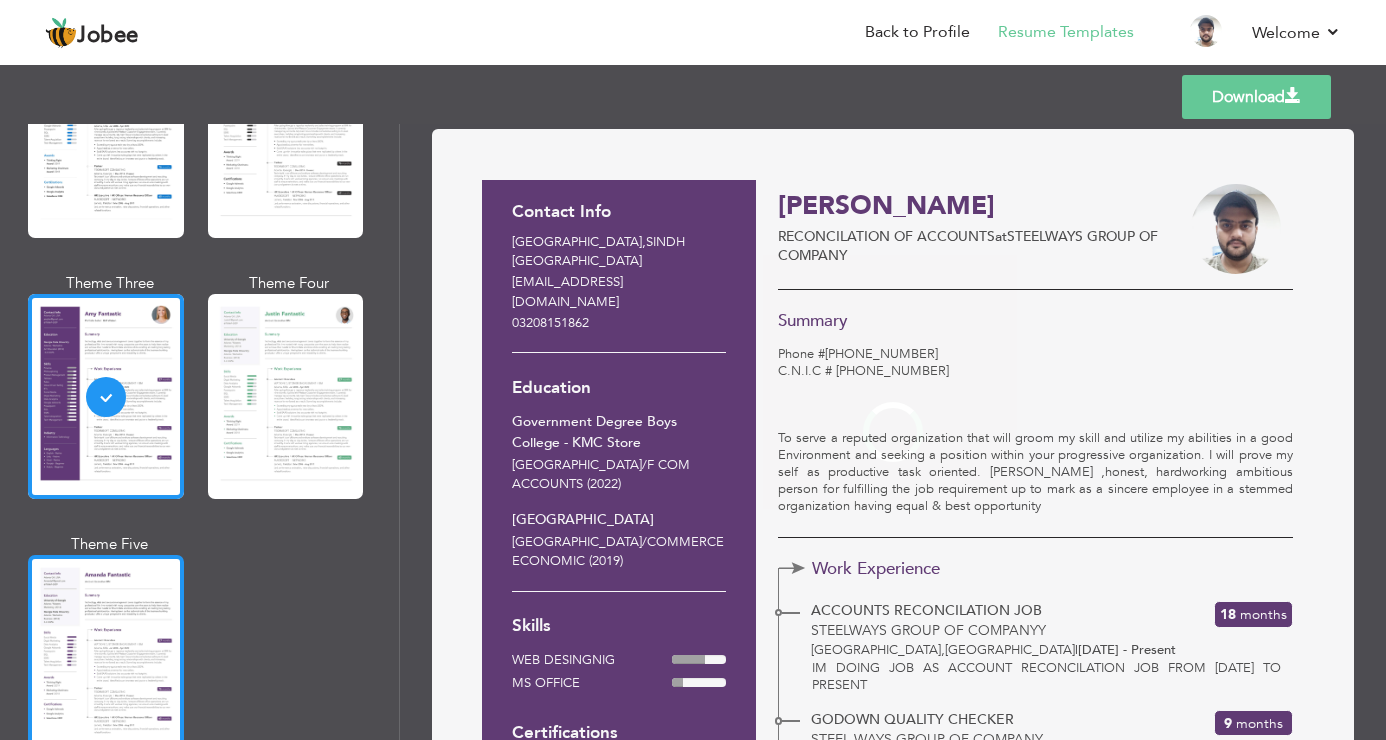 click at bounding box center (106, 657) 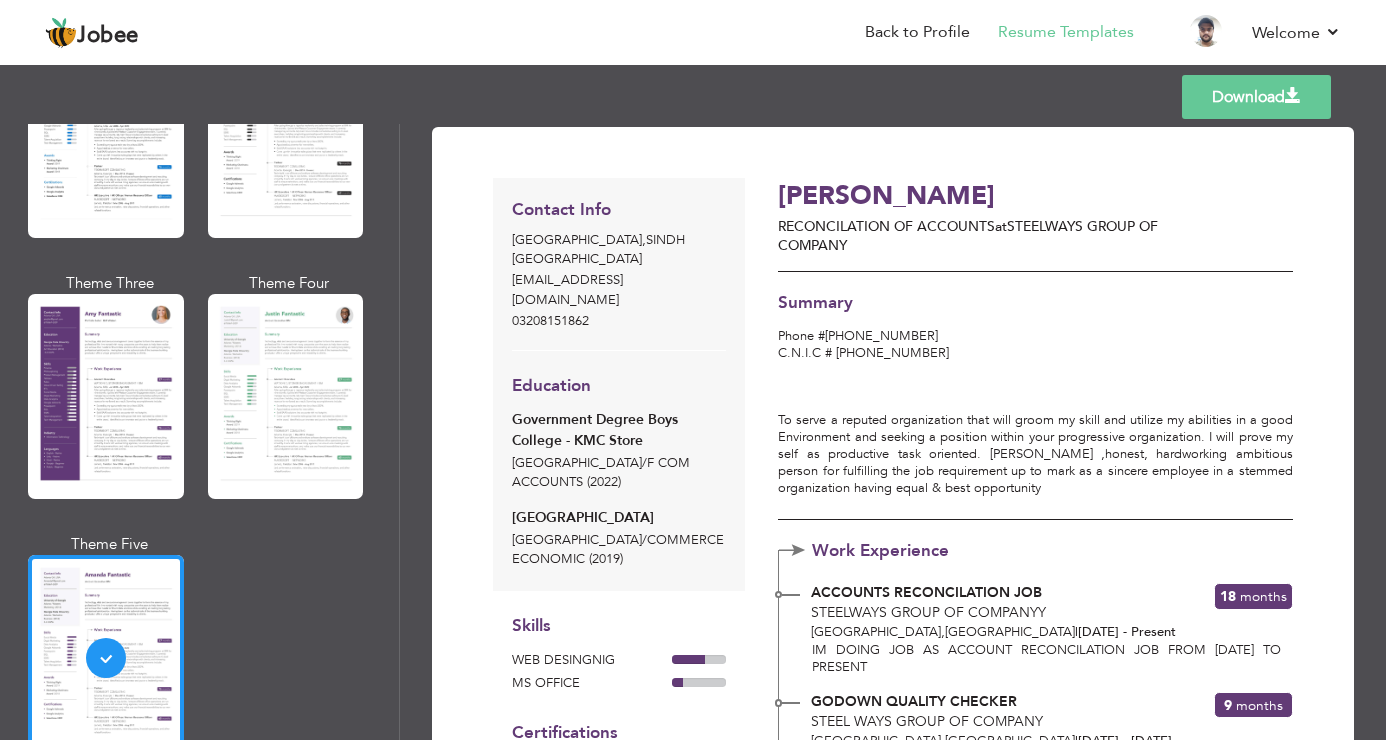 scroll, scrollTop: 0, scrollLeft: 0, axis: both 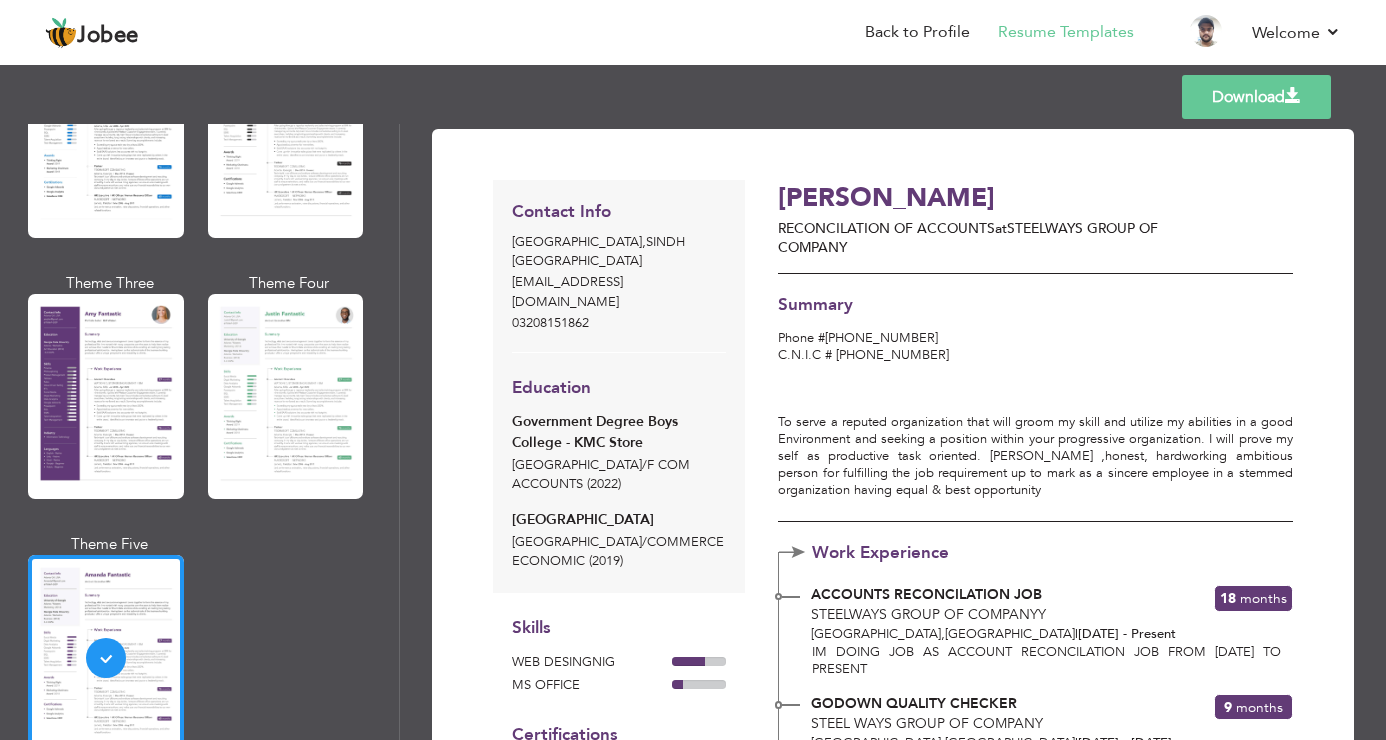 click at bounding box center [106, 396] 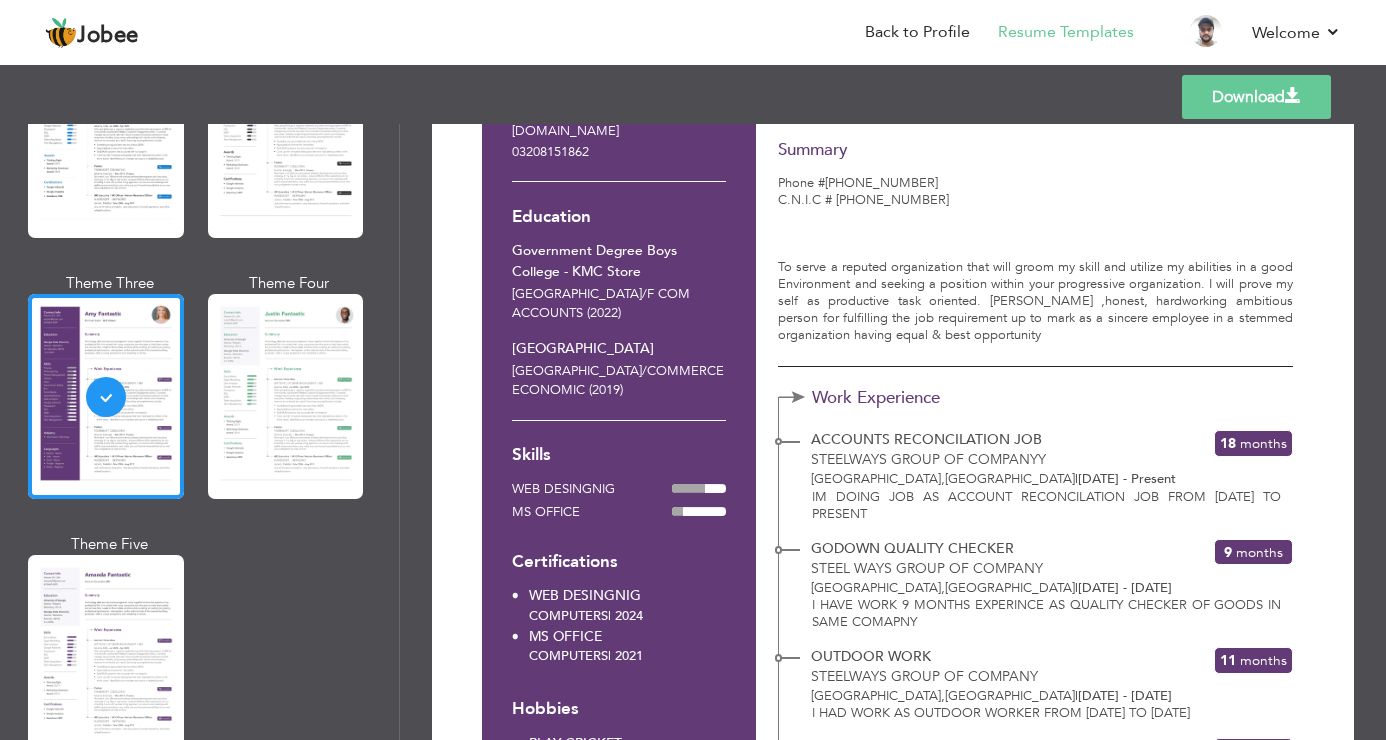 scroll, scrollTop: 431, scrollLeft: 0, axis: vertical 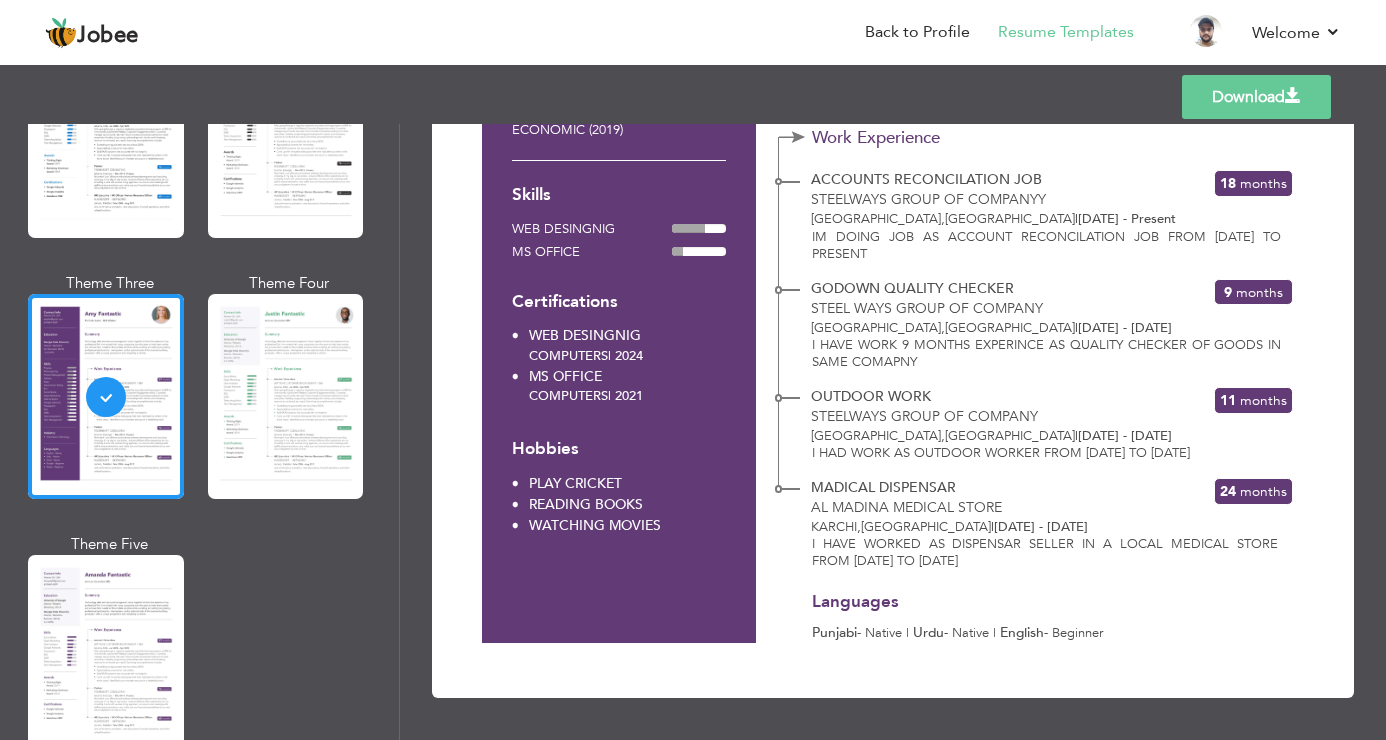 click at bounding box center [1293, 96] 